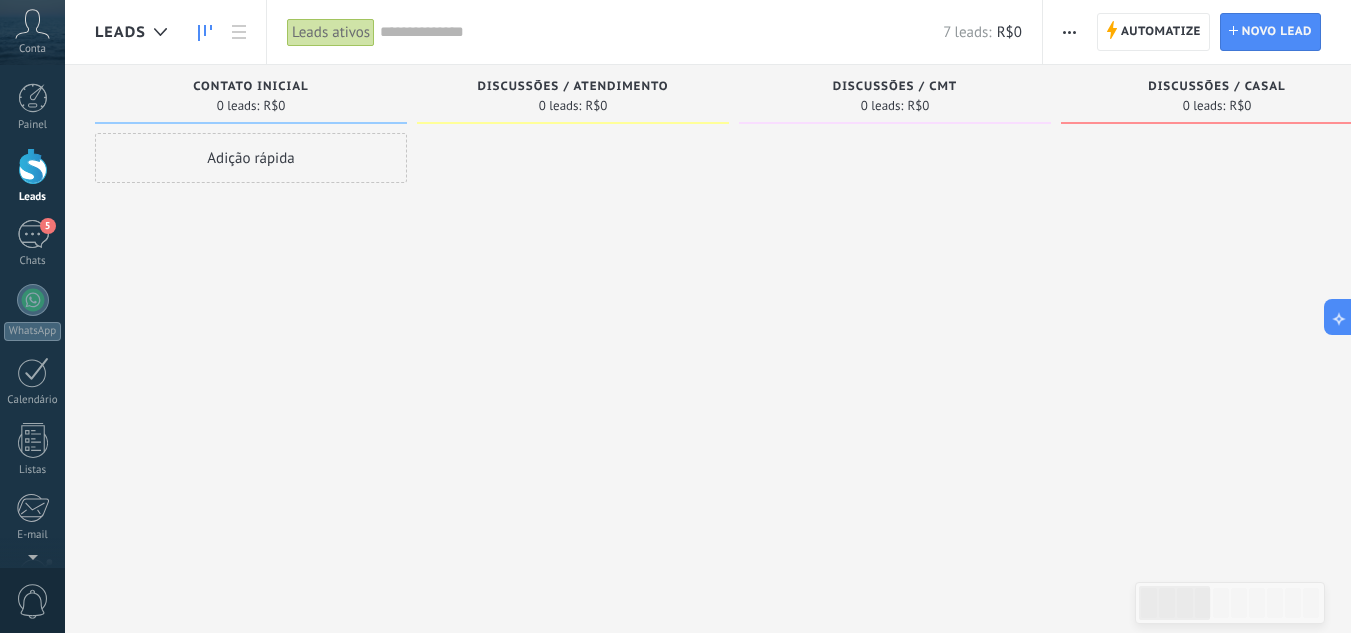 scroll, scrollTop: 0, scrollLeft: 0, axis: both 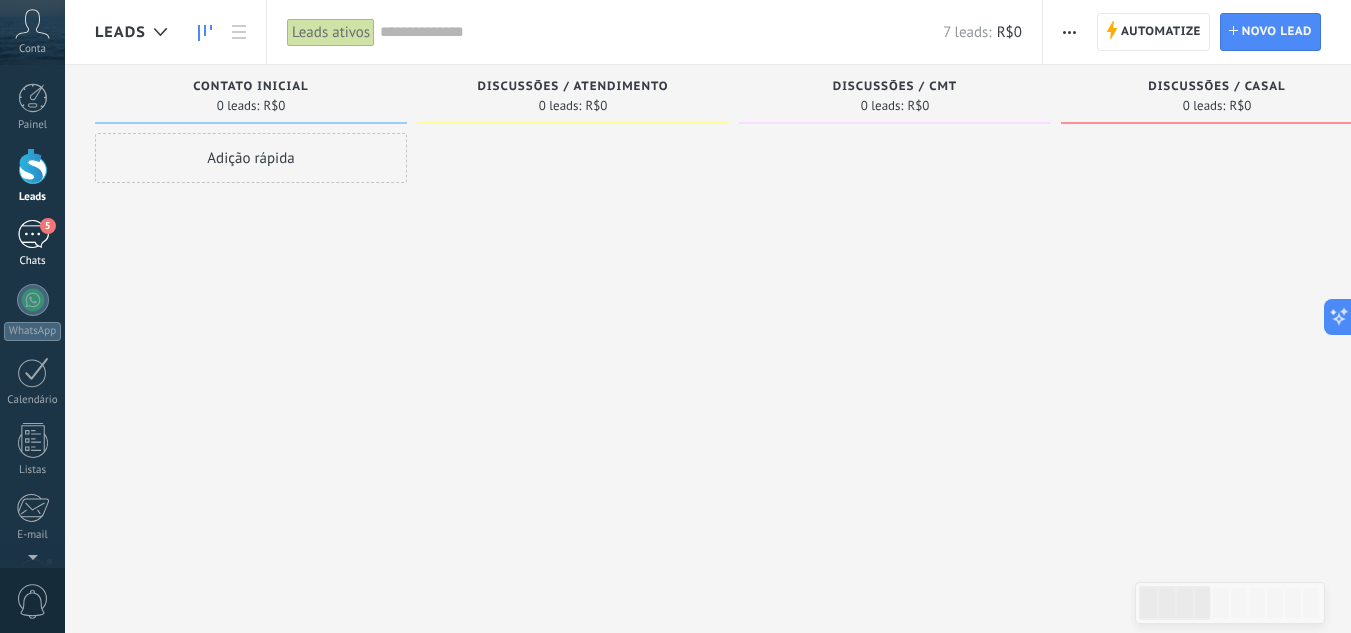click on "5" at bounding box center [33, 234] 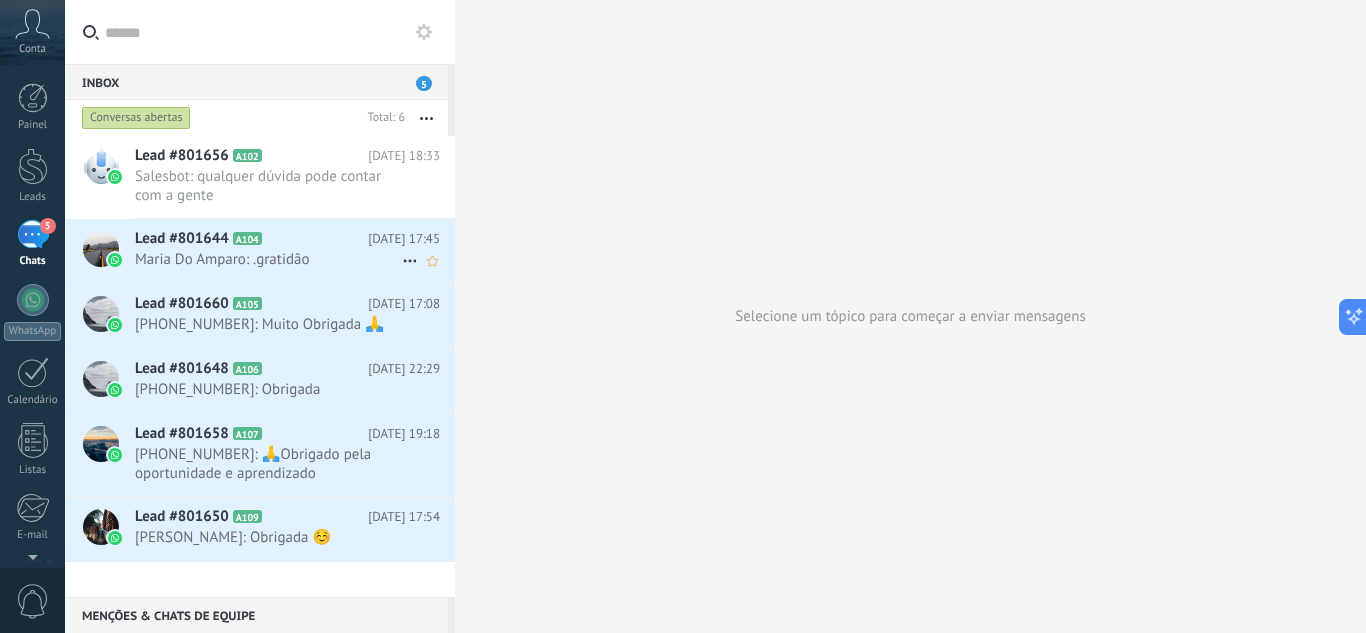 click on "Maria Do Amparo: .gratidão" at bounding box center (268, 259) 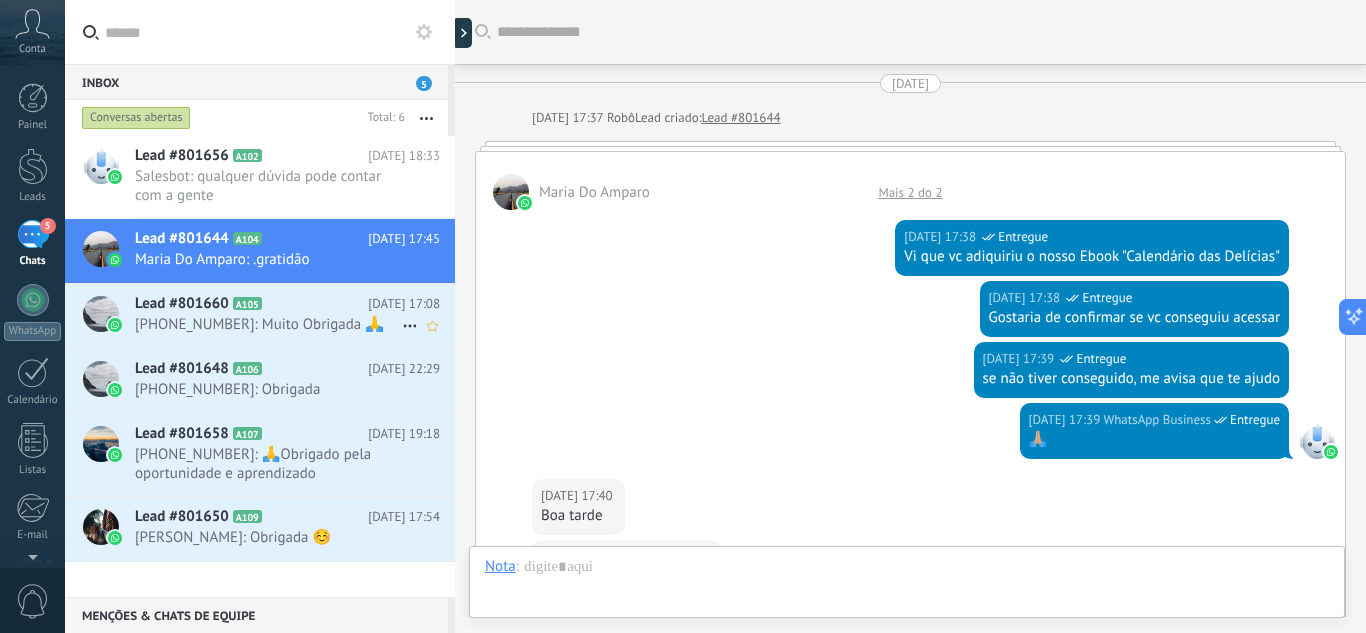 scroll, scrollTop: 596, scrollLeft: 0, axis: vertical 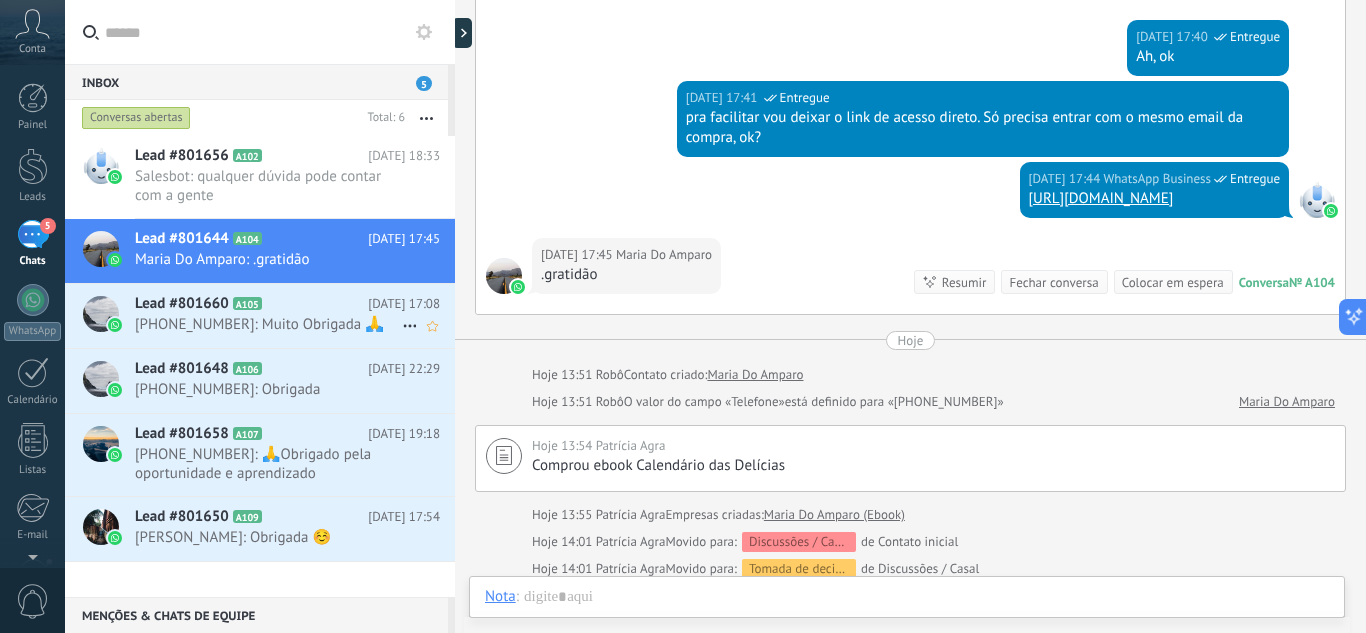 click on "[PHONE_NUMBER]: Muito Obrigada 🙏" at bounding box center [268, 324] 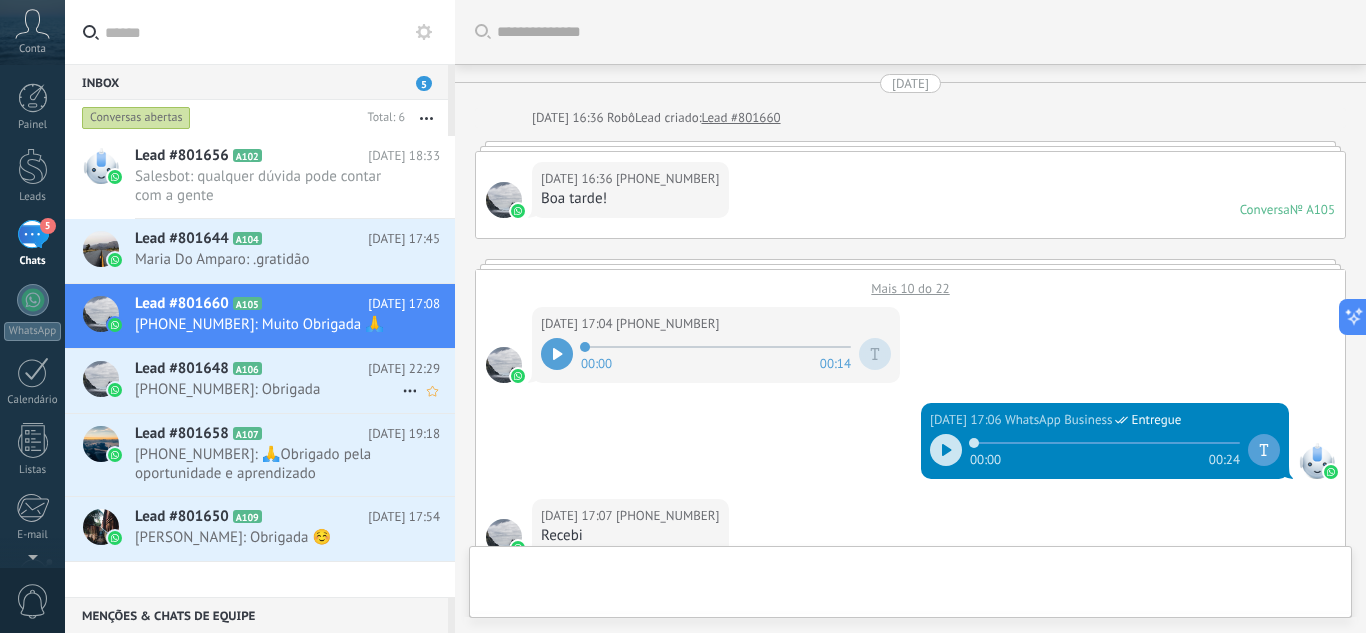 scroll, scrollTop: 708, scrollLeft: 0, axis: vertical 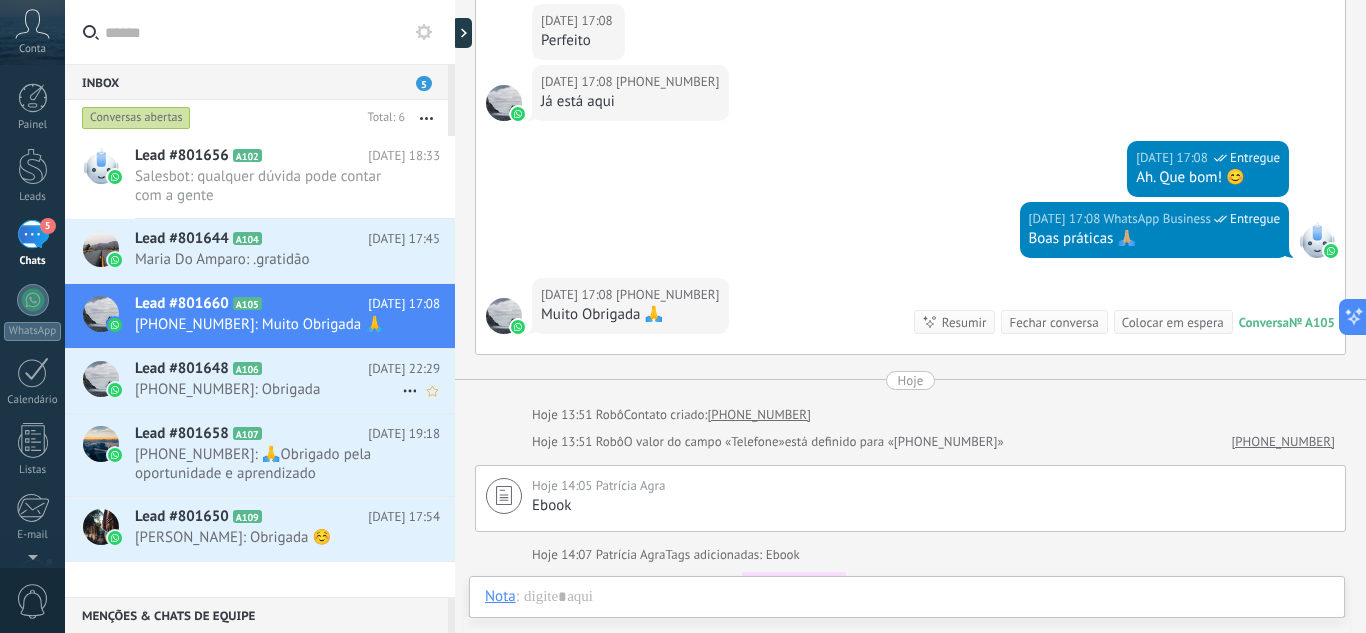 click on "[PHONE_NUMBER]: Obrigada" at bounding box center [268, 389] 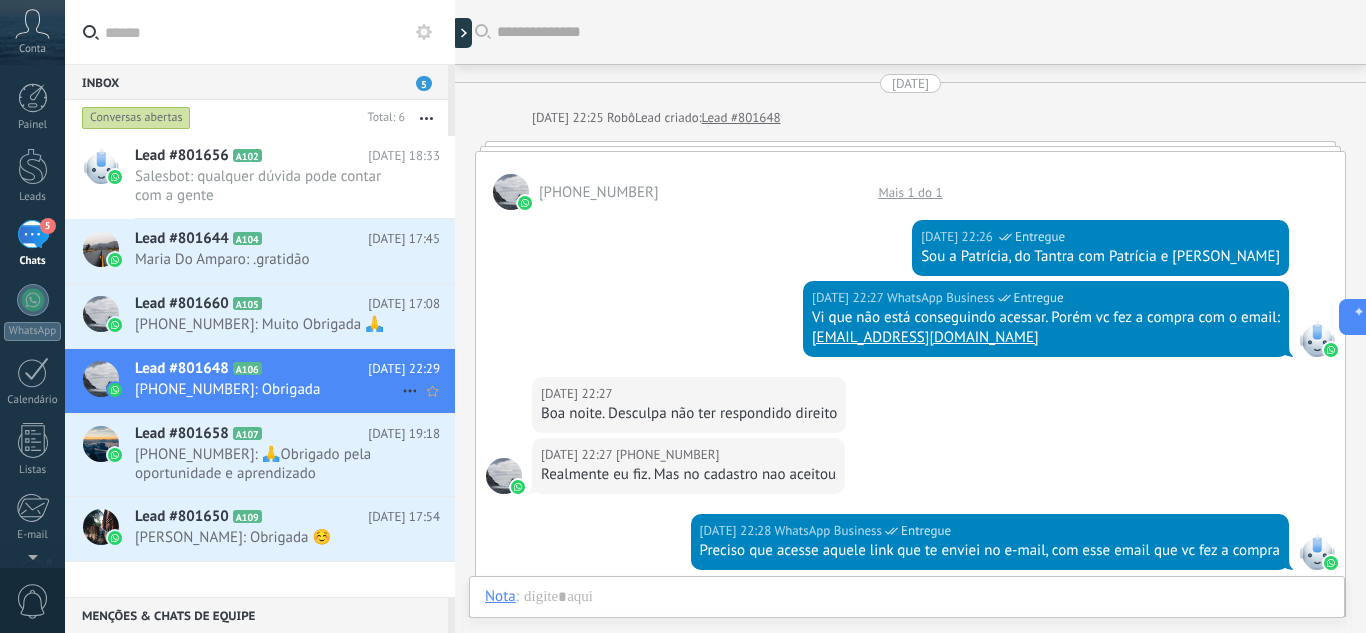 scroll, scrollTop: 586, scrollLeft: 0, axis: vertical 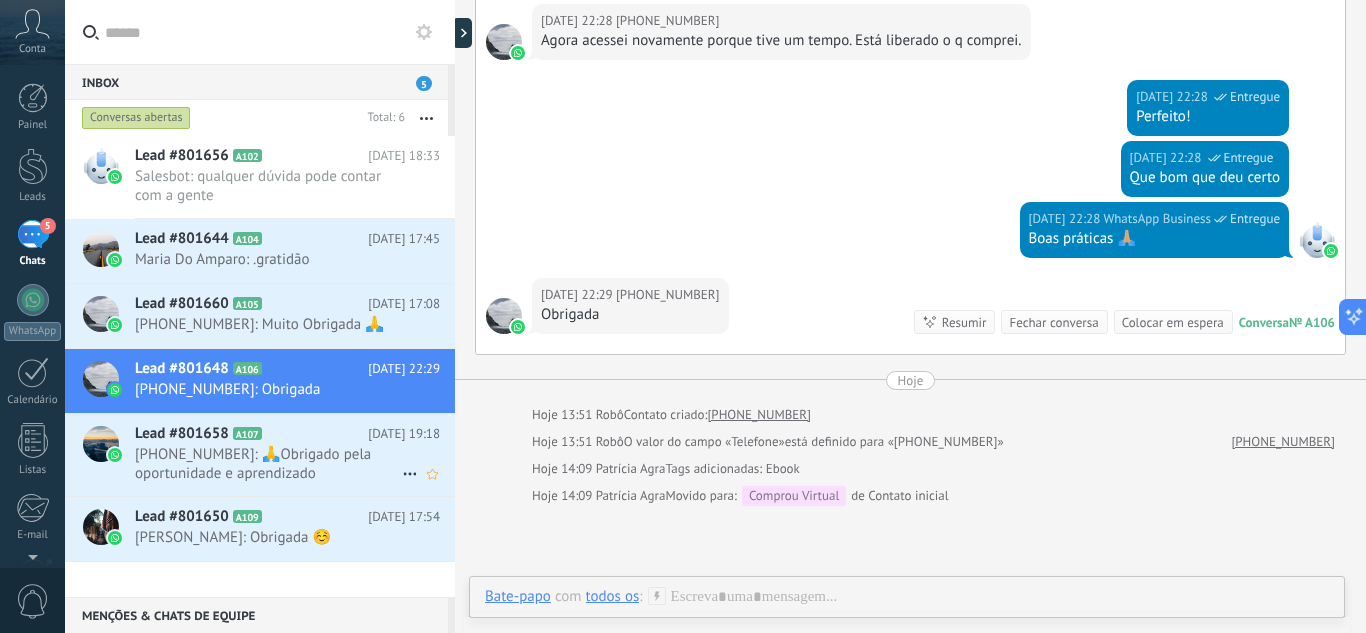 click on "Lead #801658
A107" at bounding box center [251, 434] 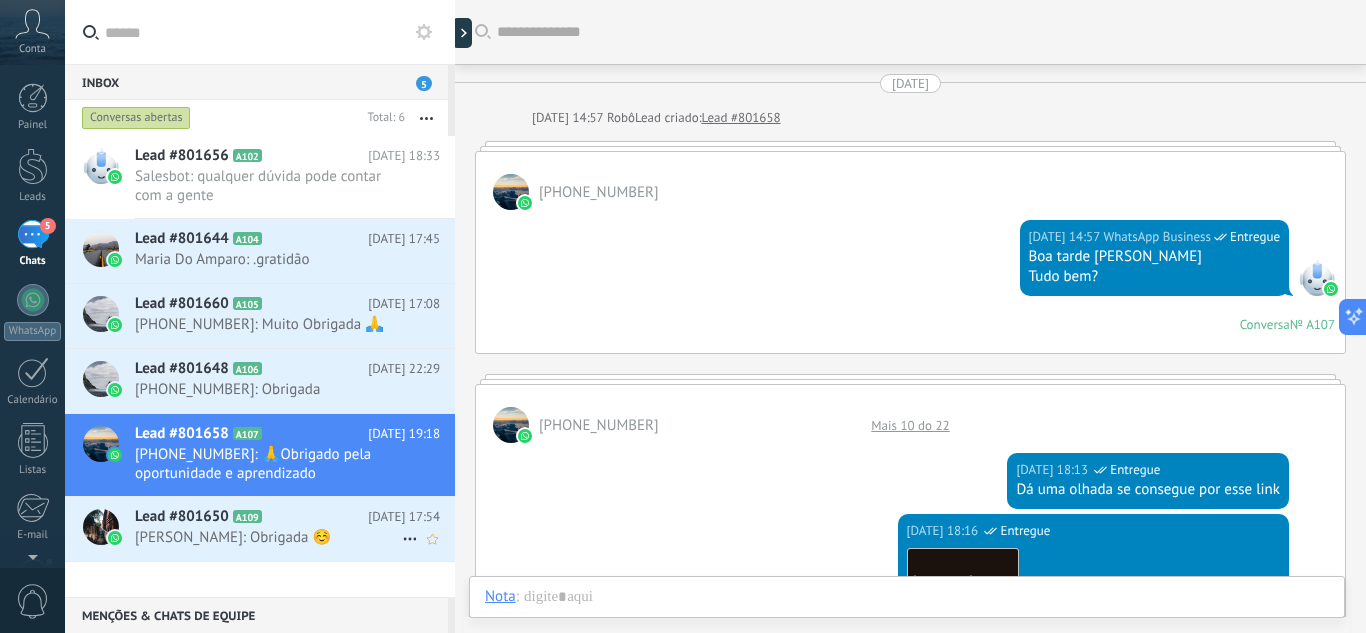 scroll, scrollTop: 1164, scrollLeft: 0, axis: vertical 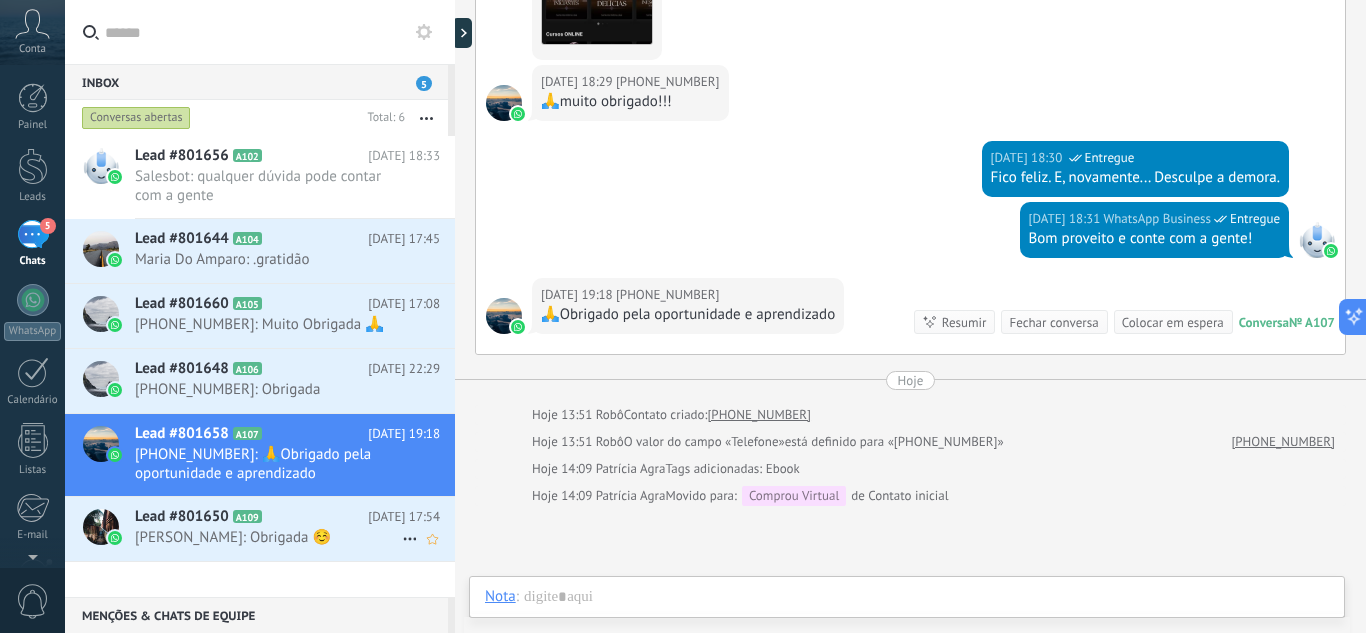 click on "[PERSON_NAME]: Obrigada ☺️" at bounding box center [268, 537] 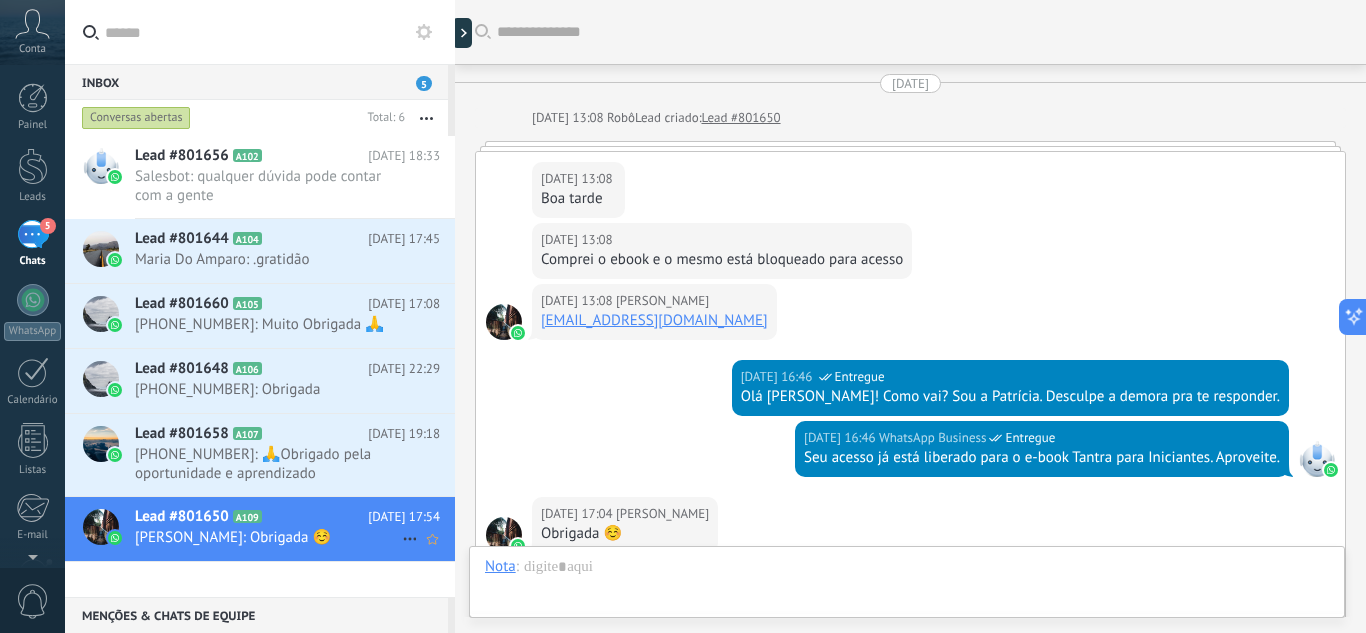 scroll, scrollTop: 432, scrollLeft: 0, axis: vertical 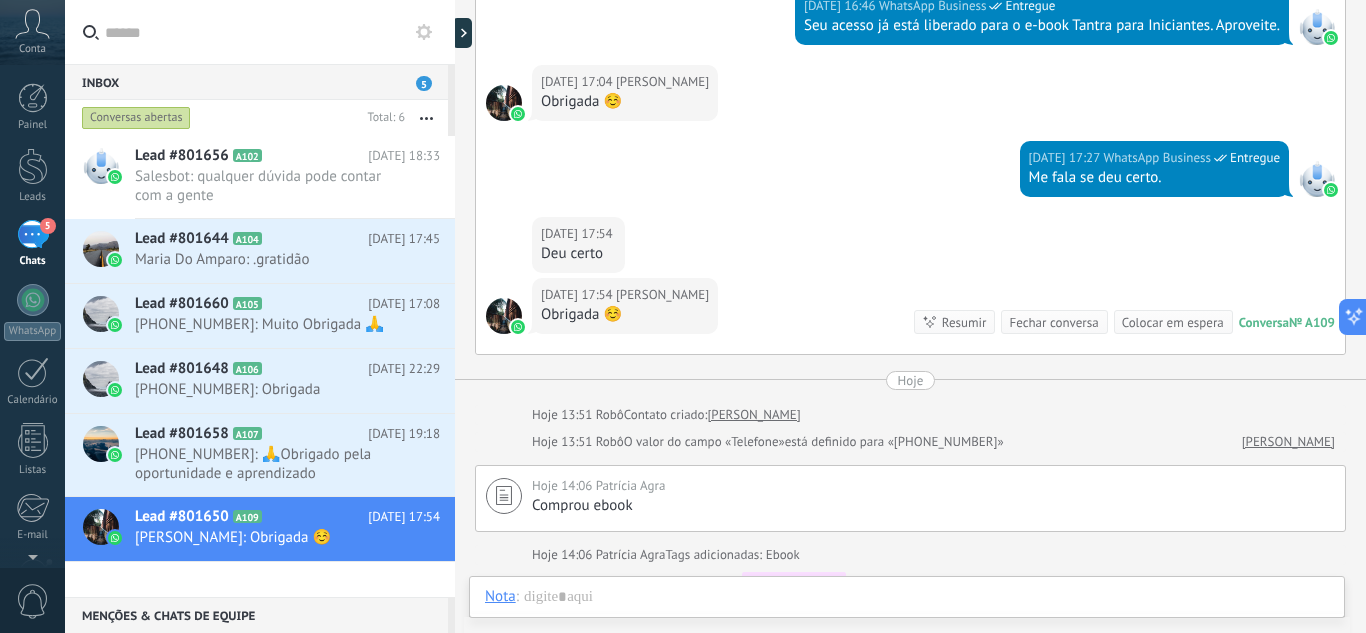 click on "Fechar conversa" at bounding box center [1053, 322] 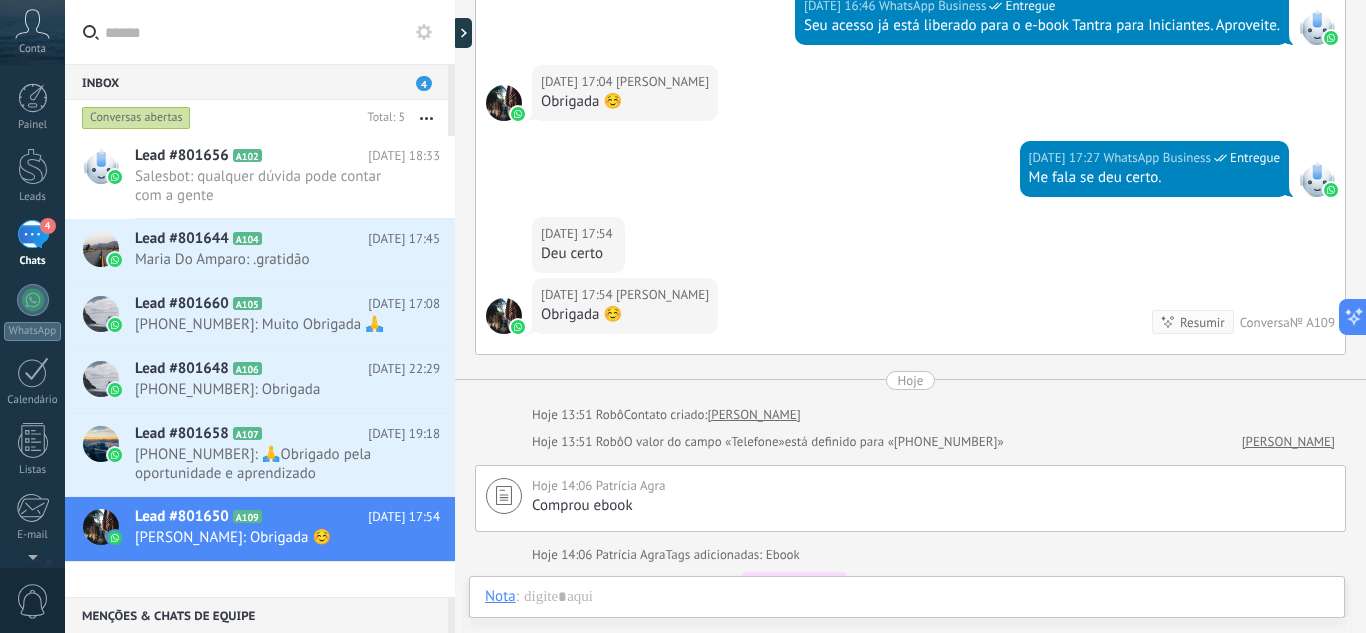 scroll, scrollTop: 459, scrollLeft: 0, axis: vertical 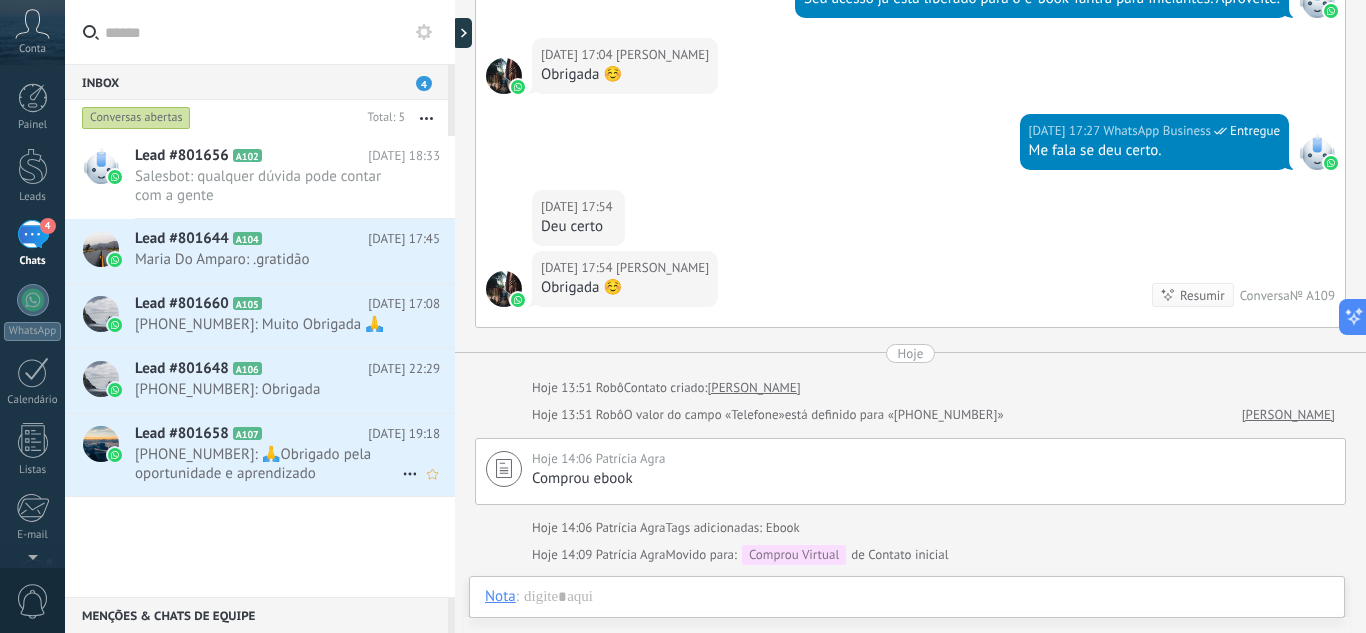 click on "[PHONE_NUMBER]: 🙏Obrigado pela oportunidade e aprendizado" at bounding box center [268, 464] 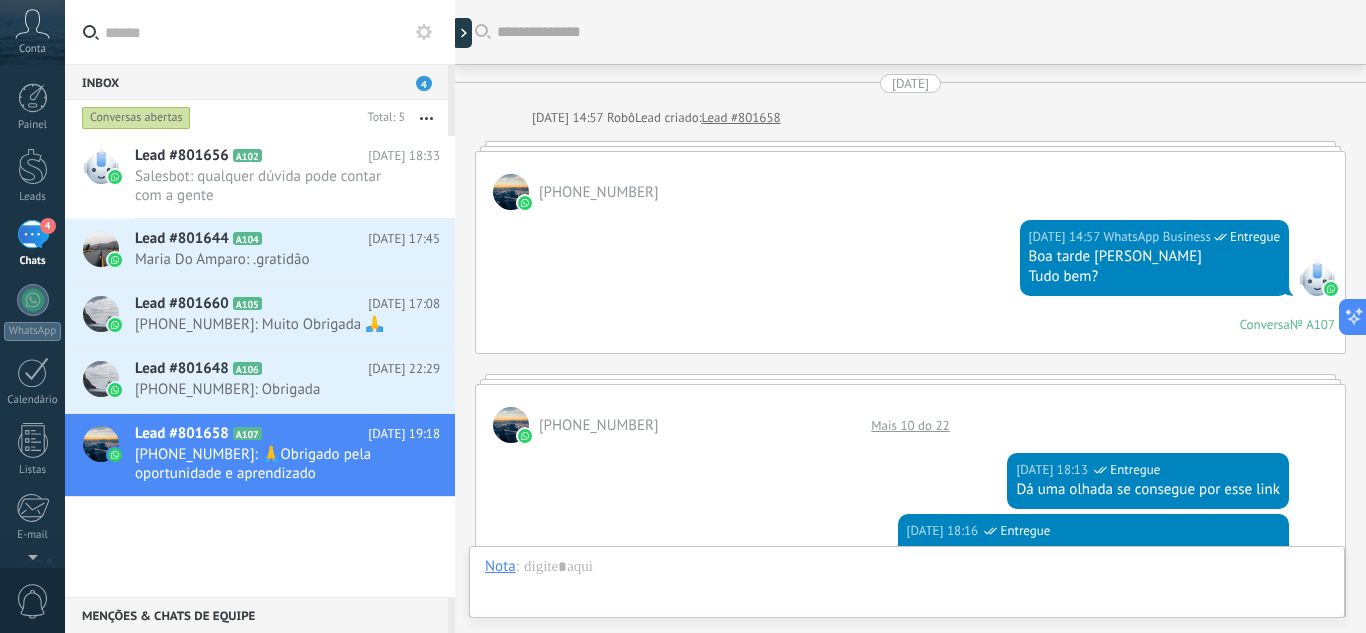 scroll, scrollTop: 1164, scrollLeft: 0, axis: vertical 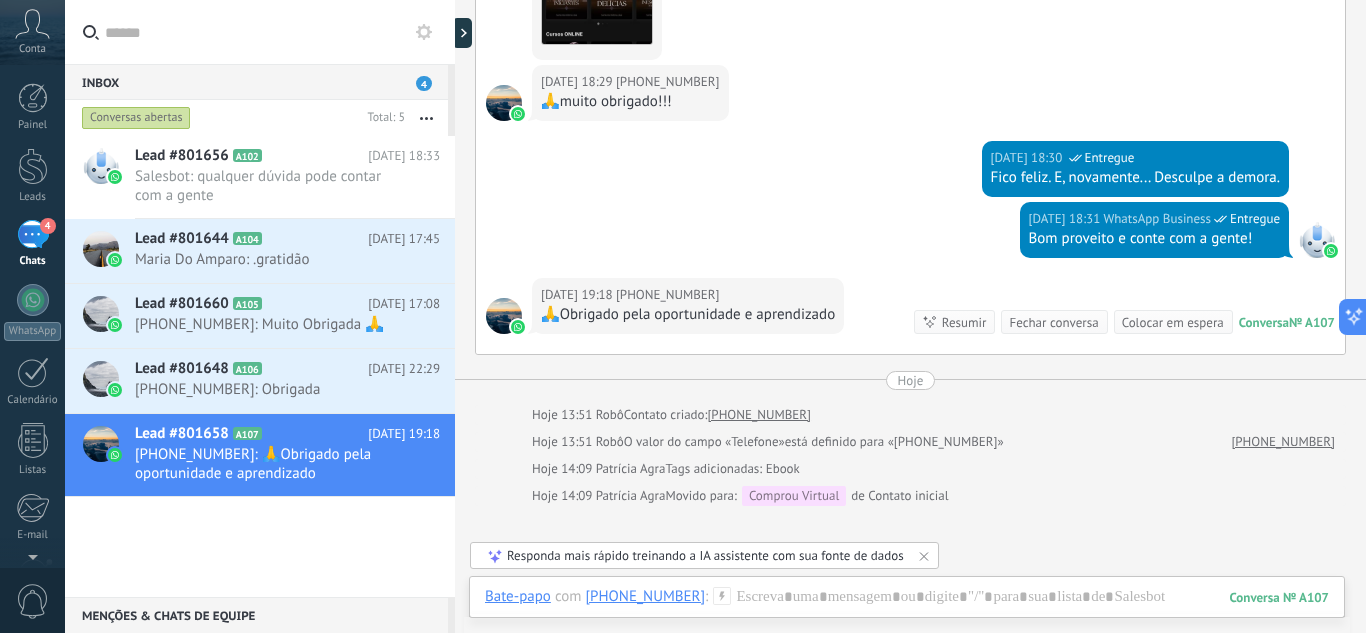 click on "Fechar conversa" at bounding box center [1053, 322] 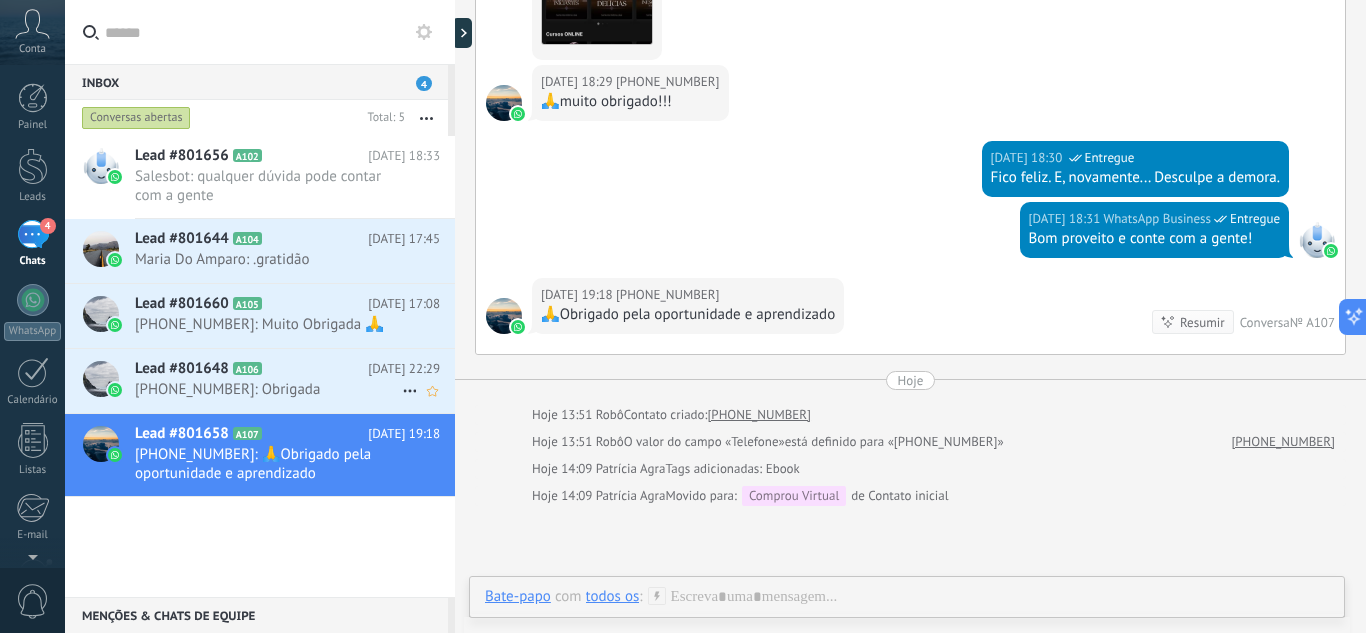 scroll, scrollTop: 1191, scrollLeft: 0, axis: vertical 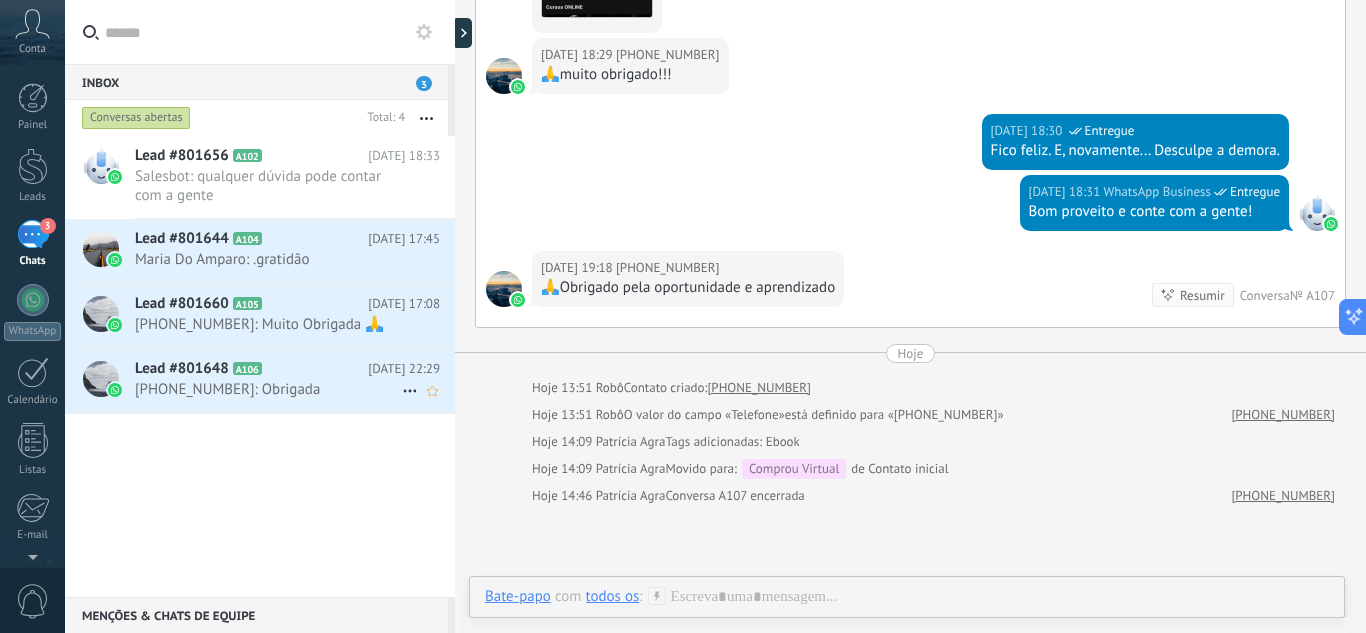 click on "[PHONE_NUMBER]: Obrigada" at bounding box center (268, 389) 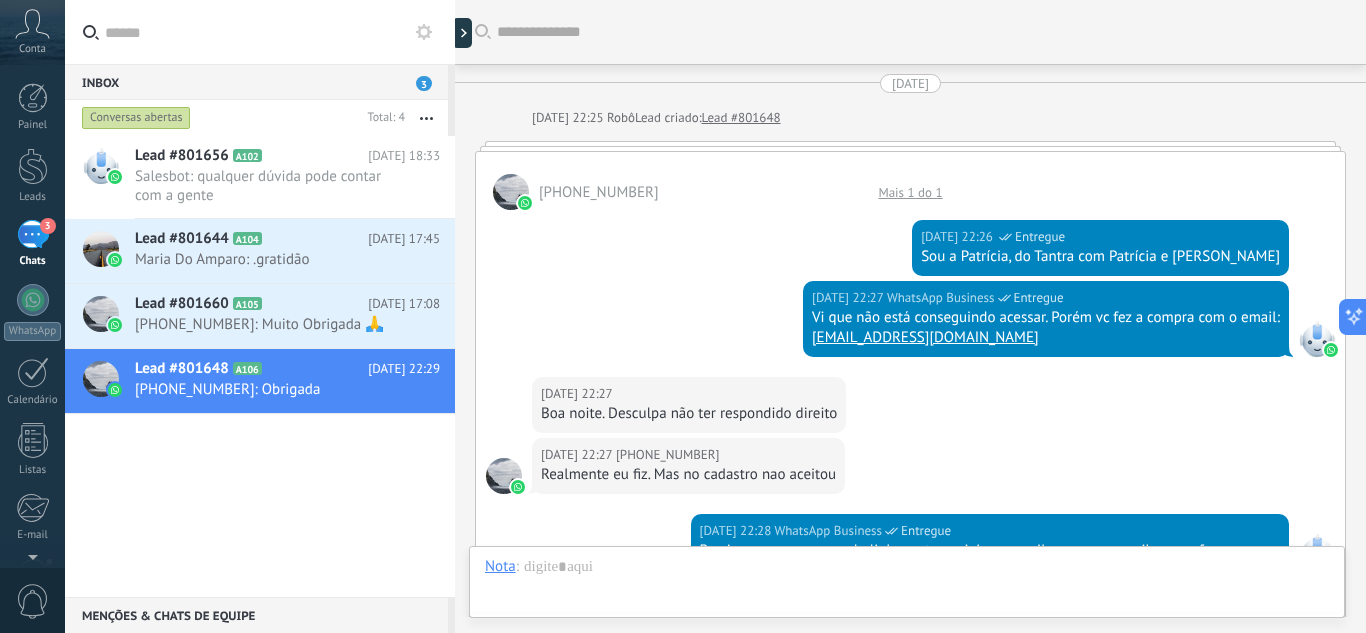 scroll, scrollTop: 808, scrollLeft: 0, axis: vertical 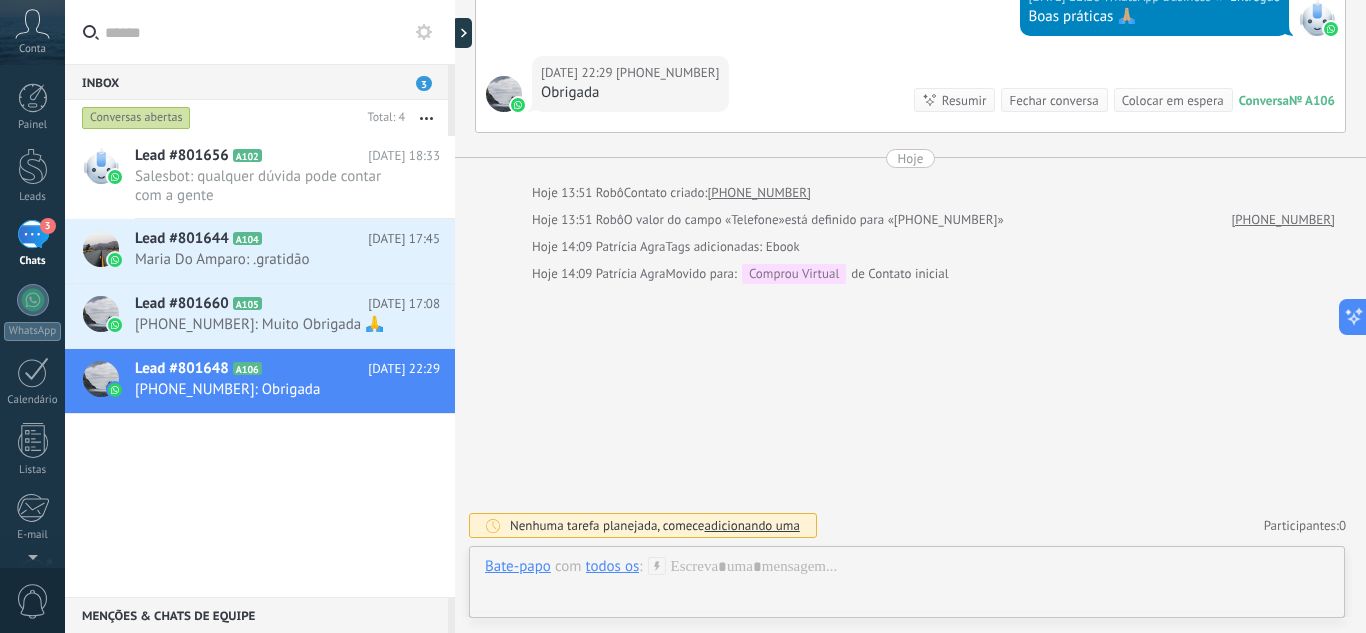 click on "Fechar conversa" at bounding box center (1053, 100) 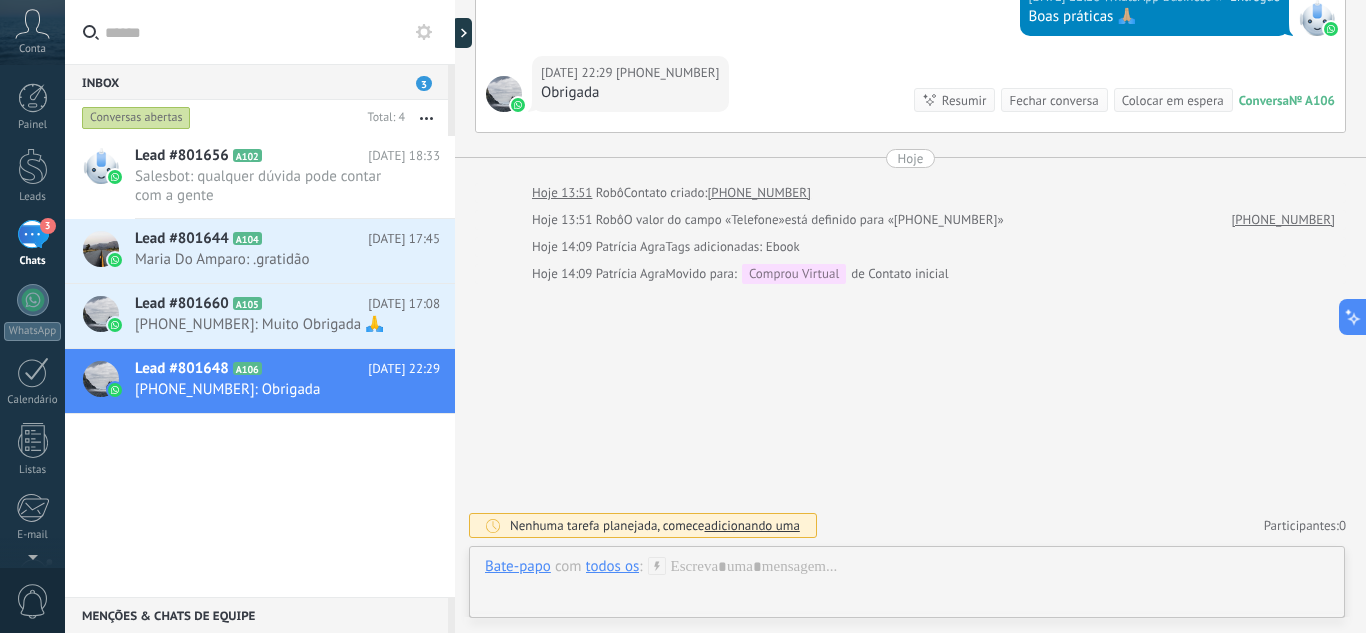 scroll, scrollTop: 835, scrollLeft: 0, axis: vertical 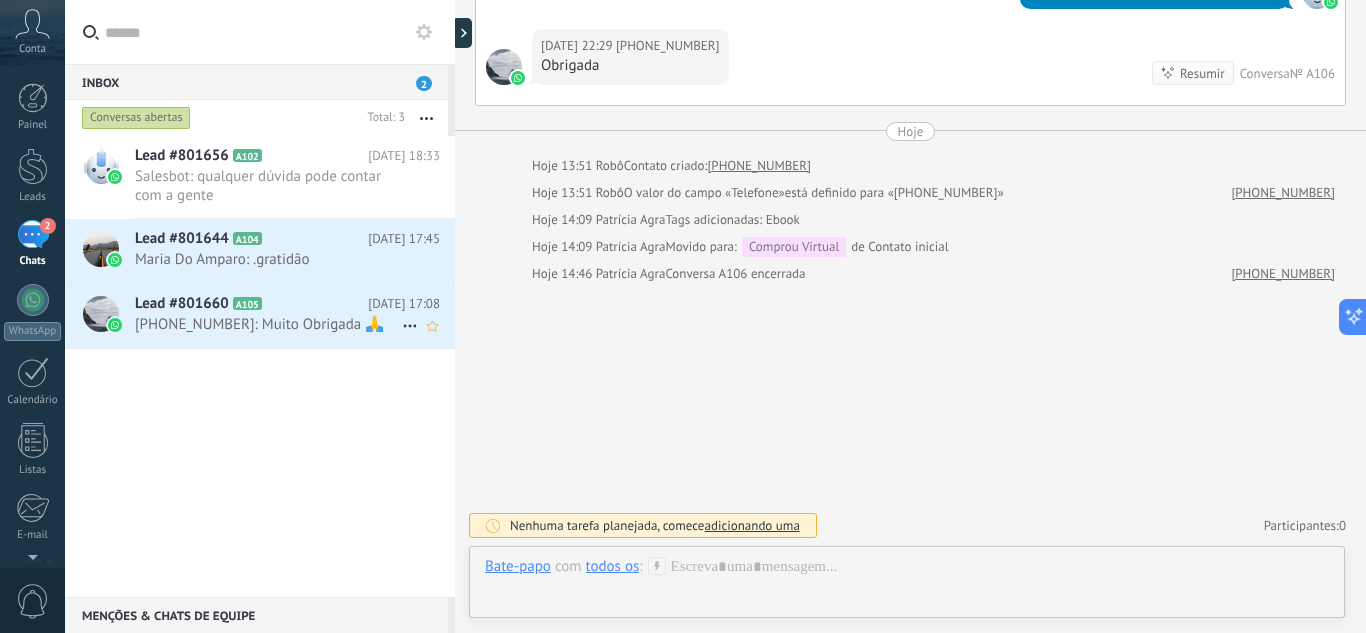 click on "[PHONE_NUMBER]: Muito Obrigada 🙏" at bounding box center (268, 324) 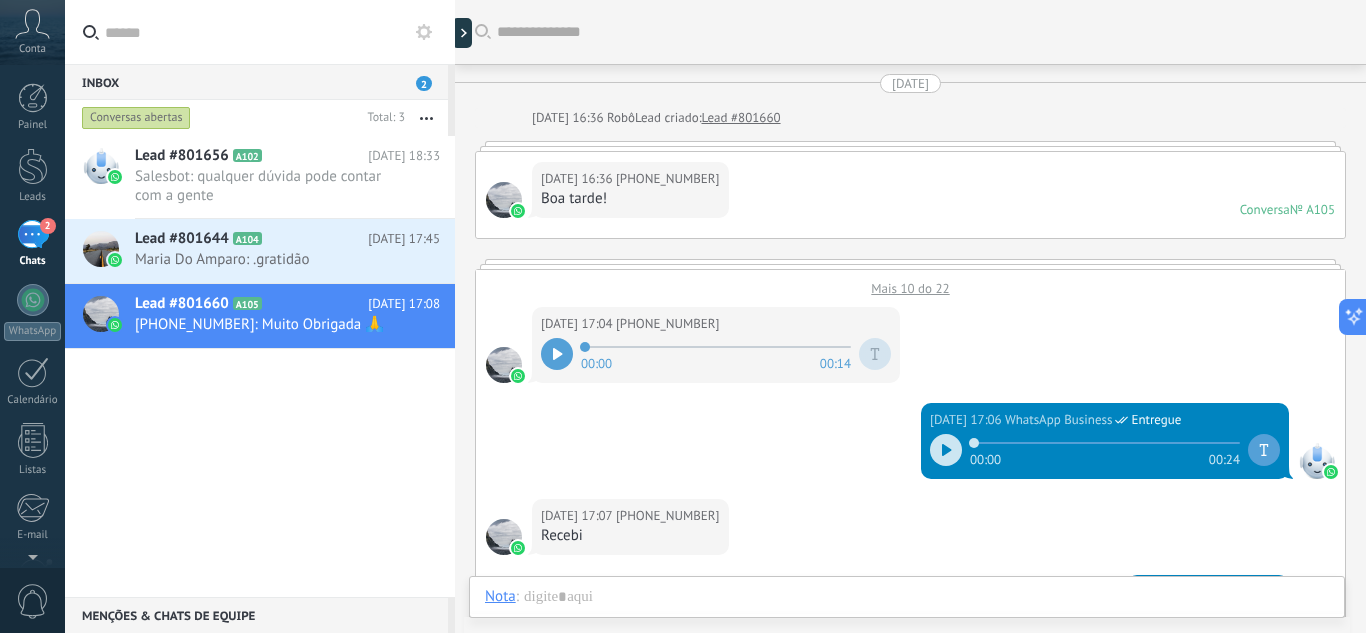 scroll, scrollTop: 708, scrollLeft: 0, axis: vertical 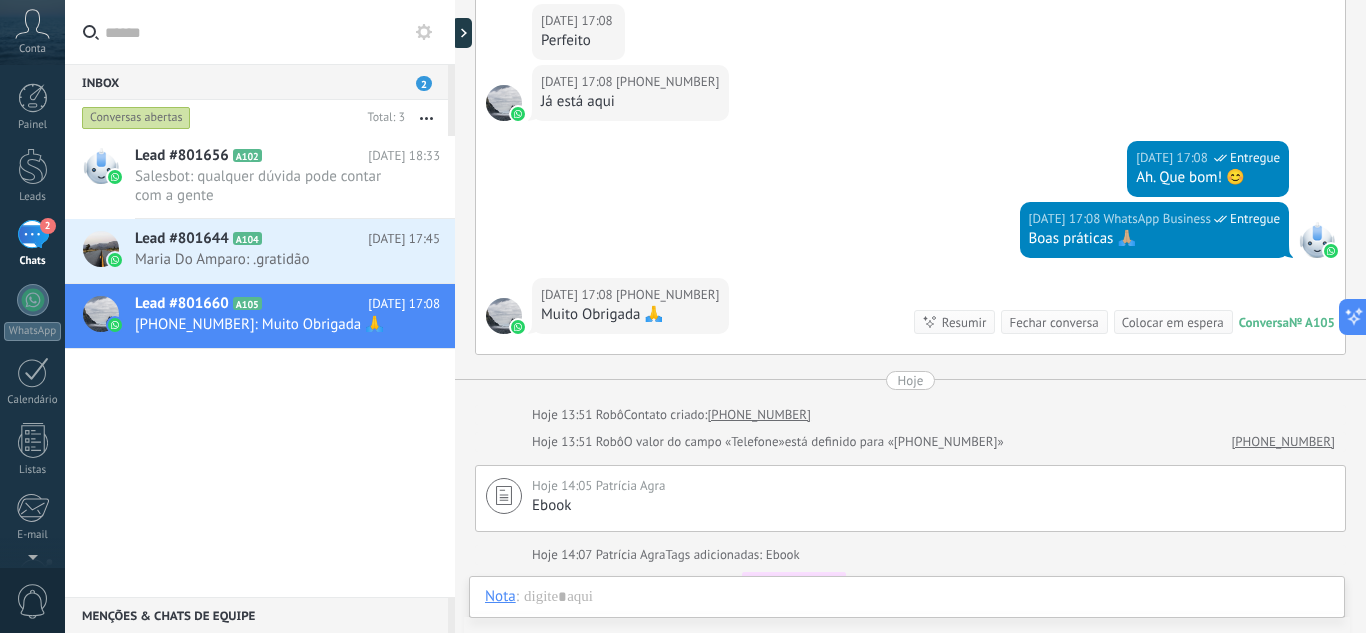 click on "Fechar conversa" at bounding box center (1053, 322) 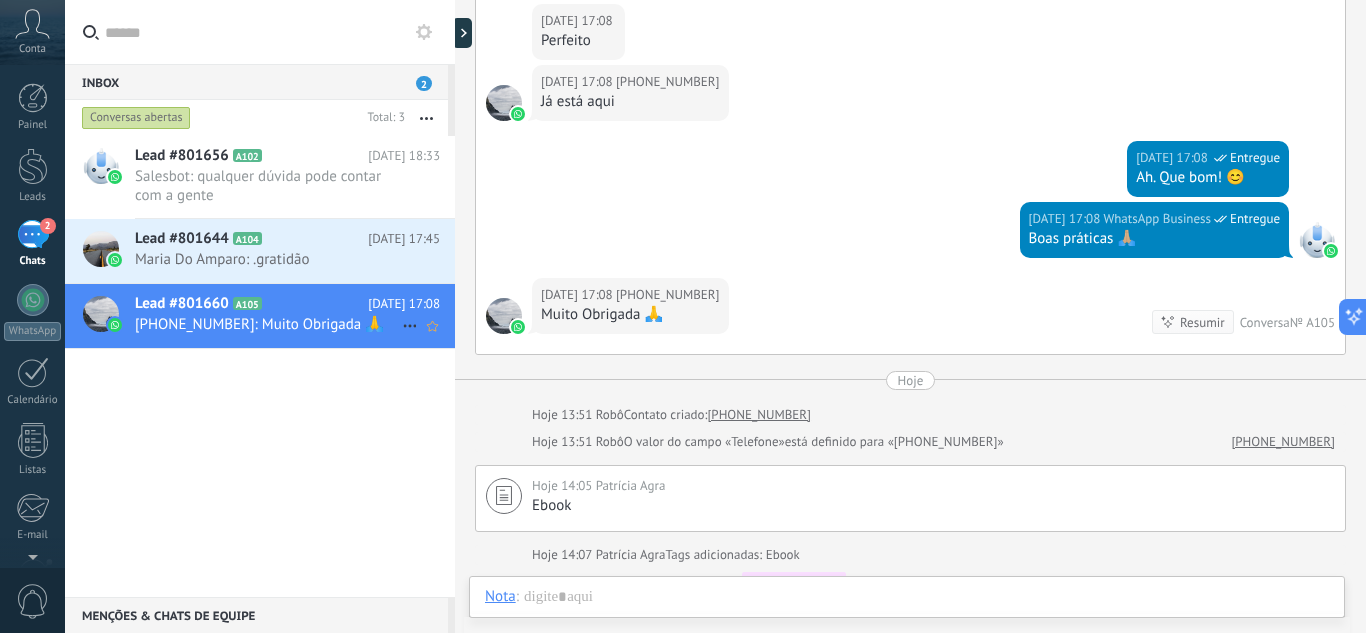 scroll, scrollTop: 735, scrollLeft: 0, axis: vertical 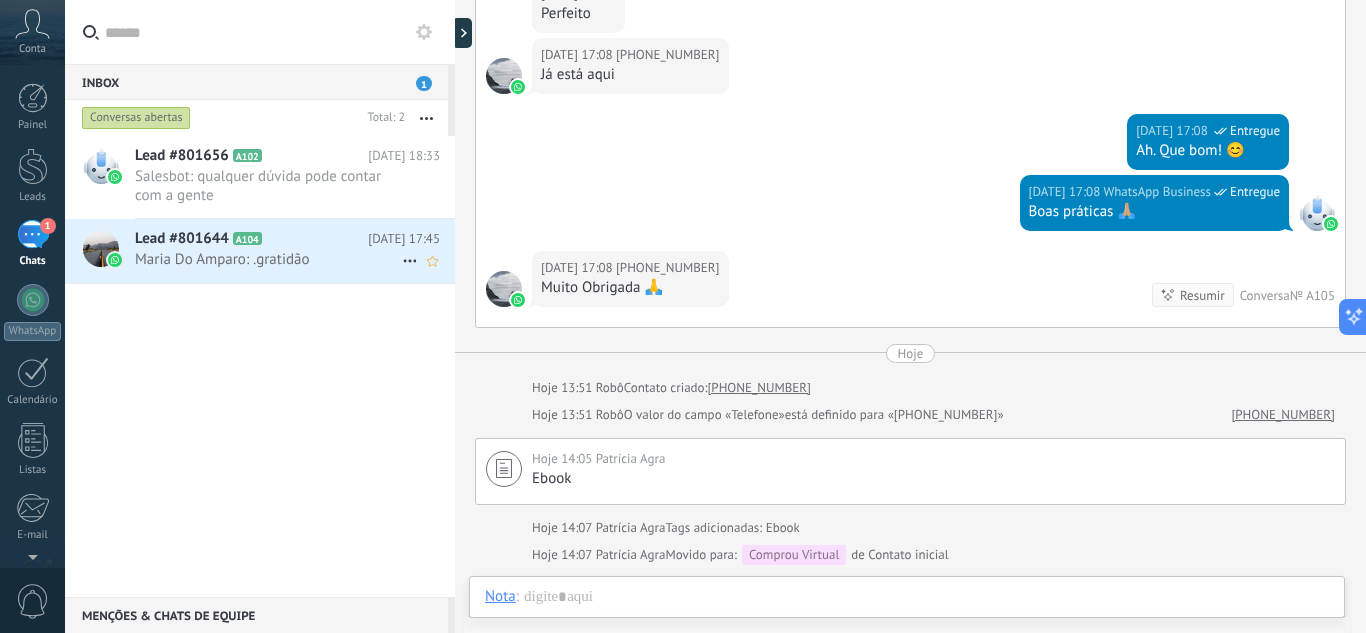 click on "Maria Do Amparo: .gratidão" at bounding box center (268, 259) 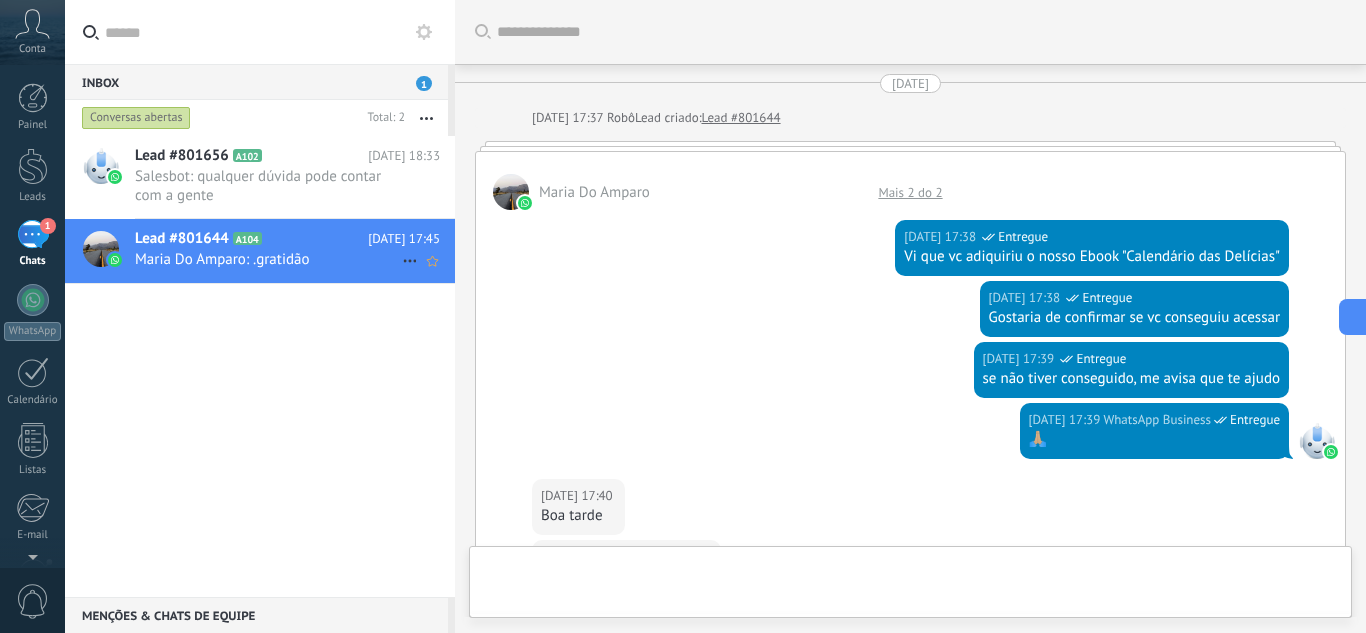 scroll, scrollTop: 596, scrollLeft: 0, axis: vertical 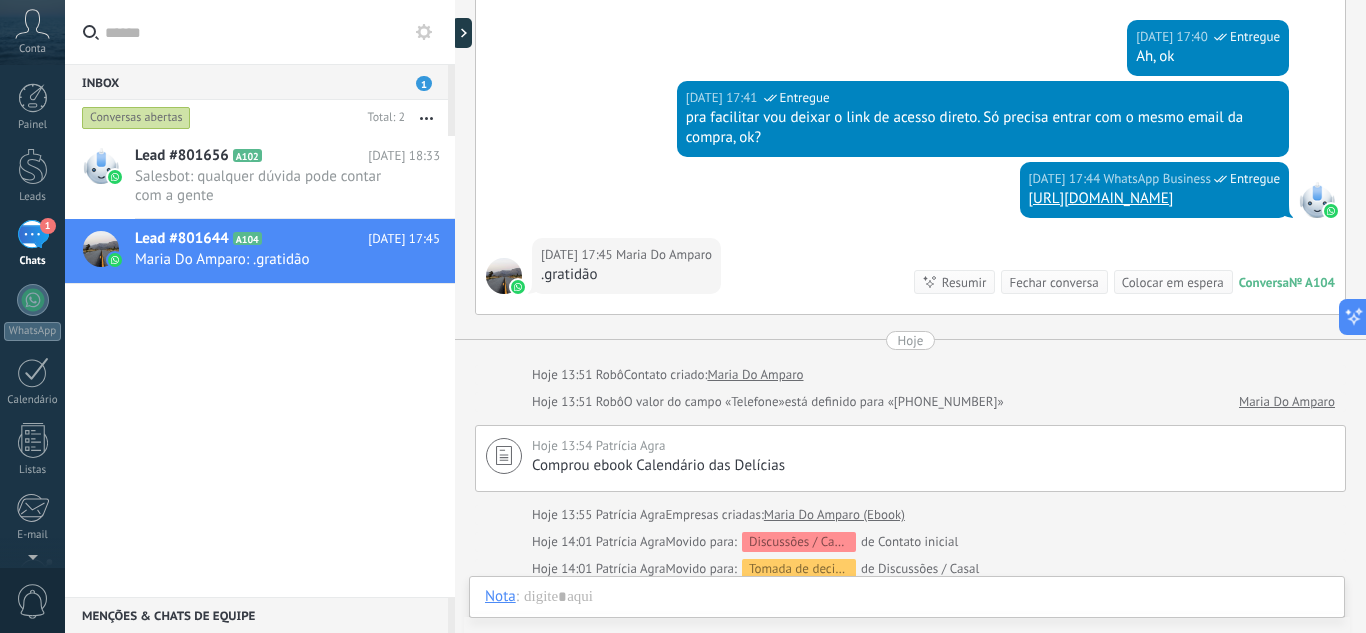click on "Fechar conversa" at bounding box center [1053, 282] 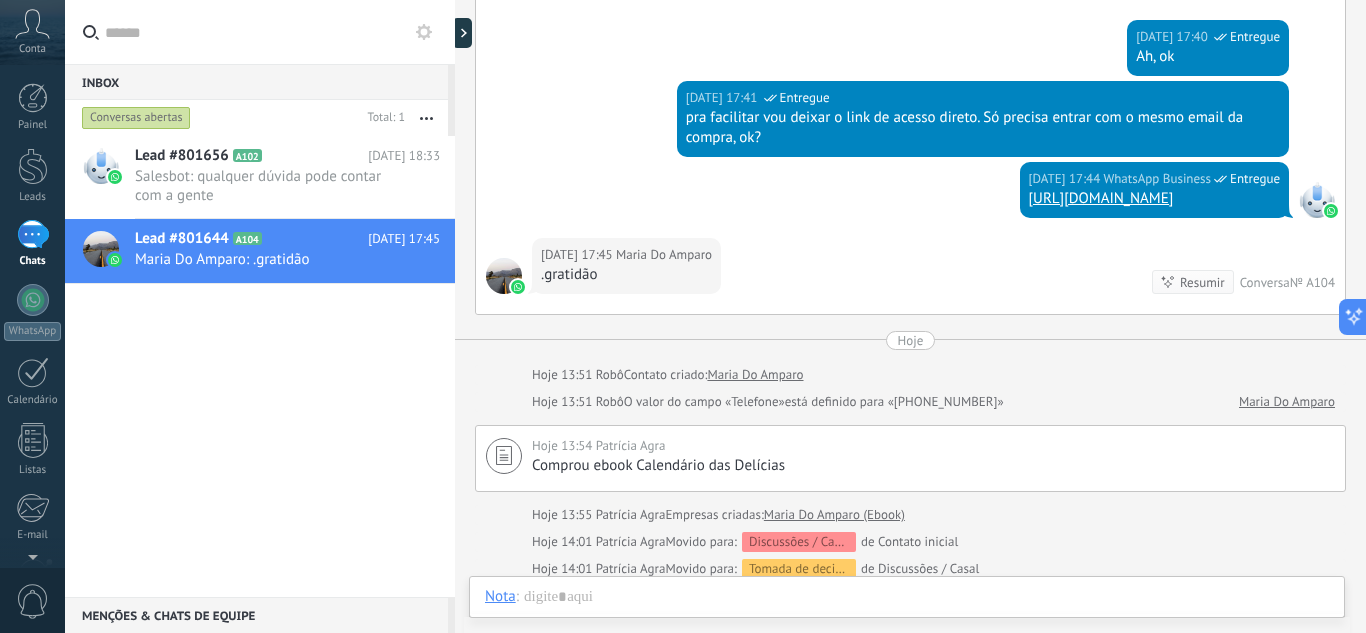 scroll, scrollTop: 623, scrollLeft: 0, axis: vertical 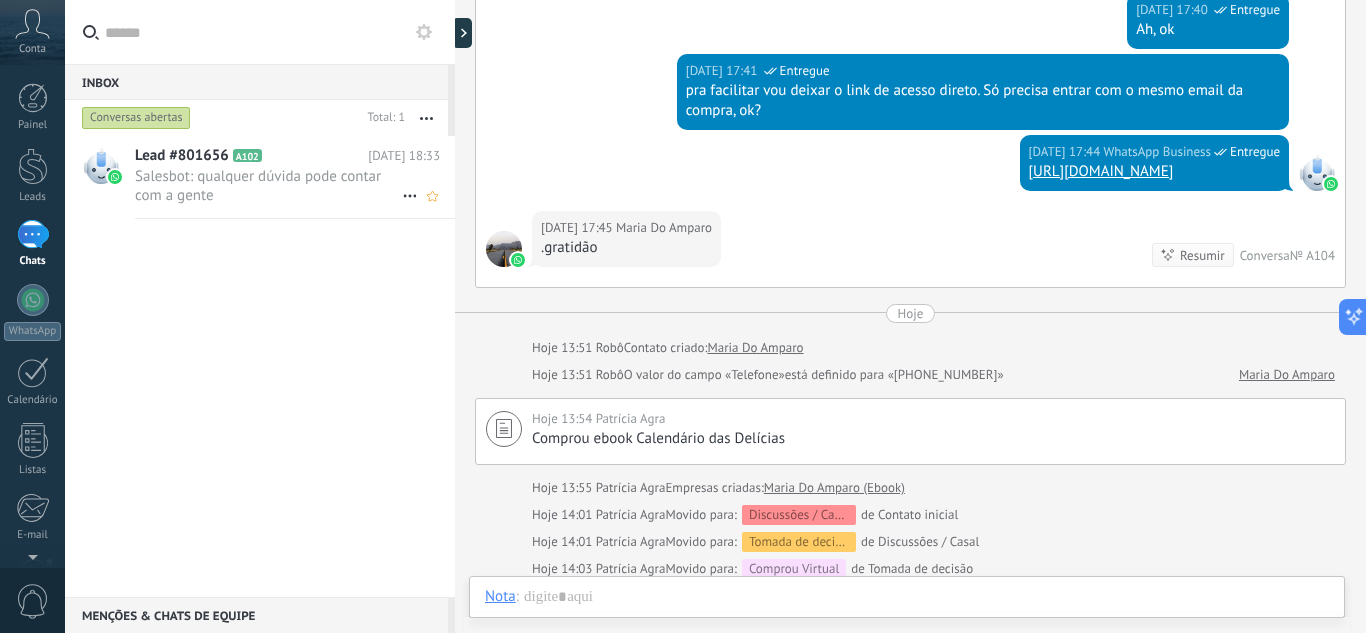 click on "Salesbot: qualquer dúvida pode contar com a gente" at bounding box center [268, 186] 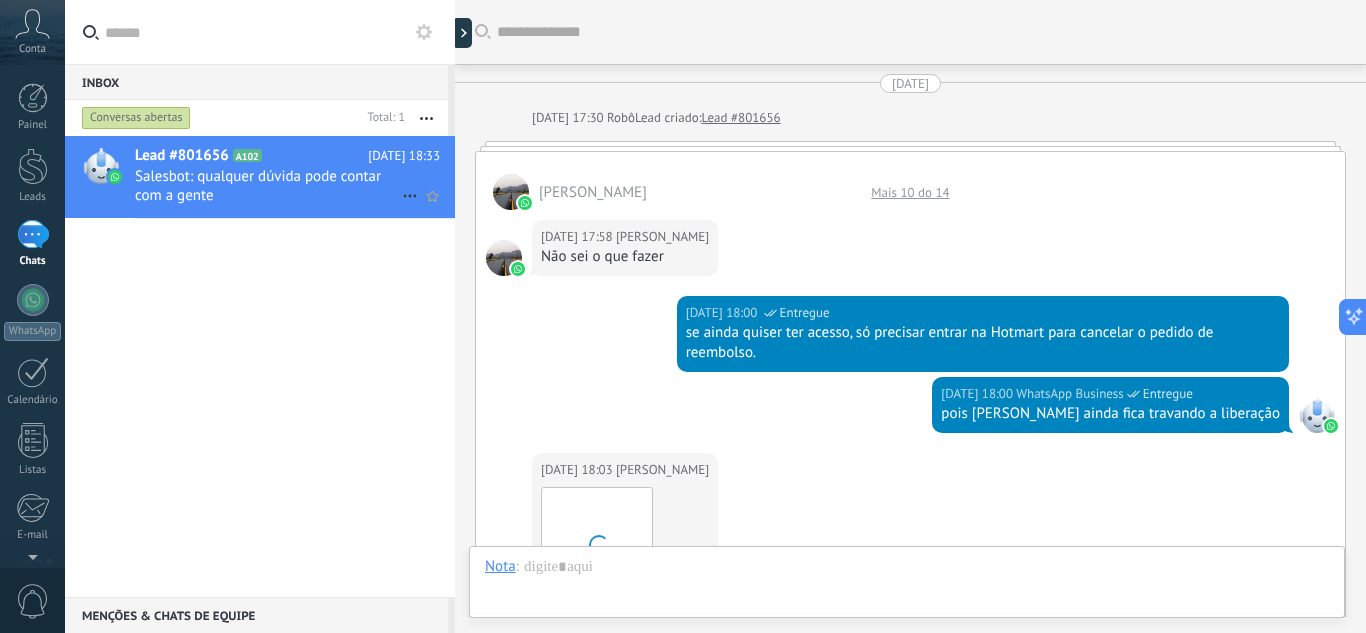 scroll, scrollTop: 990, scrollLeft: 0, axis: vertical 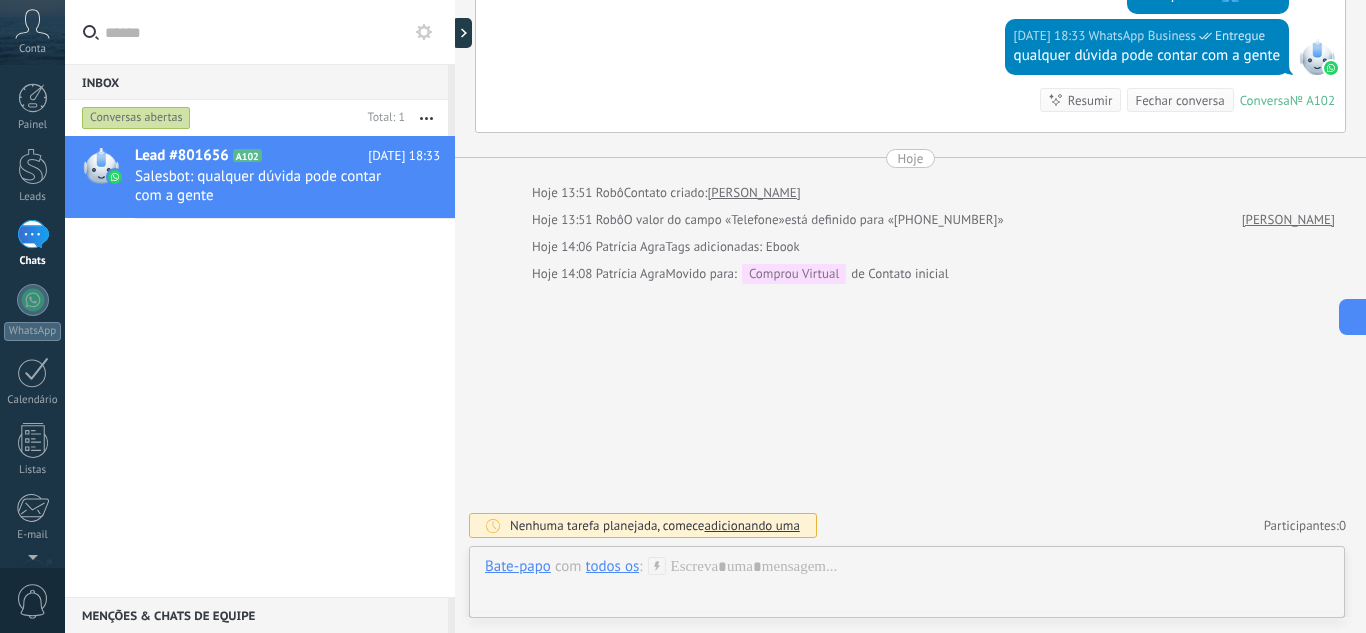 click on "Fechar conversa" at bounding box center (1179, 100) 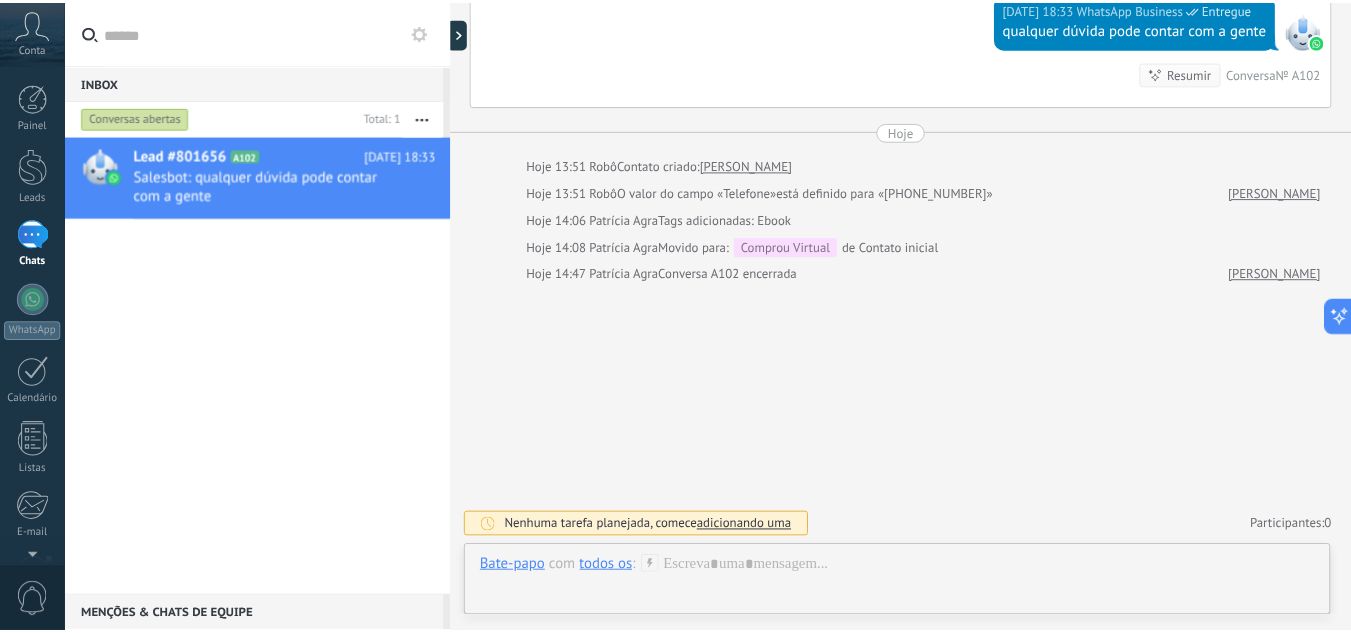 scroll, scrollTop: 1017, scrollLeft: 0, axis: vertical 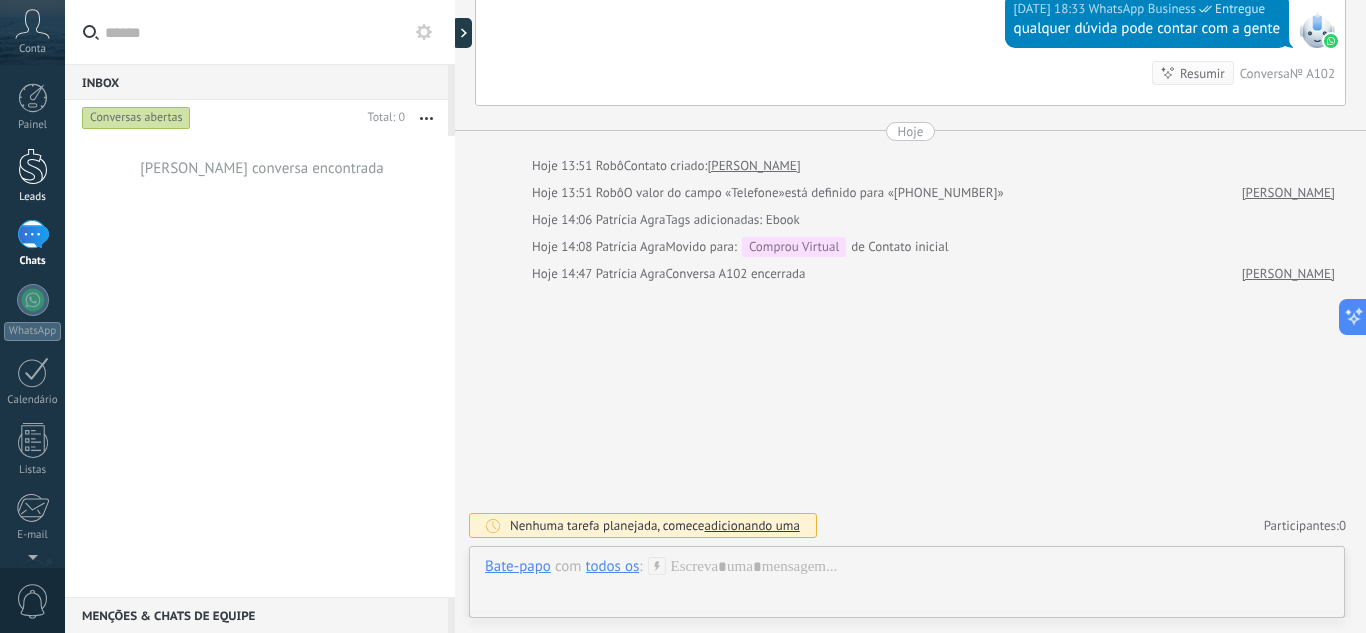 click at bounding box center (33, 166) 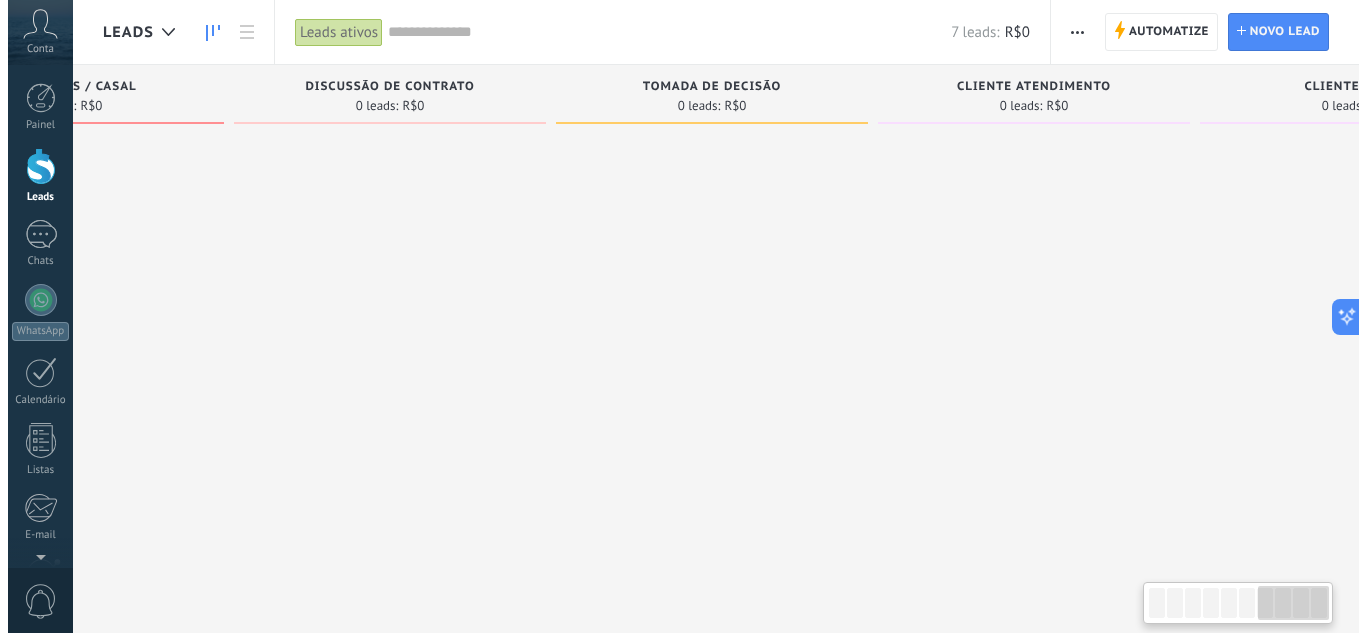 scroll, scrollTop: 0, scrollLeft: 1984, axis: horizontal 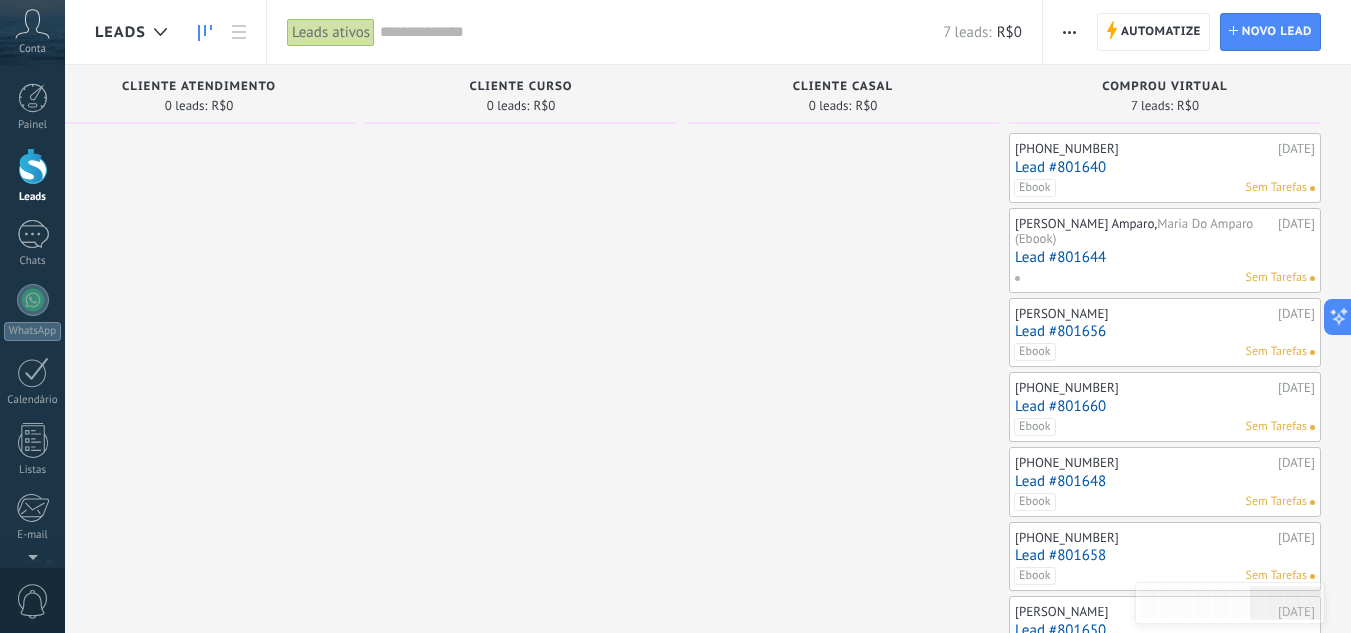 drag, startPoint x: 1149, startPoint y: 589, endPoint x: 1365, endPoint y: 621, distance: 218.3575 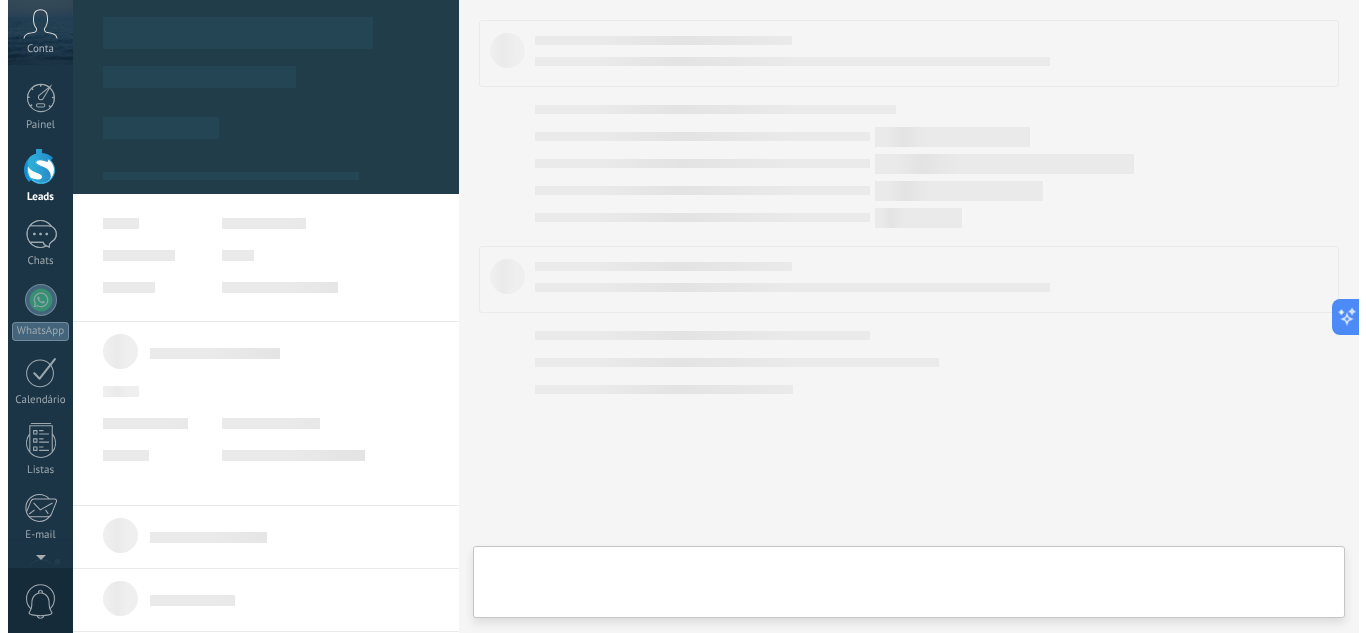 scroll, scrollTop: 0, scrollLeft: 1969, axis: horizontal 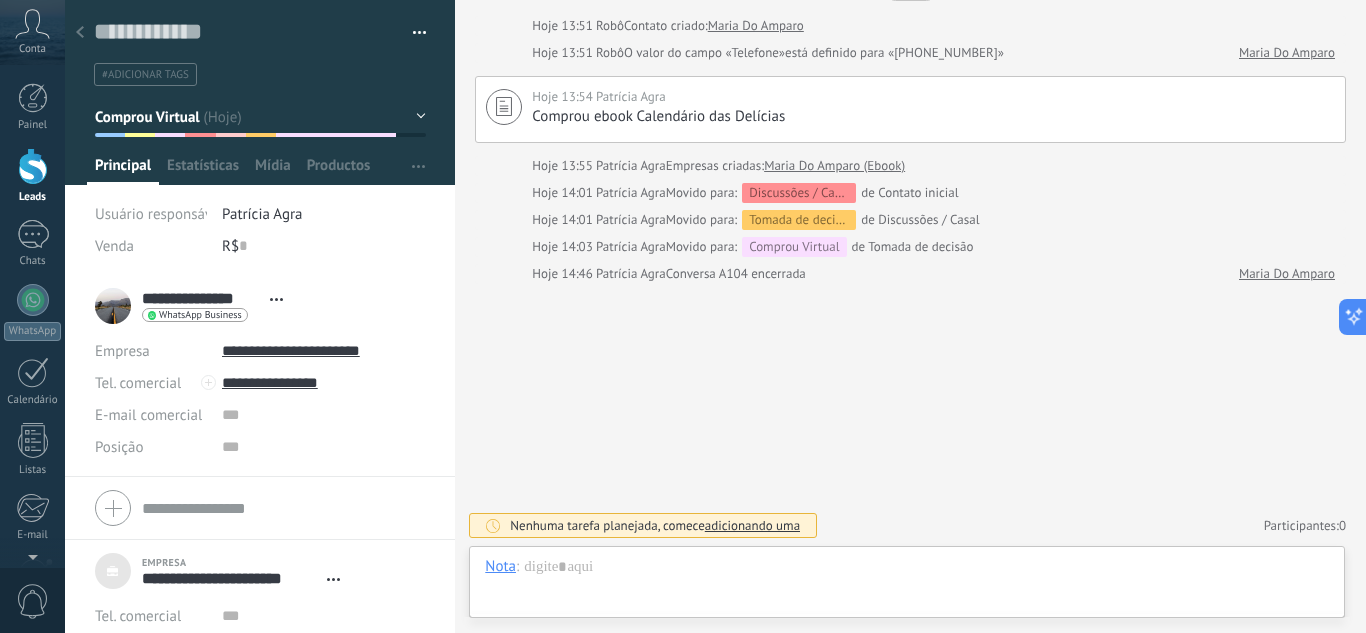 click on "#adicionar tags" at bounding box center (145, 75) 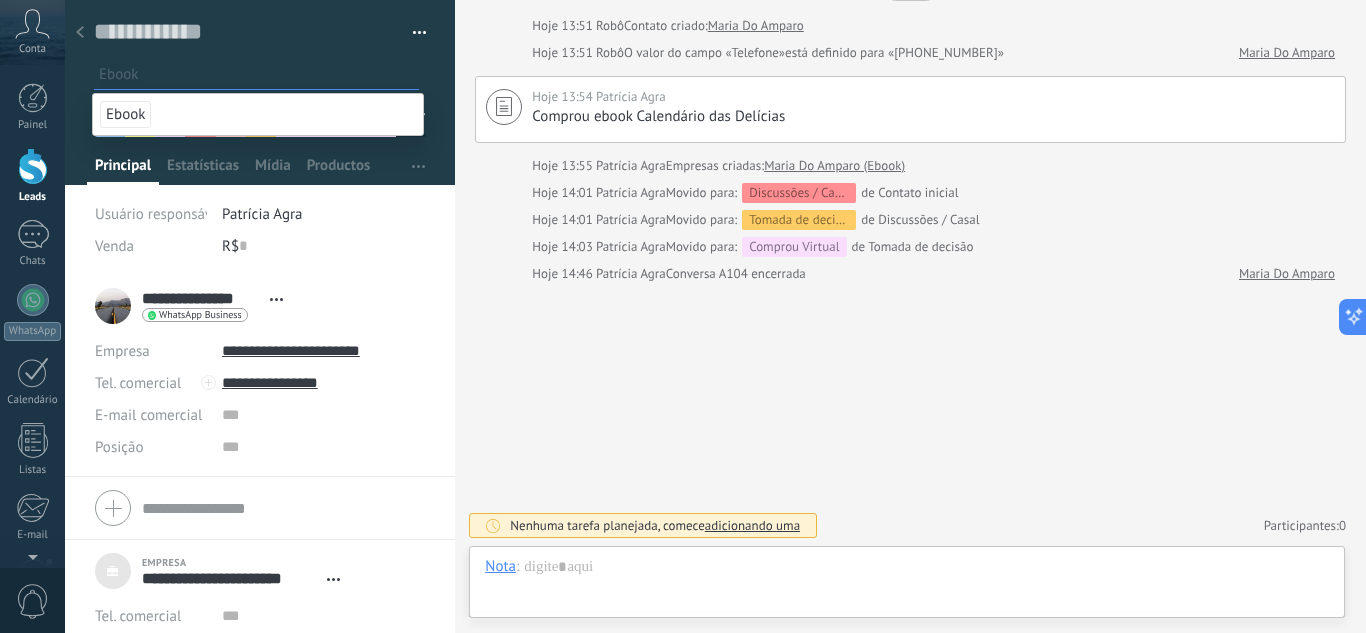 click on "Ebook" at bounding box center (125, 114) 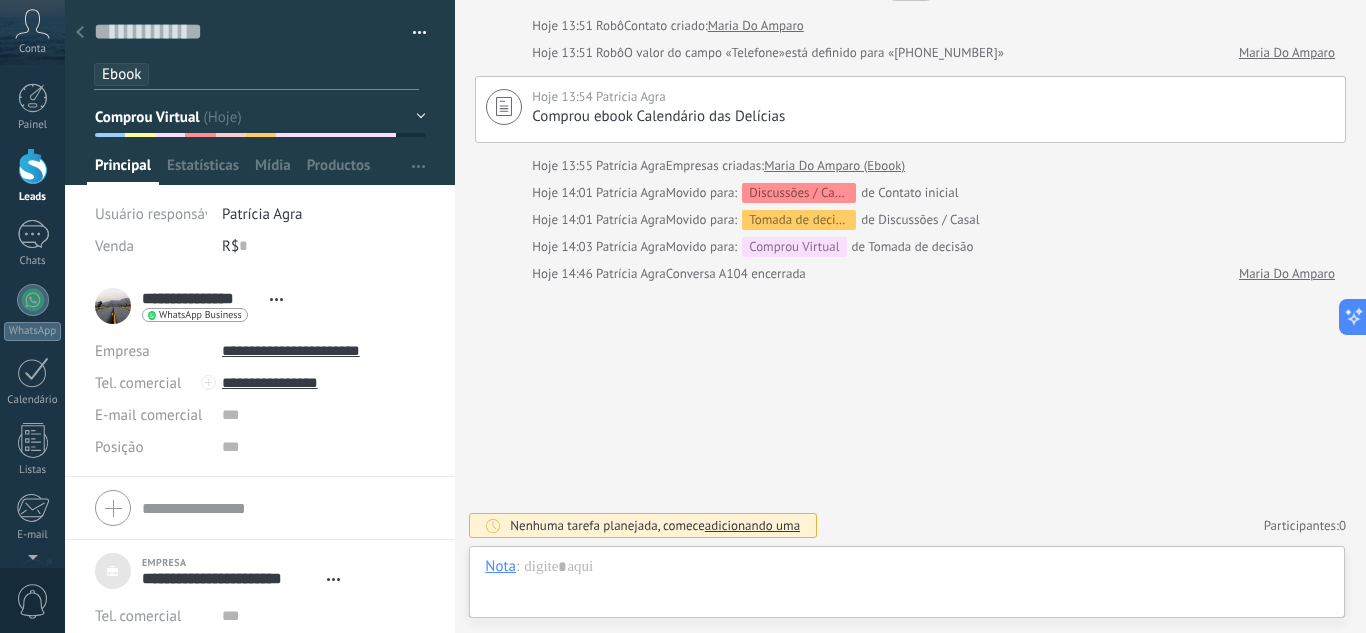 click on "R$
0" at bounding box center (324, 246) 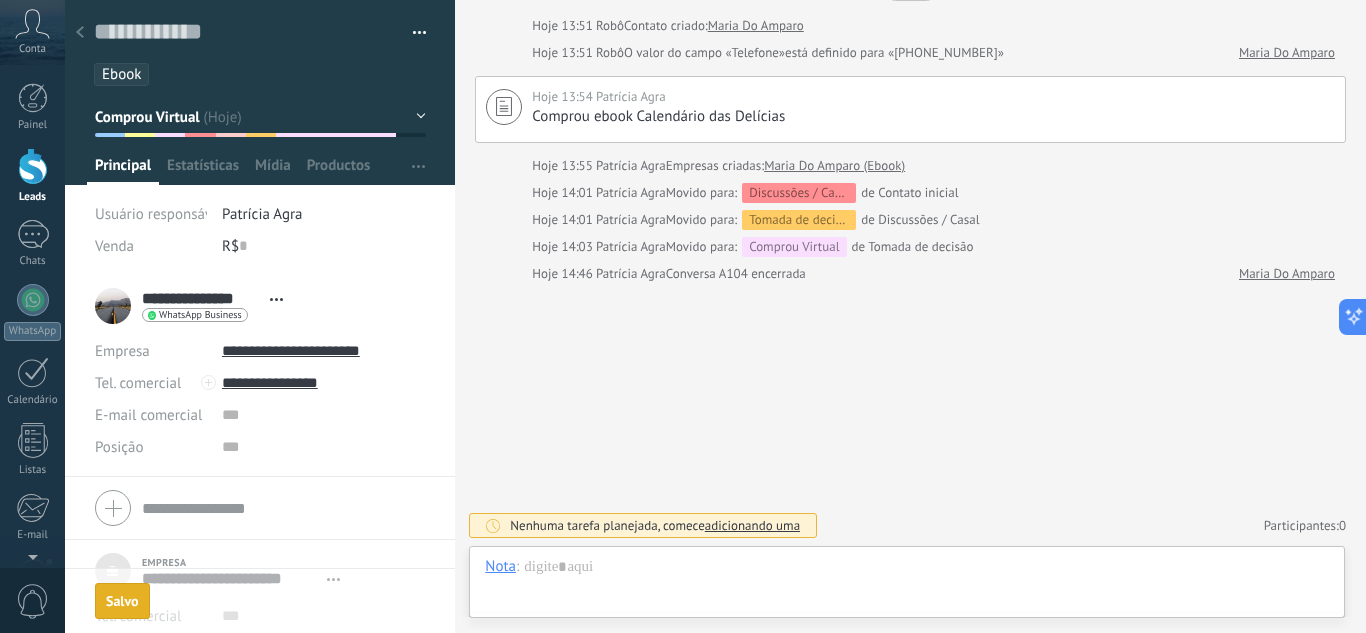 click at bounding box center (80, 33) 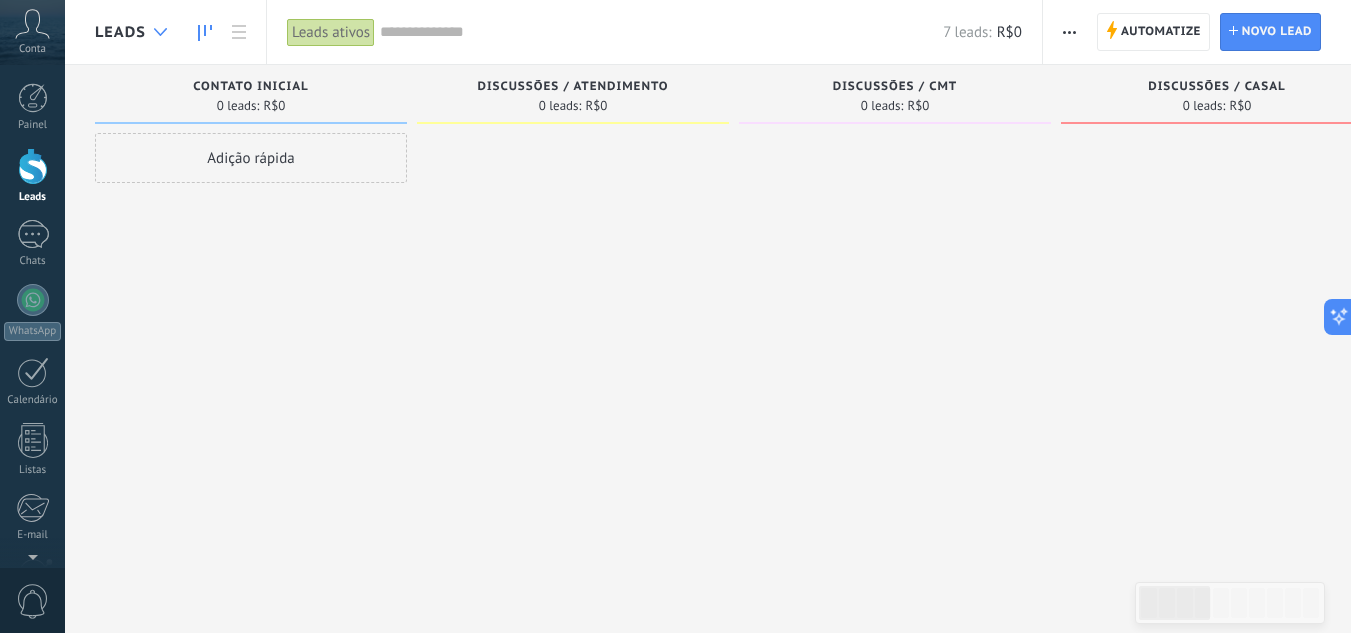 click at bounding box center (160, 32) 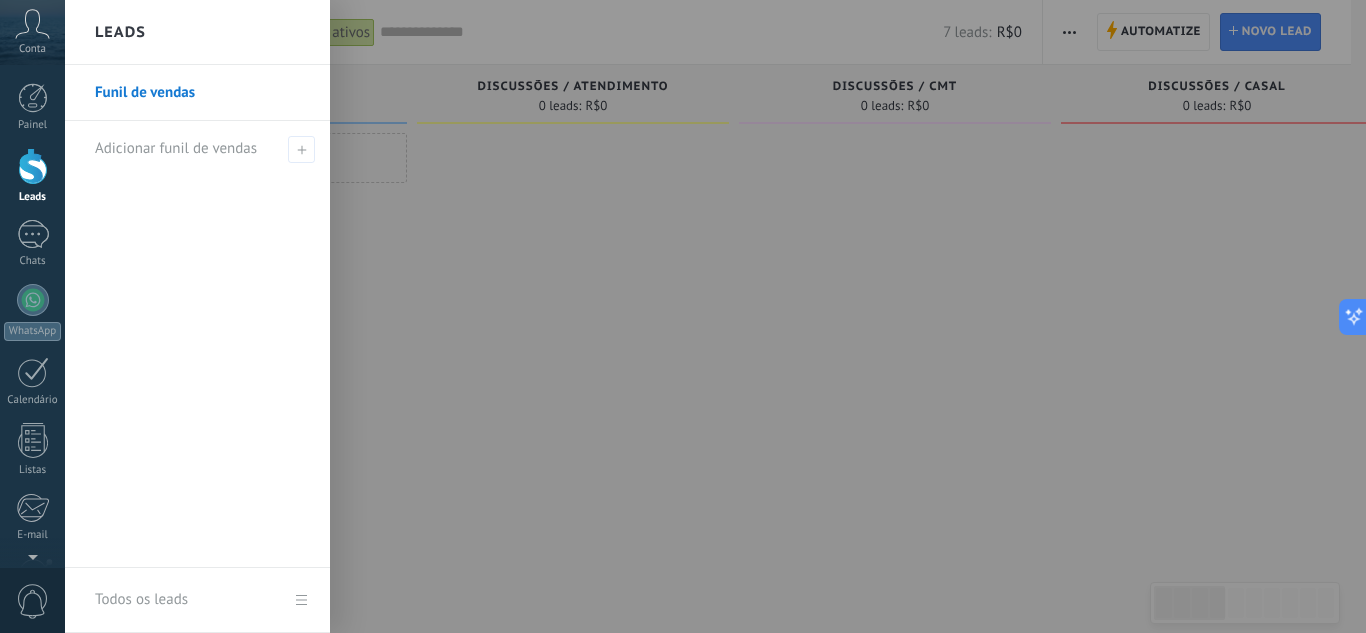 click on "Todos os leads" at bounding box center (141, 600) 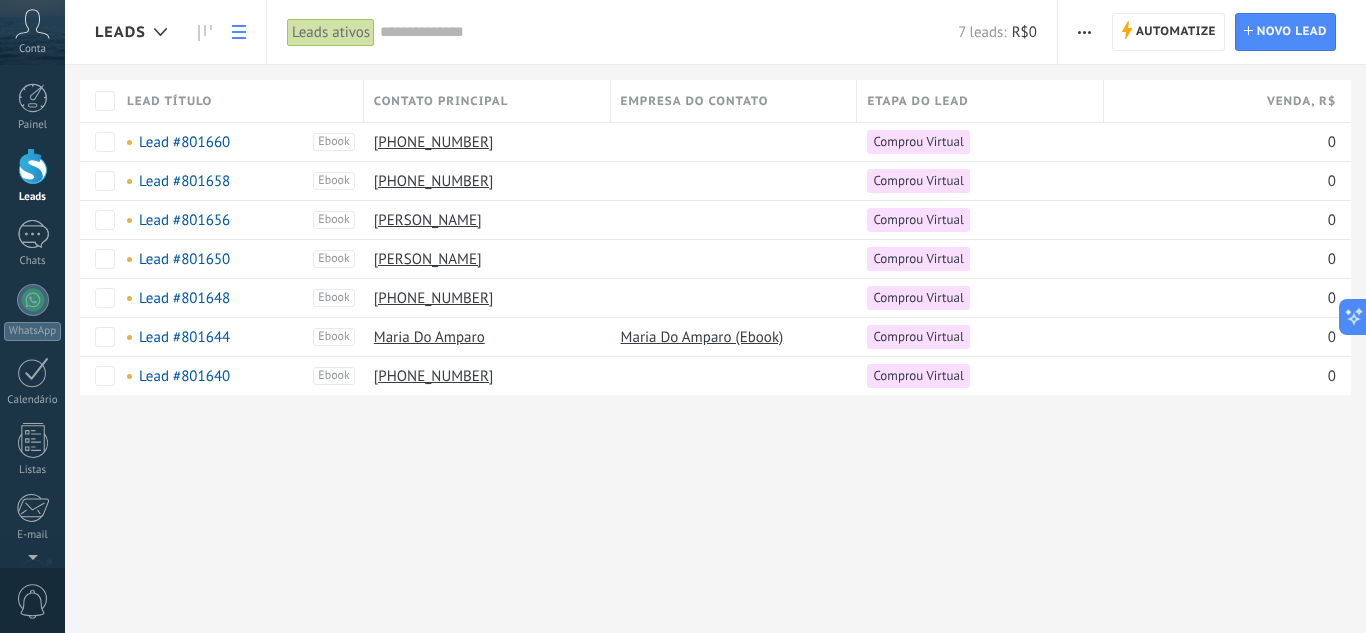 click on "Leads" at bounding box center [120, 32] 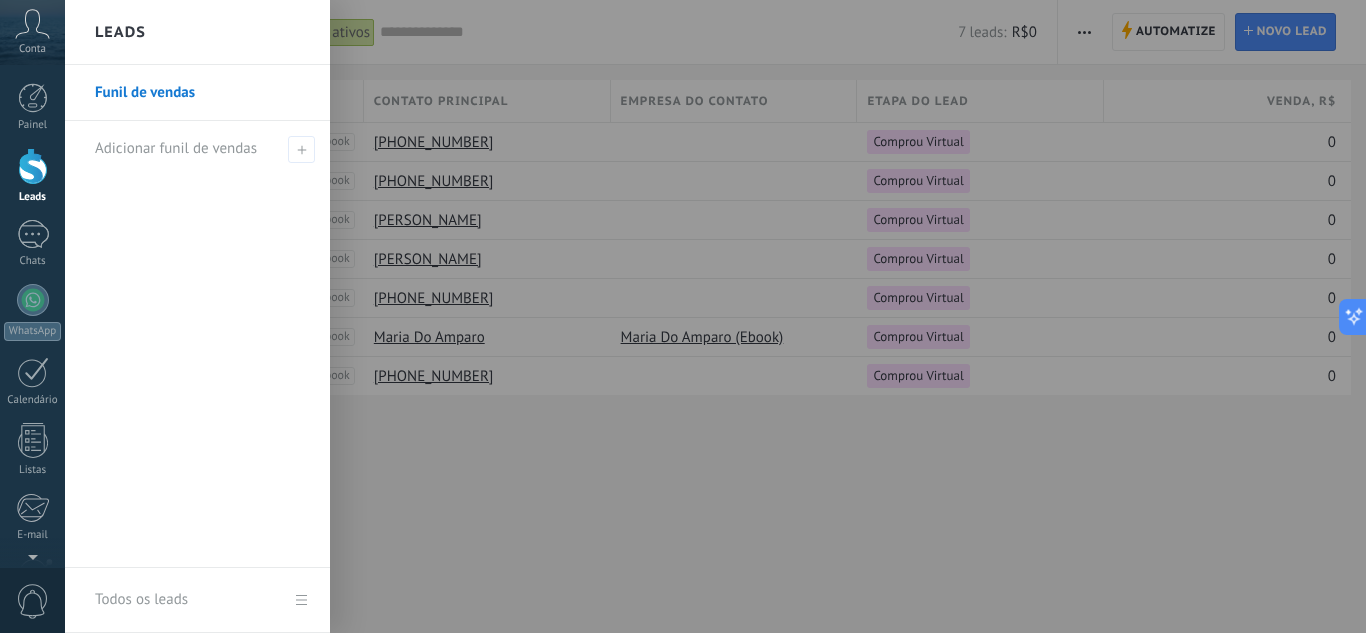 click on "Funil de vendas" at bounding box center [202, 93] 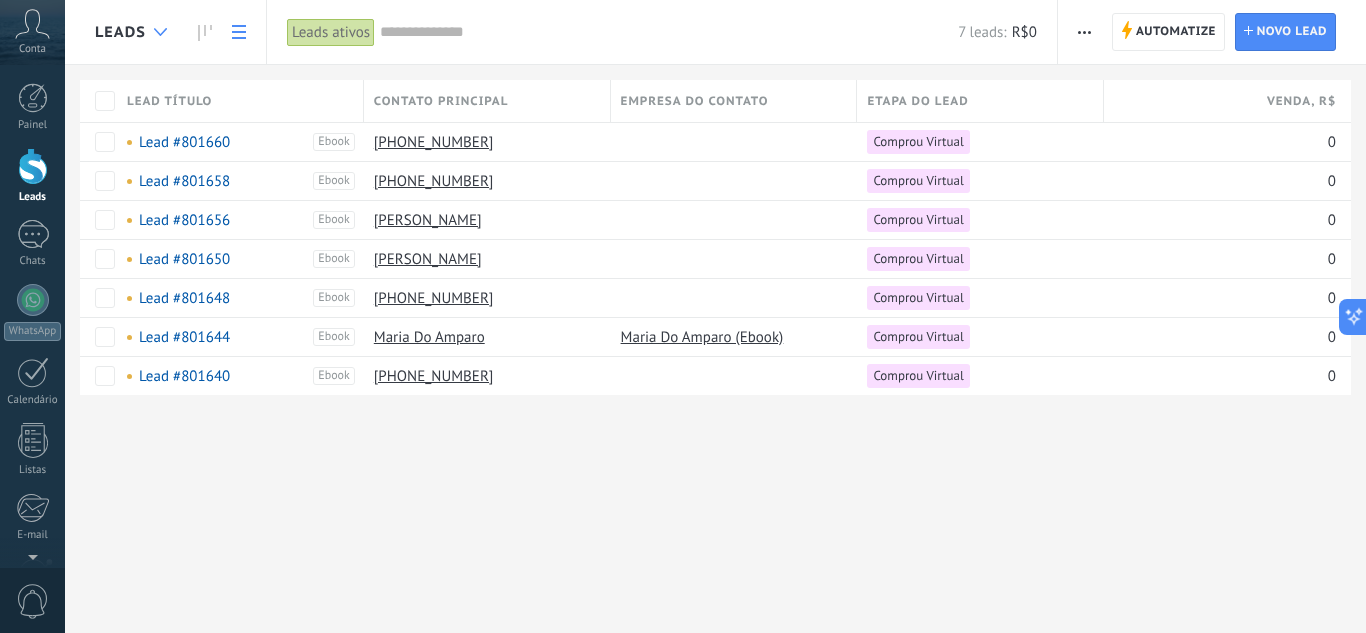 click 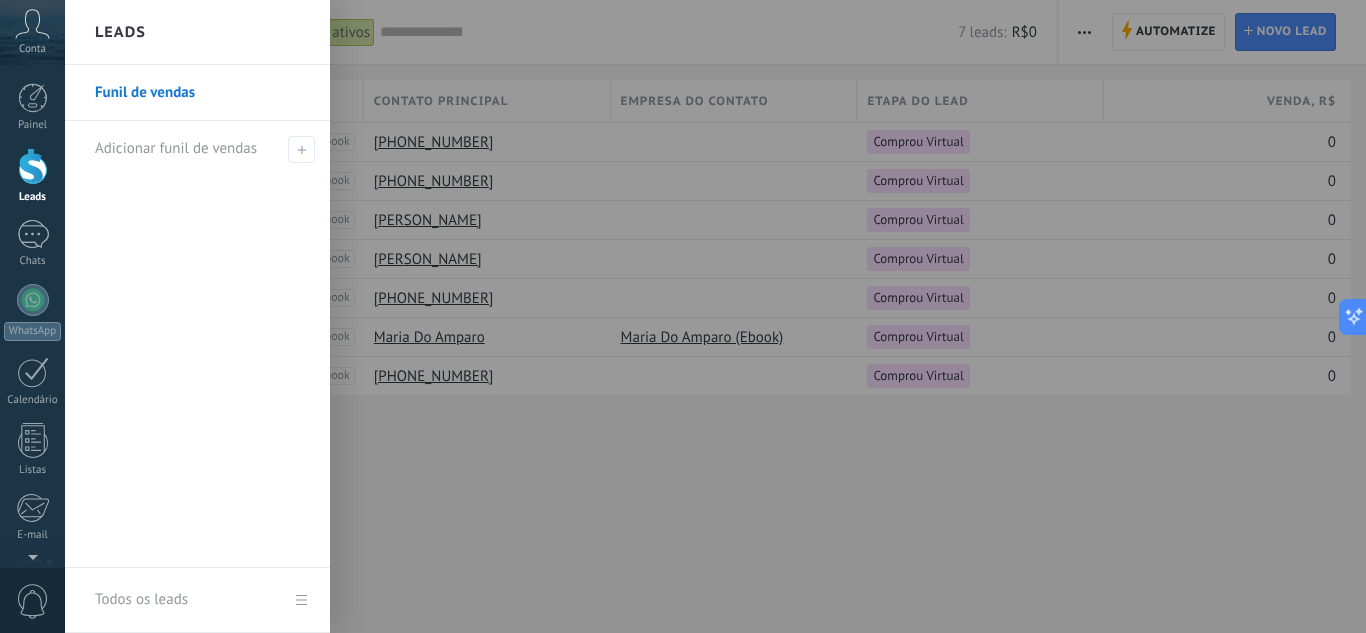 click on "Leads" at bounding box center (197, 32) 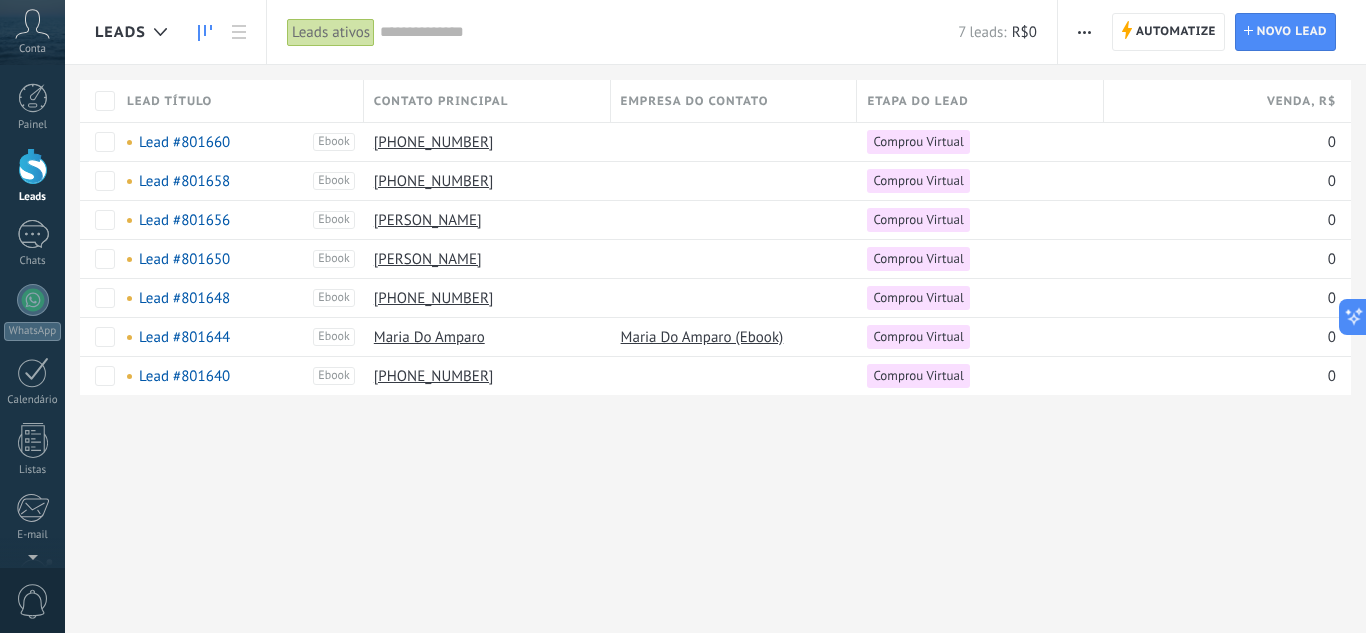 click 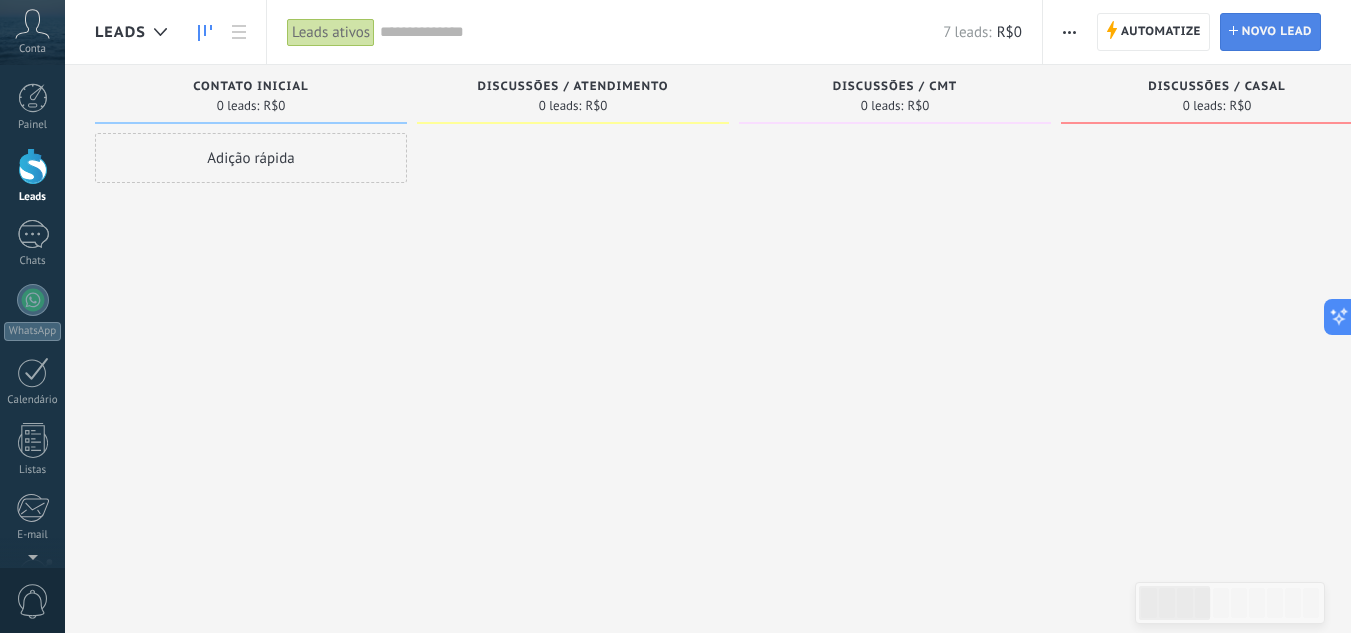 click on "Novo lead" at bounding box center [1277, 32] 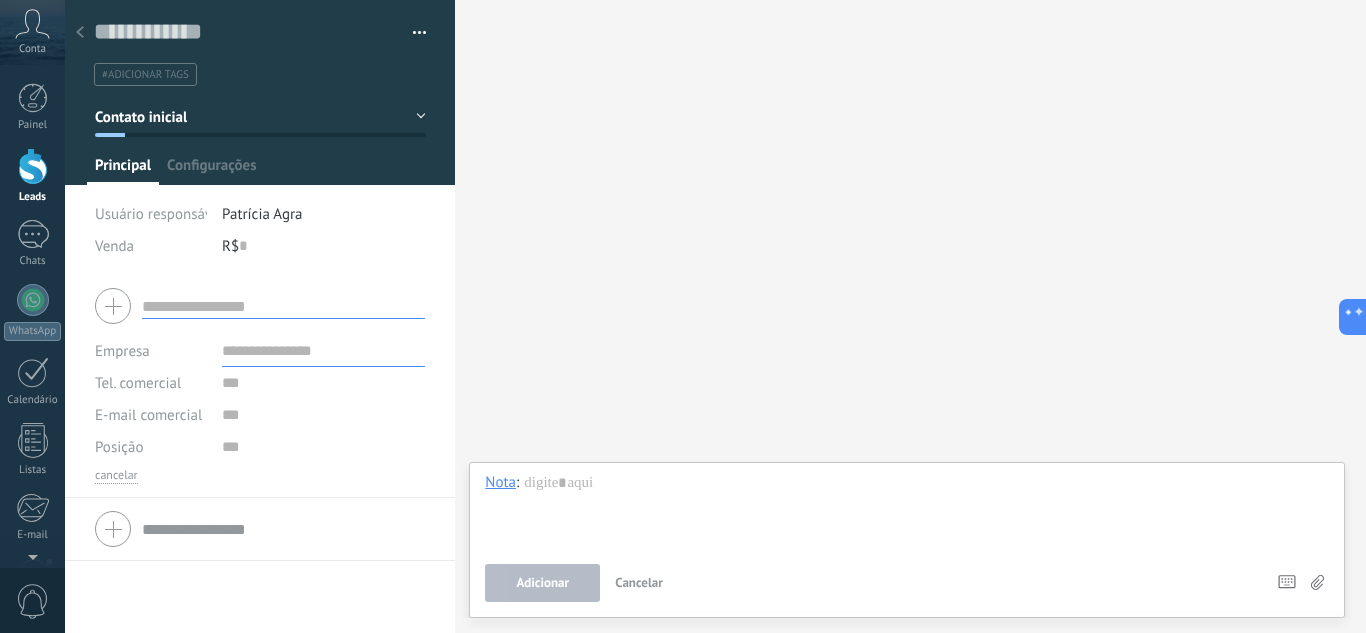 click at bounding box center [412, 33] 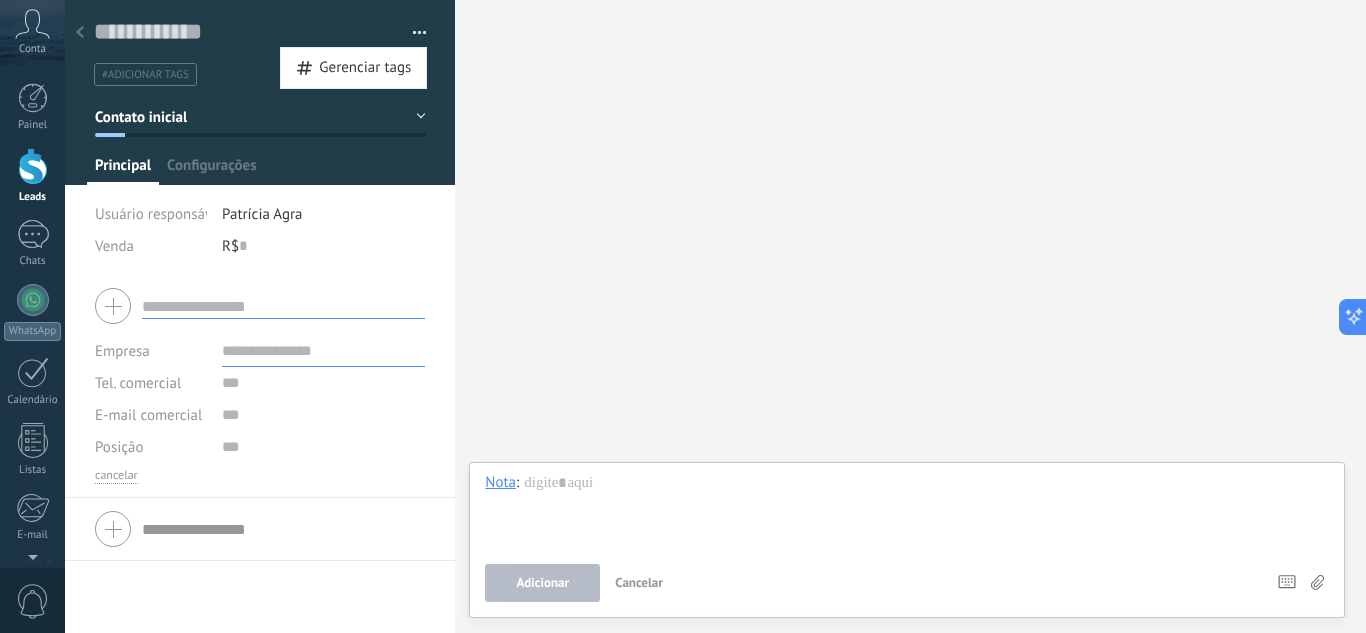 click 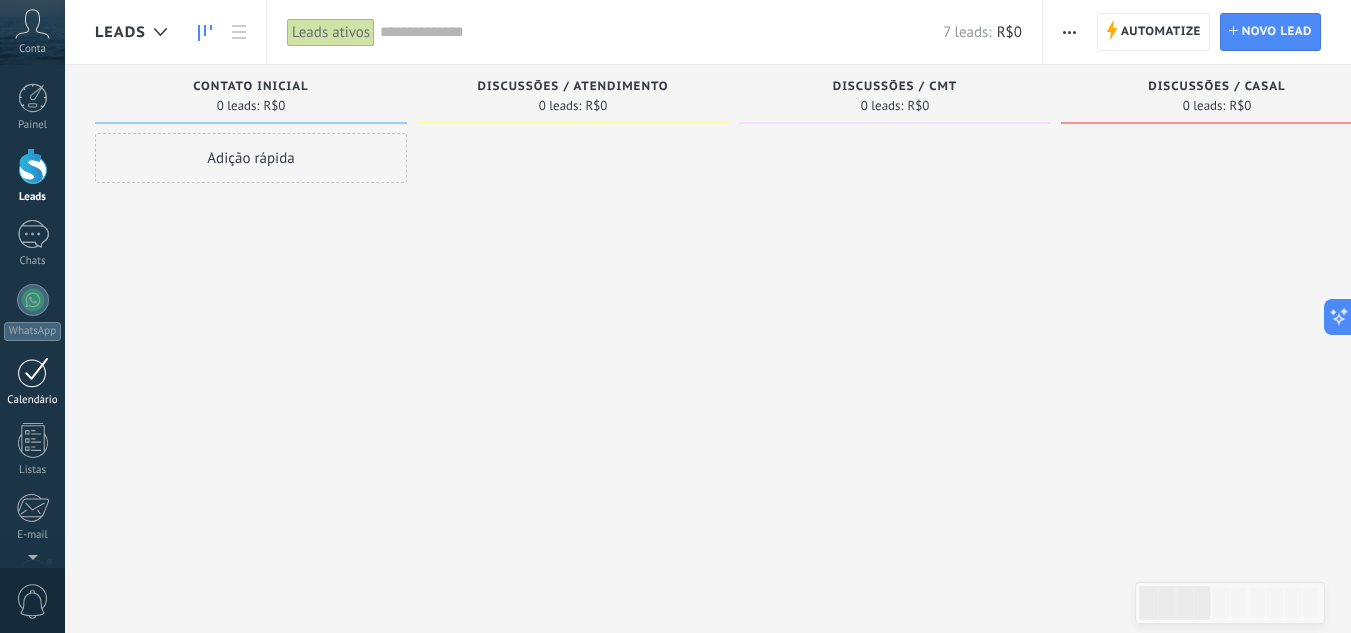 click at bounding box center [33, 372] 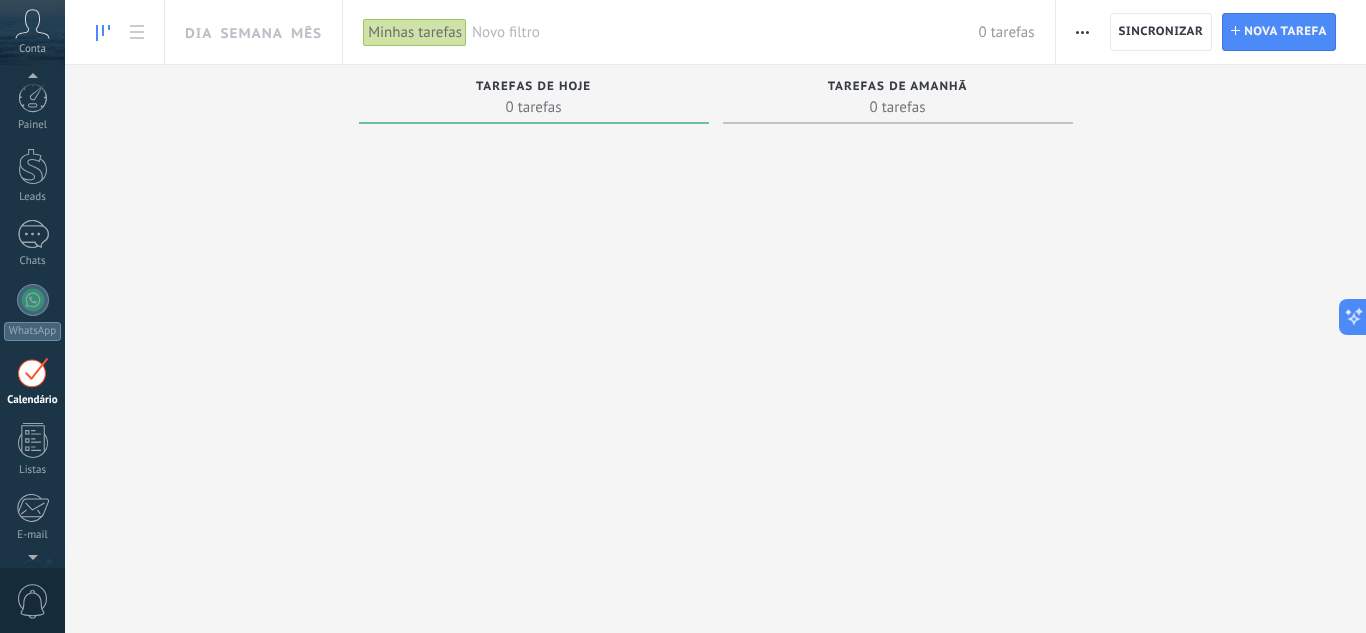 scroll, scrollTop: 58, scrollLeft: 0, axis: vertical 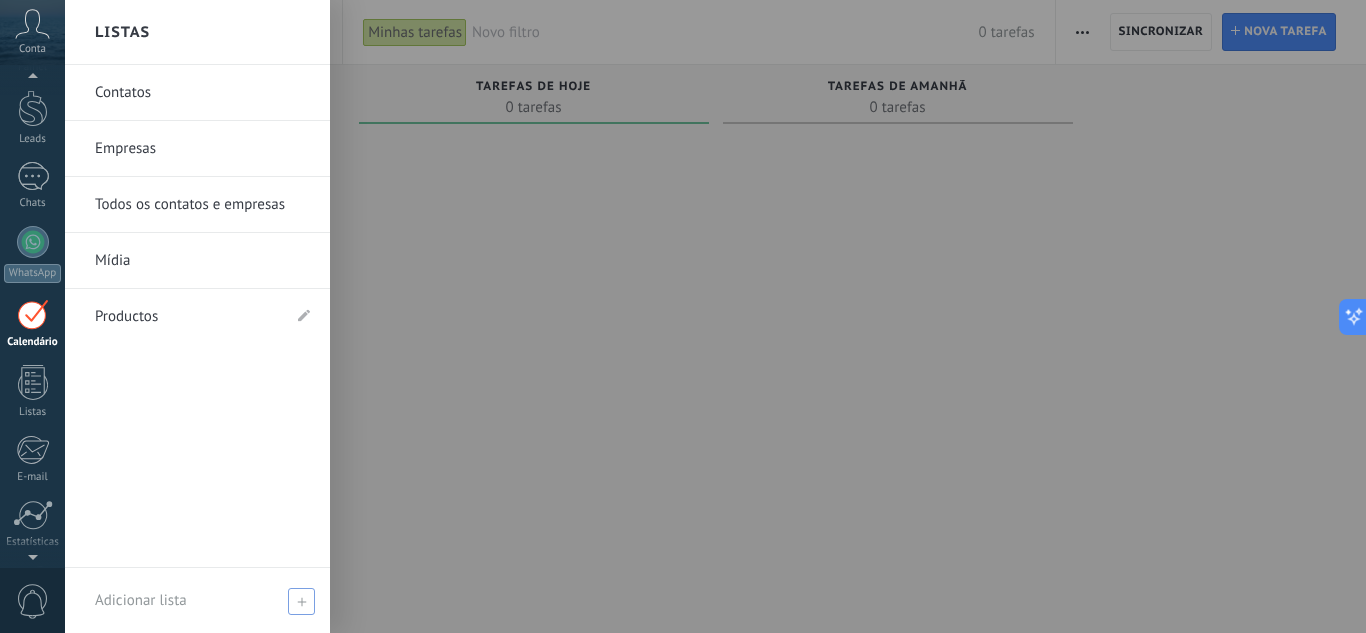click 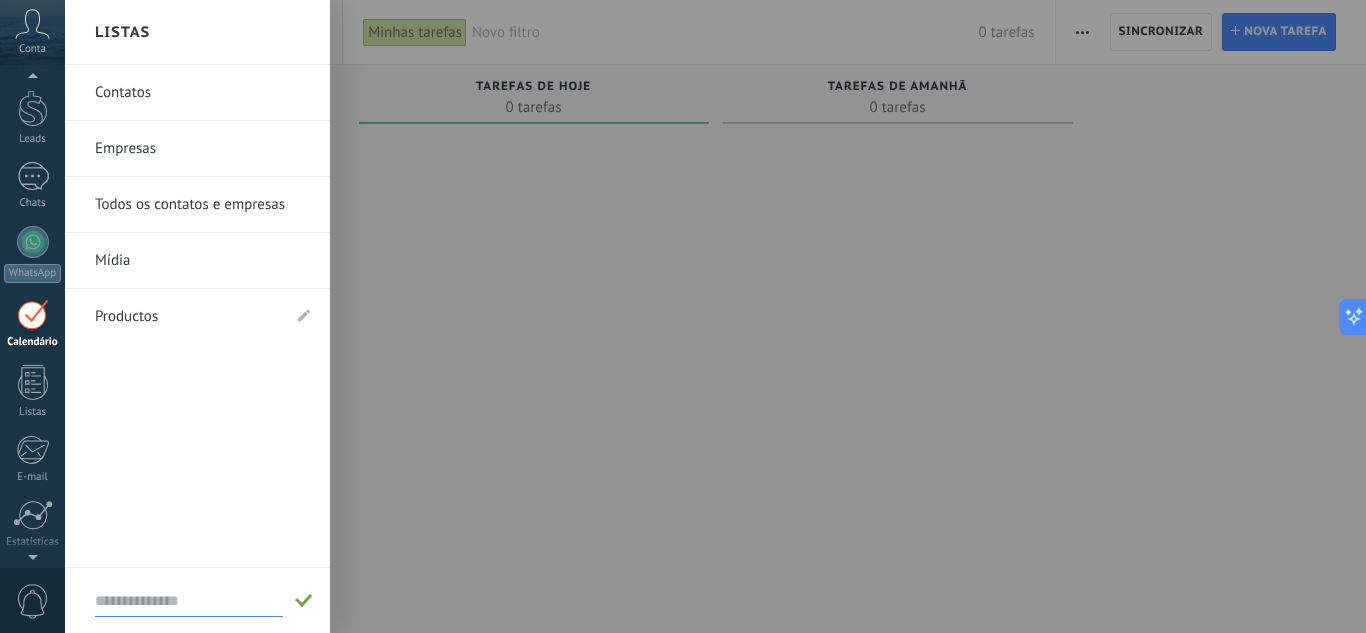 click on "Contatos Empresas Todos os contatos e empresas Mídia Productos" at bounding box center [197, 316] 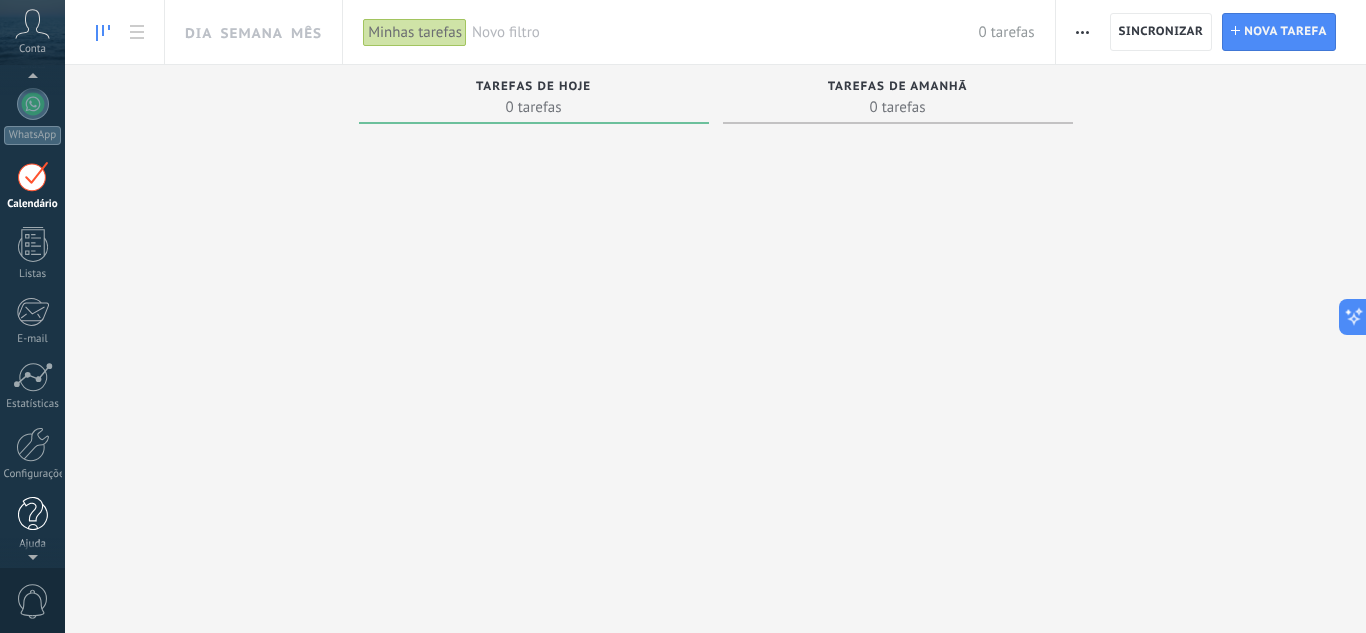 scroll, scrollTop: 199, scrollLeft: 0, axis: vertical 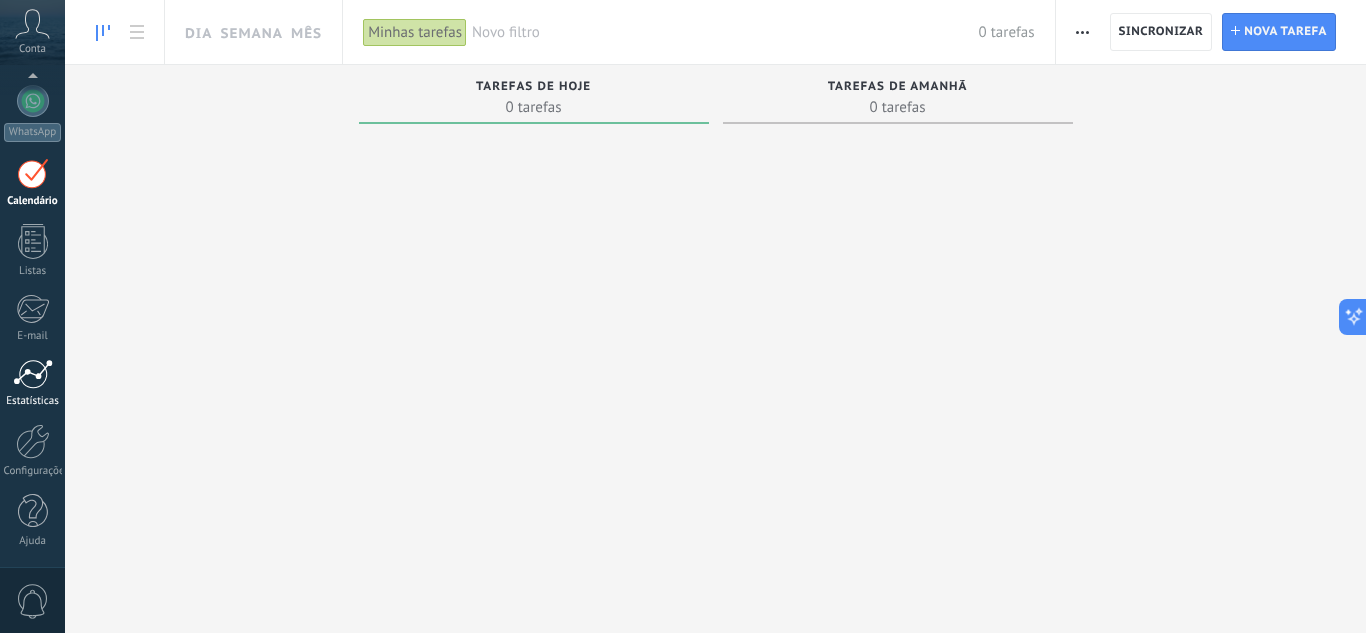 click at bounding box center [33, 374] 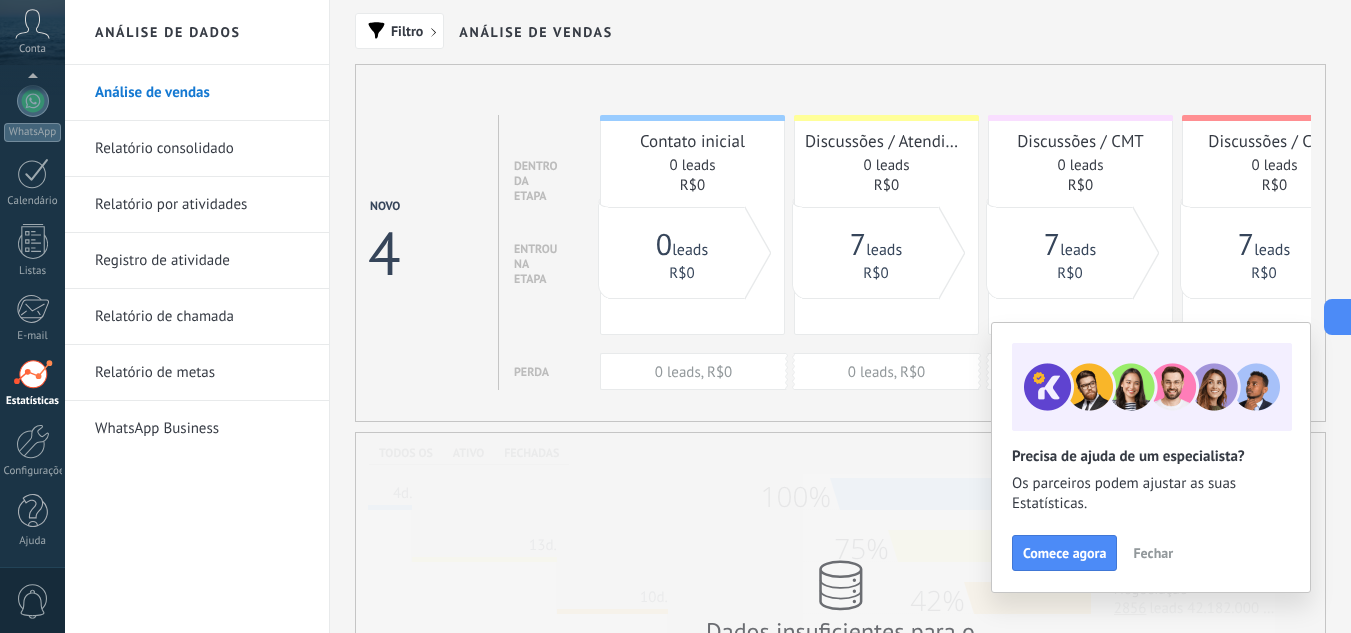 click on "WhatsApp Business" at bounding box center (202, 429) 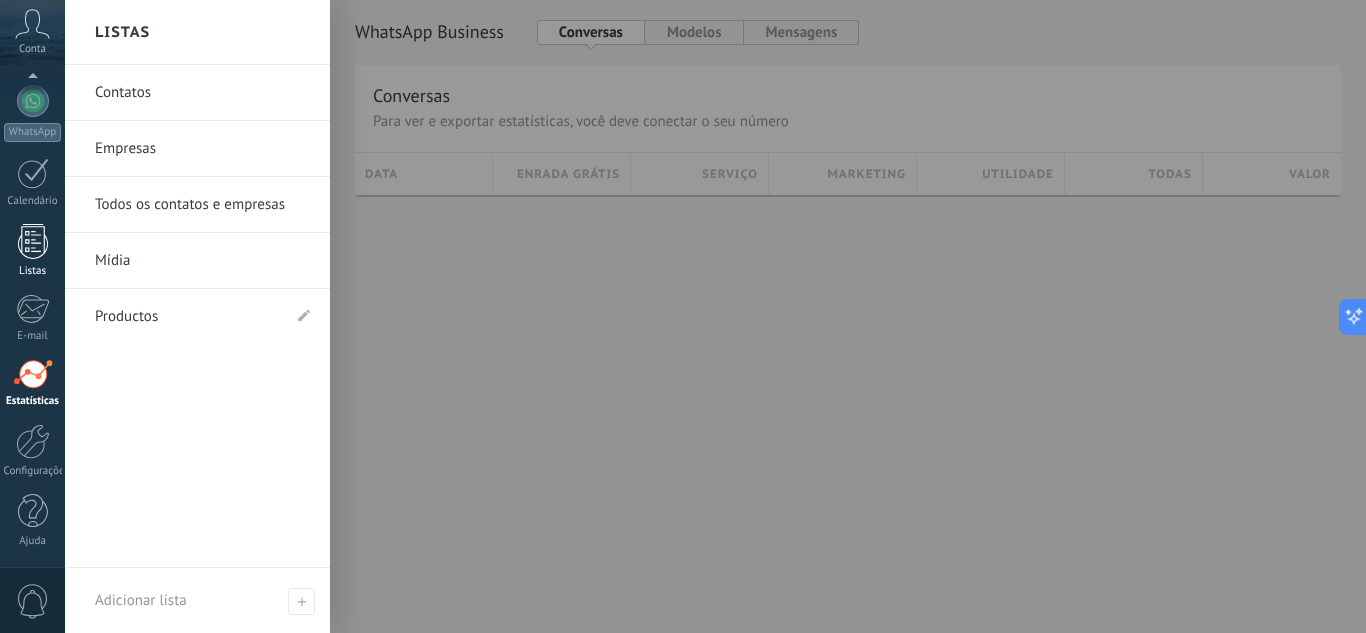 click at bounding box center [33, 241] 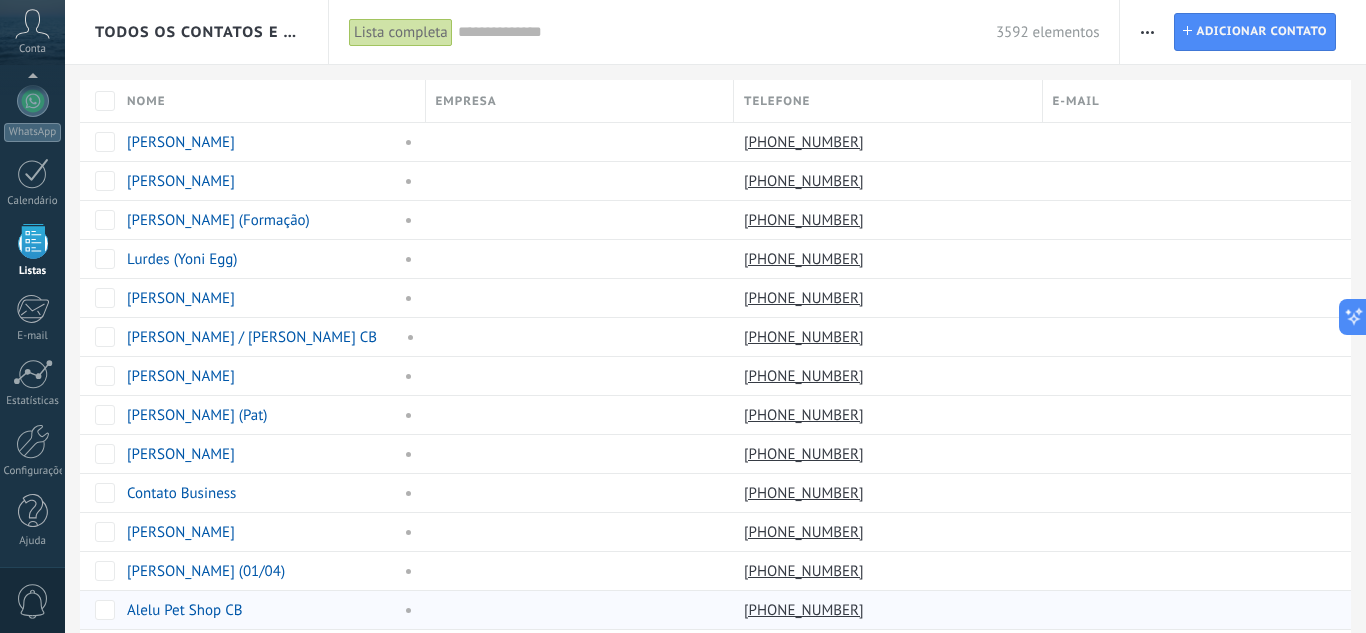 scroll, scrollTop: 124, scrollLeft: 0, axis: vertical 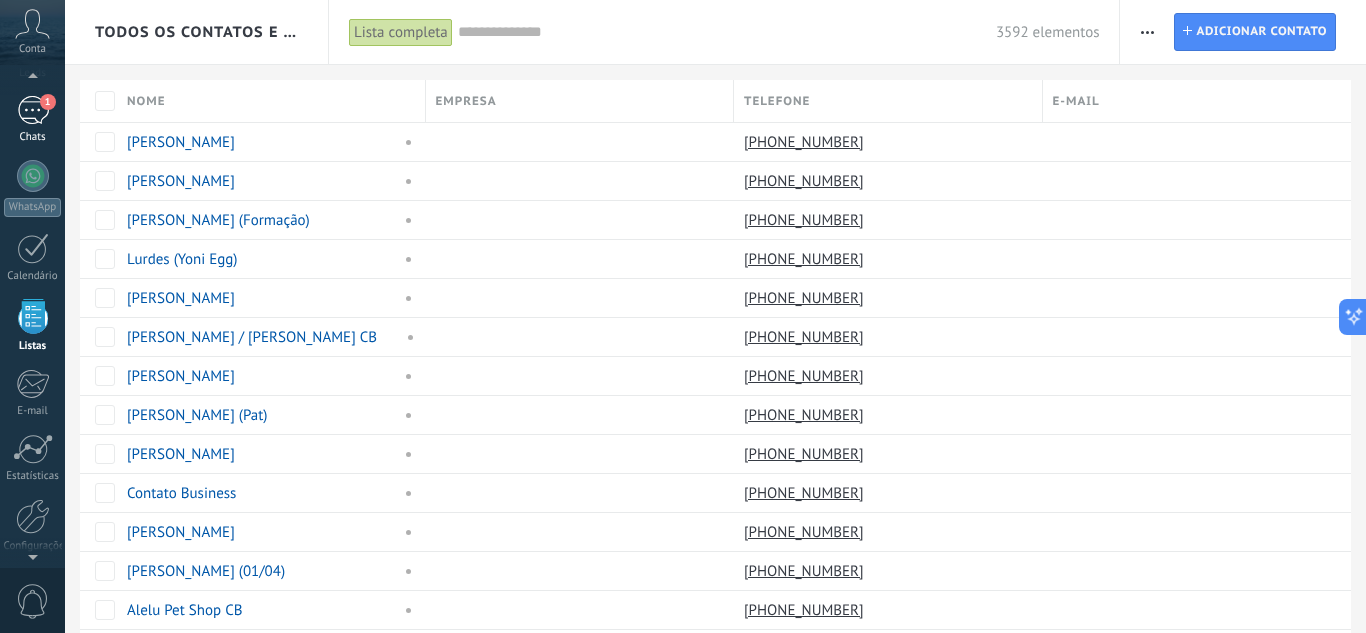 click on "1" at bounding box center (33, 110) 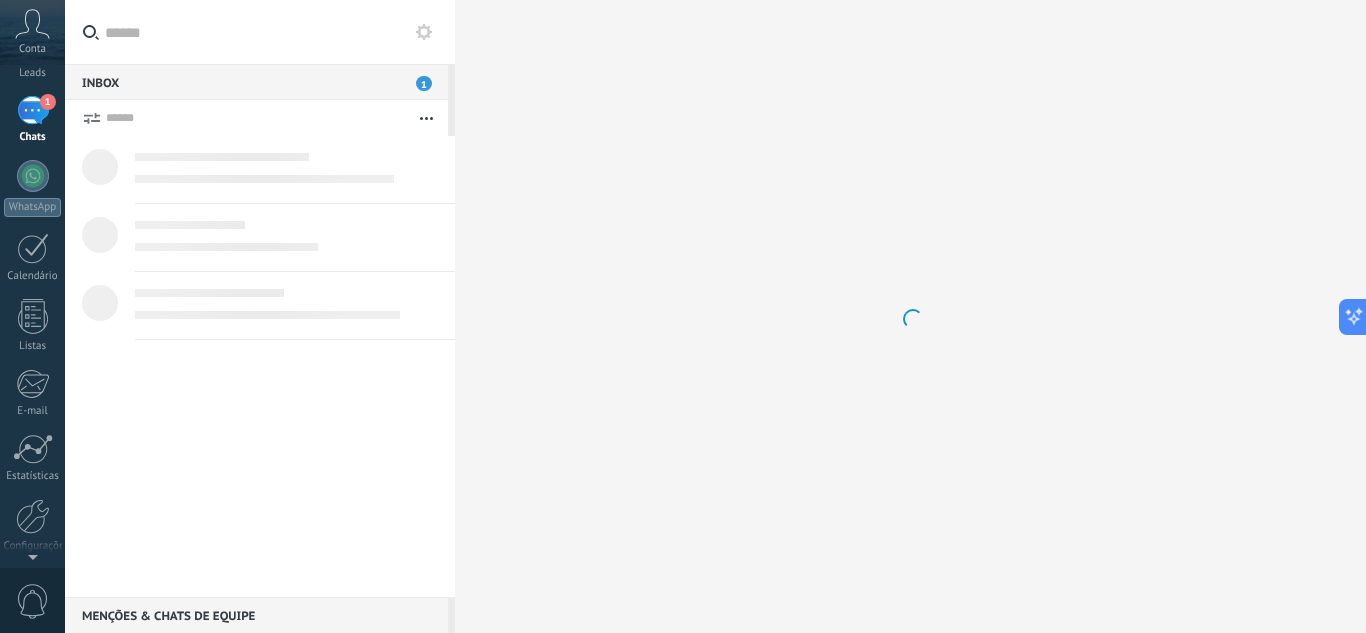 scroll, scrollTop: 0, scrollLeft: 0, axis: both 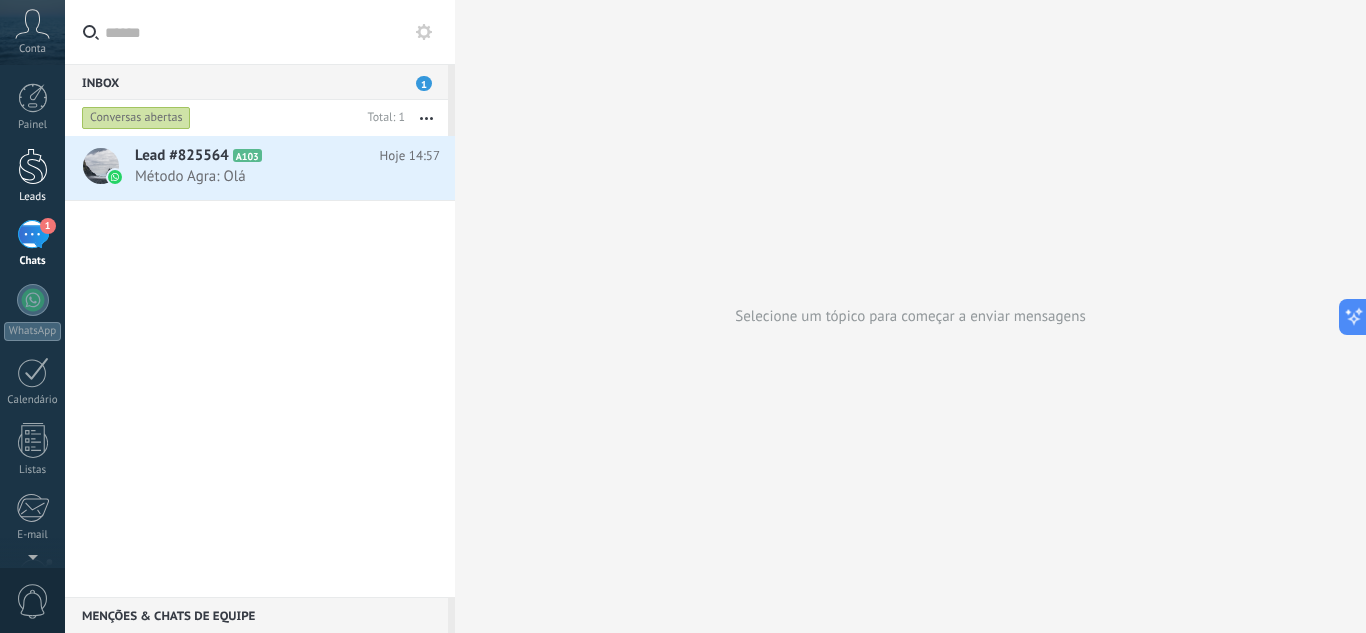 click at bounding box center (33, 166) 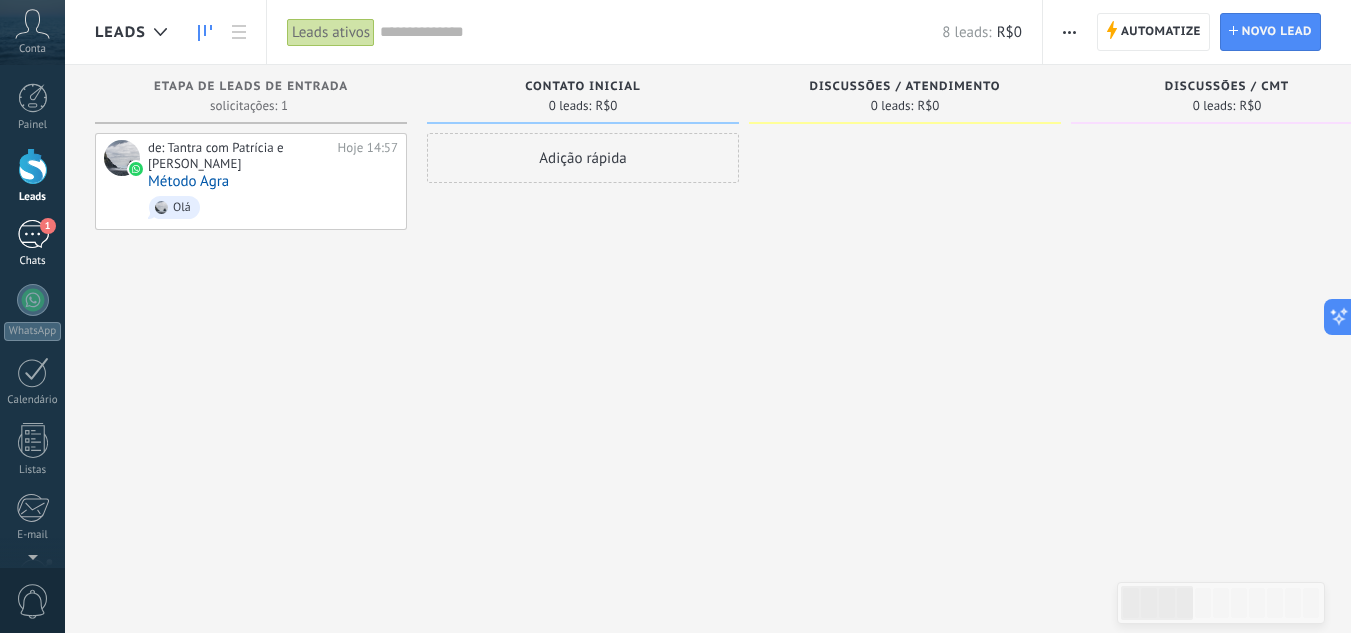 click on "1" at bounding box center (33, 234) 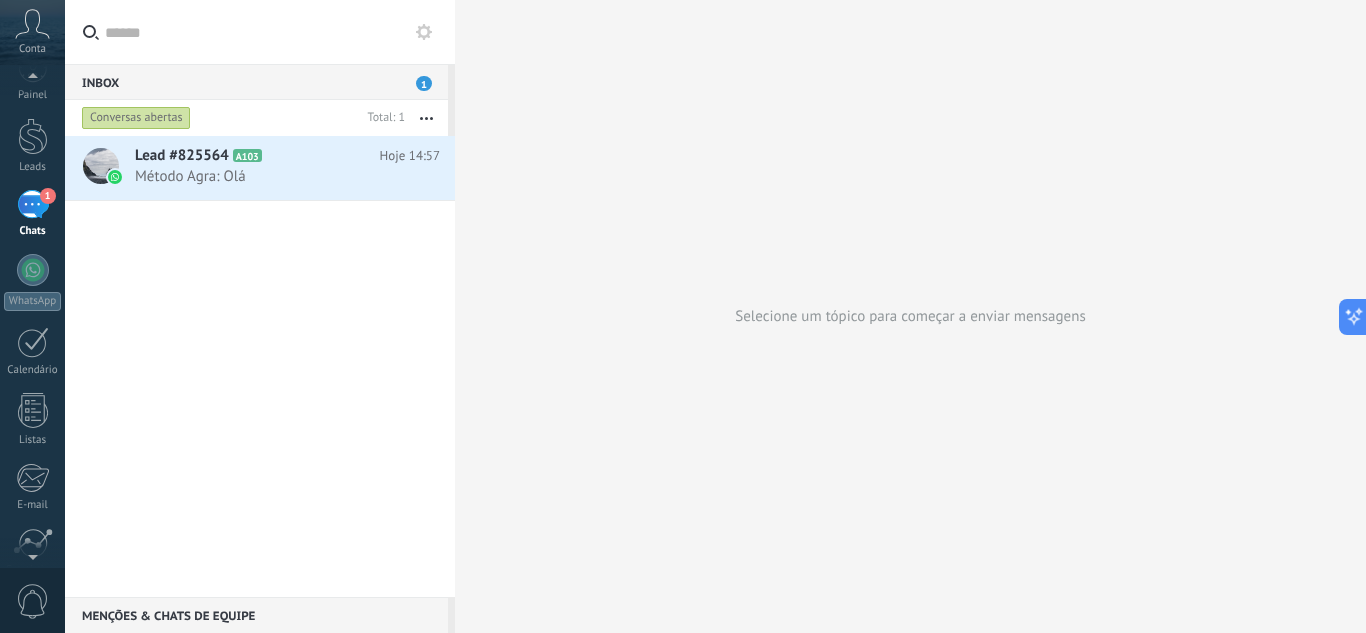 scroll, scrollTop: 0, scrollLeft: 0, axis: both 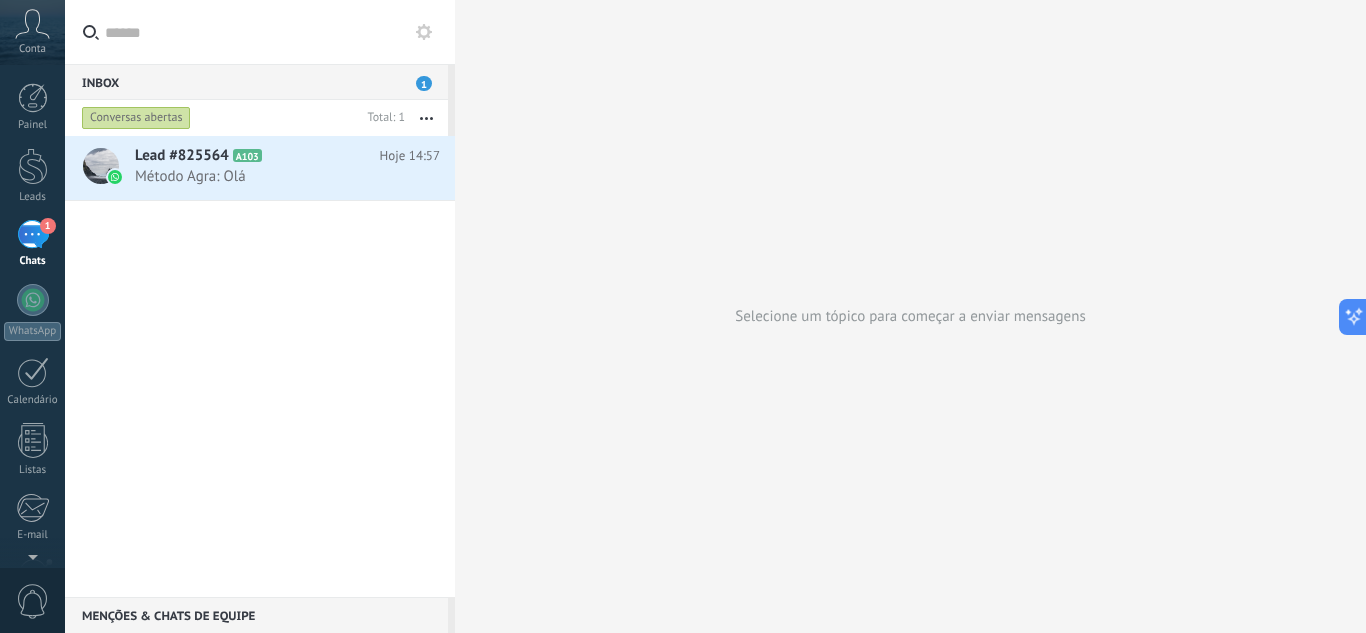 click on "Selecione um tópico para começar a enviar mensagens" at bounding box center [910, 316] 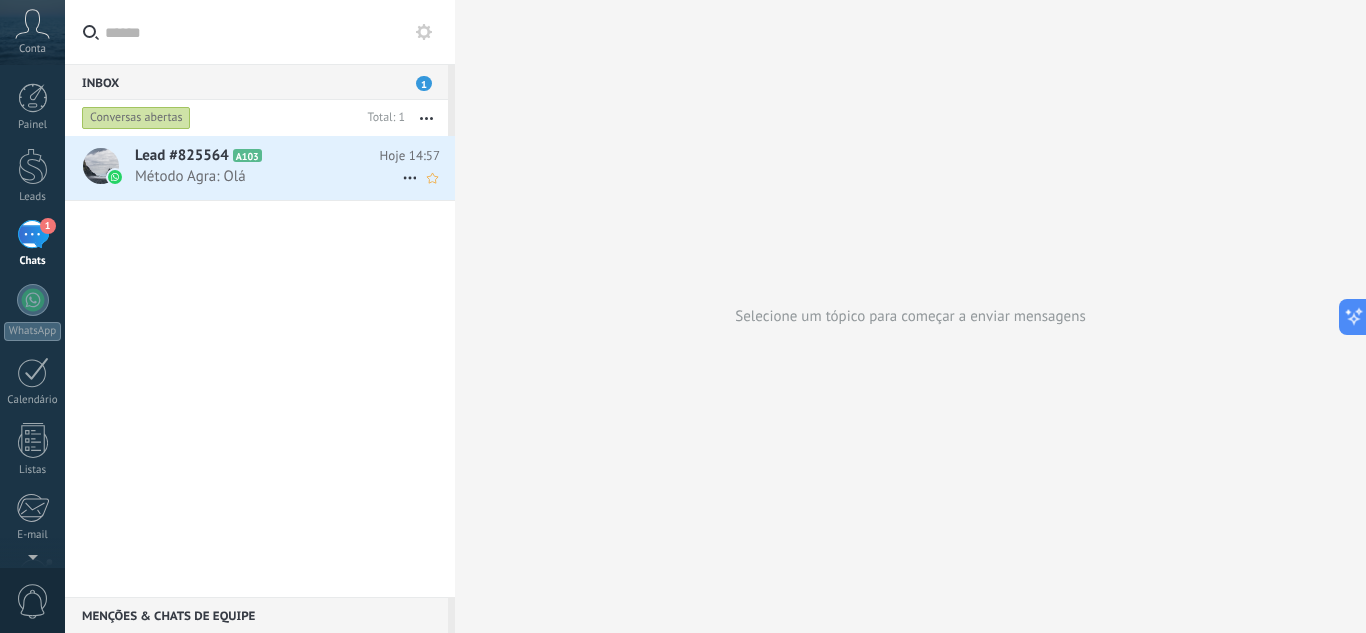 click on "A103" at bounding box center [247, 155] 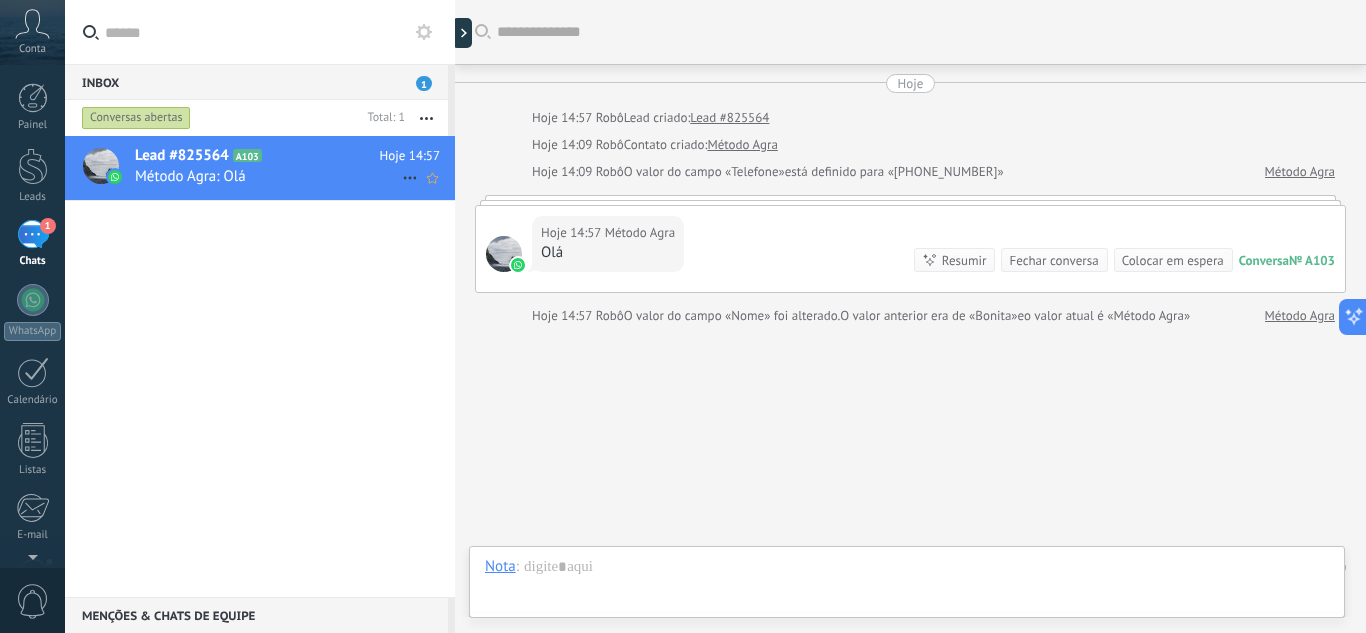 scroll, scrollTop: 42, scrollLeft: 0, axis: vertical 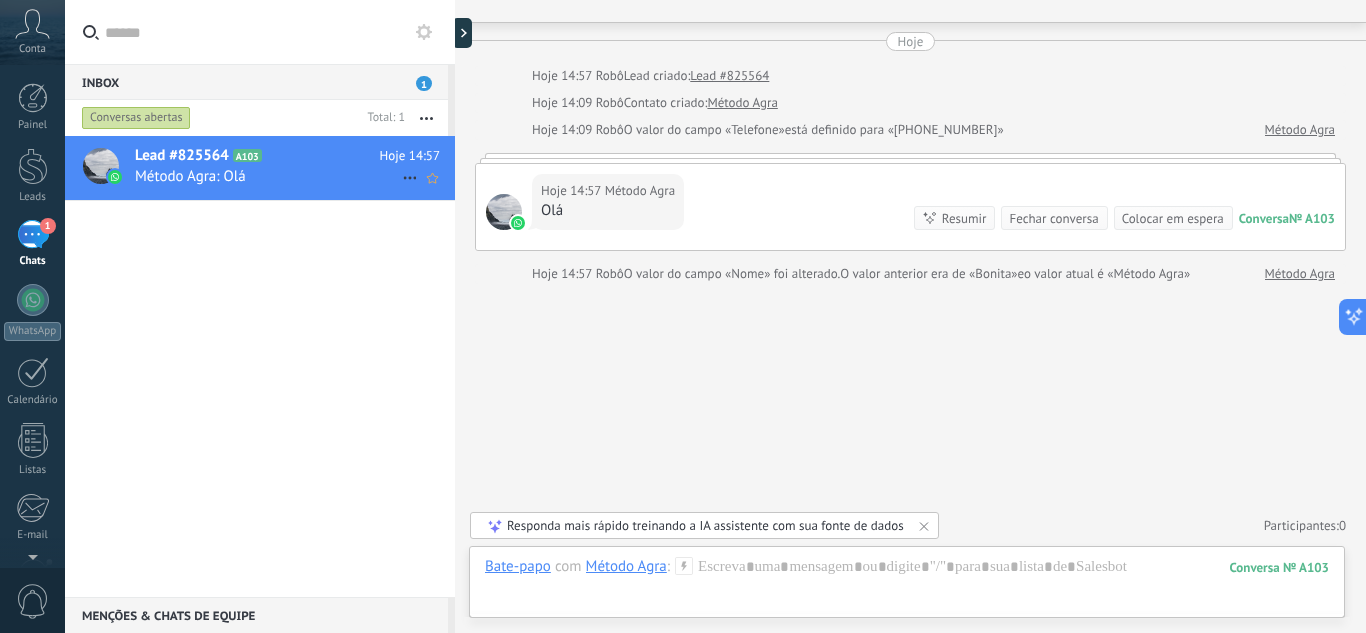 click on "Método Agra: Olá" at bounding box center (268, 176) 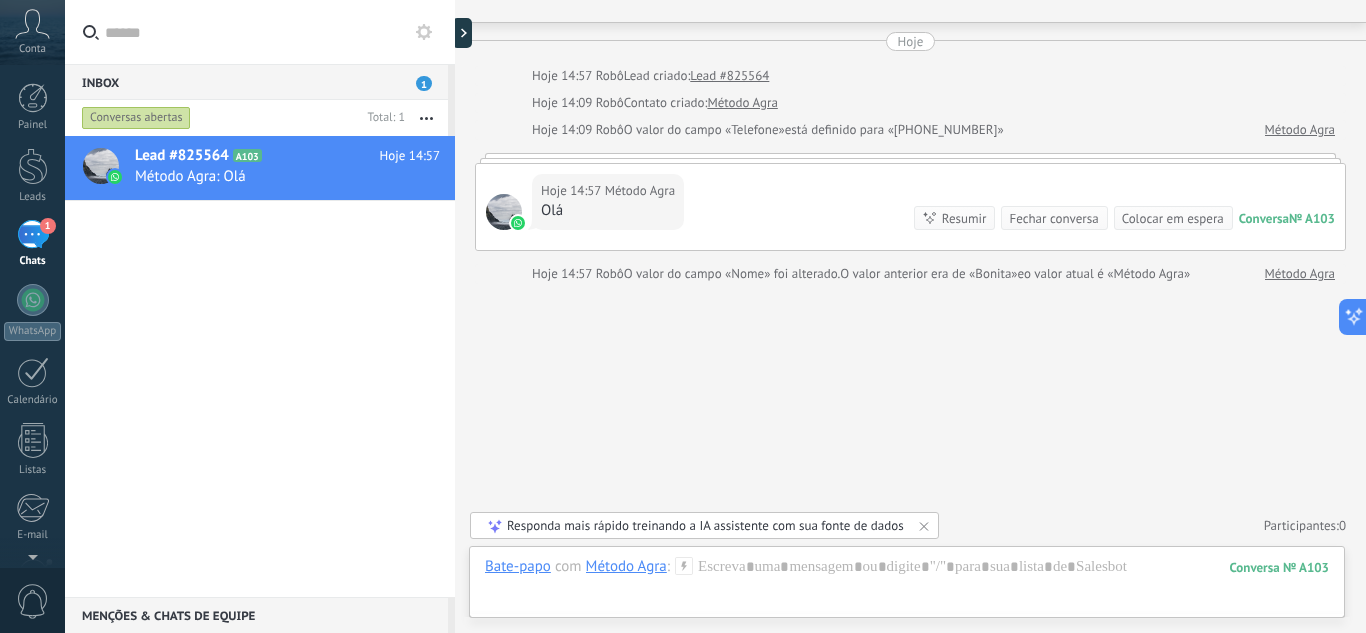 click on "Colocar em espera" at bounding box center [1173, 218] 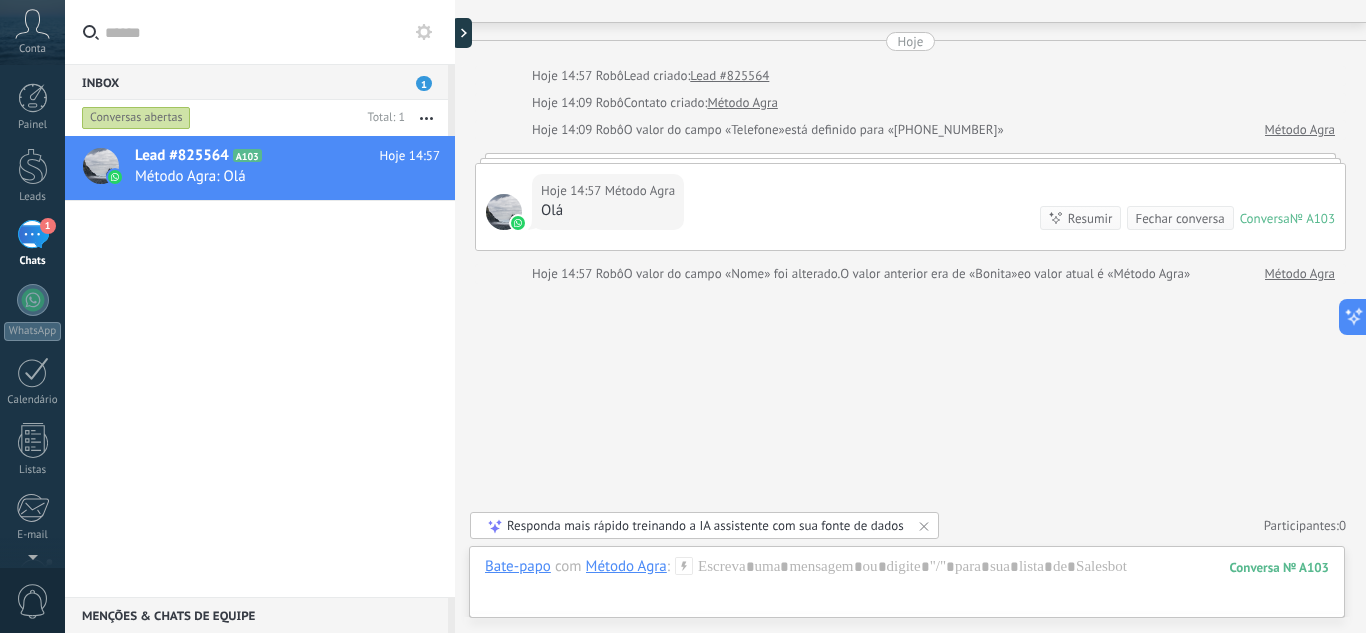 scroll, scrollTop: 69, scrollLeft: 0, axis: vertical 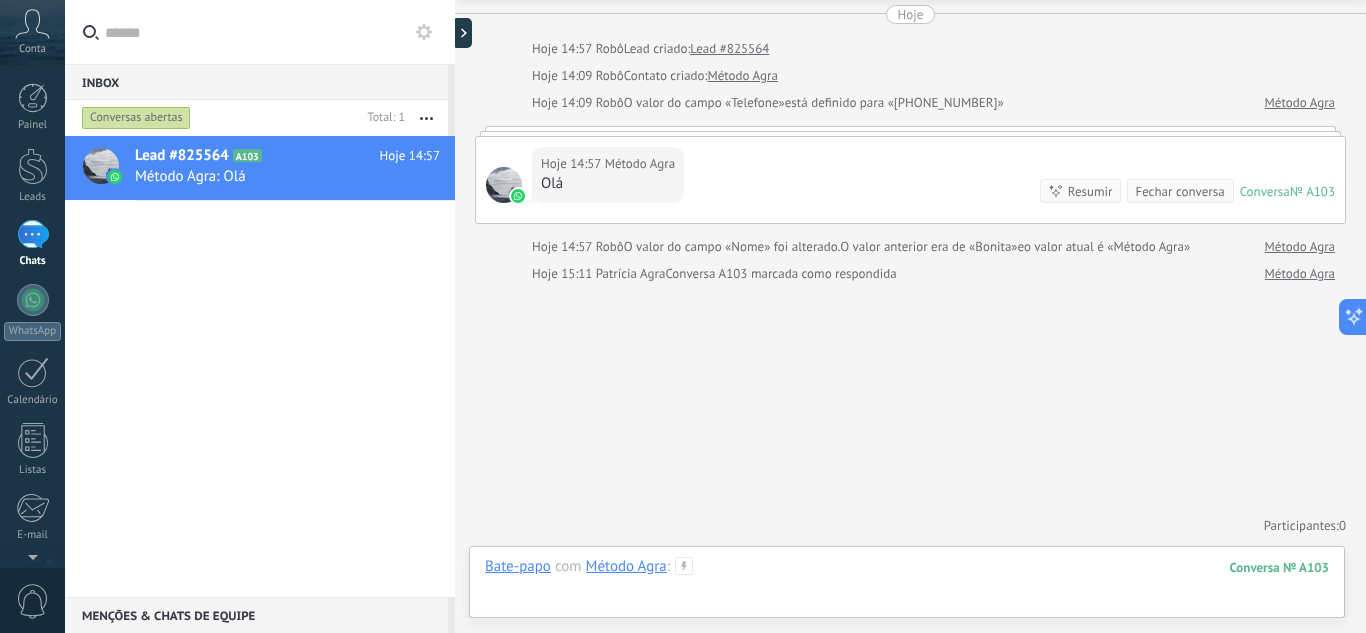 click at bounding box center (907, 587) 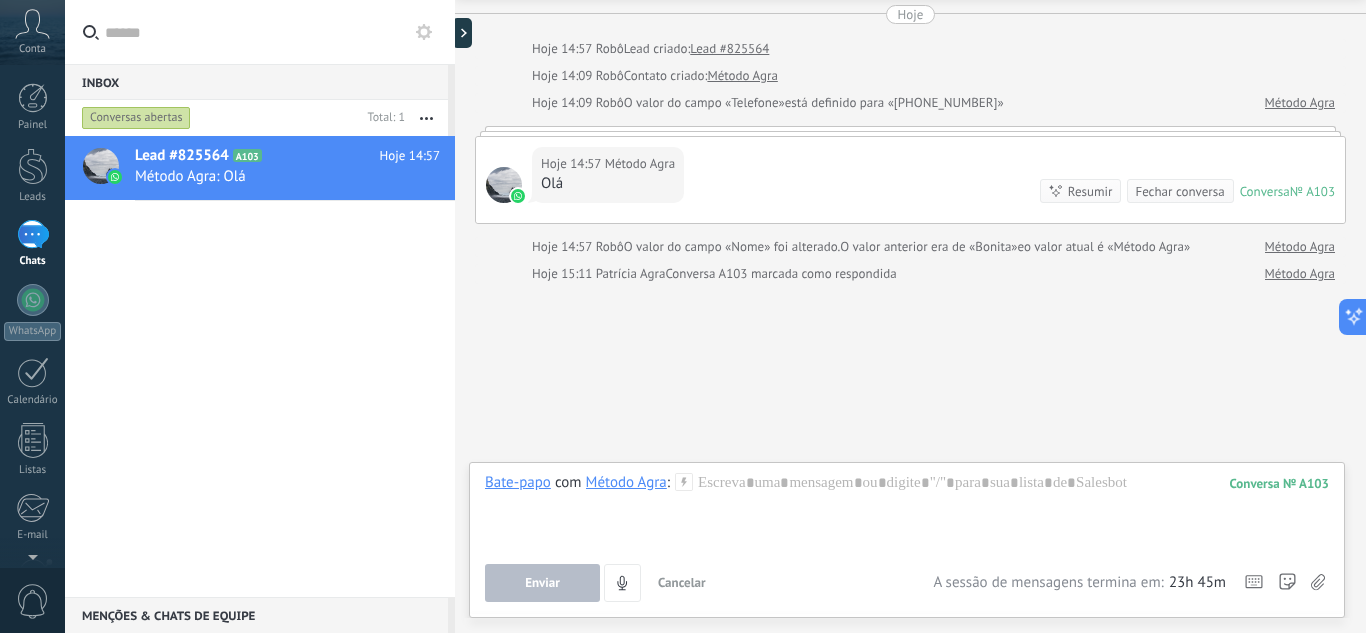click 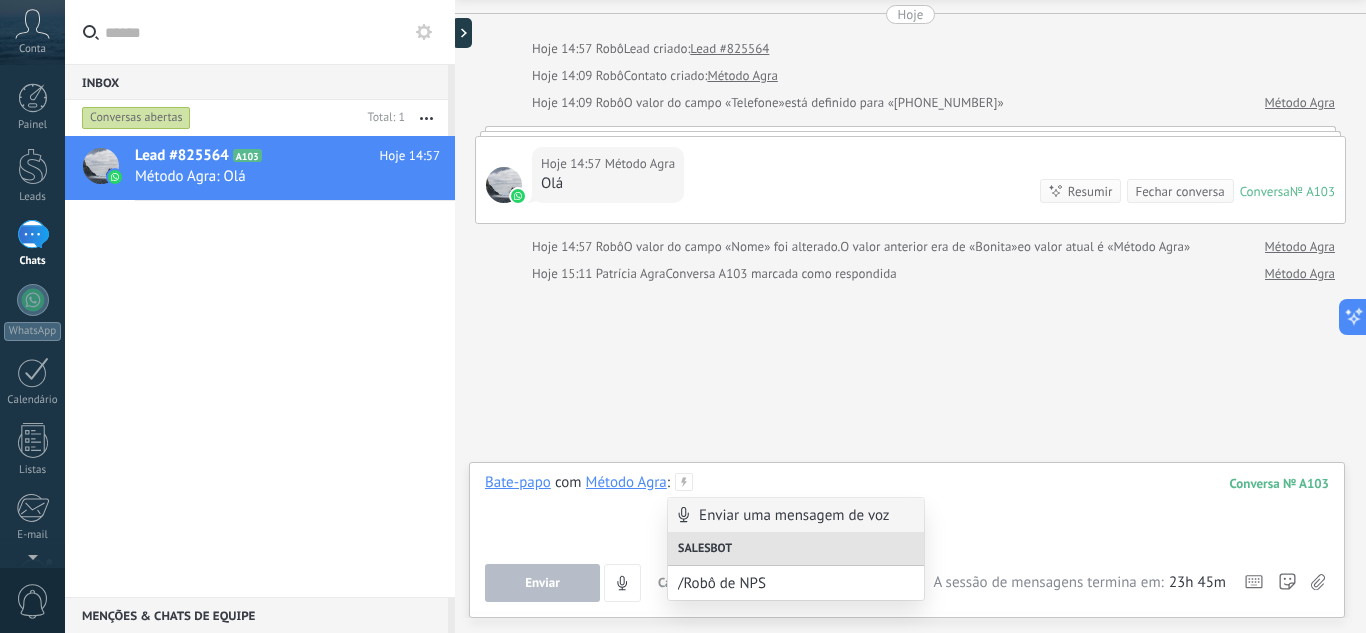 click at bounding box center (907, 511) 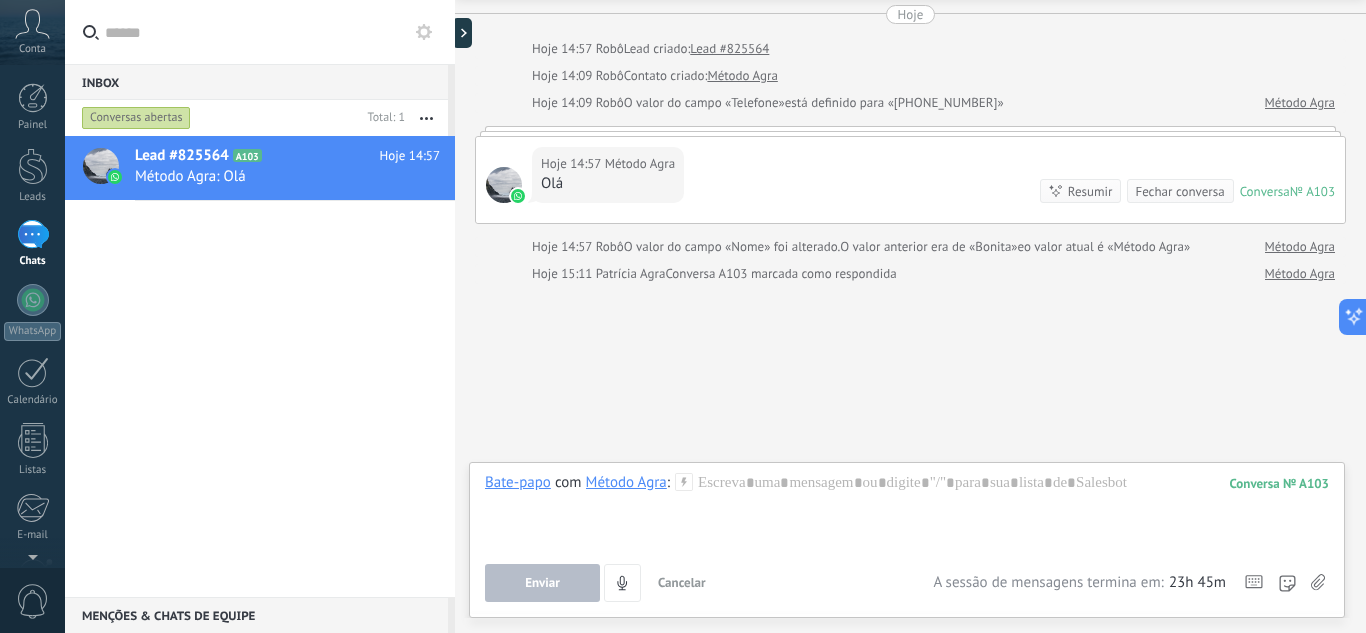 click on "Buscar Carregar mais Hoje Hoje 14:57 Robô  Lead criado:  Lead #825564 Hoje 14:09 Robô  Contato criado:  Método Agra Hoje 14:09 Robô  O valor do campo «Telefone»  está definido para «[PHONE_NUMBER]» Método Agra Hoje 14:57 Método Agra  Olá Conversa  № A103 Conversa № A103 Resumir Resumir Fechar conversa Hoje 14:57 Método Agra: Olá Conversa № A103 Hoje 14:57 Robô  O valor do campo «Nome» foi alterado.  O valor anterior era de «Bonita»  eo valor atual é «Método Agra» Método Agra Hoje 15:11 Patrícia Agra  Conversa A103 marcada como respondida Método Agra Nenhuma tarefa planejada, comece   adicionando uma  Participantes:  0 Adicionar membro Bots:  0" at bounding box center [910, 282] 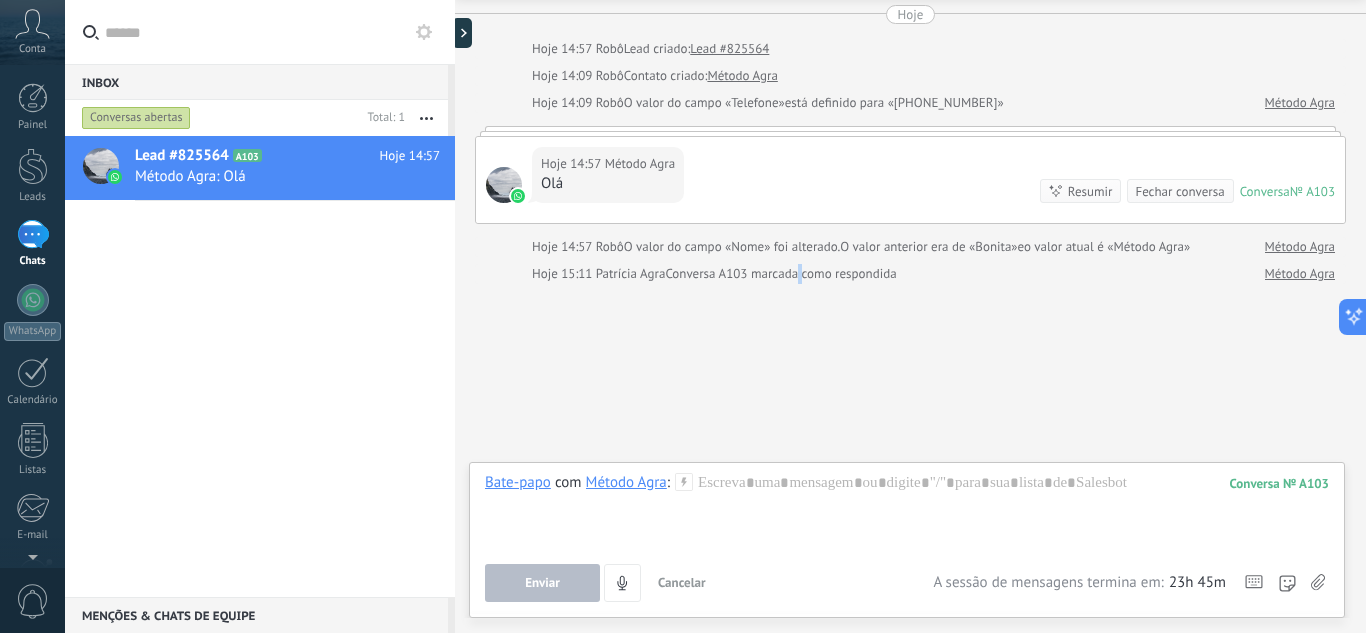 click on "Buscar Carregar mais Hoje Hoje 14:57 Robô  Lead criado:  Lead #825564 Hoje 14:09 Robô  Contato criado:  Método Agra Hoje 14:09 Robô  O valor do campo «Telefone»  está definido para «[PHONE_NUMBER]» Método Agra Hoje 14:57 Método Agra  Olá Conversa  № A103 Conversa № A103 Resumir Resumir Fechar conversa Hoje 14:57 Método Agra: Olá Conversa № A103 Hoje 14:57 Robô  O valor do campo «Nome» foi alterado.  O valor anterior era de «Bonita»  eo valor atual é «Método Agra» Método Agra Hoje 15:11 Patrícia Agra  Conversa A103 marcada como respondida Método Agra Nenhuma tarefa planejada, comece   adicionando uma  Participantes:  0 Adicionar membro Bots:  0" at bounding box center [910, 282] 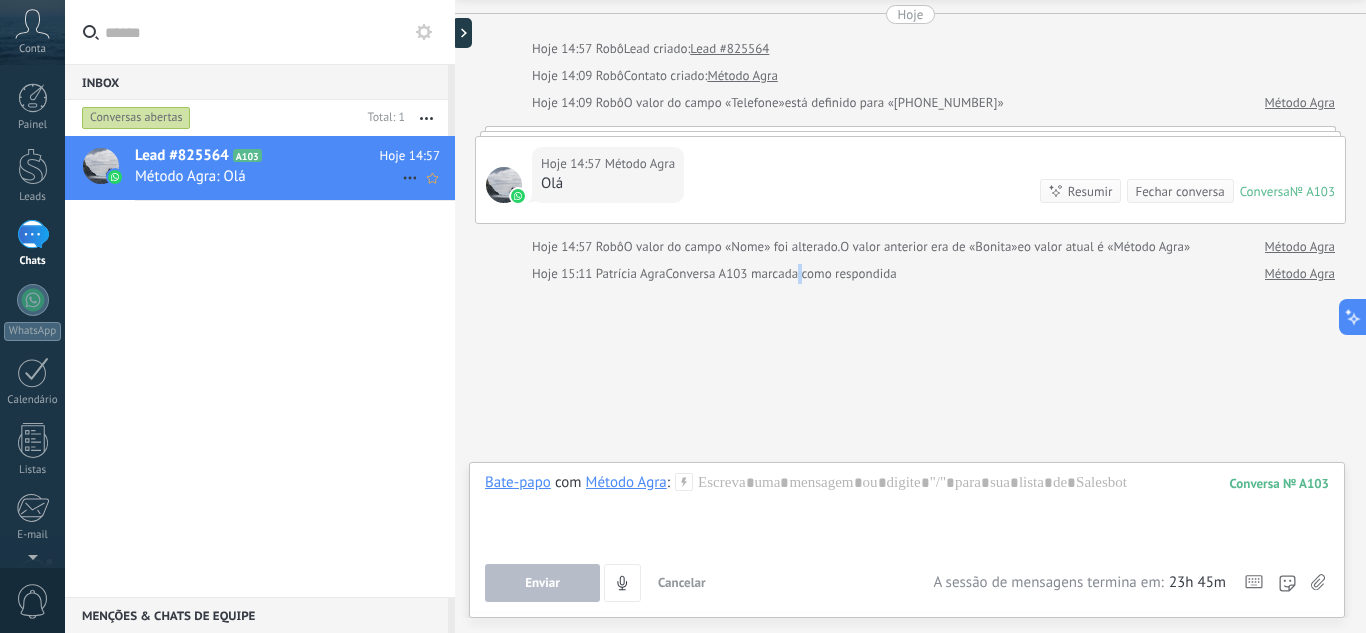 click on "Método Agra: Olá" at bounding box center (268, 176) 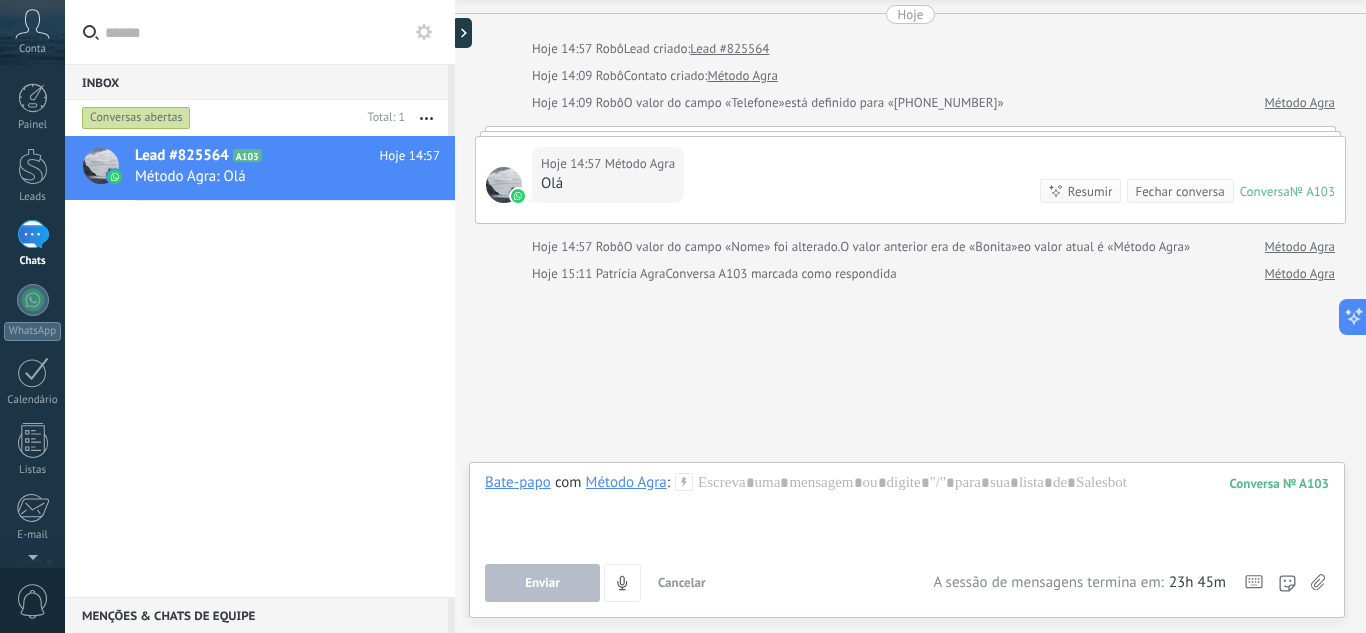 click on "Lead #825564
A103
Hoje 14:57
Método Agra: Olá" at bounding box center (260, 366) 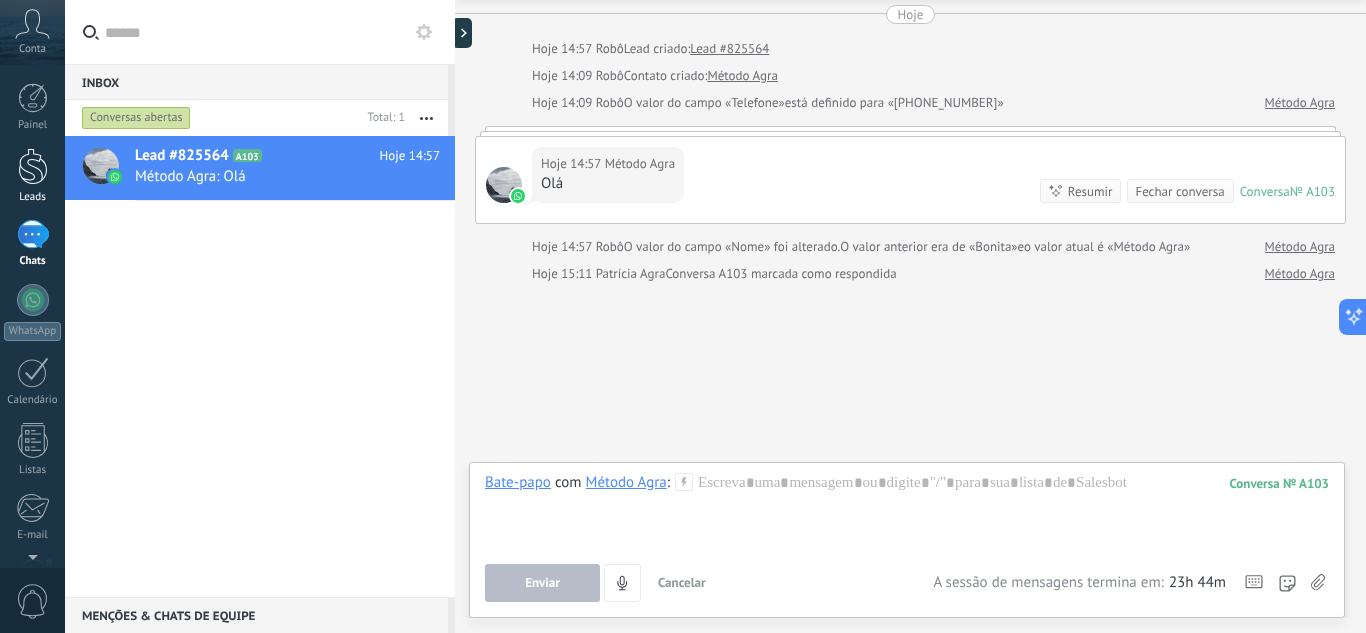 click at bounding box center (33, 166) 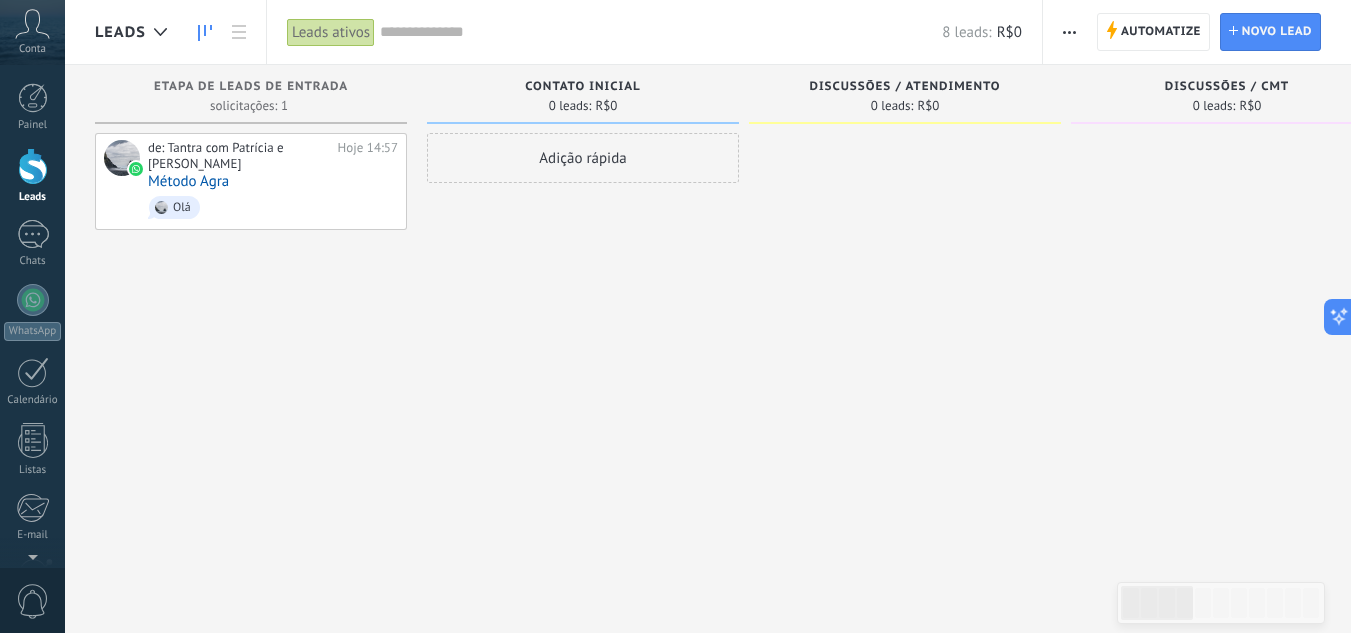 click 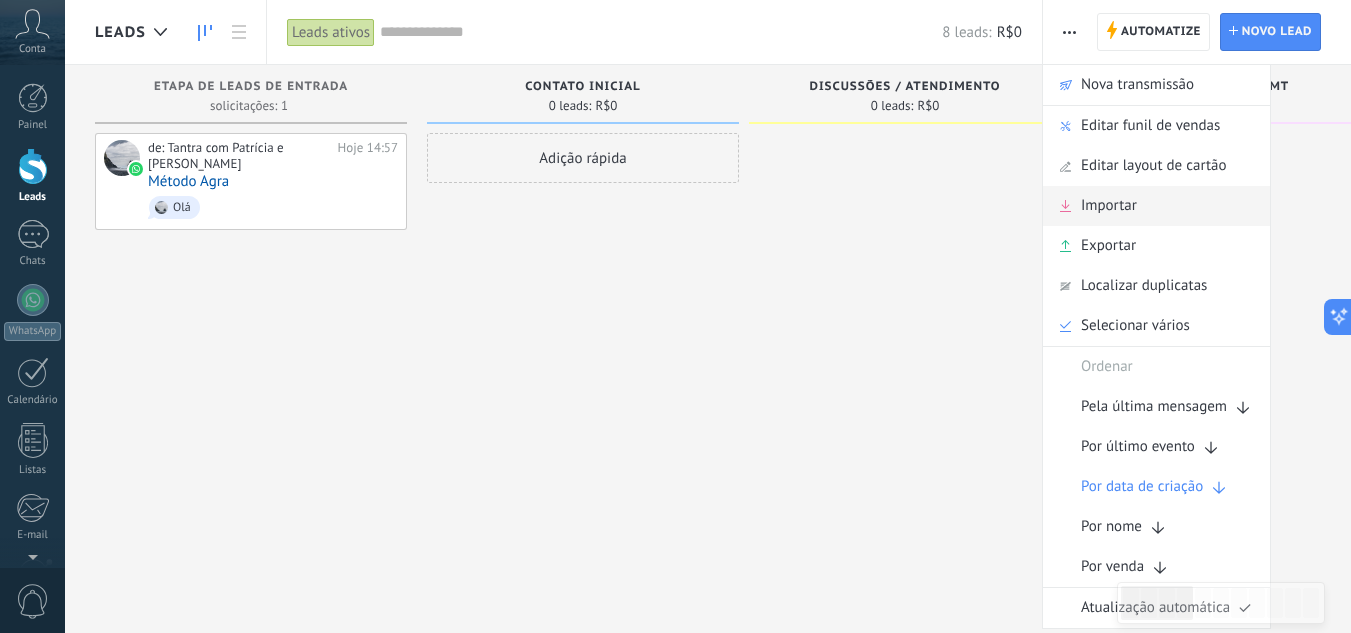 click on "Importar" at bounding box center (1109, 206) 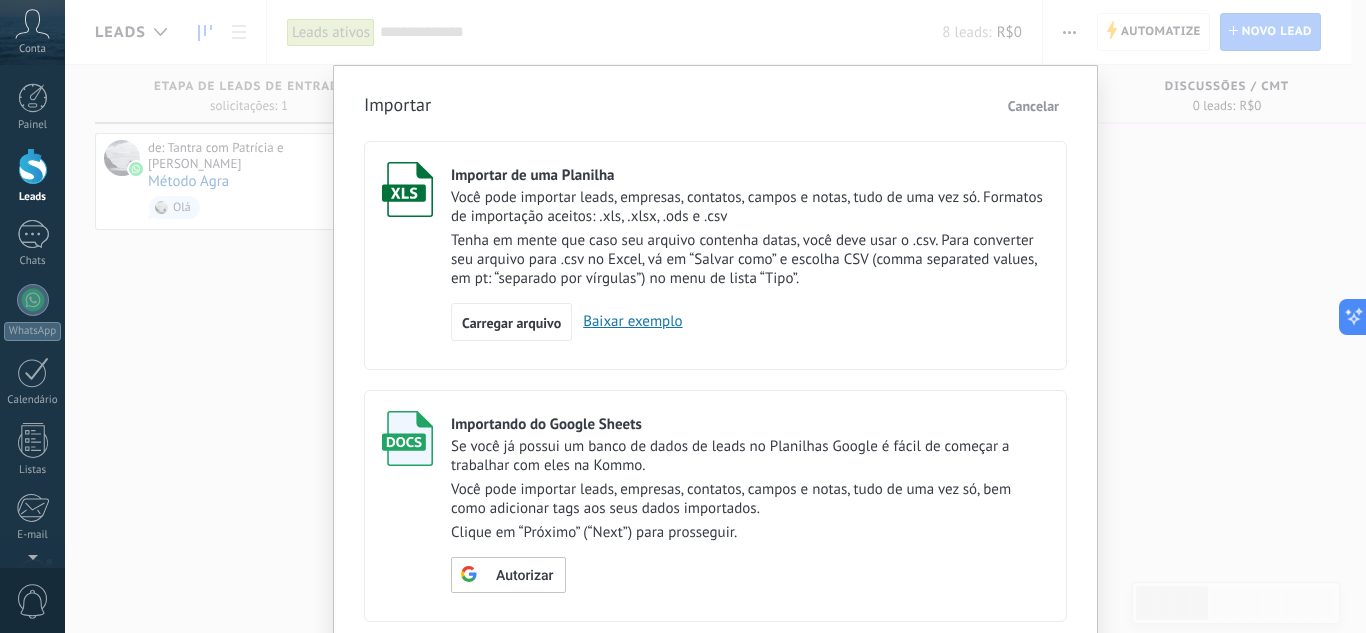 click on "Clique em “Próximo” (“Next”) para prosseguir." at bounding box center (750, 532) 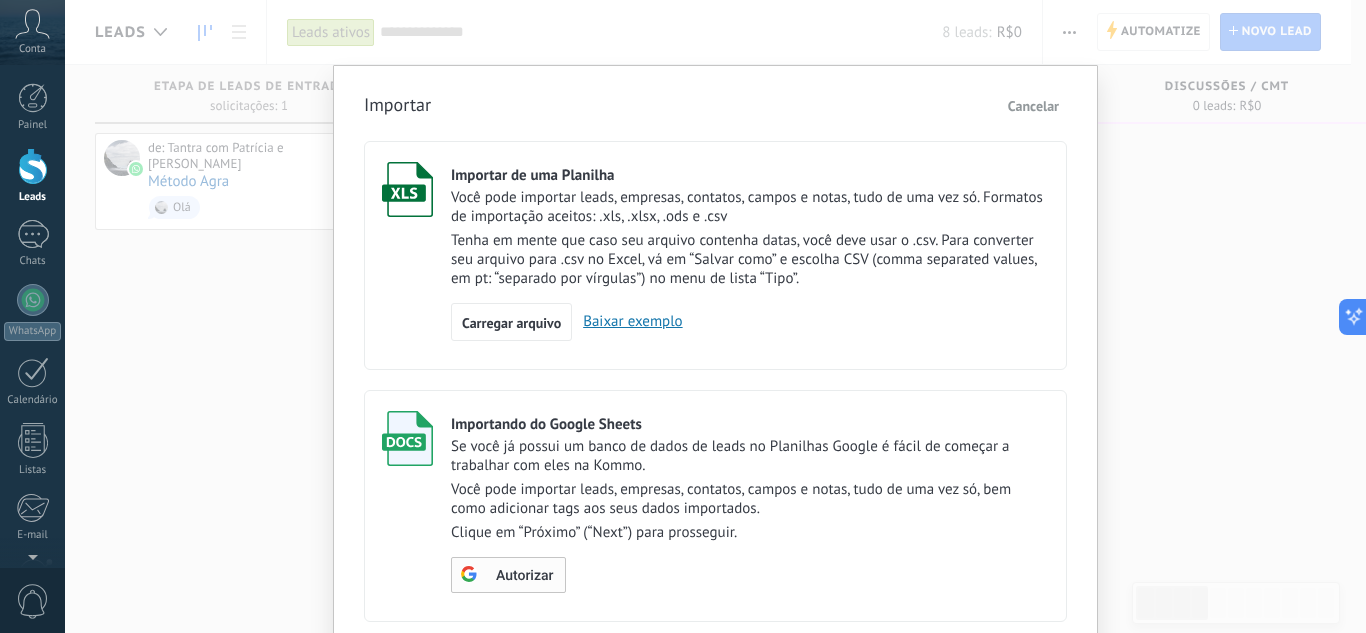click on "Autorizar" at bounding box center (524, 576) 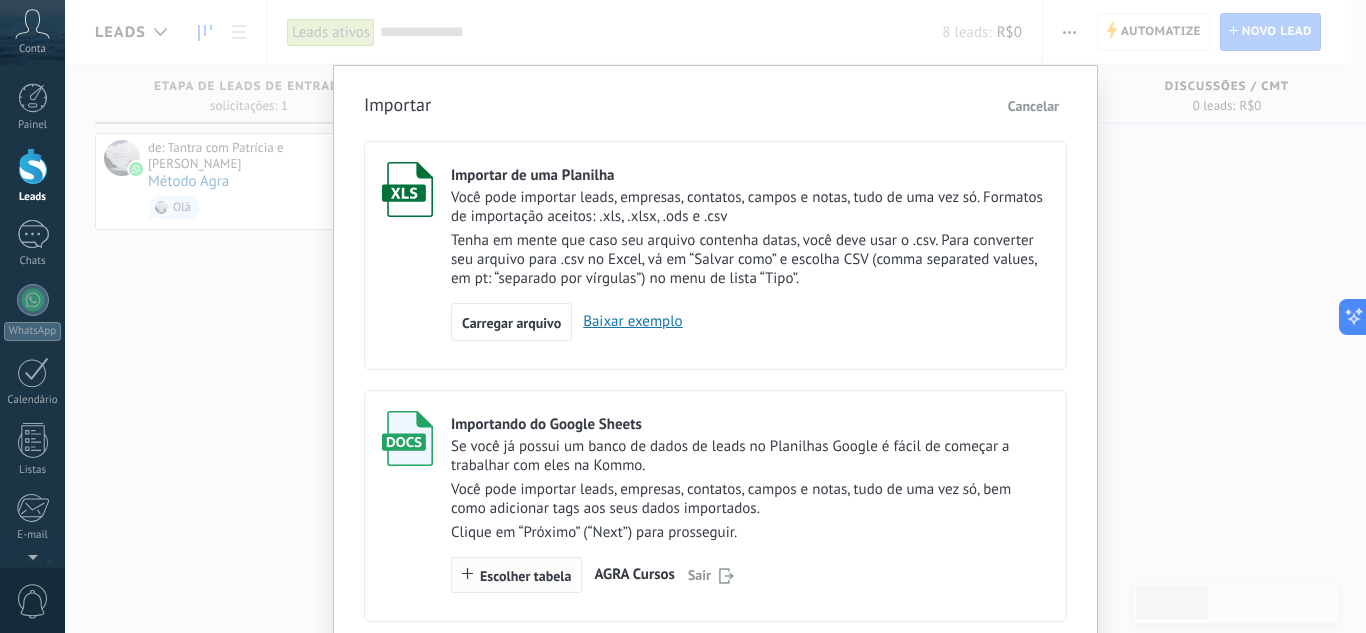 click on "Escolher tabela" at bounding box center [516, 575] 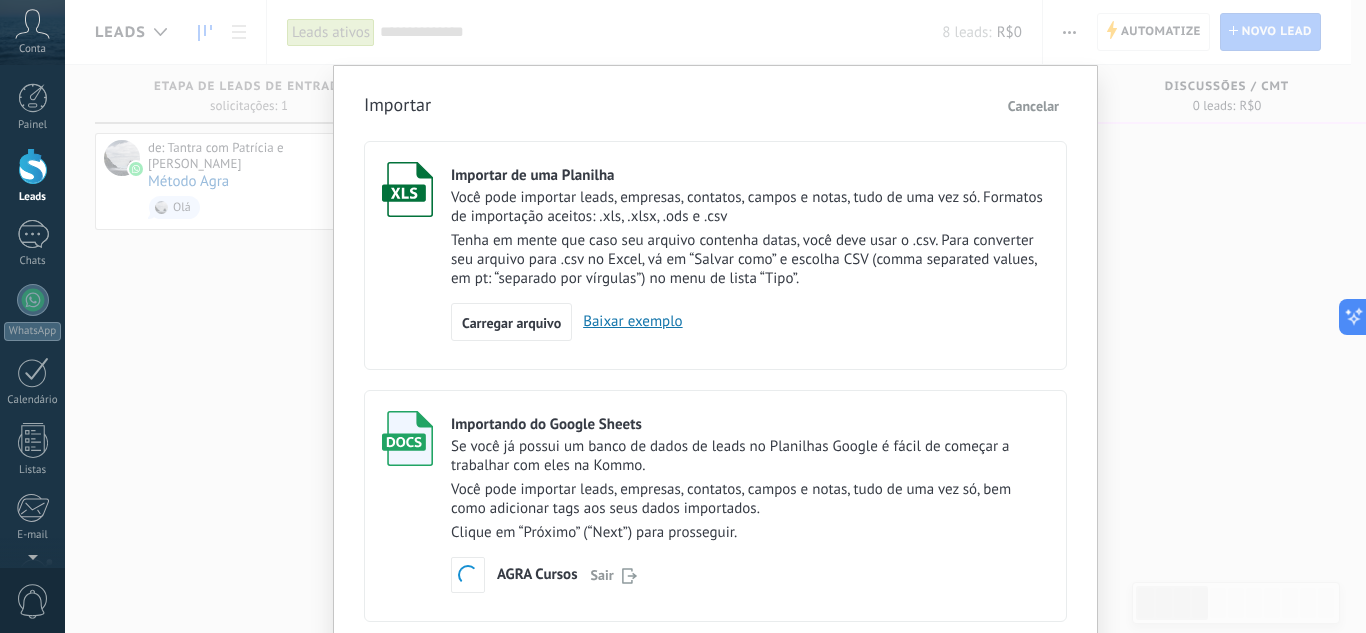 click on "Importar Cancelar Importar de uma Planilha Você pode importar leads, empresas, contatos, campos e notas, tudo de uma vez só. Formatos de importação aceitos: .xls, .xlsx, .ods e .csv [PERSON_NAME] em mente que caso seu arquivo contenha datas, você deve usar o .csv. Para converter seu arquivo para .csv no Excel, vá em “Salvar como” e escolha CSV (comma separated values, em pt: “separado por vírgulas”) no menu de lista “Tipo”. Carregar arquivo Baixar exemplo Importando do Google Sheets Se você já possui um banco de dados de leads no Planilhas Google é fácil de começar a trabalhar com eles na Kommo. Você pode importar leads, empresas, contatos, campos e notas, tudo de uma vez só, bem como adicionar tags aos seus dados importados. Clique em “Próximo” (“Next”) para prosseguir. Escolher tabela AGRA Cursos Sair Mostrar arquivos importados" at bounding box center (715, 373) 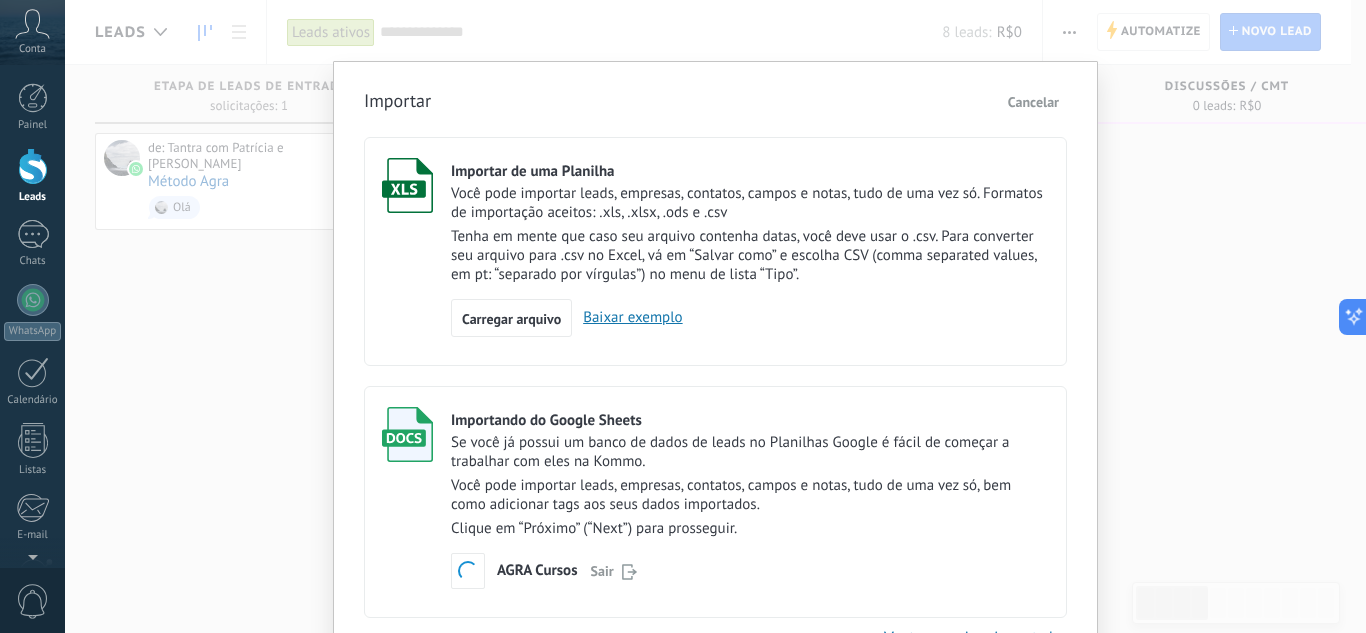 scroll, scrollTop: 0, scrollLeft: 0, axis: both 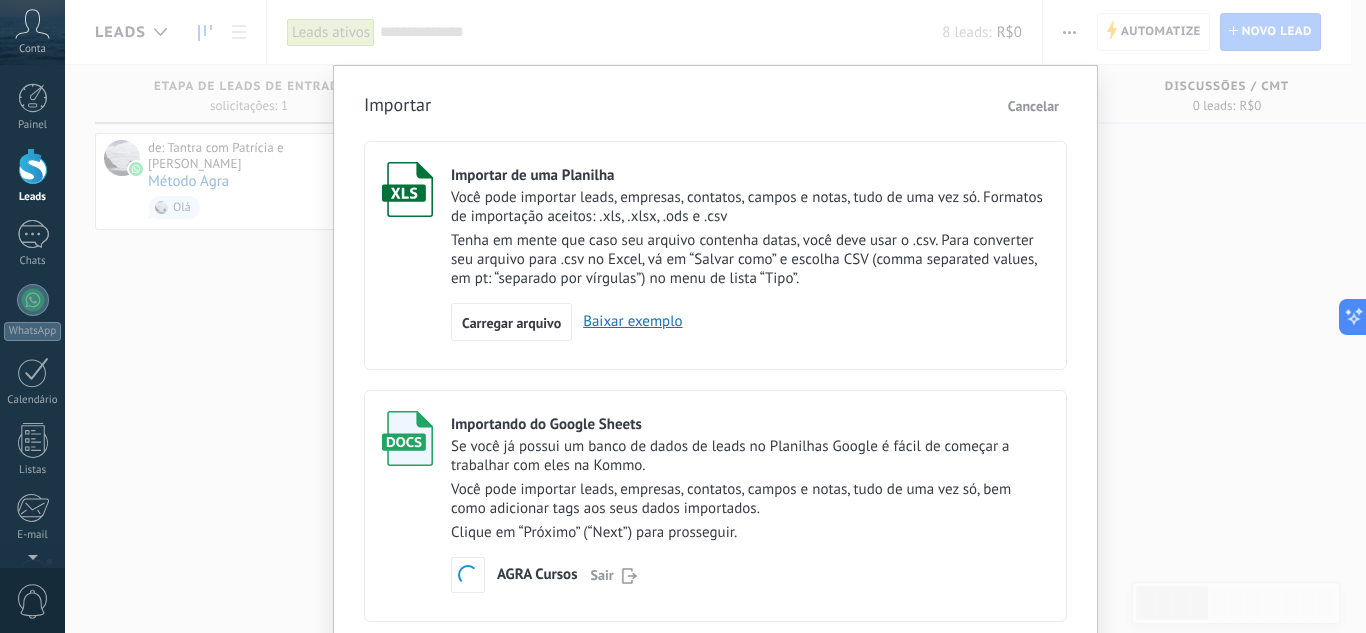 click on "Você pode importar leads, empresas, contatos, campos e notas, tudo de uma vez só, bem como adicionar tags aos seus dados importados." at bounding box center (750, 499) 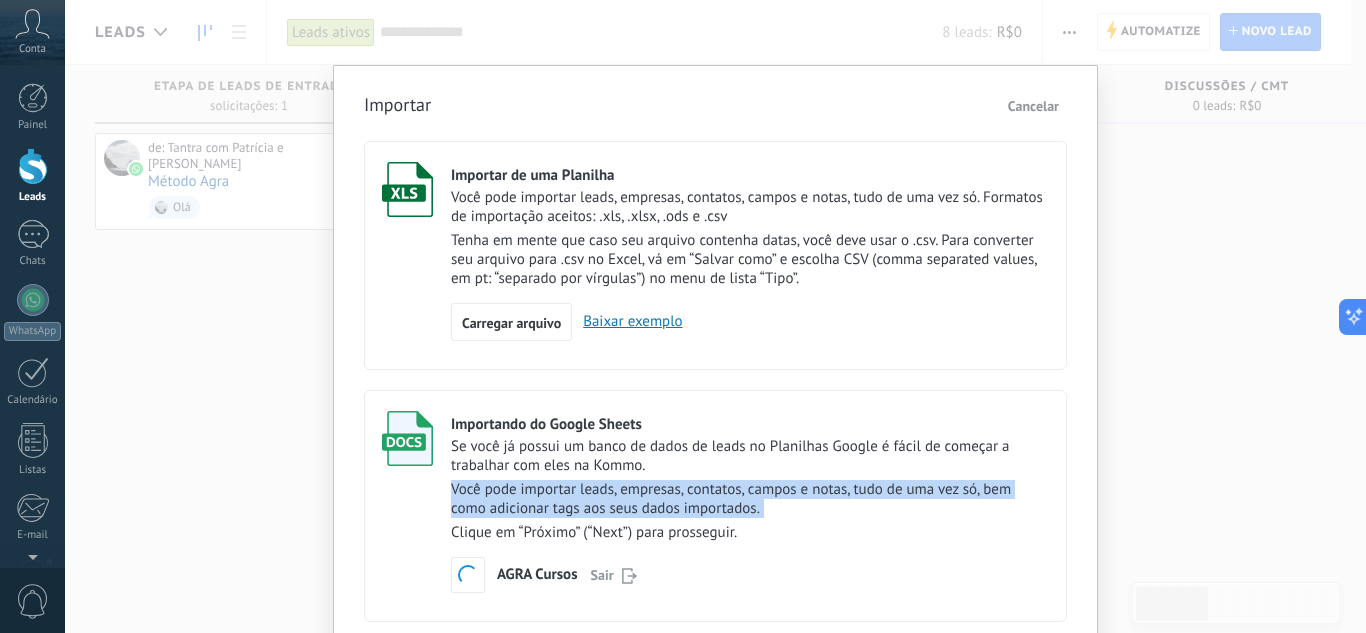 click on "Você pode importar leads, empresas, contatos, campos e notas, tudo de uma vez só, bem como adicionar tags aos seus dados importados." at bounding box center [750, 499] 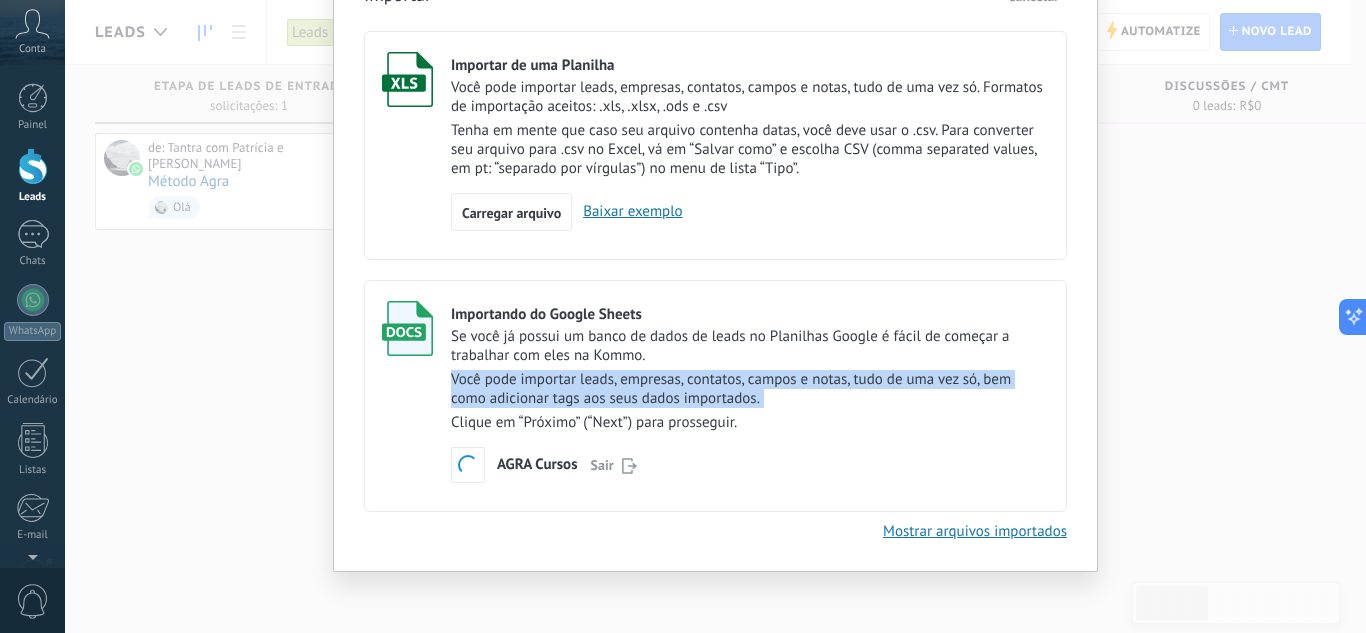 scroll, scrollTop: 114, scrollLeft: 0, axis: vertical 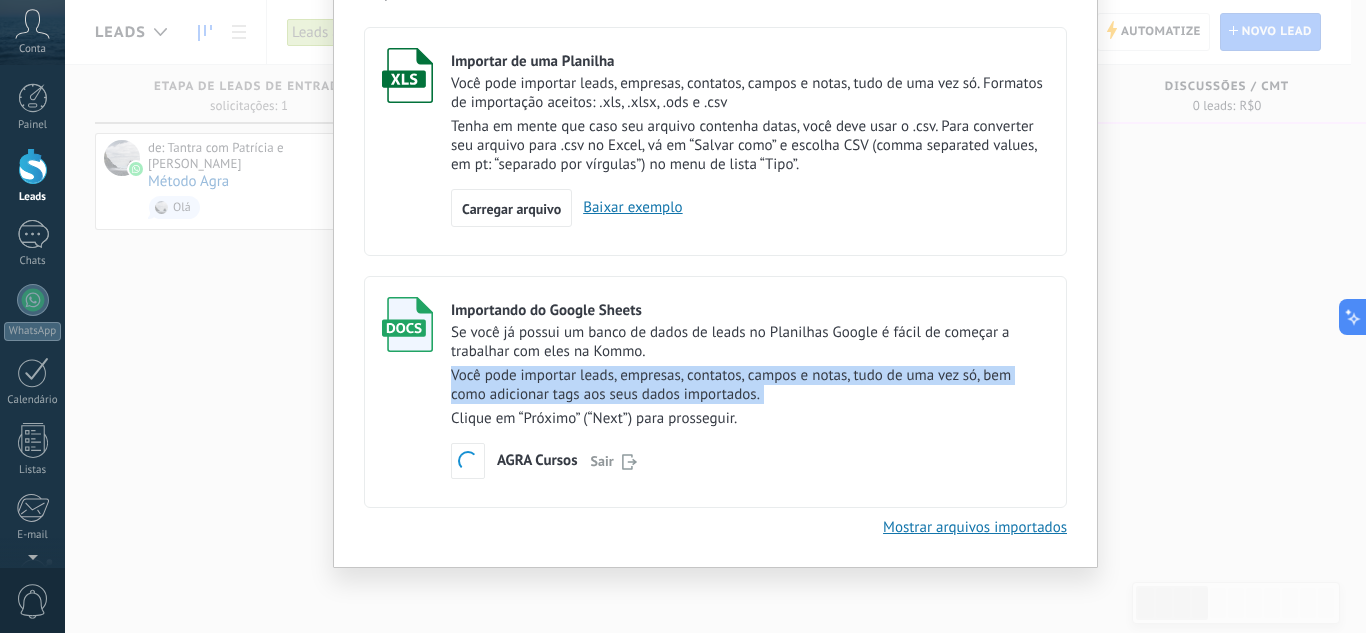 click on "Mostrar arquivos importados" at bounding box center (975, 527) 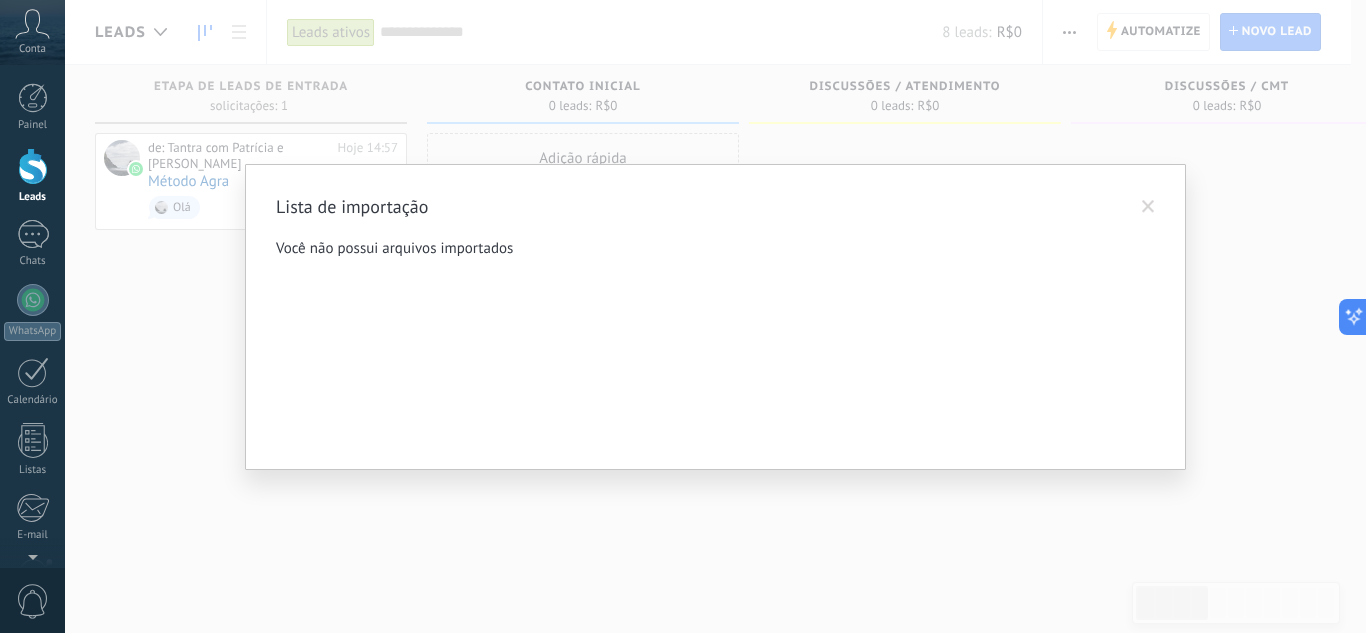 click at bounding box center (1148, 207) 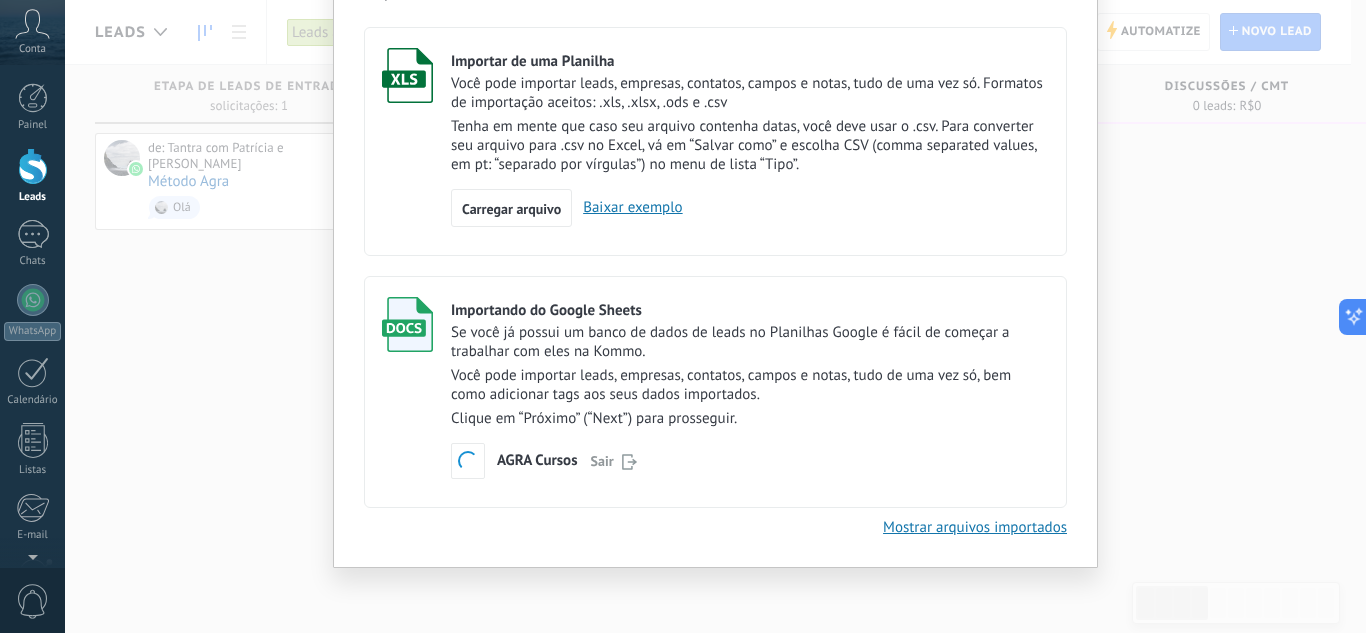 click on "Escolher tabela AGRA Cursos Sair" at bounding box center (750, 461) 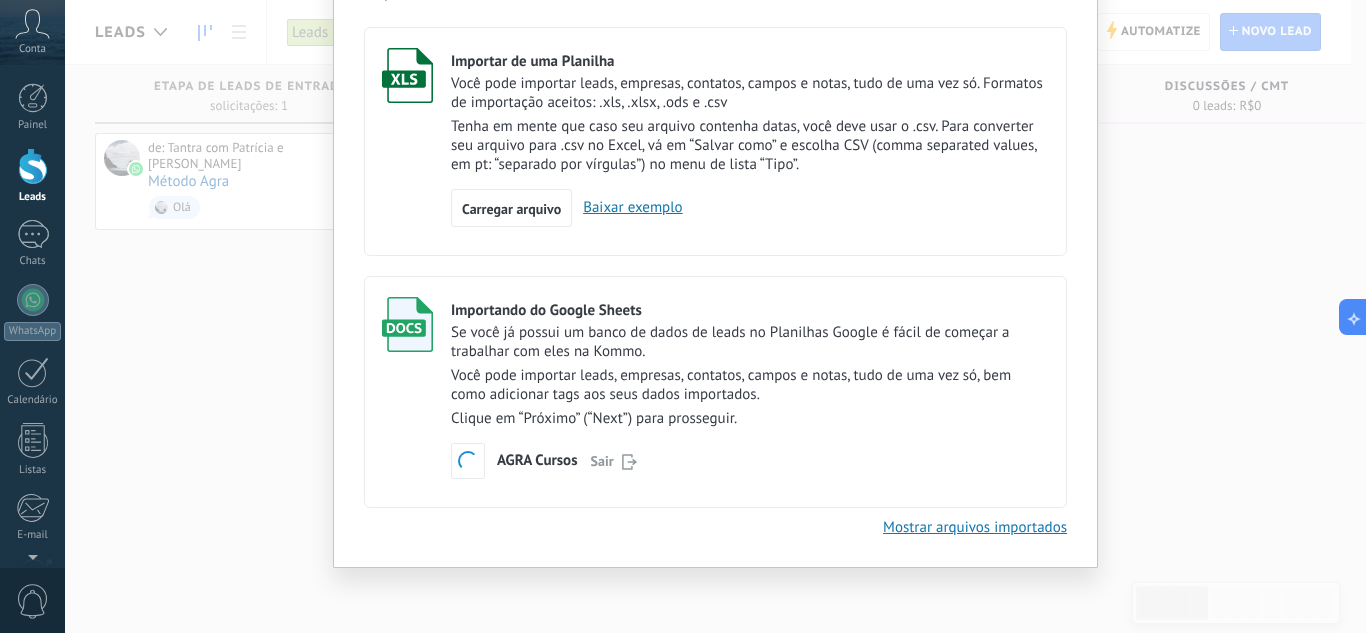 click on "Você pode importar leads, empresas, contatos, campos e notas, tudo de uma vez só, bem como adicionar tags aos seus dados importados." at bounding box center [750, 385] 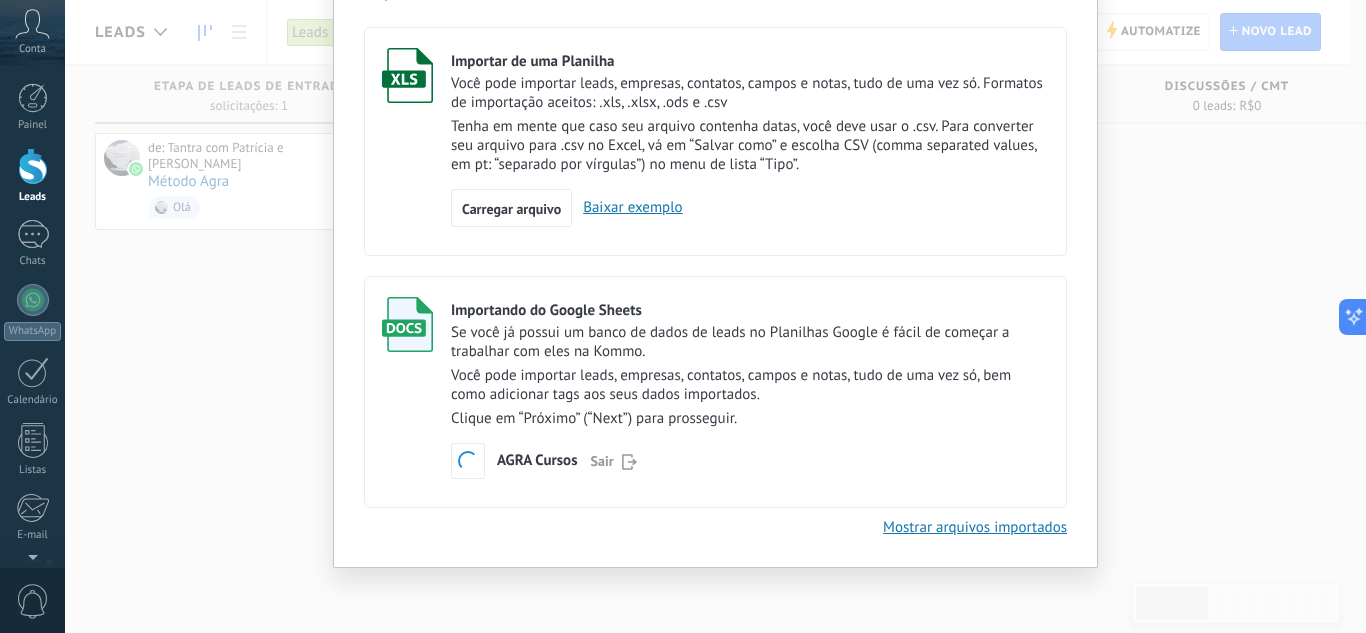 click on "Se você já possui um banco de dados de leads no Planilhas Google é fácil de começar a trabalhar com eles na Kommo. Você pode importar leads, empresas, contatos, campos e notas, tudo de uma vez só, bem como adicionar tags aos seus dados importados. Clique em “Próximo” (“Next”) para prosseguir." at bounding box center (750, 375) 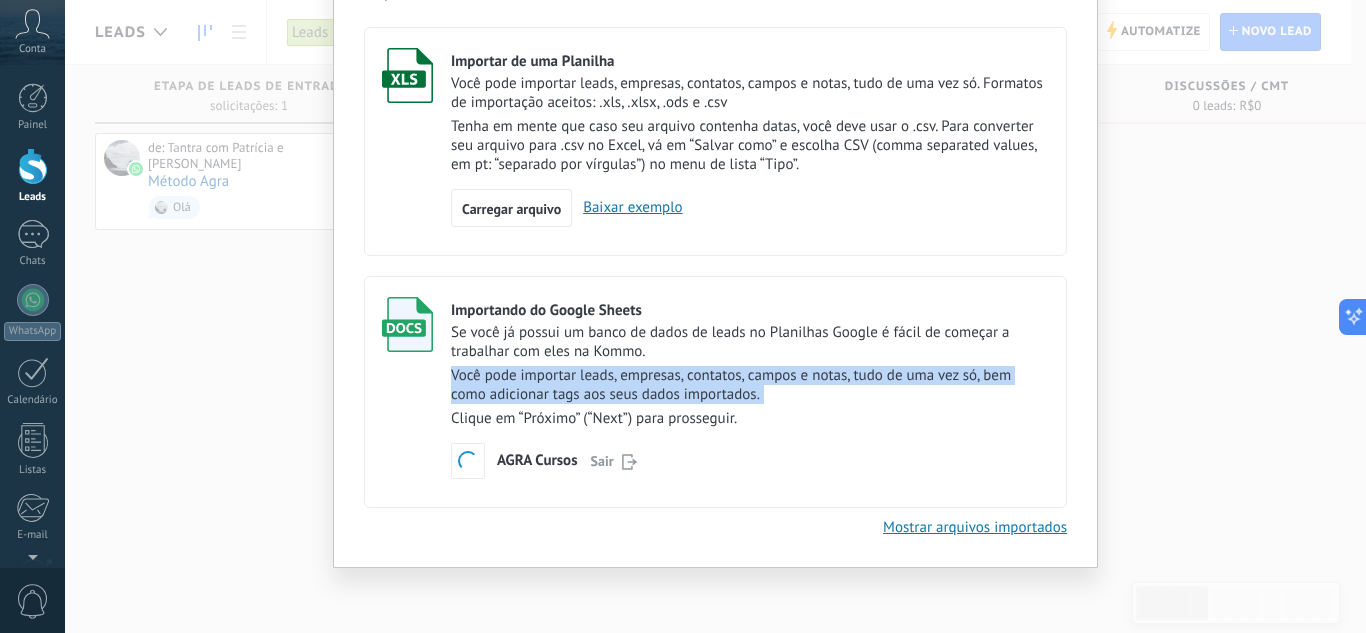 click on "Se você já possui um banco de dados de leads no Planilhas Google é fácil de começar a trabalhar com eles na Kommo. Você pode importar leads, empresas, contatos, campos e notas, tudo de uma vez só, bem como adicionar tags aos seus dados importados. Clique em “Próximo” (“Next”) para prosseguir." at bounding box center [750, 375] 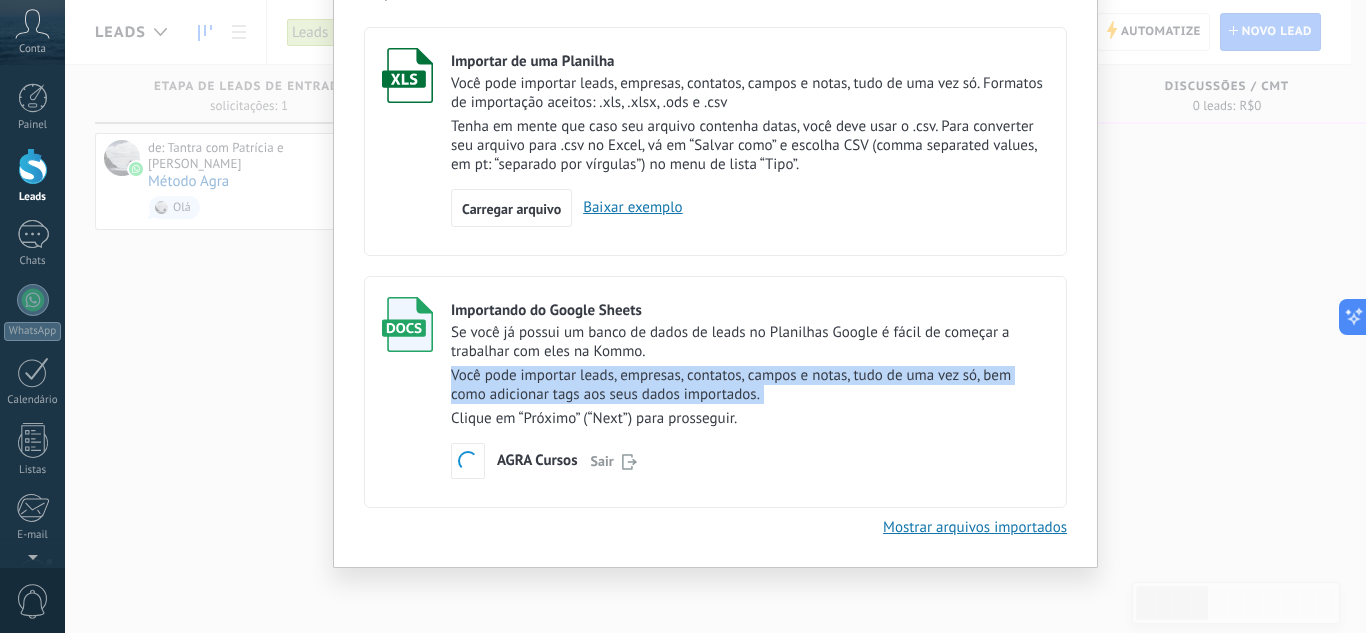 scroll, scrollTop: 0, scrollLeft: 0, axis: both 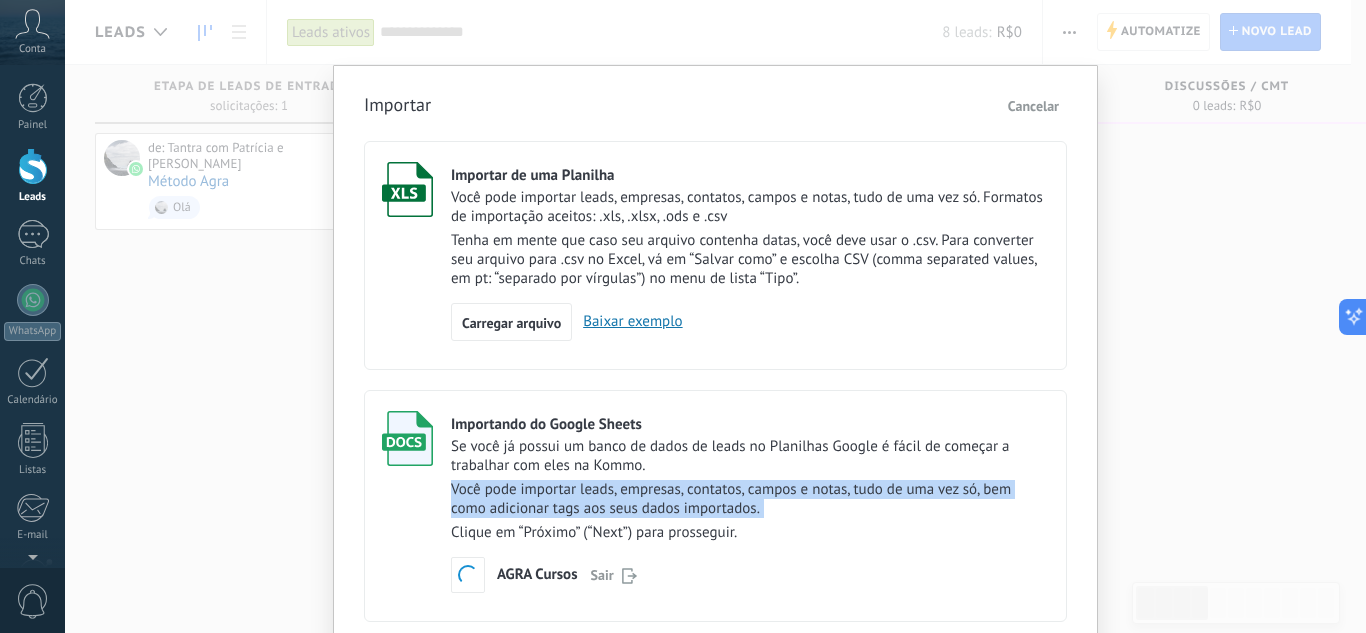 click on "Cancelar" at bounding box center [1033, 106] 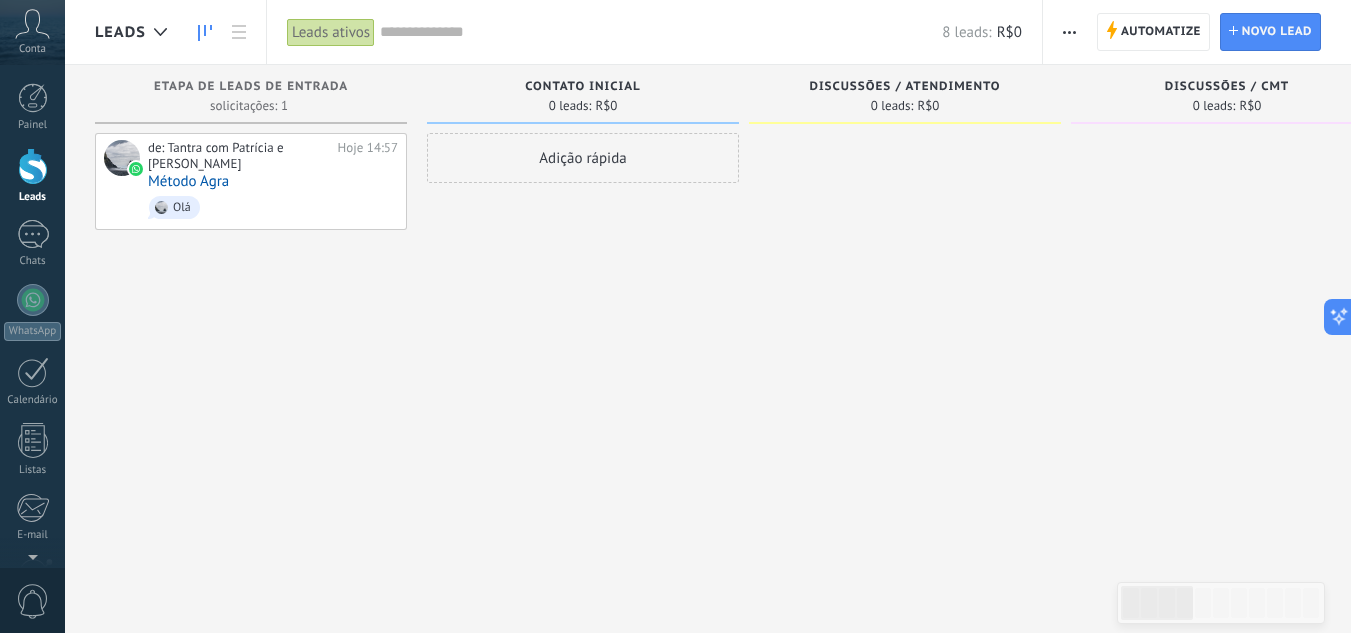 click at bounding box center (905, 399) 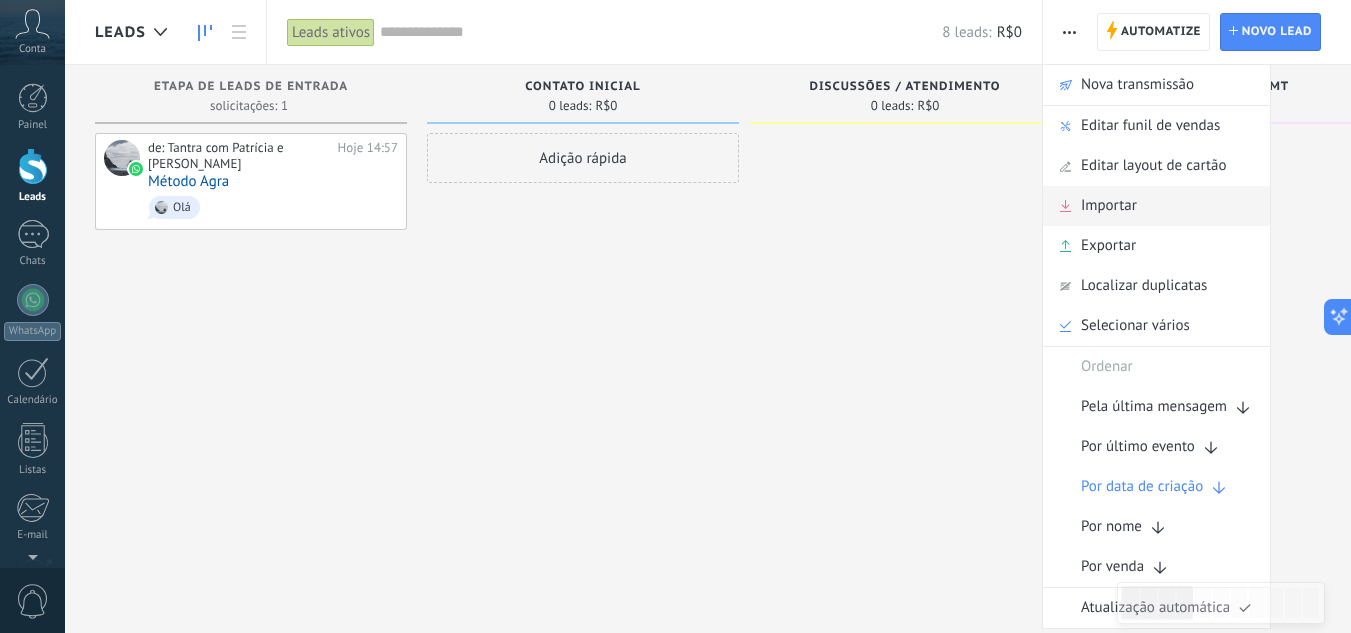 click on "Importar" at bounding box center (1109, 206) 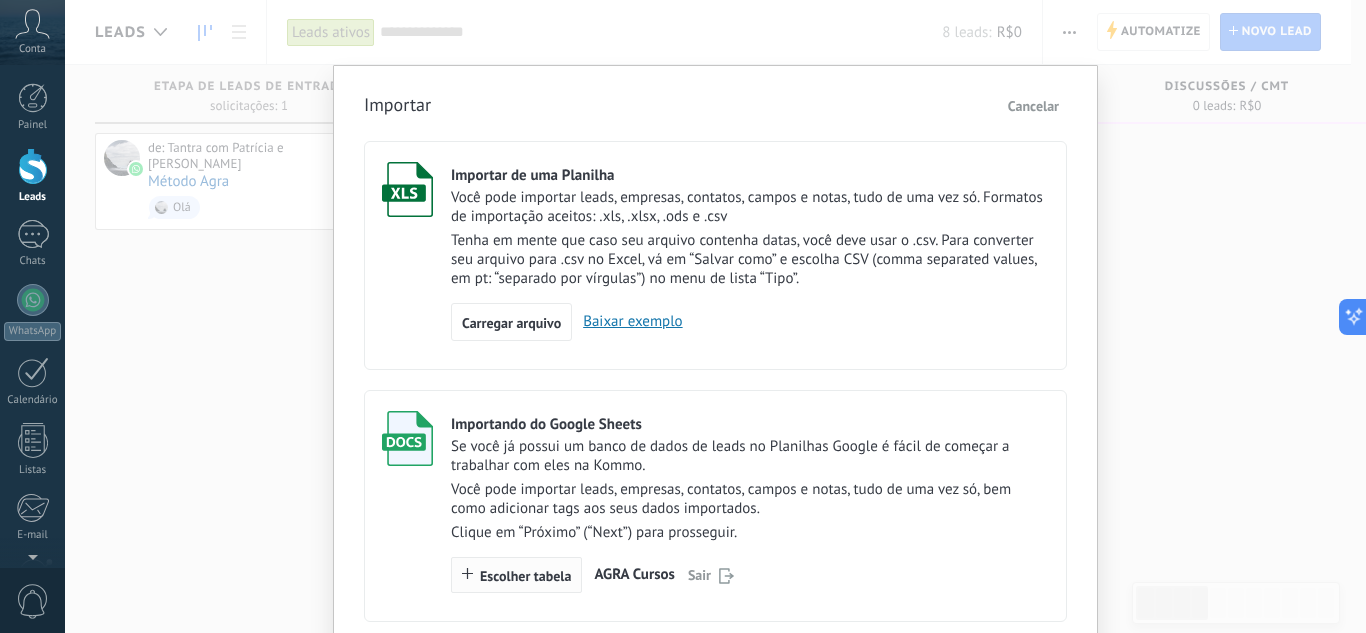 click on "Escolher tabela" at bounding box center (525, 576) 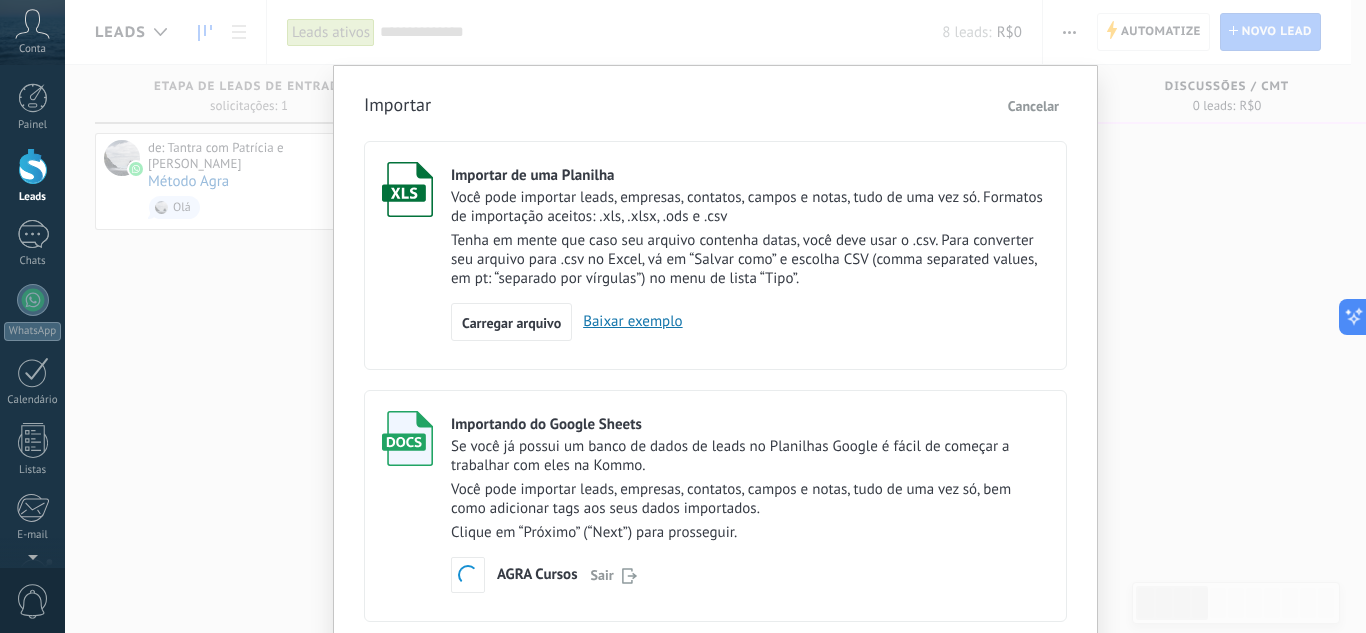 click on "Clique em “Próximo” (“Next”) para prosseguir." at bounding box center (750, 532) 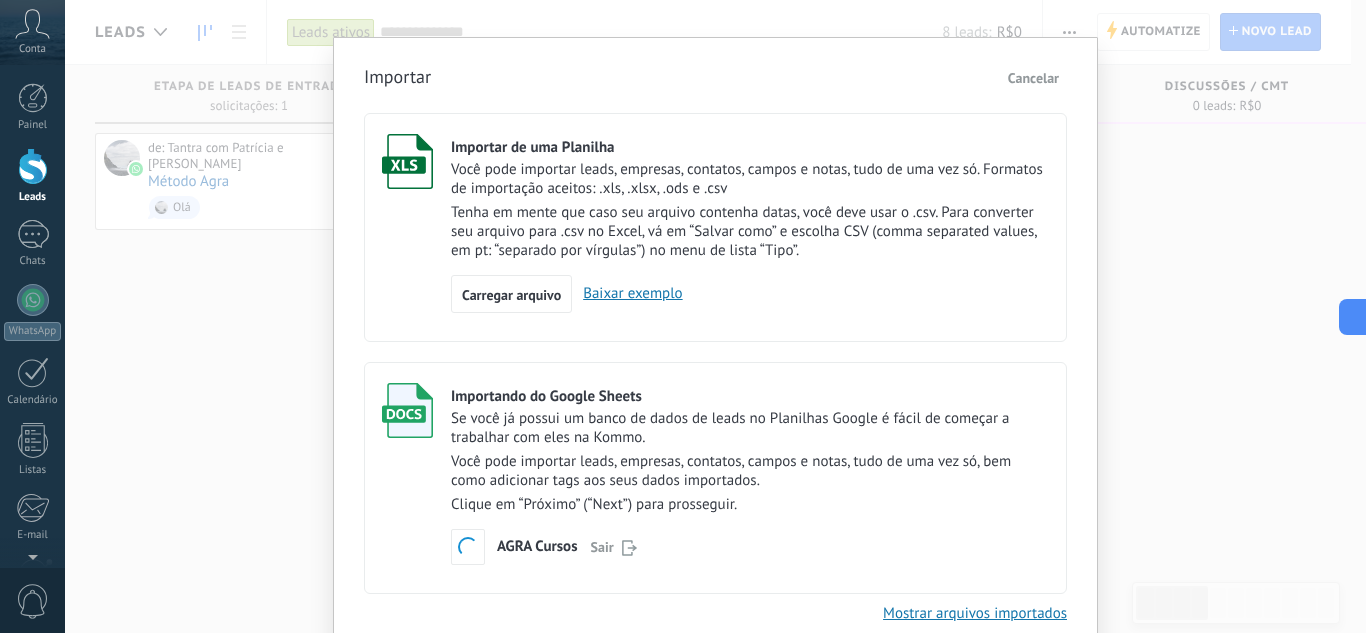 scroll, scrollTop: 0, scrollLeft: 0, axis: both 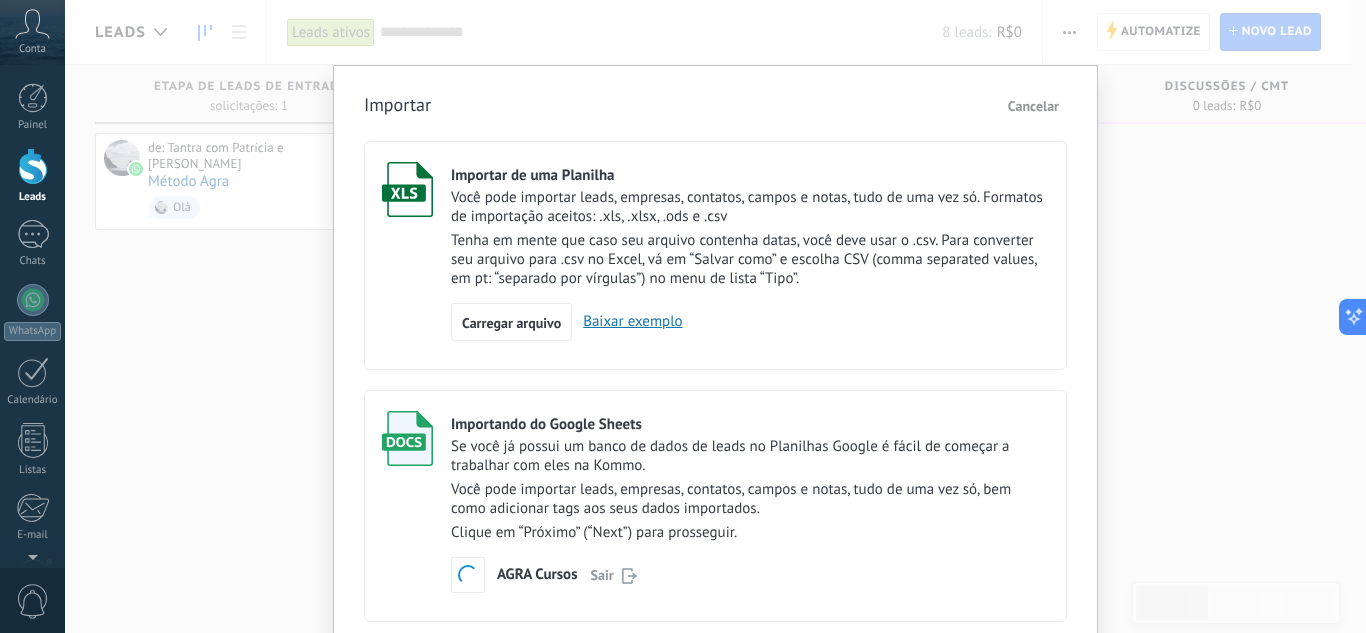 click on "Cancelar" at bounding box center [1033, 106] 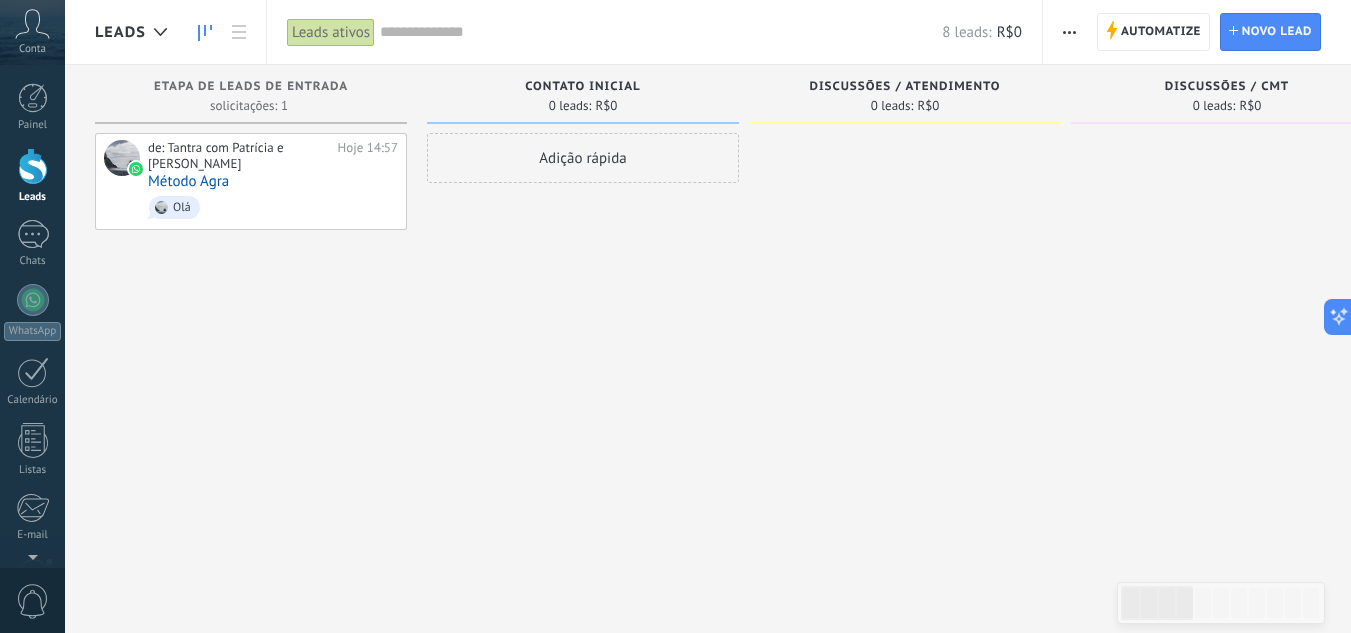 click at bounding box center [1069, 32] 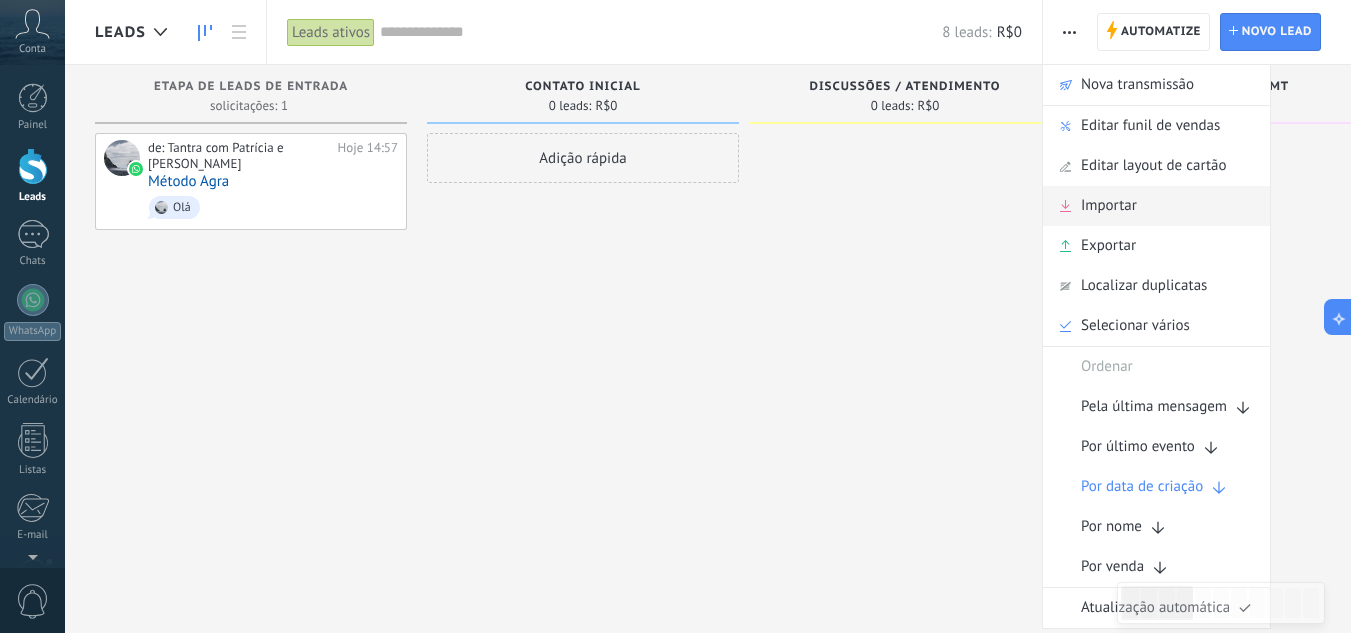 click on "Importar" at bounding box center (1109, 206) 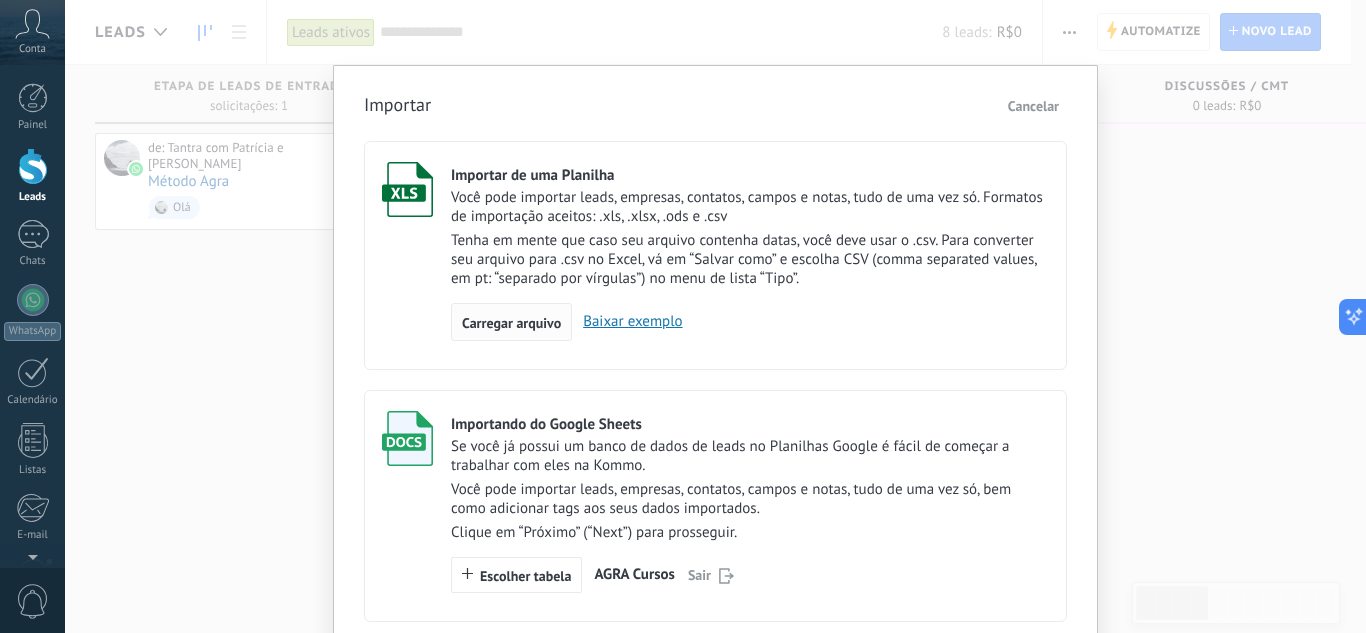 click on "Carregar arquivo" at bounding box center [511, 323] 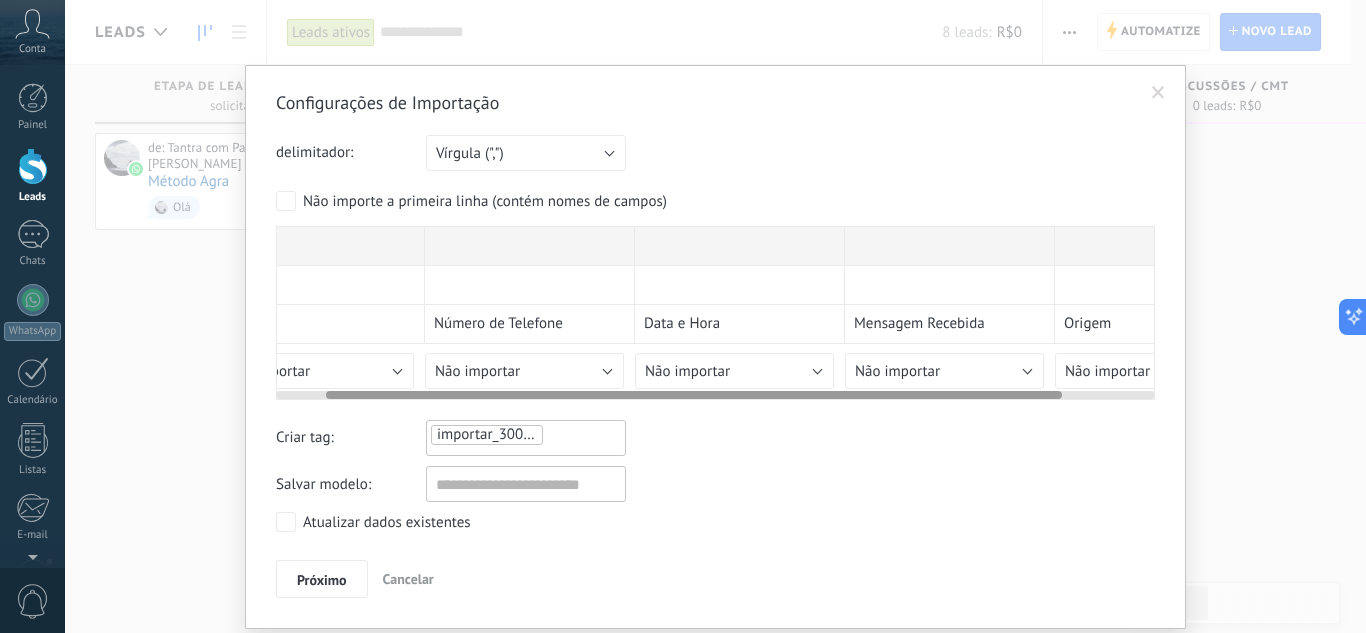 scroll, scrollTop: 0, scrollLeft: 0, axis: both 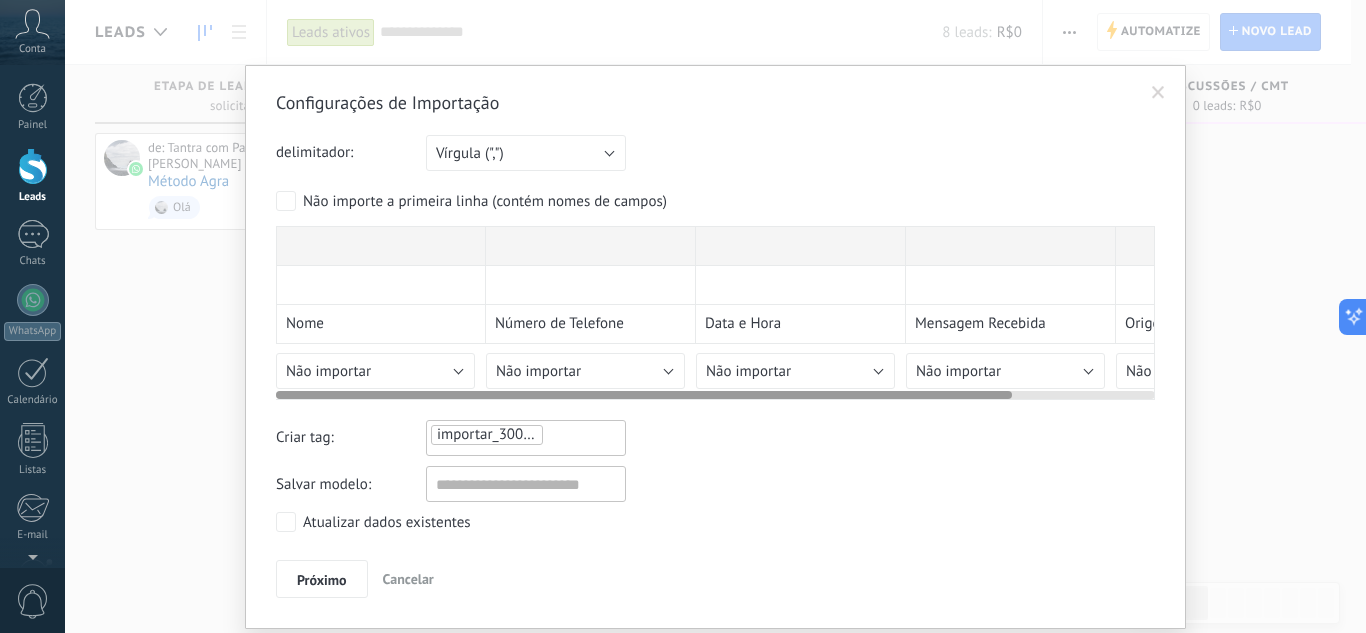 drag, startPoint x: 726, startPoint y: 393, endPoint x: 519, endPoint y: 425, distance: 209.45883 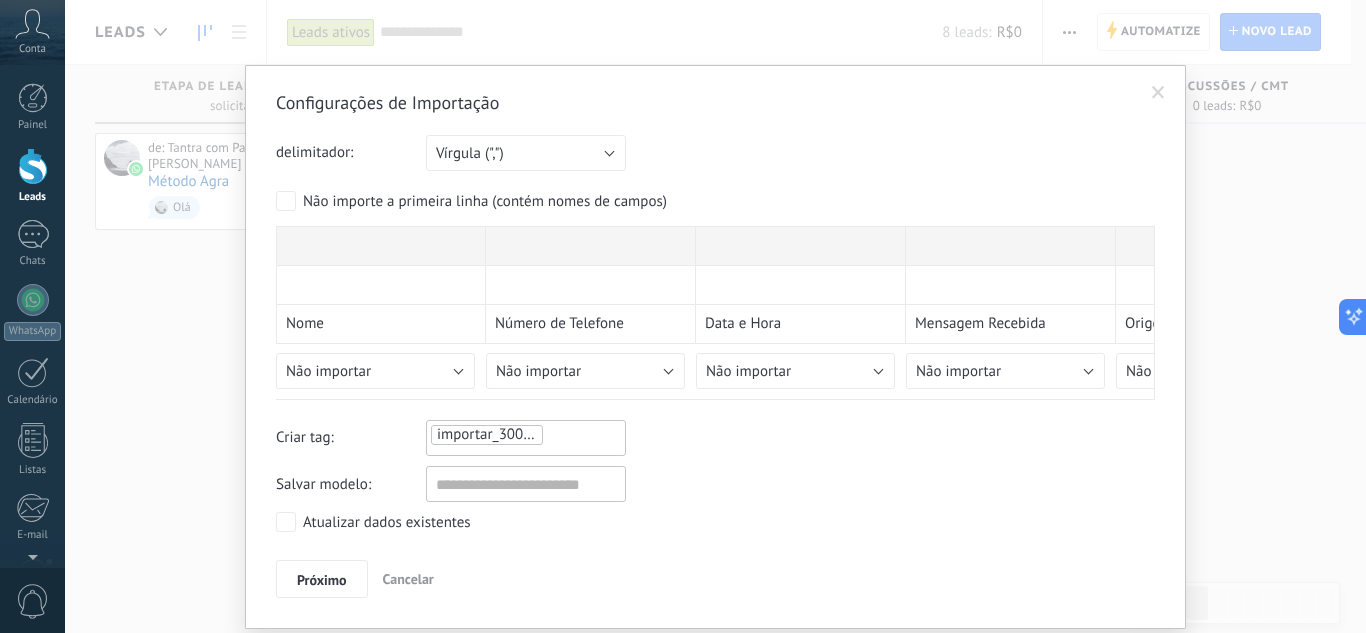 click on "Salvar modelo:" at bounding box center [715, 484] 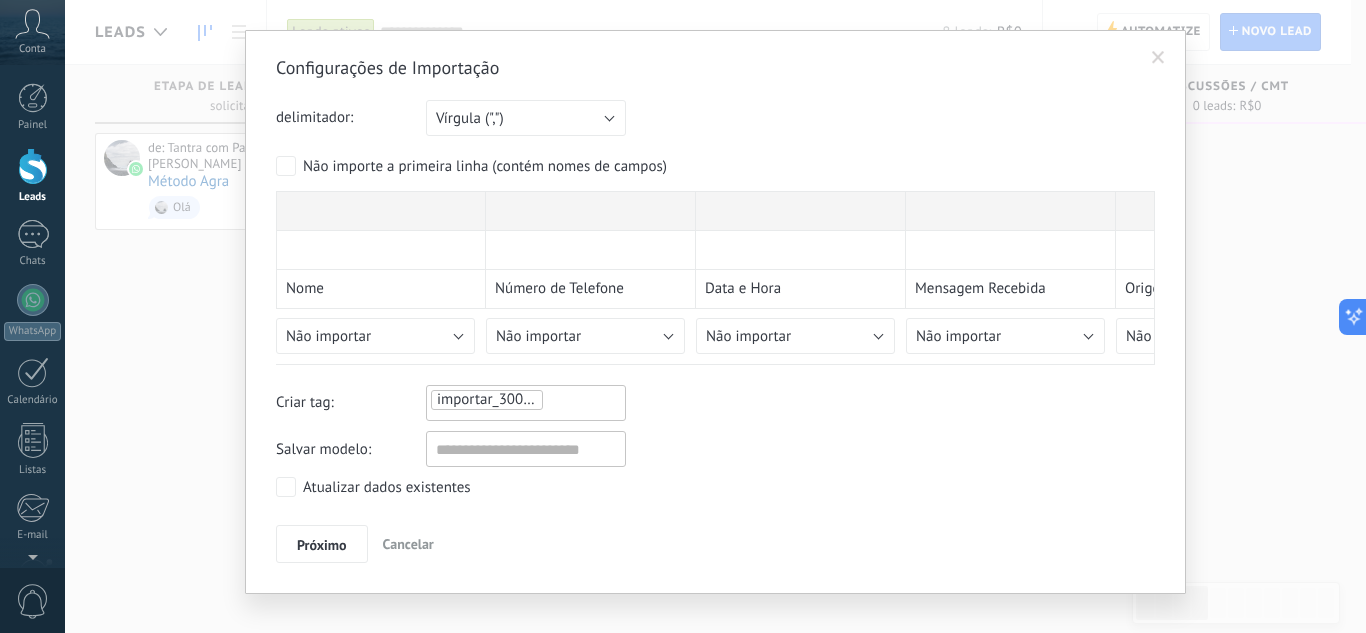 scroll, scrollTop: 40, scrollLeft: 0, axis: vertical 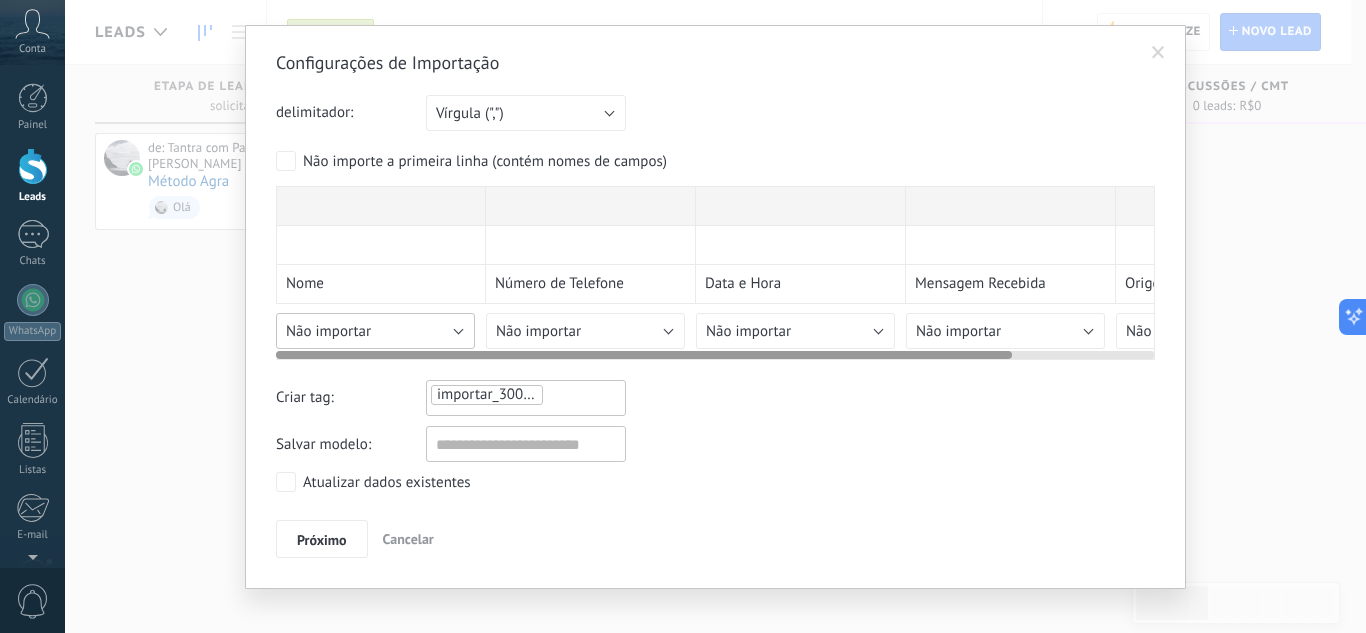 click on "Nome  Número de Telefone Data e Hora Mensagem Recebida Origem Meu Marido [PHONE_NUMBER] ?? 976771251 ?? 963880033 ??? 956513141 ???? CB 11976163729 (Bia) [PERSON_NAME] 996031924 (Ind) [PERSON_NAME]/ [PERSON_NAME] (Say) [PHONE_NUMBER] 🍀 [PERSON_NAME] [PHONE_NUMBER] 🍇🍷Márcio 🍷🍇 [PHONE_NUMBER] A 51999814573 Abc Curso [PHONE_NUMBER] [PERSON_NAME] 98233-0400 Abner [PHONE_NUMBER] Aciara 2111990248448 [PERSON_NAME] 986602129 [PERSON_NAME] CB [PHONE_NUMBER] [PERSON_NAME] (Lead Quantum) 943557246 [PERSON_NAME] [PHONE_NUMBER] Ademesse [PERSON_NAME] 972320068 [PERSON_NAME] 960945721 [PERSON_NAME] [PHONE_NUMBER] [PERSON_NAME] 998741950 [PERSON_NAME] 98917-6077 [PERSON_NAME] 987794449 [PERSON_NAME]) [PHONE_NUMBER] [PERSON_NAME] ([DATE]) 21964590334 [PERSON_NAME] (Ind) [PERSON_NAME] [PHONE_NUMBER] Não importar Novo campo personalizado Contato Nome completo Nome Sobrenome ID do contato Sobrenome Nota de contato Criado por Criado em Usuário responsável Tags de contato Telefone comercial Tel. direto com." at bounding box center [715, 273] 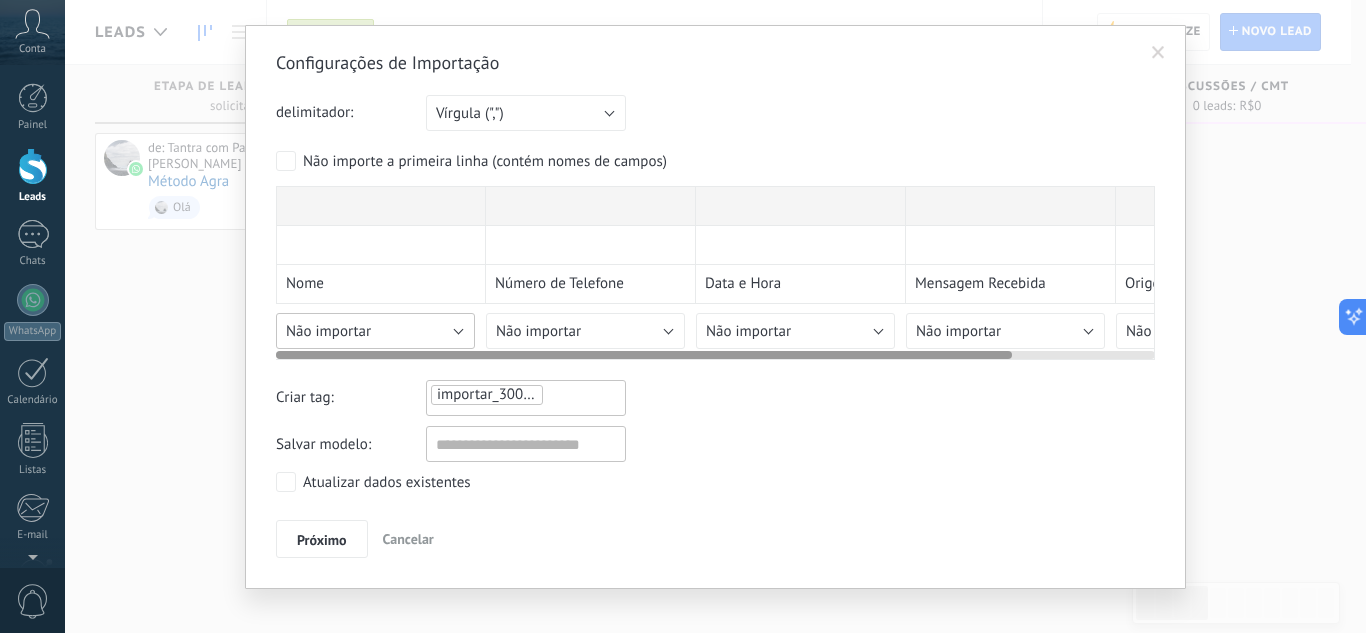 scroll, scrollTop: 20, scrollLeft: 0, axis: vertical 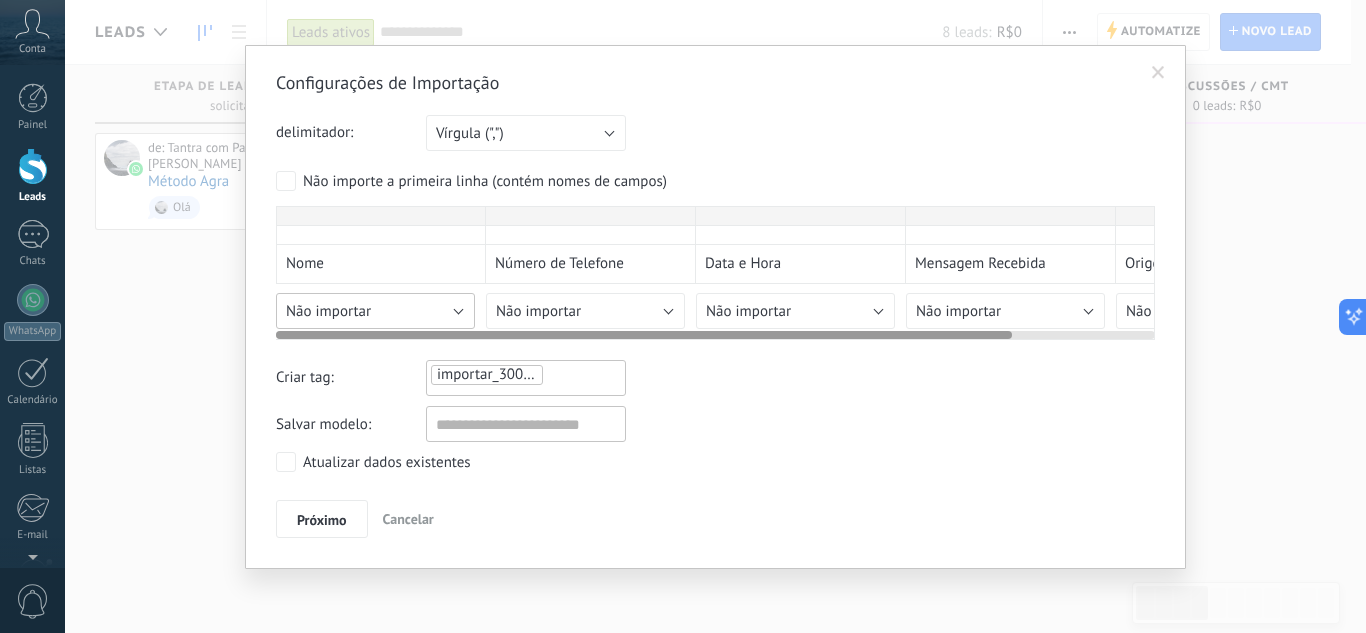 click on "Configurações de Importação delimitador: Ponto e vírgula (";") Vírgula (",") Tabulação ("	") Vírgula (",") Sua conta excedeu o limite de campos personalizados Não importe a primeira linha (contém nomes de campos) Nome  Número de Telefone Data e Hora Mensagem Recebida Origem Meu Marido [PHONE_NUMBER] ?? 976771251 ?? 963880033 ??? 956513141 ???? CB 11976163729 (Bia) [PERSON_NAME] 996031924 (Ind) [PERSON_NAME]/ [PERSON_NAME] (Say) [PHONE_NUMBER] 🍀 [PERSON_NAME] [PHONE_NUMBER] 🍇🍷Márcio 🍷🍇 [PHONE_NUMBER] A 51999814573 Abc Curso [PHONE_NUMBER] [PERSON_NAME] 98233-0400 Abner [PHONE_NUMBER] Aciara 2111990248448 [PERSON_NAME] 986602129 [PERSON_NAME] CB [PHONE_NUMBER] [PERSON_NAME] (Lead Quantum) 943557246 [PERSON_NAME] [PHONE_NUMBER] Ademesse [PERSON_NAME] 972320068 [PERSON_NAME] 960945721 [PERSON_NAME] [PHONE_NUMBER] [PERSON_NAME] 998741950 [PERSON_NAME] 98917-6077 [PERSON_NAME] 987794449 [PERSON_NAME]) [PHONE_NUMBER] [PERSON_NAME] ([DATE]) 21964590334 [PERSON_NAME] (Ind) [PERSON_NAME]" at bounding box center (715, 304) 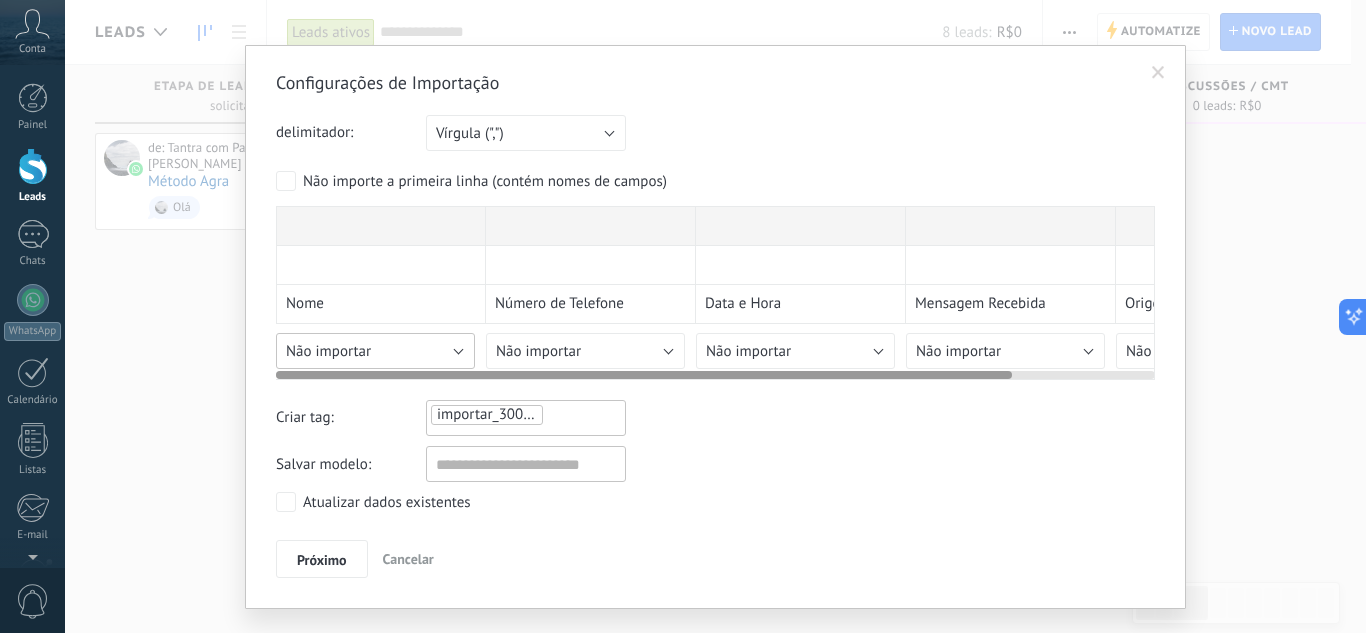click on "Configurações de Importação delimitador: Ponto e vírgula (";") Vírgula (",") Tabulação ("	") Vírgula (",") Sua conta excedeu o limite de campos personalizados Não importe a primeira linha (contém nomes de campos) Nome  Número de Telefone Data e Hora Mensagem Recebida Origem Meu Marido [PHONE_NUMBER] ?? 976771251 ?? 963880033 ??? 956513141 ???? CB 11976163729 (Bia) [PERSON_NAME] 996031924 (Ind) [PERSON_NAME]/ [PERSON_NAME] (Say) [PHONE_NUMBER] 🍀 [PERSON_NAME] [PHONE_NUMBER] 🍇🍷Márcio 🍷🍇 [PHONE_NUMBER] A 51999814573 Abc Curso [PHONE_NUMBER] [PERSON_NAME] 98233-0400 Abner [PHONE_NUMBER] Aciara 2111990248448 [PERSON_NAME] 986602129 [PERSON_NAME] CB [PHONE_NUMBER] [PERSON_NAME] (Lead Quantum) 943557246 [PERSON_NAME] [PHONE_NUMBER] Ademesse [PERSON_NAME] 972320068 [PERSON_NAME] 960945721 [PERSON_NAME] [PHONE_NUMBER] [PERSON_NAME] 998741950 [PERSON_NAME] 98917-6077 [PERSON_NAME] 987794449 [PERSON_NAME]) [PHONE_NUMBER] [PERSON_NAME] ([DATE]) 21964590334 [PERSON_NAME] (Ind) [PERSON_NAME]" at bounding box center (715, 324) 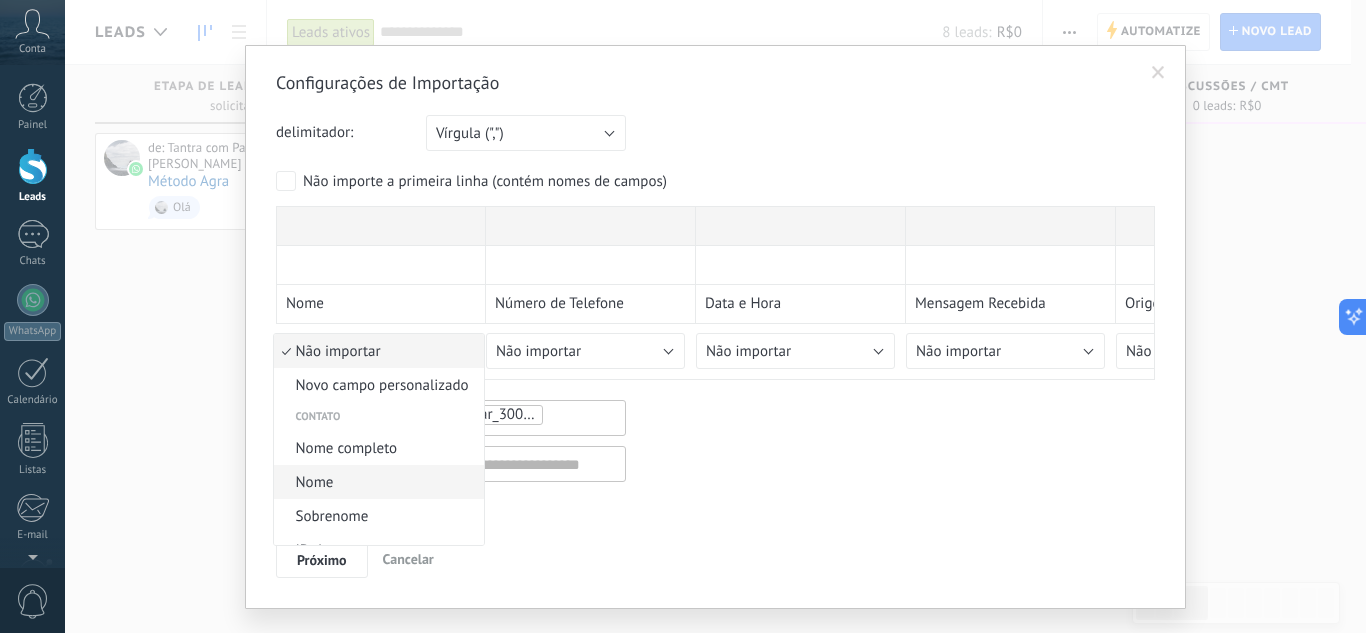 click on "Nome" at bounding box center [376, 482] 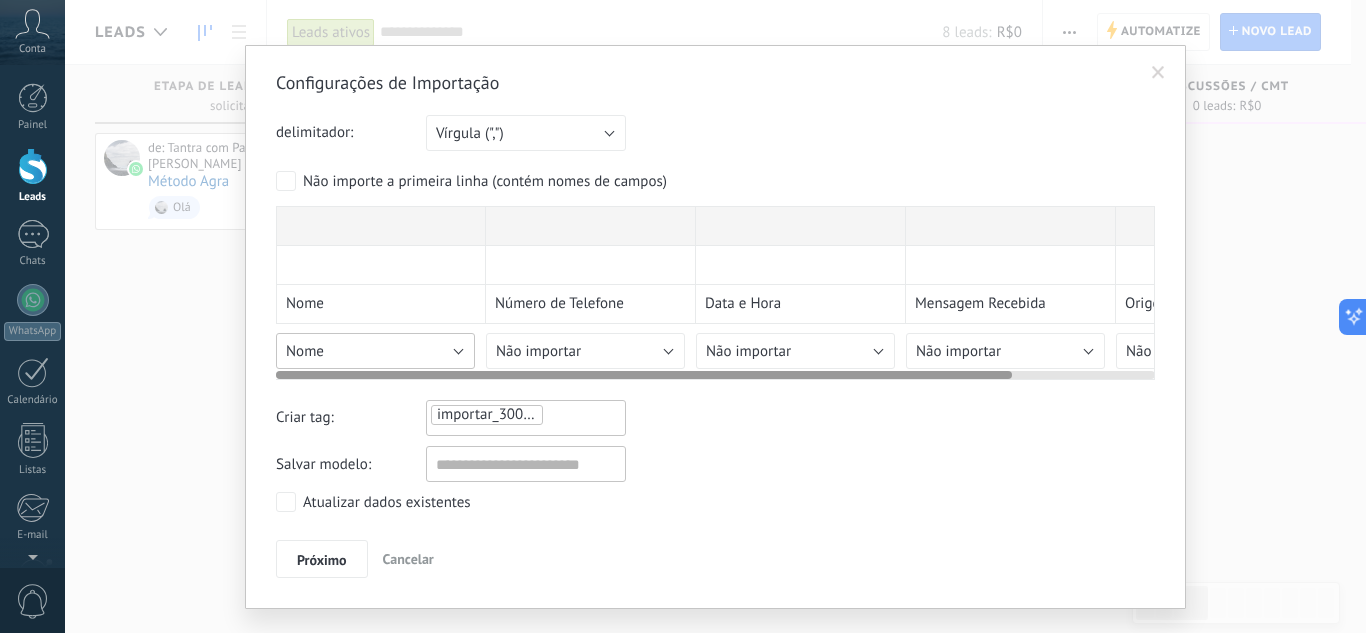 click on "Configurações de Importação delimitador: Ponto e vírgula (";") Vírgula (",") Tabulação ("	") Vírgula (",") Sua conta excedeu o limite de campos personalizados Não importe a primeira linha (contém nomes de campos) Nome  Número de Telefone Data e Hora Mensagem Recebida Origem Meu Marido [PHONE_NUMBER] ?? 976771251 ?? 963880033 ??? 956513141 ???? CB 11976163729 (Bia) [PERSON_NAME] 996031924 (Ind) [PERSON_NAME]/ [PERSON_NAME] (Say) [PHONE_NUMBER] 🍀 [PERSON_NAME] [PHONE_NUMBER] 🍇🍷Márcio 🍷🍇 [PHONE_NUMBER] A 51999814573 Abc Curso [PHONE_NUMBER] [PERSON_NAME] 98233-0400 Abner [PHONE_NUMBER] Aciara 2111990248448 [PERSON_NAME] 986602129 [PERSON_NAME] CB [PHONE_NUMBER] [PERSON_NAME] (Lead Quantum) 943557246 [PERSON_NAME] [PHONE_NUMBER] Ademesse [PERSON_NAME] 972320068 [PERSON_NAME] 960945721 [PERSON_NAME] [PHONE_NUMBER] [PERSON_NAME] 998741950 [PERSON_NAME] 98917-6077 [PERSON_NAME] 987794449 [PERSON_NAME]) [PHONE_NUMBER] [PERSON_NAME] ([DATE]) 21964590334 [PERSON_NAME] (Ind) [PERSON_NAME]" at bounding box center [715, 324] 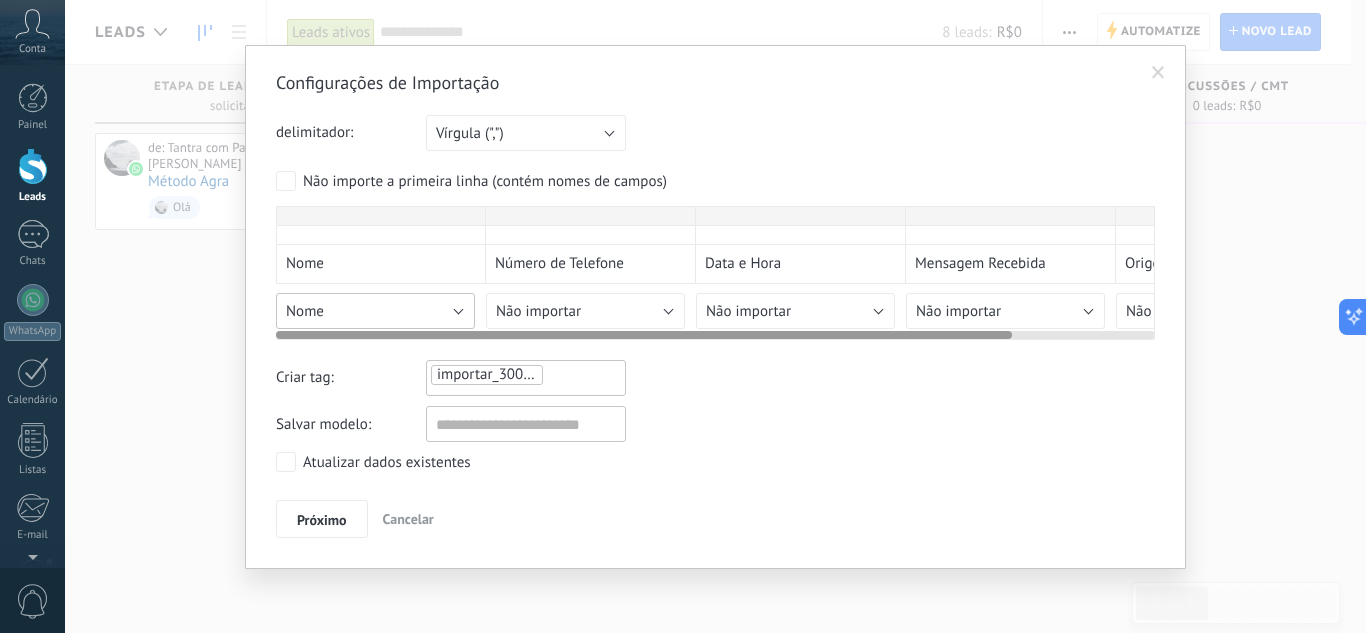 click on "Configurações de Importação delimitador: Ponto e vírgula (";") Vírgula (",") Tabulação ("	") Vírgula (",") Sua conta excedeu o limite de campos personalizados Não importe a primeira linha (contém nomes de campos) Nome  Número de Telefone Data e Hora Mensagem Recebida Origem Meu Marido [PHONE_NUMBER] ?? 976771251 ?? 963880033 ??? 956513141 ???? CB 11976163729 (Bia) [PERSON_NAME] 996031924 (Ind) [PERSON_NAME]/ [PERSON_NAME] (Say) [PHONE_NUMBER] 🍀 [PERSON_NAME] [PHONE_NUMBER] 🍇🍷Márcio 🍷🍇 [PHONE_NUMBER] A 51999814573 Abc Curso [PHONE_NUMBER] [PERSON_NAME] 98233-0400 Abner [PHONE_NUMBER] Aciara 2111990248448 [PERSON_NAME] 986602129 [PERSON_NAME] CB [PHONE_NUMBER] [PERSON_NAME] (Lead Quantum) 943557246 [PERSON_NAME] [PHONE_NUMBER] Ademesse [PERSON_NAME] 972320068 [PERSON_NAME] 960945721 [PERSON_NAME] [PHONE_NUMBER] [PERSON_NAME] 998741950 [PERSON_NAME] 98917-6077 [PERSON_NAME] 987794449 [PERSON_NAME]) [PHONE_NUMBER] [PERSON_NAME] ([DATE]) 21964590334 [PERSON_NAME] (Ind) [PERSON_NAME]" at bounding box center [715, 304] 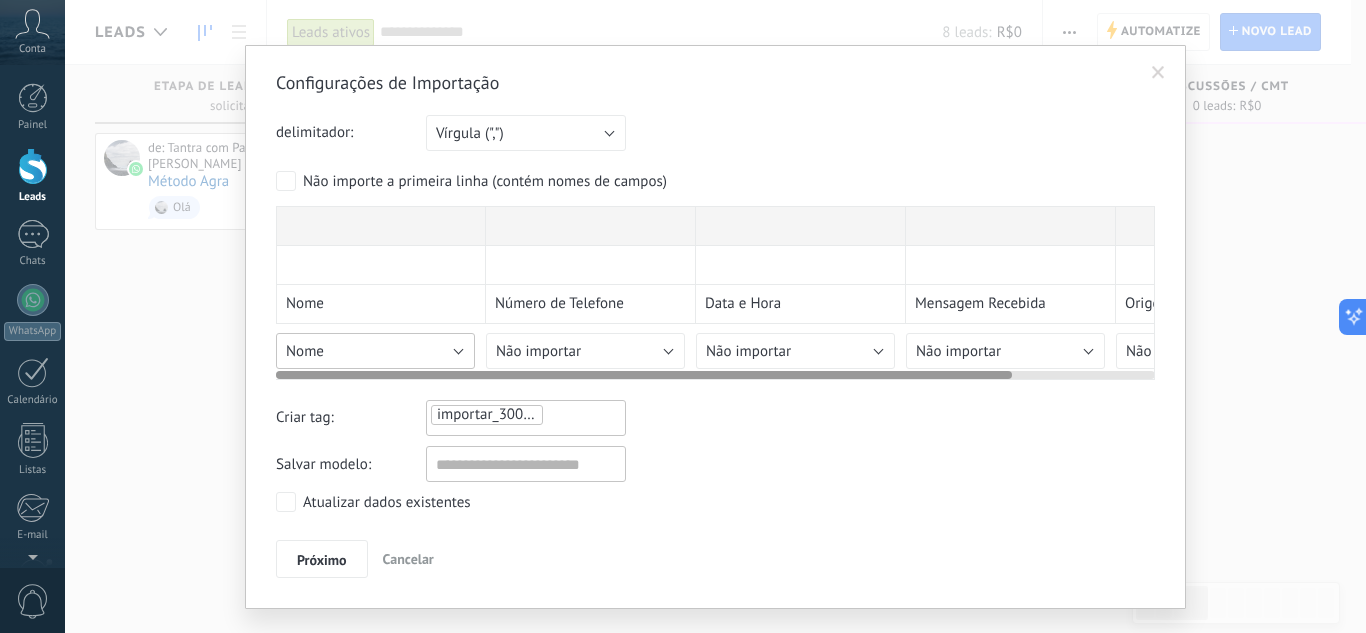 click on "Configurações de Importação delimitador: Ponto e vírgula (";") Vírgula (",") Tabulação ("	") Vírgula (",") Sua conta excedeu o limite de campos personalizados Não importe a primeira linha (contém nomes de campos) Nome  Número de Telefone Data e Hora Mensagem Recebida Origem Meu Marido [PHONE_NUMBER] ?? 976771251 ?? 963880033 ??? 956513141 ???? CB 11976163729 (Bia) [PERSON_NAME] 996031924 (Ind) [PERSON_NAME]/ [PERSON_NAME] (Say) [PHONE_NUMBER] 🍀 [PERSON_NAME] [PHONE_NUMBER] 🍇🍷Márcio 🍷🍇 [PHONE_NUMBER] A 51999814573 Abc Curso [PHONE_NUMBER] [PERSON_NAME] 98233-0400 Abner [PHONE_NUMBER] Aciara 2111990248448 [PERSON_NAME] 986602129 [PERSON_NAME] CB [PHONE_NUMBER] [PERSON_NAME] (Lead Quantum) 943557246 [PERSON_NAME] [PHONE_NUMBER] Ademesse [PERSON_NAME] 972320068 [PERSON_NAME] 960945721 [PERSON_NAME] [PHONE_NUMBER] [PERSON_NAME] 998741950 [PERSON_NAME] 98917-6077 [PERSON_NAME] 987794449 [PERSON_NAME]) [PHONE_NUMBER] [PERSON_NAME] ([DATE]) 21964590334 [PERSON_NAME] (Ind) [PERSON_NAME]" at bounding box center [715, 324] 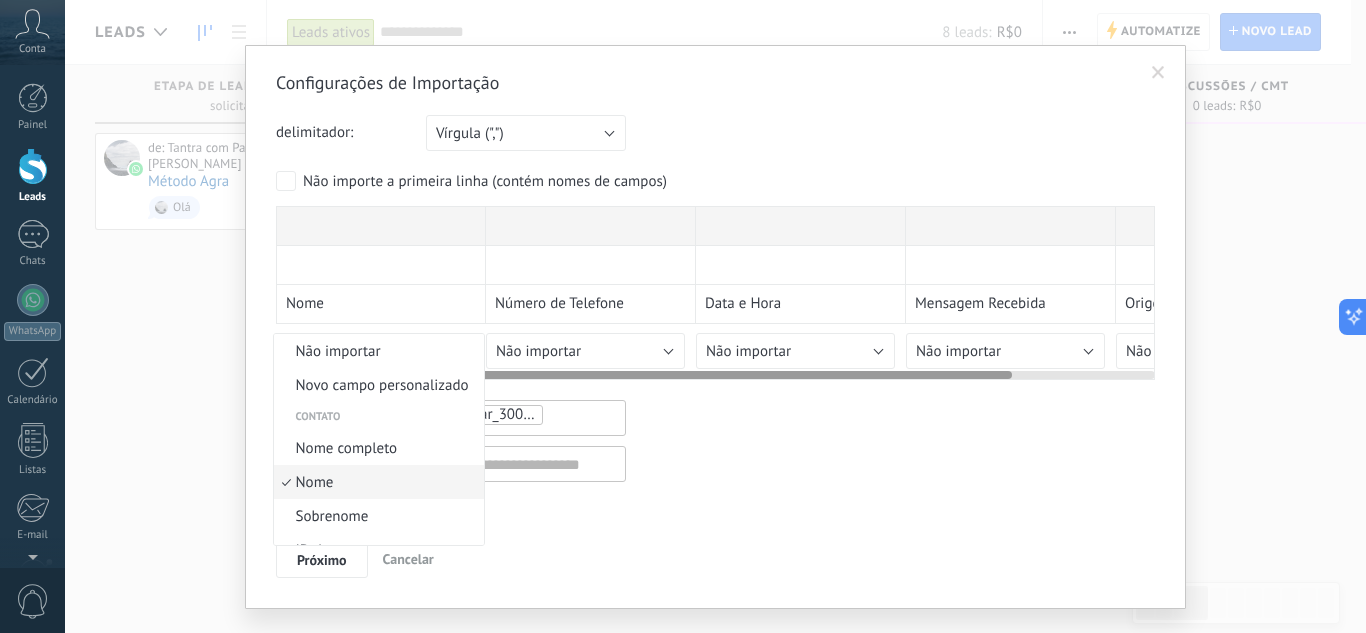 scroll, scrollTop: 45, scrollLeft: 0, axis: vertical 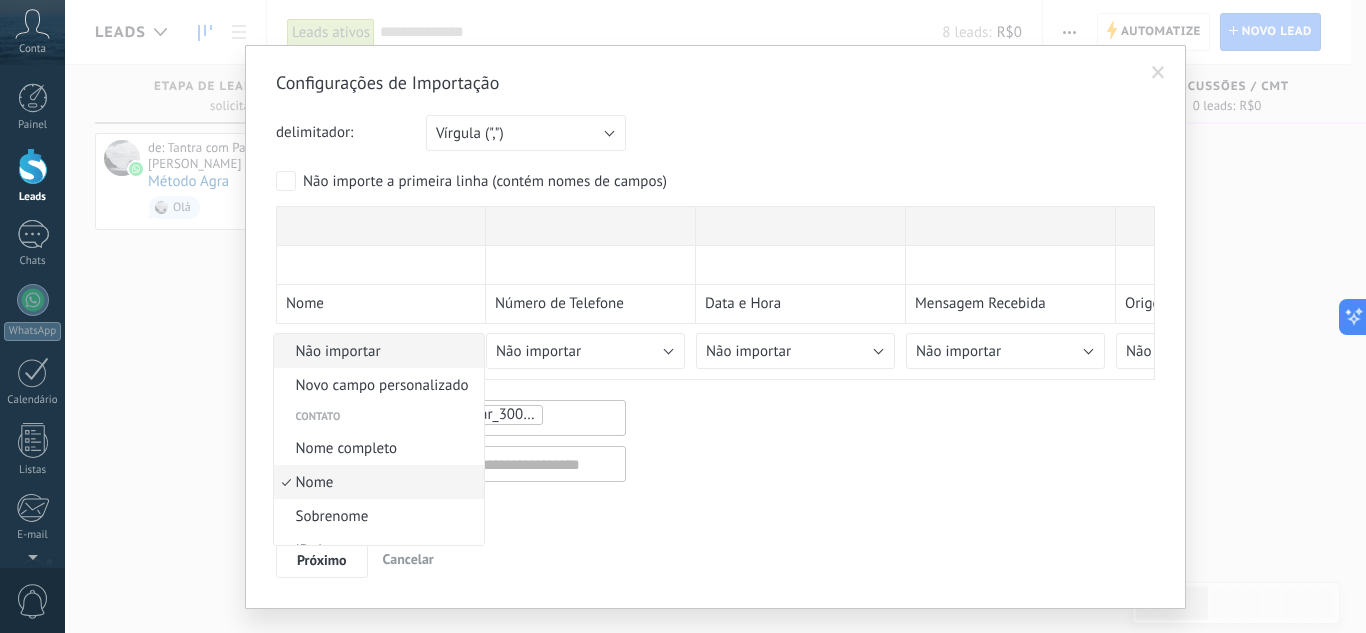 click on "Não importar" at bounding box center [376, 351] 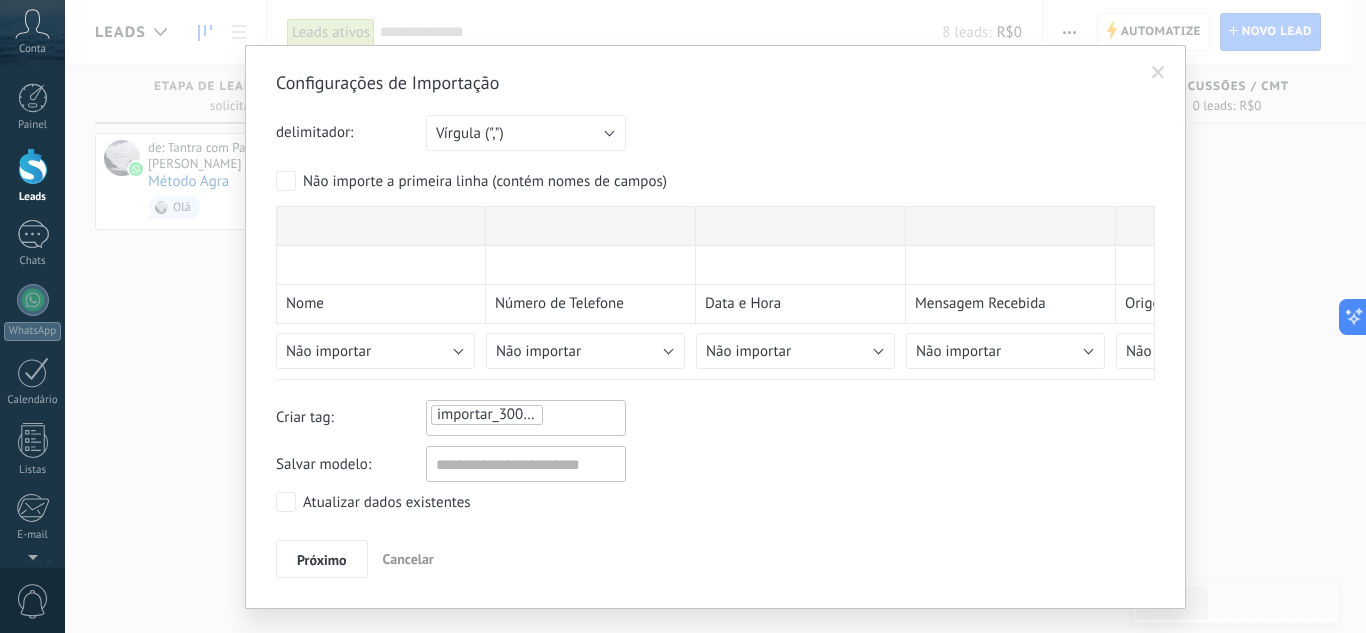 click on "Atualizar dados existentes" at bounding box center [387, 503] 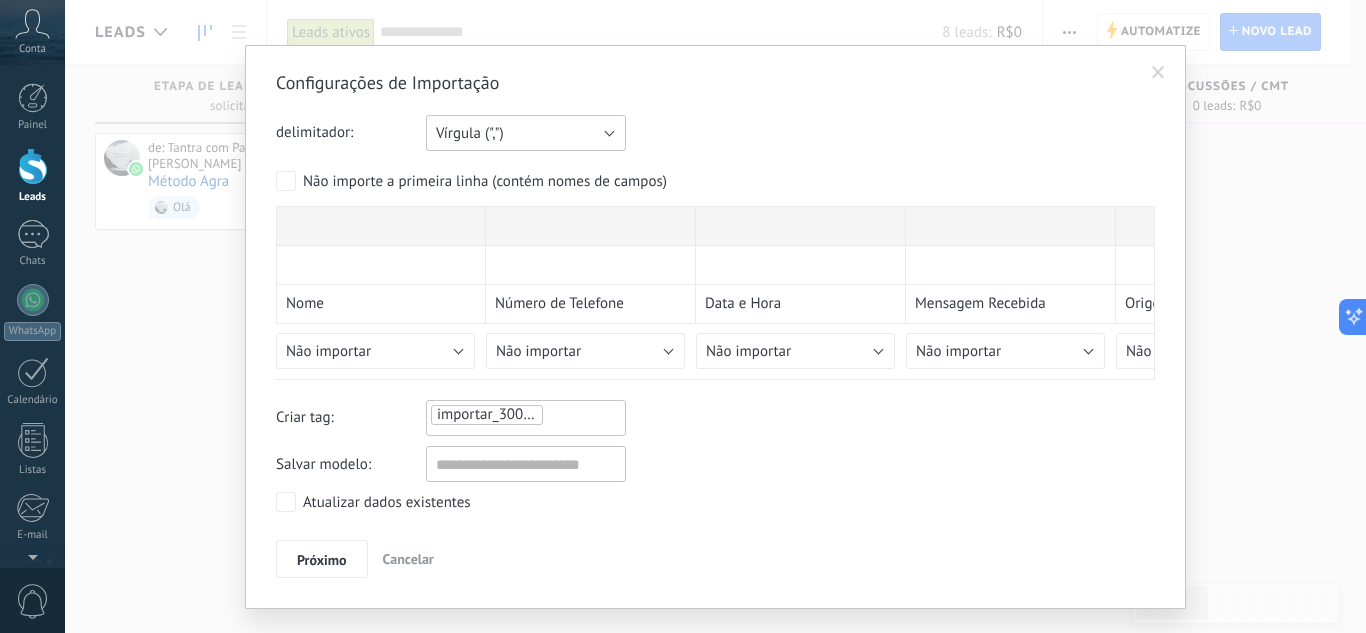 click on "Vírgula (",")" at bounding box center [526, 133] 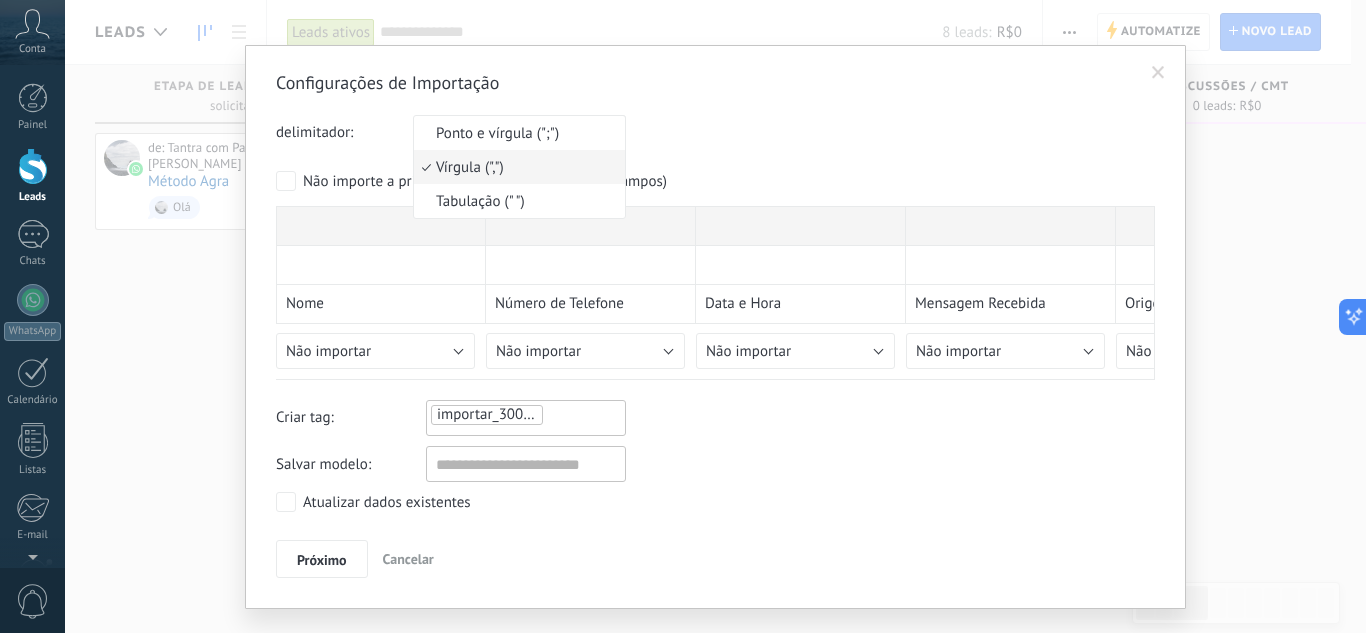 click on "delimitador: [PERSON_NAME] e vírgula (";") Vírgula (",") Tabulação ("	") Vírgula (",")" at bounding box center (715, 133) 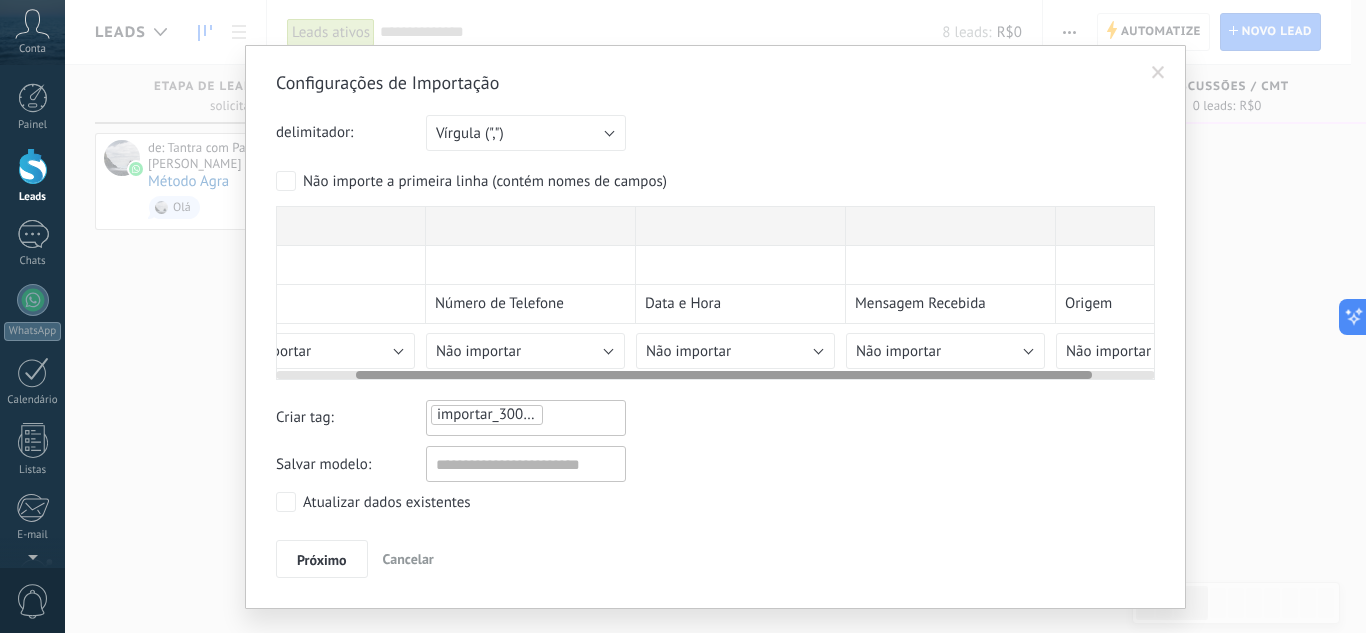 scroll, scrollTop: 0, scrollLeft: 0, axis: both 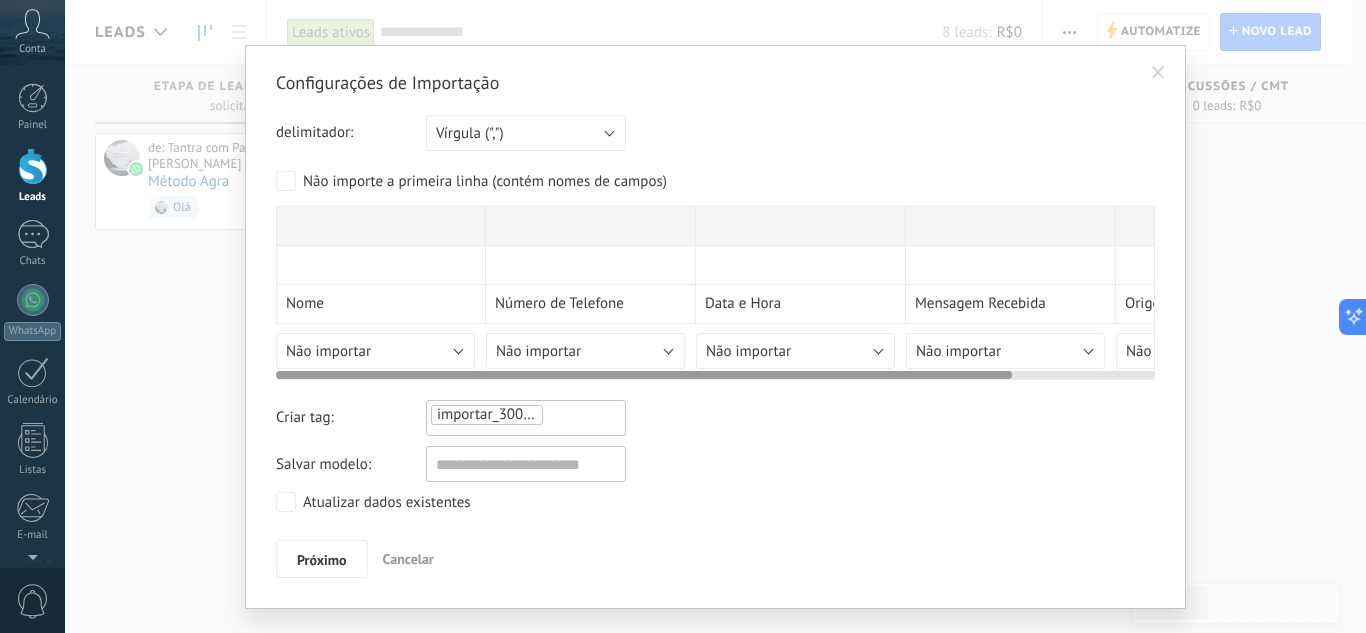 drag, startPoint x: 706, startPoint y: 375, endPoint x: 675, endPoint y: 363, distance: 33.24154 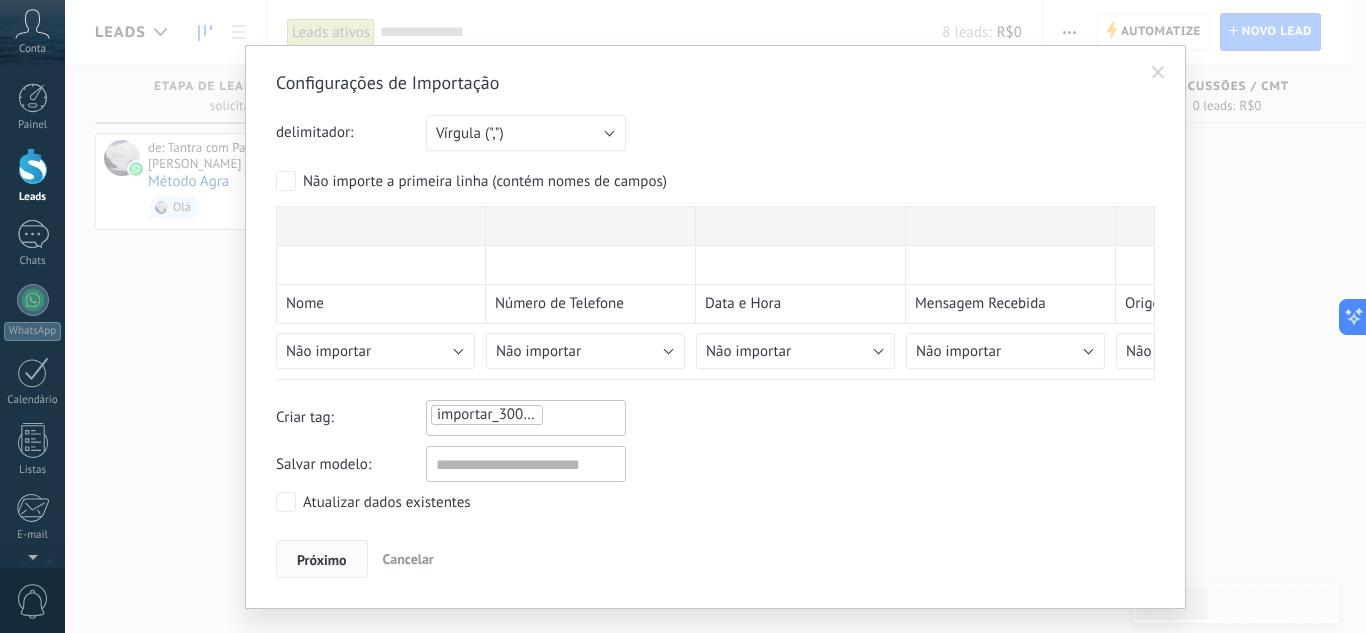 click on "Próximo" at bounding box center [322, 560] 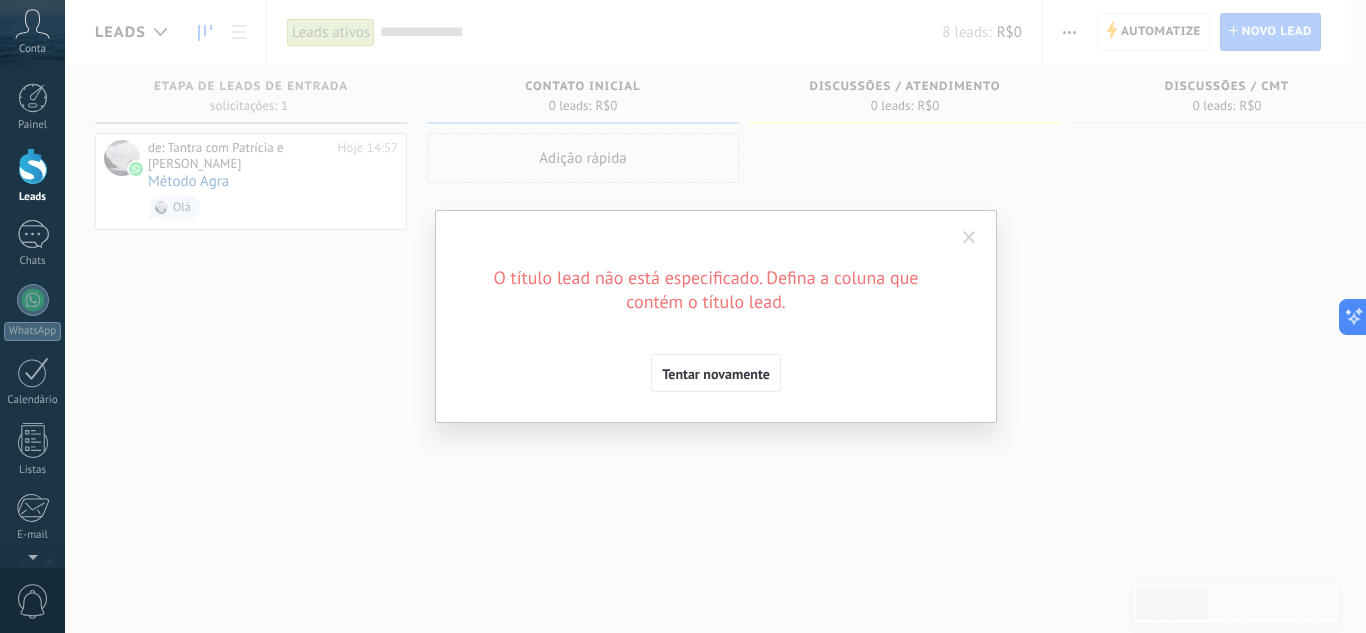 scroll, scrollTop: 0, scrollLeft: 0, axis: both 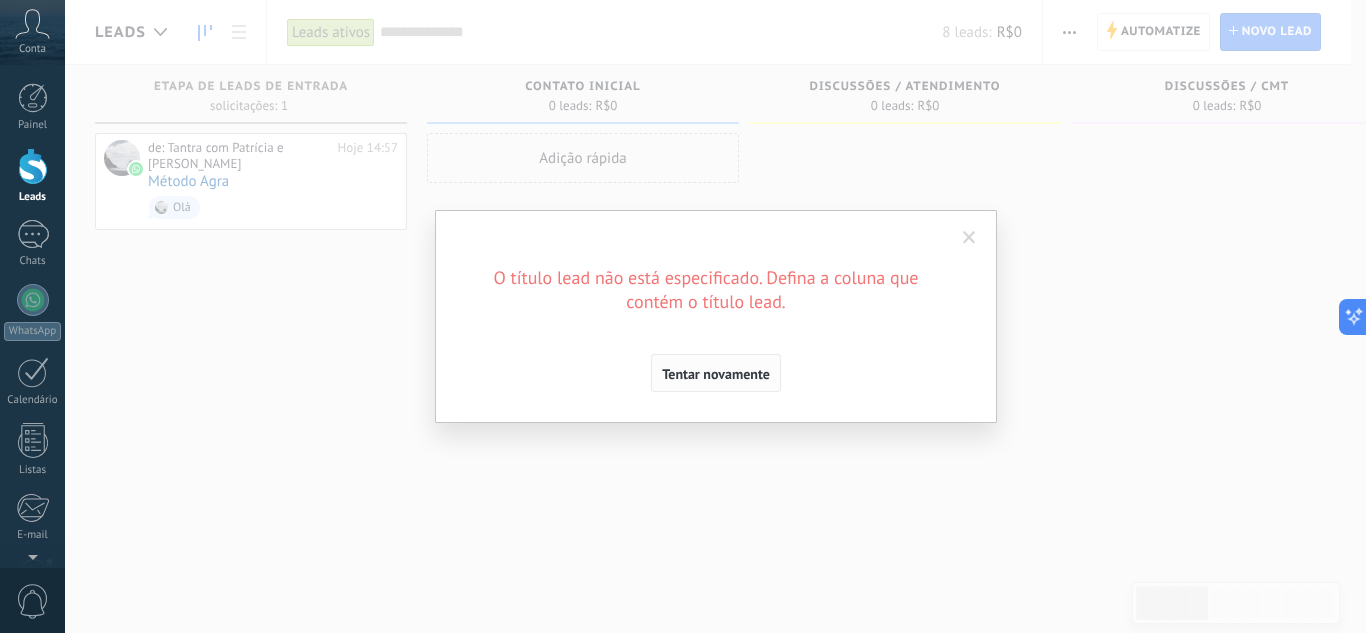click on "Tentar novamente" at bounding box center [716, 374] 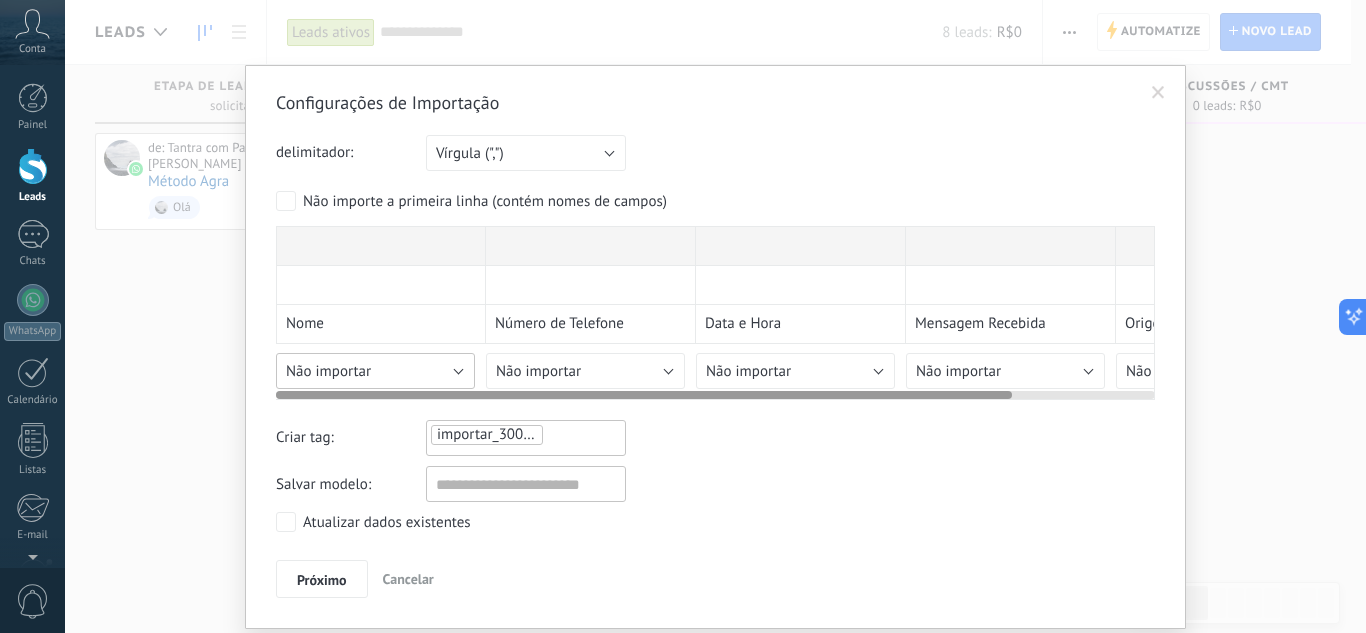 click on "Não importar" at bounding box center (328, 371) 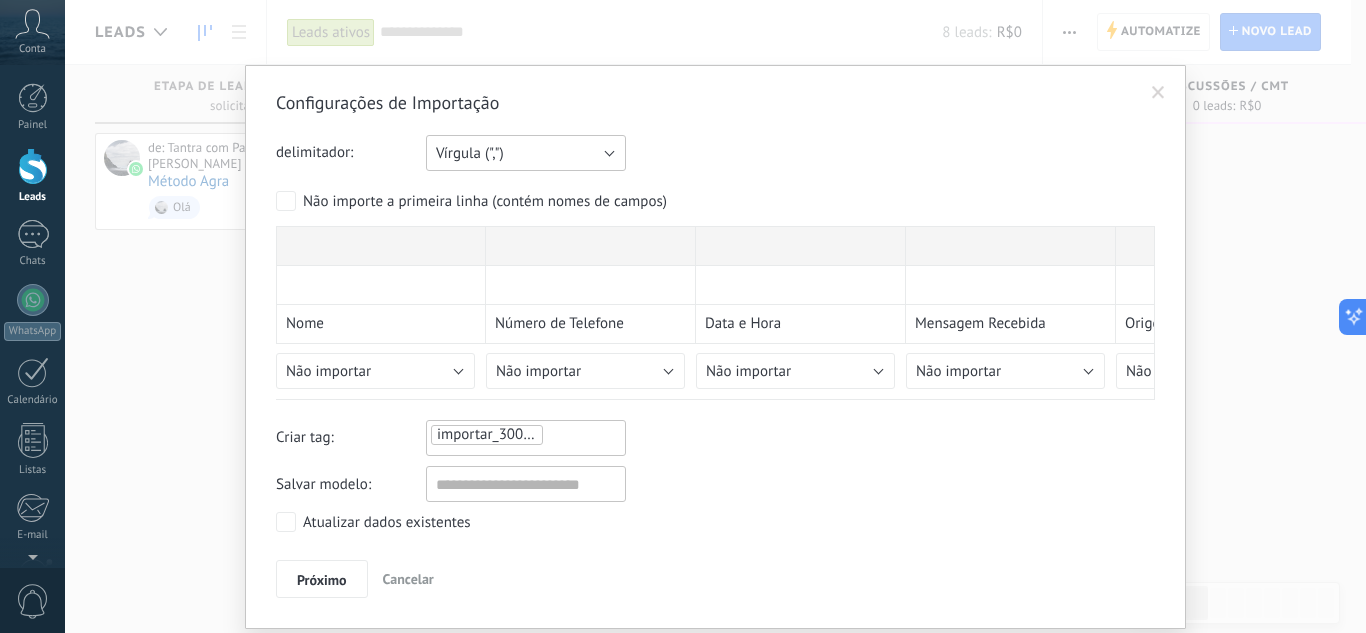 click on "Vírgula (",")" at bounding box center (526, 153) 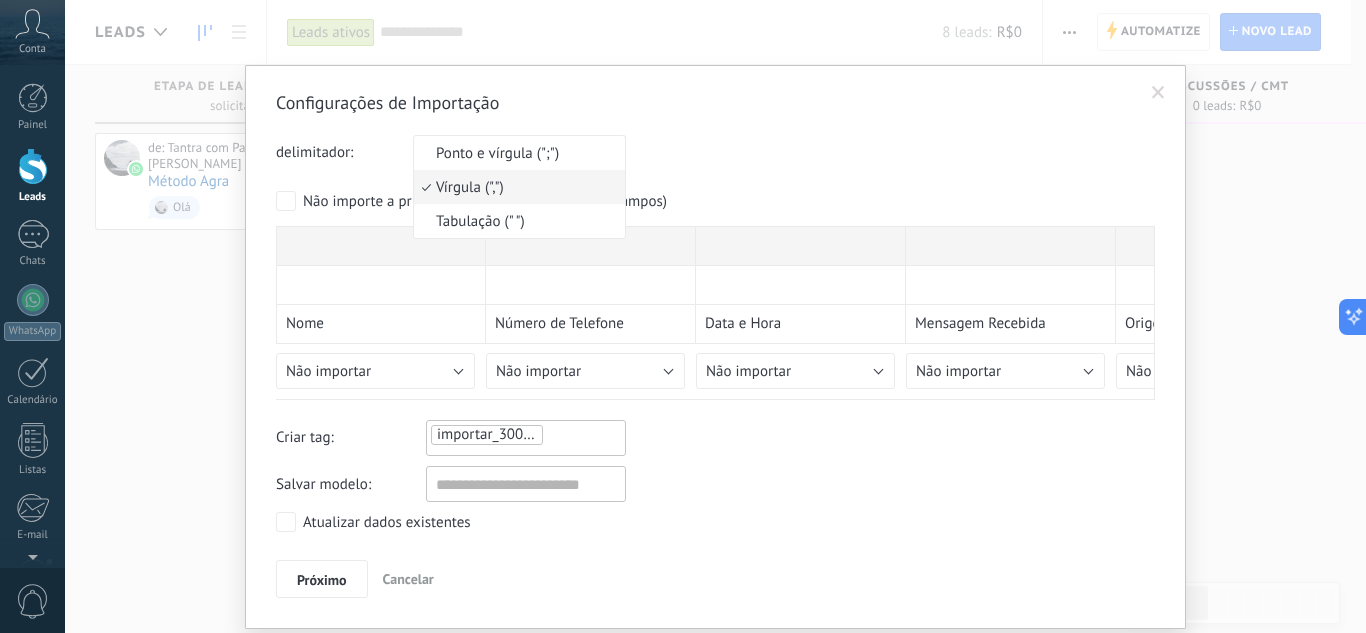 click on "Configurações de Importação delimitador: Ponto e vírgula (";") Vírgula (",") Tabulação ("	") Vírgula (",") Sua conta excedeu o limite de campos personalizados Não importe a primeira linha (contém nomes de campos) Nome  Número de Telefone Data e Hora Mensagem Recebida Origem Meu Marido [PHONE_NUMBER] ?? 976771251 ?? 963880033 ??? 956513141 ???? CB 11976163729 (Bia) [PERSON_NAME] 996031924 (Ind) [PERSON_NAME]/ [PERSON_NAME] (Say) [PHONE_NUMBER] 🍀 [PERSON_NAME] [PHONE_NUMBER] 🍇🍷Márcio 🍷🍇 [PHONE_NUMBER] A 51999814573 Abc Curso [PHONE_NUMBER] [PERSON_NAME] 98233-0400 Abner [PHONE_NUMBER] Aciara 2111990248448 [PERSON_NAME] 986602129 [PERSON_NAME] CB [PHONE_NUMBER] [PERSON_NAME] (Lead Quantum) 943557246 [PERSON_NAME] [PHONE_NUMBER] Ademesse [PERSON_NAME] 972320068 [PERSON_NAME] 960945721 [PERSON_NAME] [PHONE_NUMBER] [PERSON_NAME] 998741950 [PERSON_NAME] 98917-6077 [PERSON_NAME] 987794449 [PERSON_NAME]) [PHONE_NUMBER] [PERSON_NAME] ([DATE]) 21964590334 [PERSON_NAME] (Ind) [PERSON_NAME]" at bounding box center (715, 344) 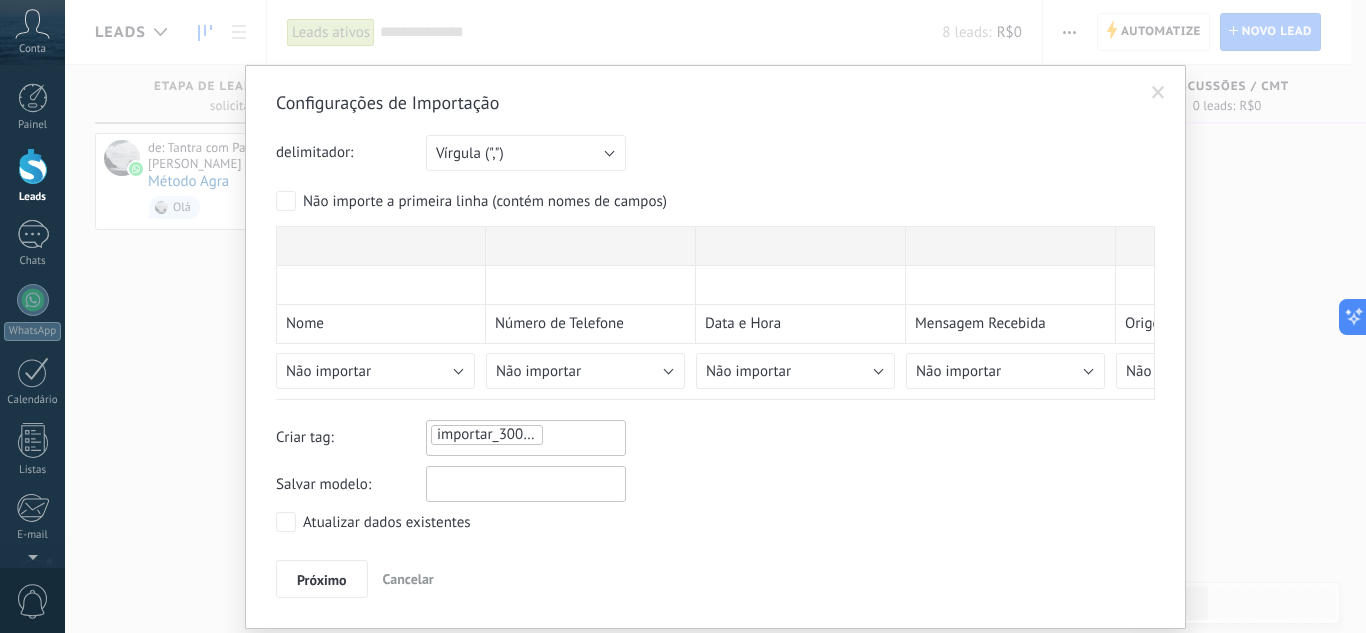 click at bounding box center [526, 484] 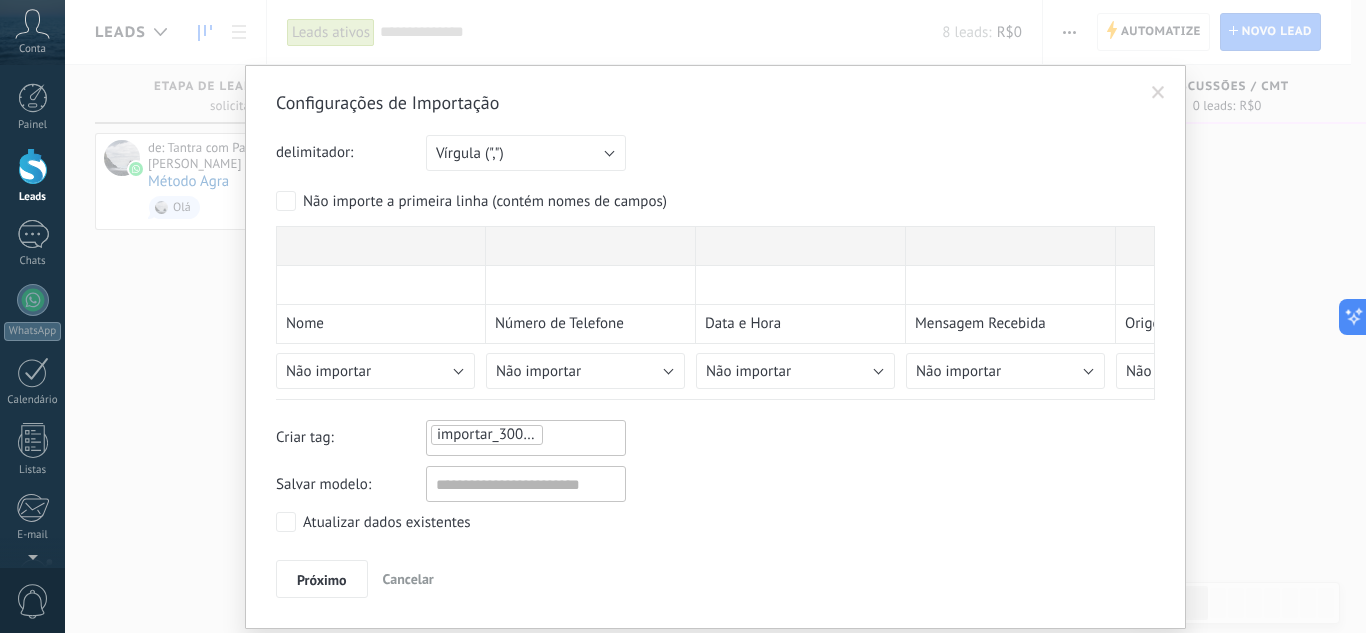 click on "Atualizar dados existentes" at bounding box center (715, 524) 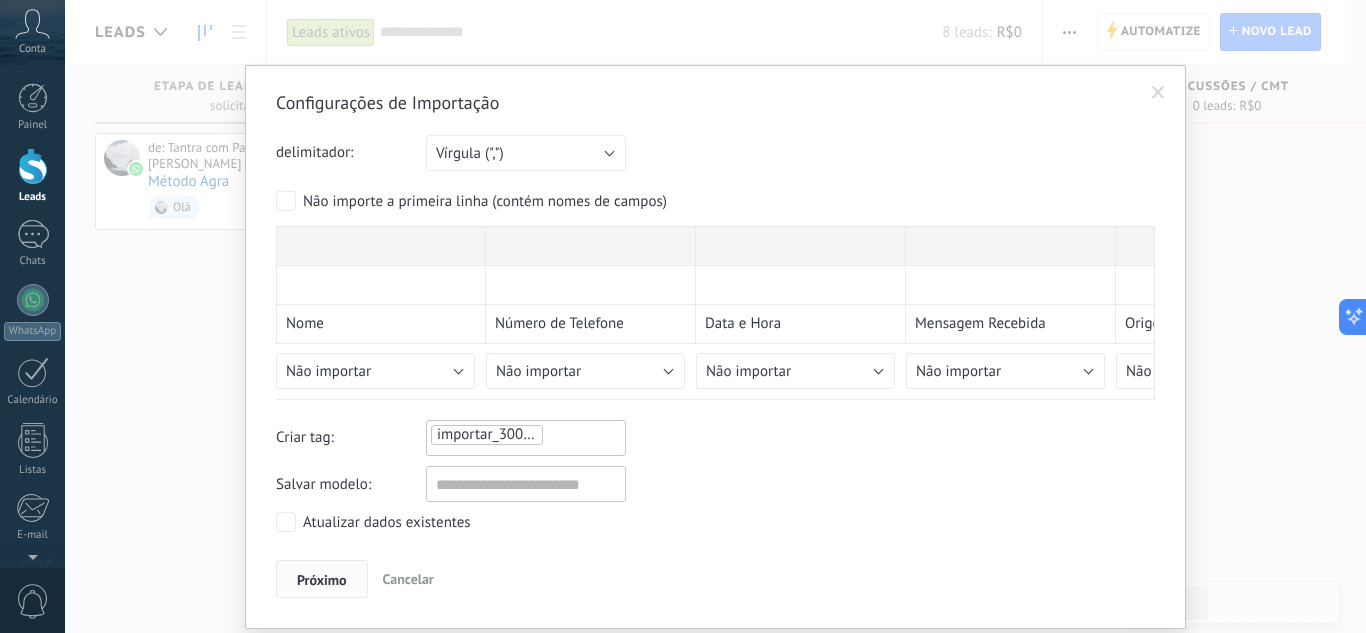 click on "Próximo" at bounding box center (322, 580) 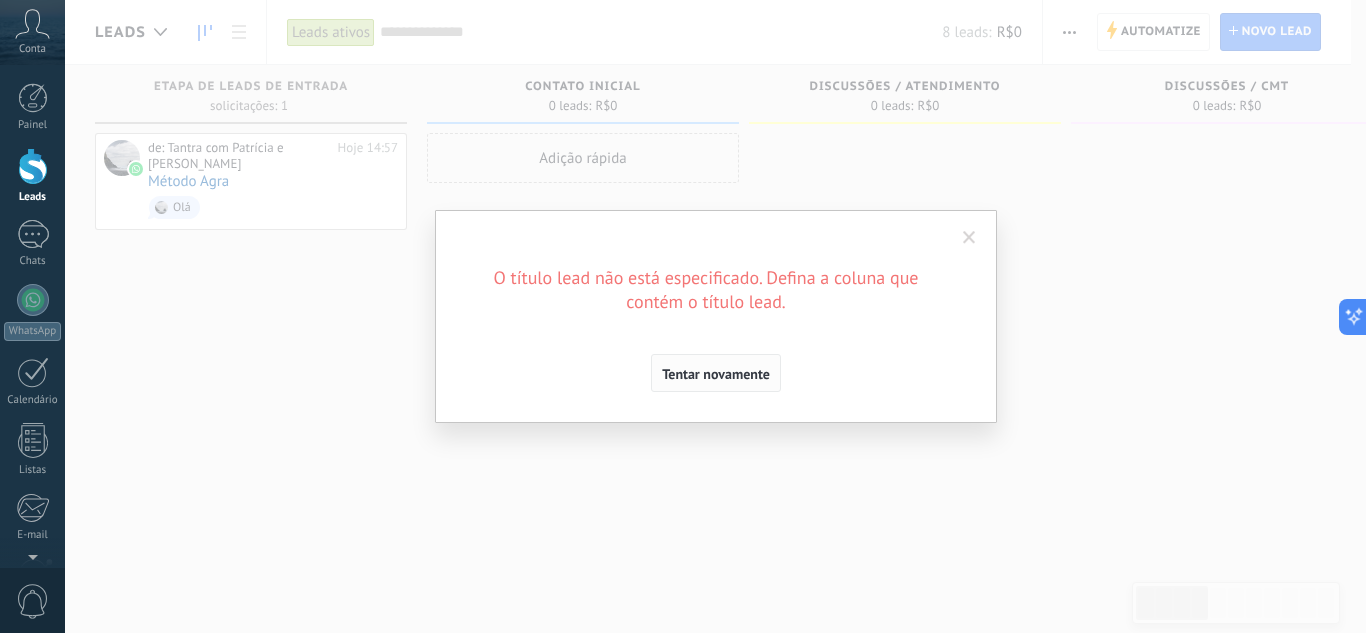 click on "Tentar novamente" at bounding box center [716, 373] 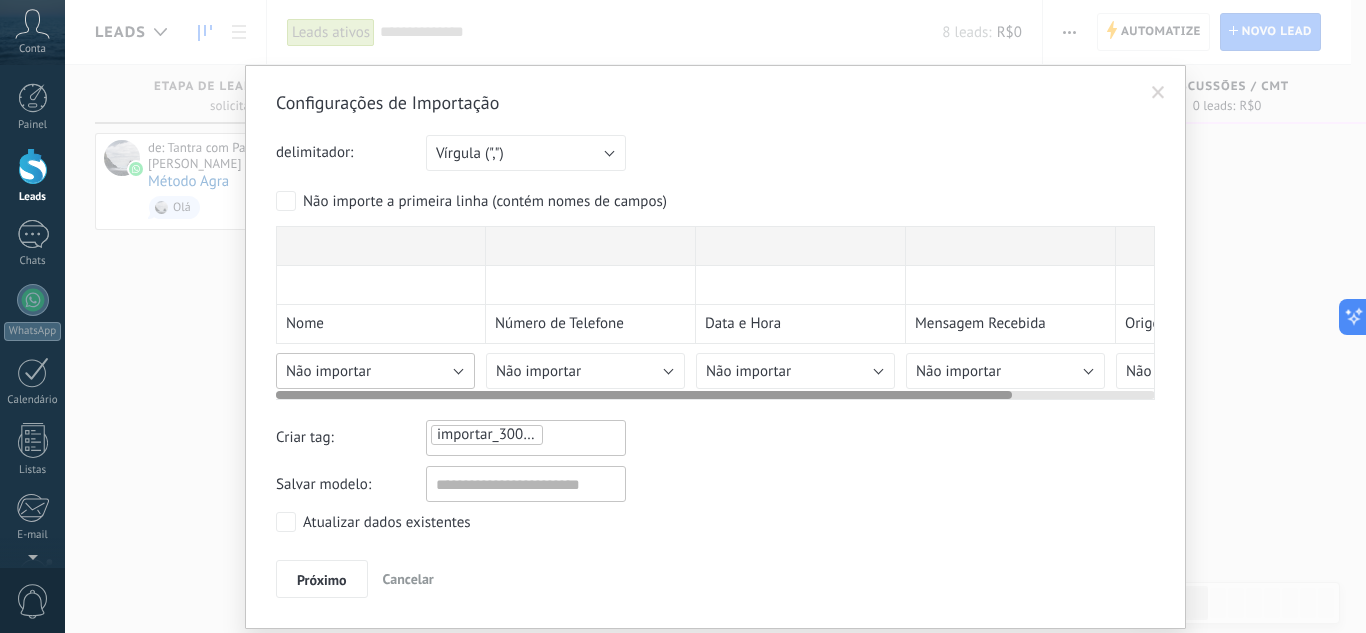 click on "Não importar" at bounding box center [328, 371] 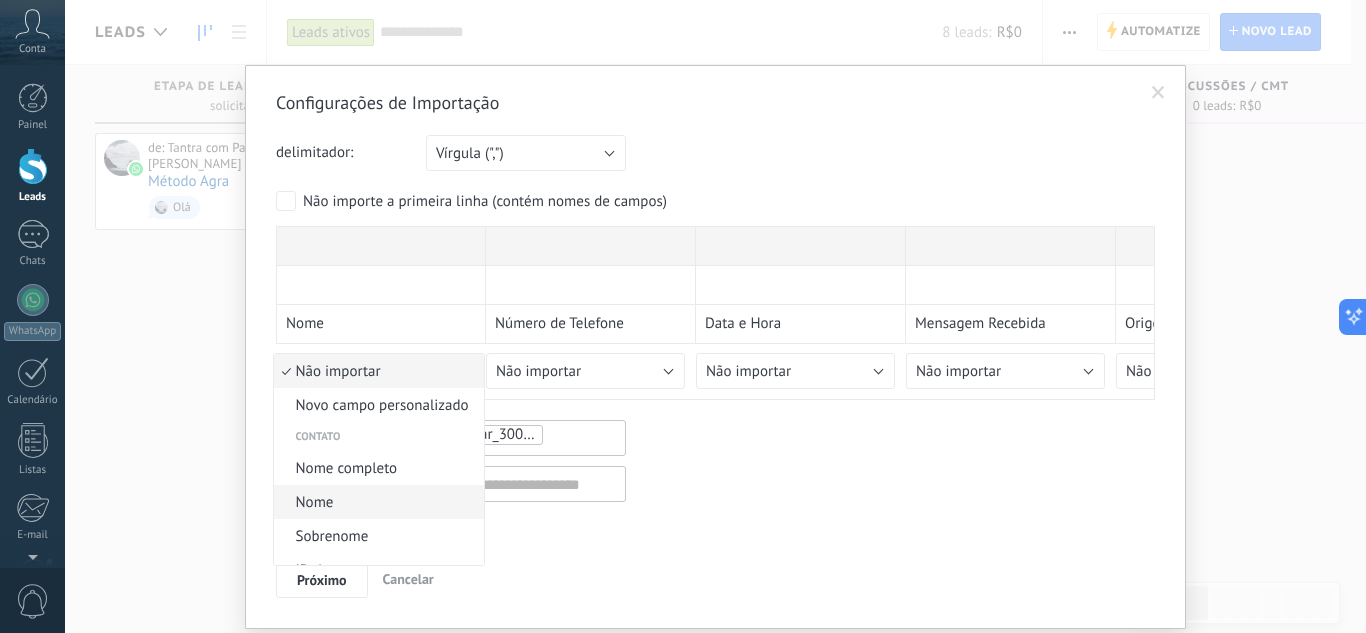 click on "Nome" at bounding box center [376, 502] 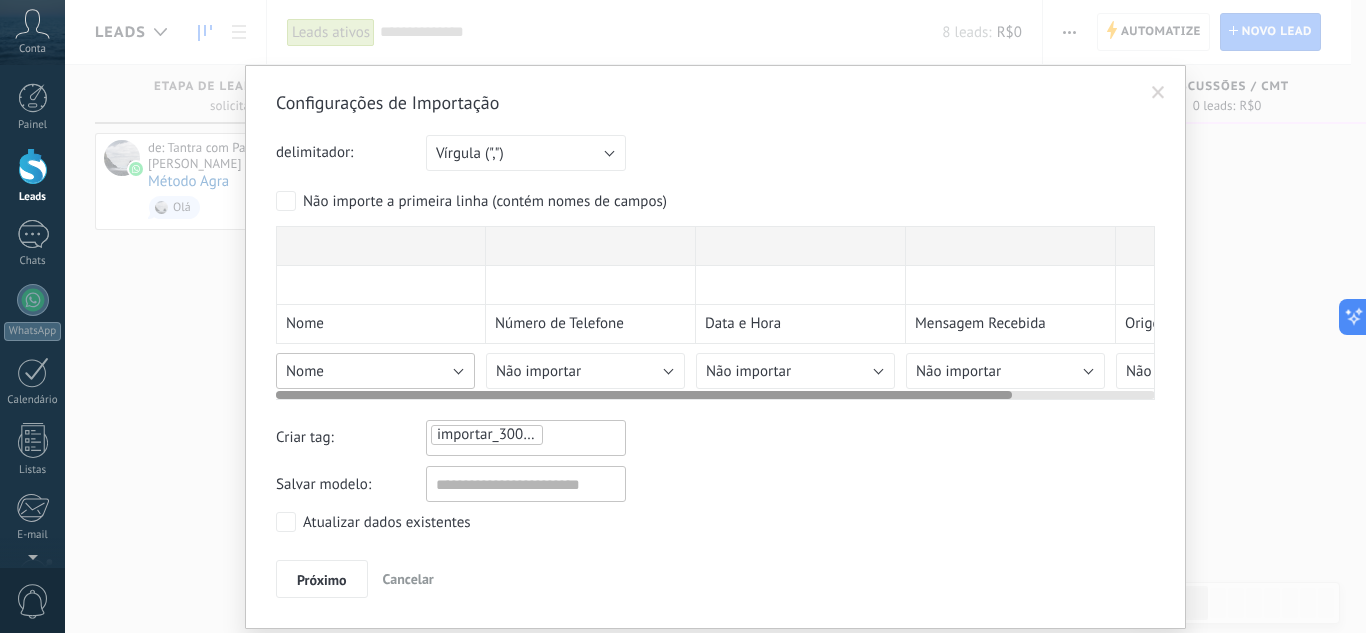 click on "Configurações de Importação delimitador: Ponto e vírgula (";") Vírgula (",") Tabulação ("	") Vírgula (",") Sua conta excedeu o limite de campos personalizados Não importe a primeira linha (contém nomes de campos) Nome  Número de Telefone Data e Hora Mensagem Recebida Origem Meu Marido [PHONE_NUMBER] ?? 976771251 ?? 963880033 ??? 956513141 ???? CB 11976163729 (Bia) [PERSON_NAME] 996031924 (Ind) [PERSON_NAME]/ [PERSON_NAME] (Say) [PHONE_NUMBER] 🍀 [PERSON_NAME] [PHONE_NUMBER] 🍇🍷Márcio 🍷🍇 [PHONE_NUMBER] A 51999814573 Abc Curso [PHONE_NUMBER] [PERSON_NAME] 98233-0400 Abner [PHONE_NUMBER] Aciara 2111990248448 [PERSON_NAME] 986602129 [PERSON_NAME] CB [PHONE_NUMBER] [PERSON_NAME] (Lead Quantum) 943557246 [PERSON_NAME] [PHONE_NUMBER] Ademesse [PERSON_NAME] 972320068 [PERSON_NAME] 960945721 [PERSON_NAME] [PHONE_NUMBER] [PERSON_NAME] 998741950 [PERSON_NAME] 98917-6077 [PERSON_NAME] 987794449 [PERSON_NAME]) [PHONE_NUMBER] [PERSON_NAME] ([DATE]) 21964590334 [PERSON_NAME] (Ind) [PERSON_NAME]" at bounding box center (715, 344) 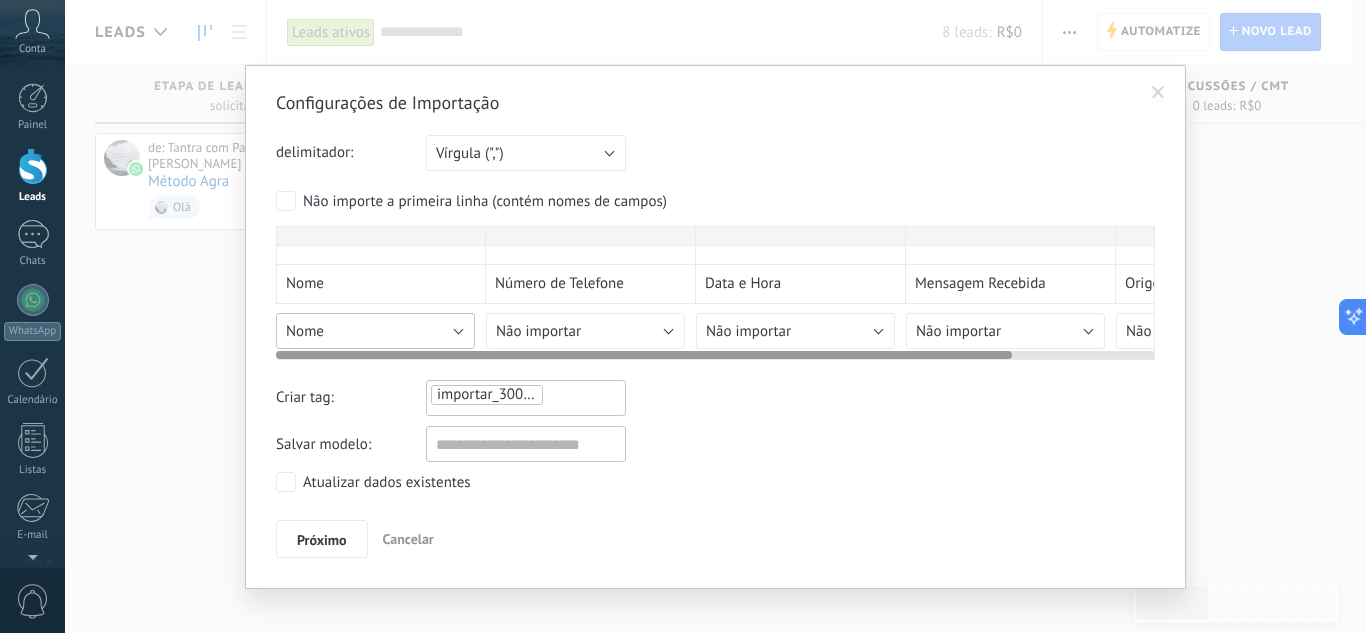 click on "Configurações de Importação delimitador: Ponto e vírgula (";") Vírgula (",") Tabulação ("	") Vírgula (",") Sua conta excedeu o limite de campos personalizados Não importe a primeira linha (contém nomes de campos) Nome  Número de Telefone Data e Hora Mensagem Recebida Origem Meu Marido [PHONE_NUMBER] ?? 976771251 ?? 963880033 ??? 956513141 ???? CB 11976163729 (Bia) [PERSON_NAME] 996031924 (Ind) [PERSON_NAME]/ [PERSON_NAME] (Say) [PHONE_NUMBER] 🍀 [PERSON_NAME] [PHONE_NUMBER] 🍇🍷Márcio 🍷🍇 [PHONE_NUMBER] A 51999814573 Abc Curso [PHONE_NUMBER] [PERSON_NAME] 98233-0400 Abner [PHONE_NUMBER] Aciara 2111990248448 [PERSON_NAME] 986602129 [PERSON_NAME] CB [PHONE_NUMBER] [PERSON_NAME] (Lead Quantum) 943557246 [PERSON_NAME] [PHONE_NUMBER] Ademesse [PERSON_NAME] 972320068 [PERSON_NAME] 960945721 [PERSON_NAME] [PHONE_NUMBER] [PERSON_NAME] 998741950 [PERSON_NAME] 98917-6077 [PERSON_NAME] 987794449 [PERSON_NAME]) [PHONE_NUMBER] [PERSON_NAME] ([DATE]) 21964590334 [PERSON_NAME] (Ind) [PERSON_NAME]" at bounding box center [715, 324] 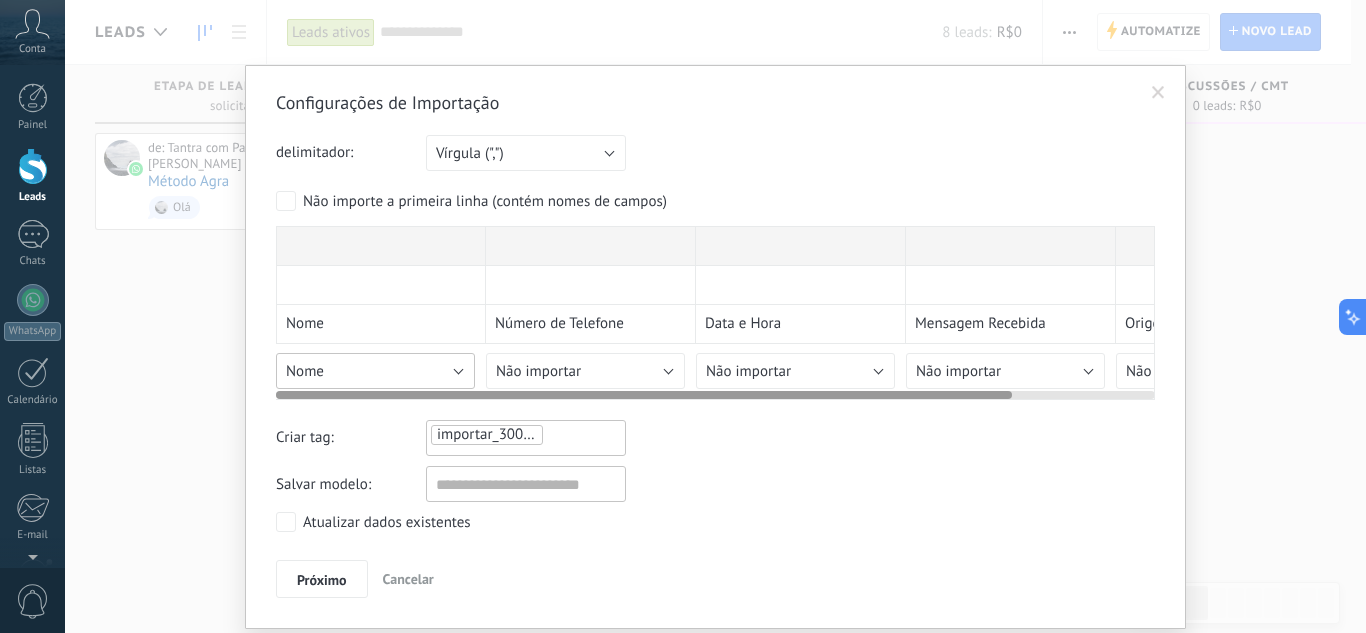 click on "Configurações de Importação delimitador: Ponto e vírgula (";") Vírgula (",") Tabulação ("	") Vírgula (",") Sua conta excedeu o limite de campos personalizados Não importe a primeira linha (contém nomes de campos) Nome  Número de Telefone Data e Hora Mensagem Recebida Origem Meu Marido [PHONE_NUMBER] ?? 976771251 ?? 963880033 ??? 956513141 ???? CB 11976163729 (Bia) [PERSON_NAME] 996031924 (Ind) [PERSON_NAME]/ [PERSON_NAME] (Say) [PHONE_NUMBER] 🍀 [PERSON_NAME] [PHONE_NUMBER] 🍇🍷Márcio 🍷🍇 [PHONE_NUMBER] A 51999814573 Abc Curso [PHONE_NUMBER] [PERSON_NAME] 98233-0400 Abner [PHONE_NUMBER] Aciara 2111990248448 [PERSON_NAME] 986602129 [PERSON_NAME] CB [PHONE_NUMBER] [PERSON_NAME] (Lead Quantum) 943557246 [PERSON_NAME] [PHONE_NUMBER] Ademesse [PERSON_NAME] 972320068 [PERSON_NAME] 960945721 [PERSON_NAME] [PHONE_NUMBER] [PERSON_NAME] 998741950 [PERSON_NAME] 98917-6077 [PERSON_NAME] 987794449 [PERSON_NAME]) [PHONE_NUMBER] [PERSON_NAME] ([DATE]) 21964590334 [PERSON_NAME] (Ind) [PERSON_NAME]" at bounding box center [715, 344] 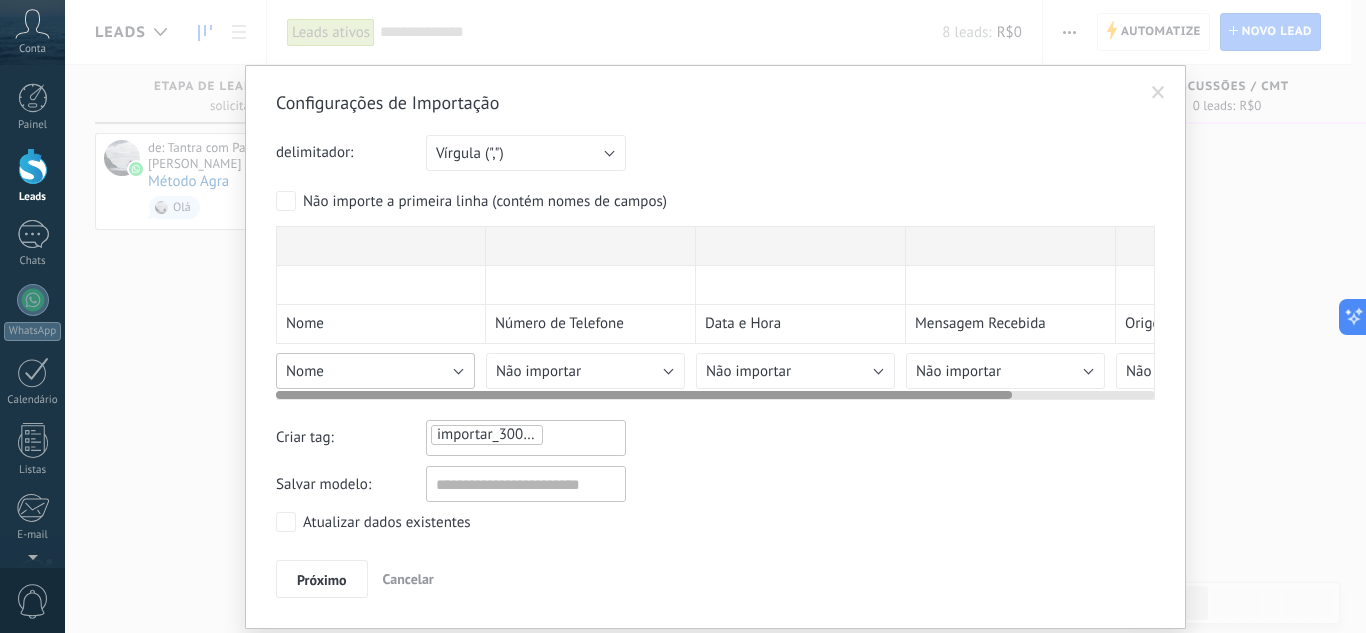 click on "Nome" at bounding box center [305, 371] 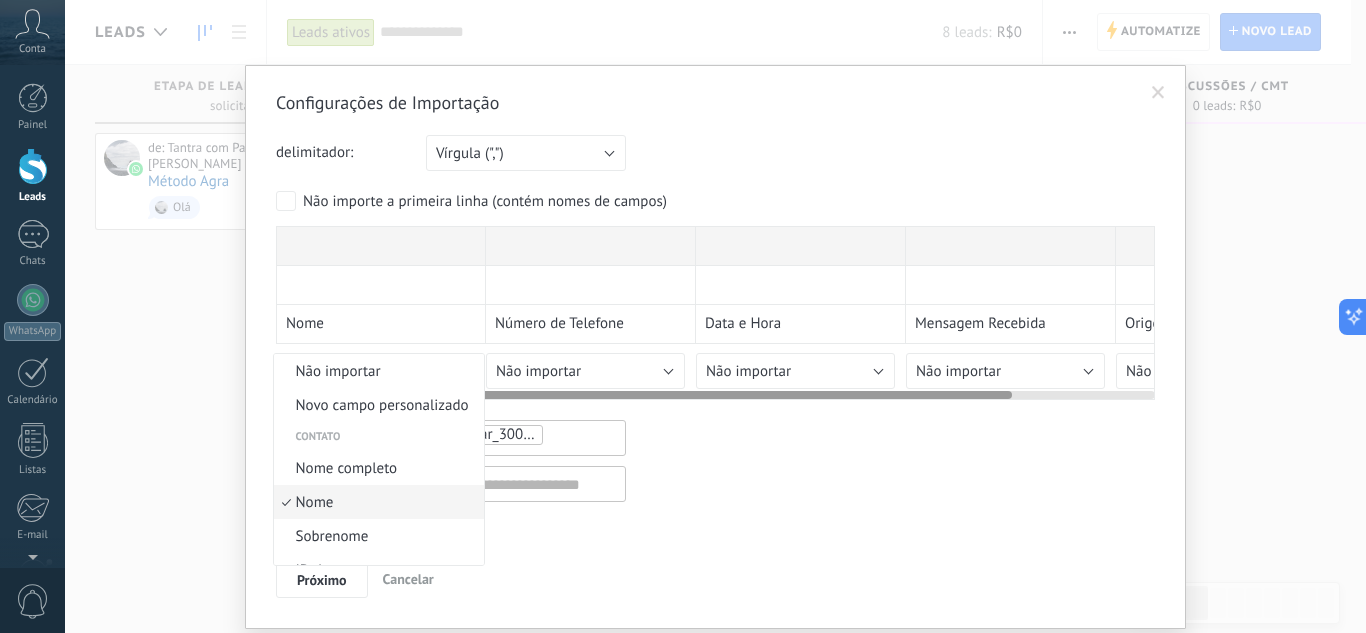 scroll, scrollTop: 45, scrollLeft: 0, axis: vertical 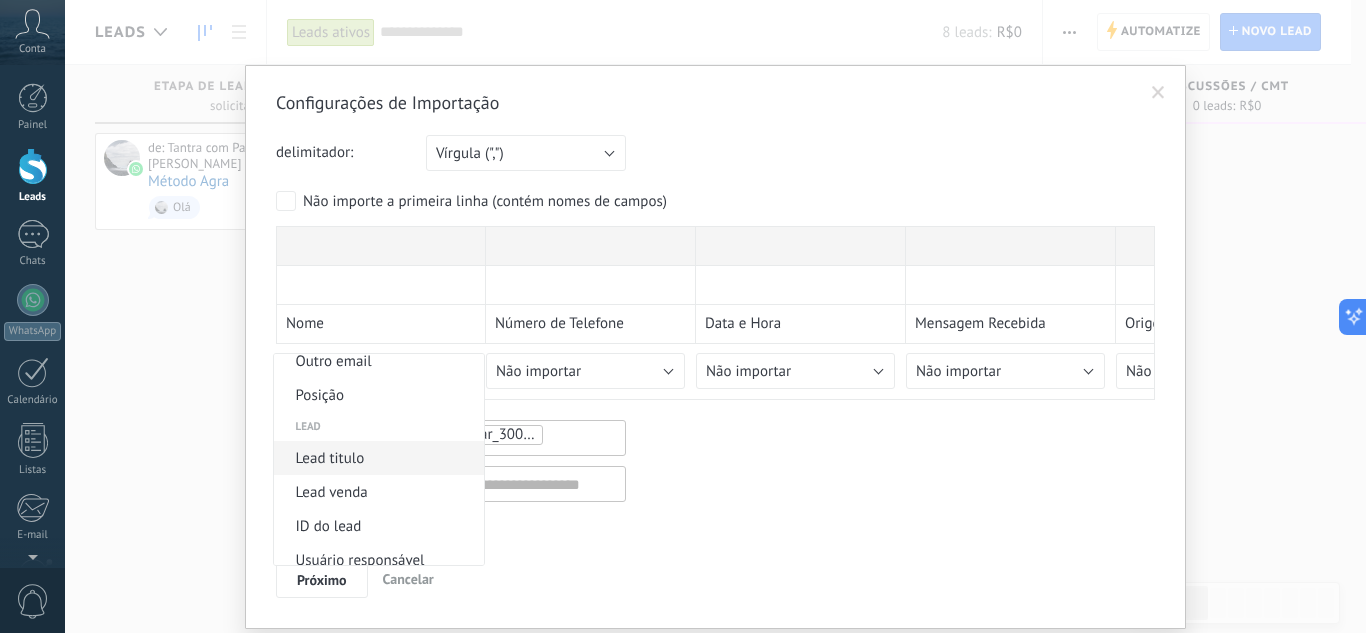 click on "Lead titulo" at bounding box center [376, 458] 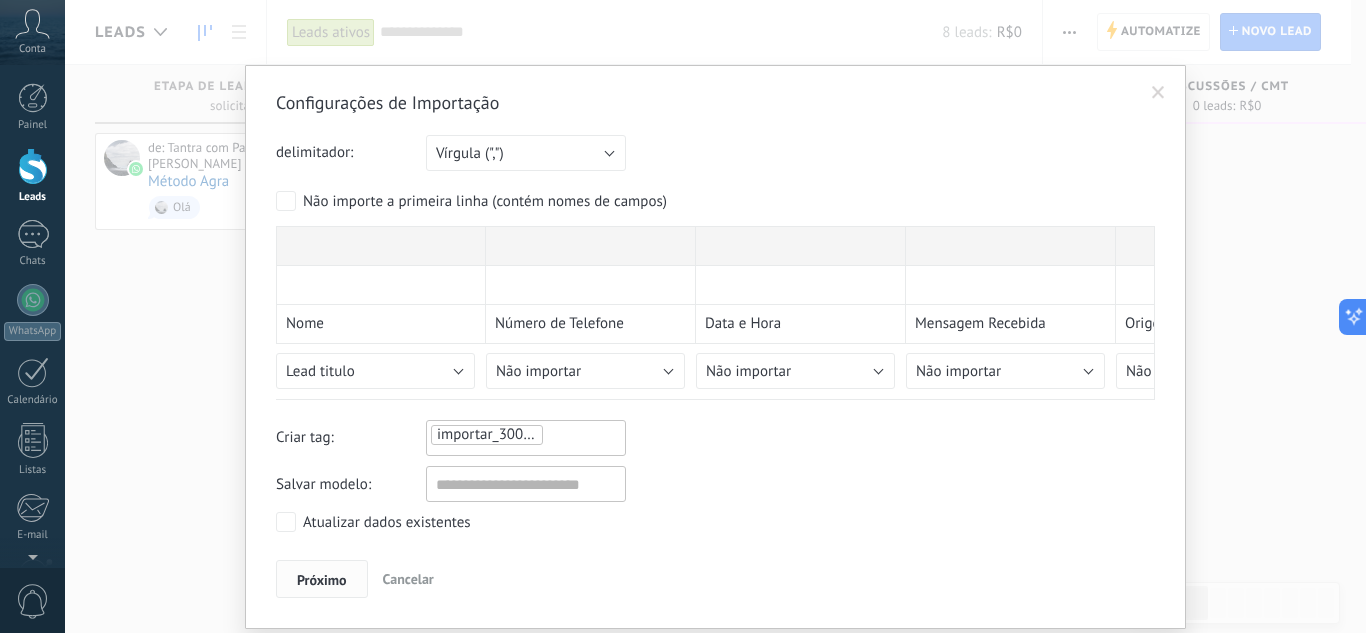 click on "Próximo" at bounding box center [322, 580] 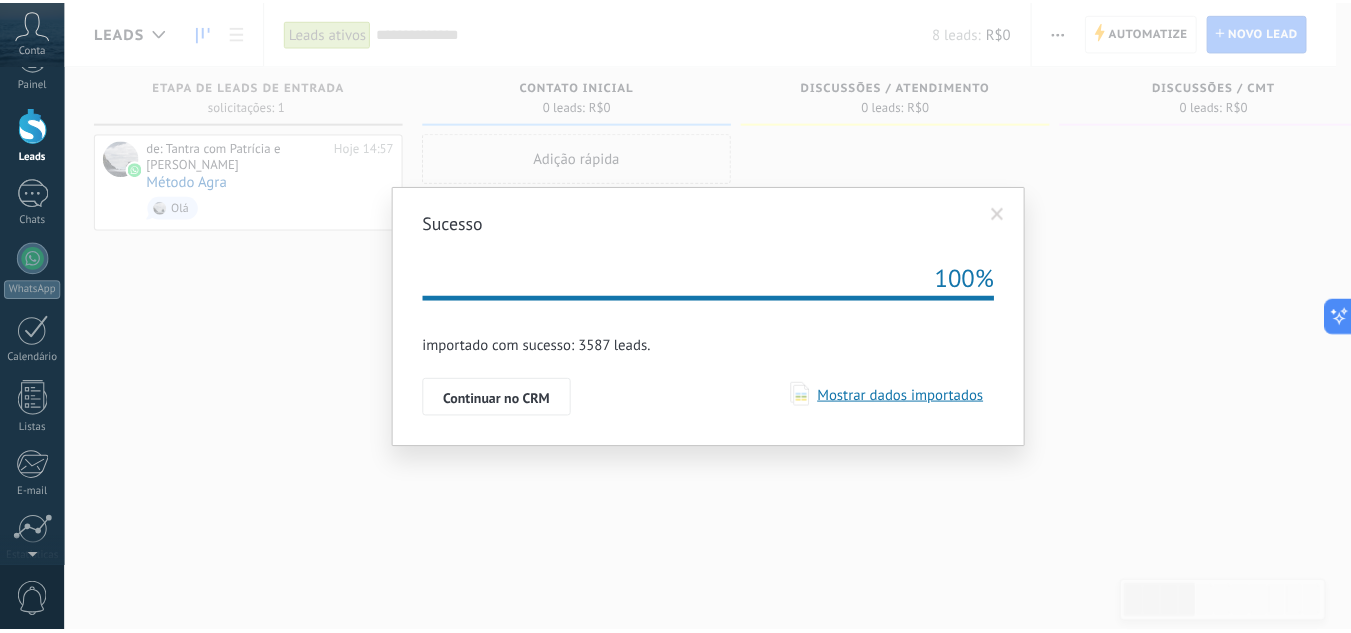 scroll, scrollTop: 0, scrollLeft: 0, axis: both 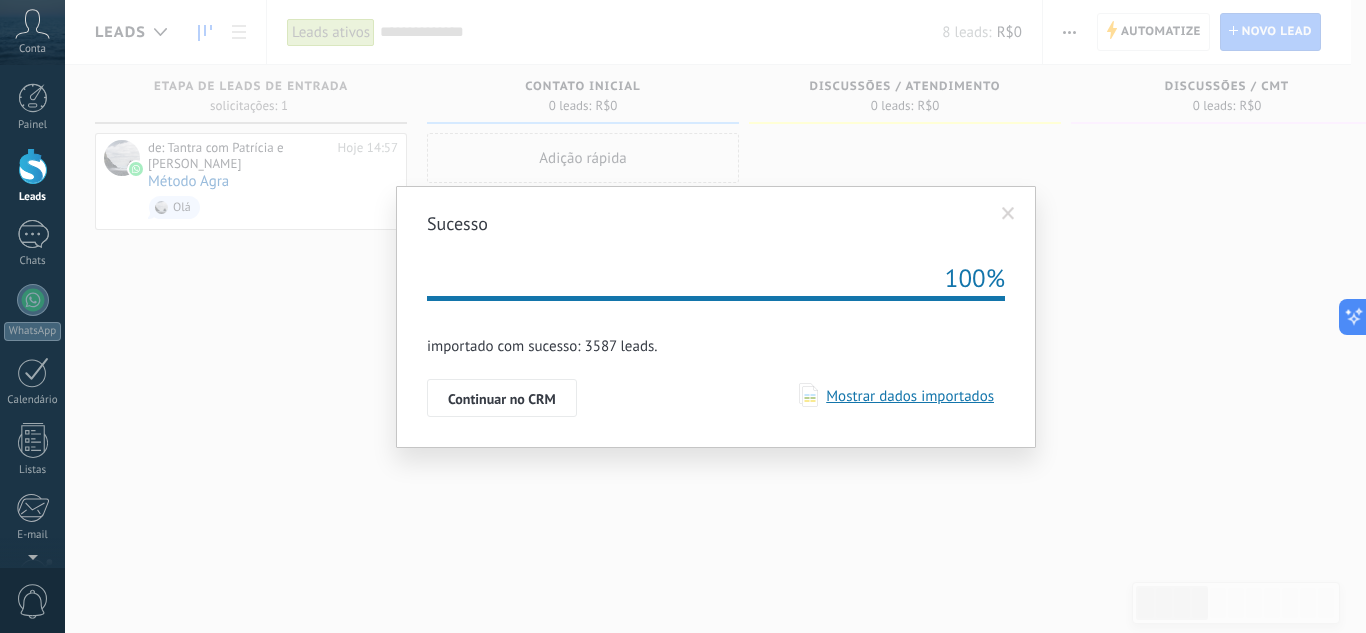 click on "Mostrar dados importados" at bounding box center [906, 396] 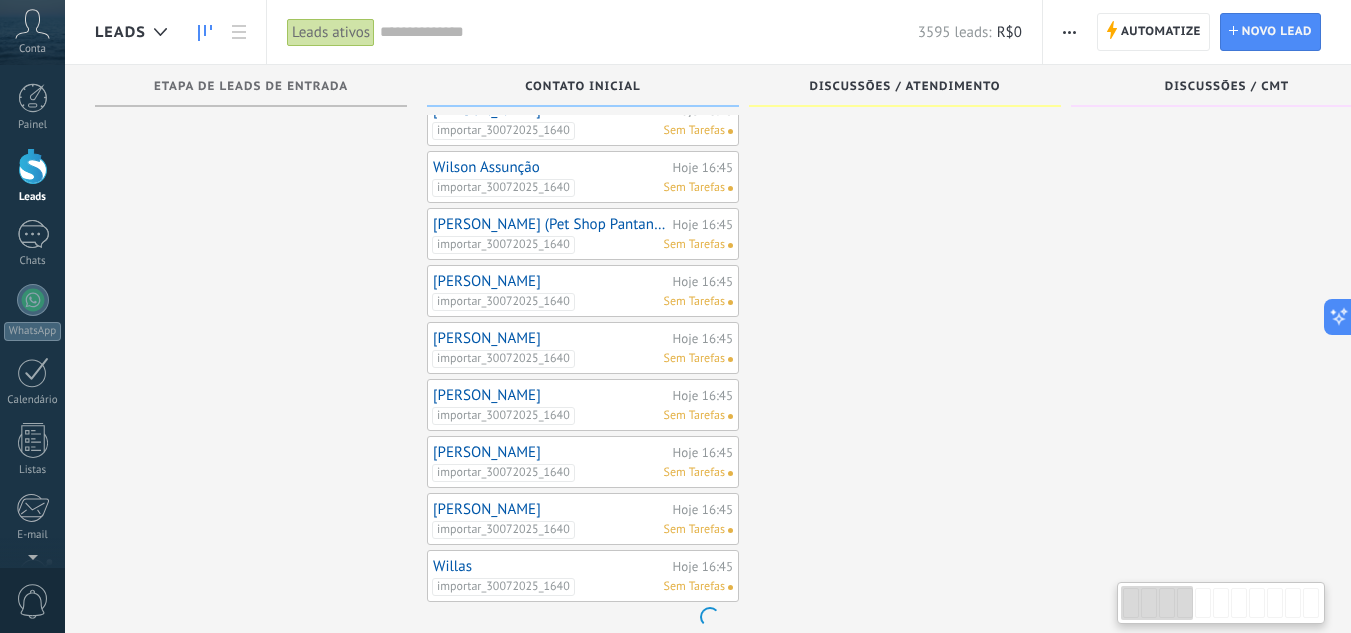 scroll, scrollTop: 739, scrollLeft: 0, axis: vertical 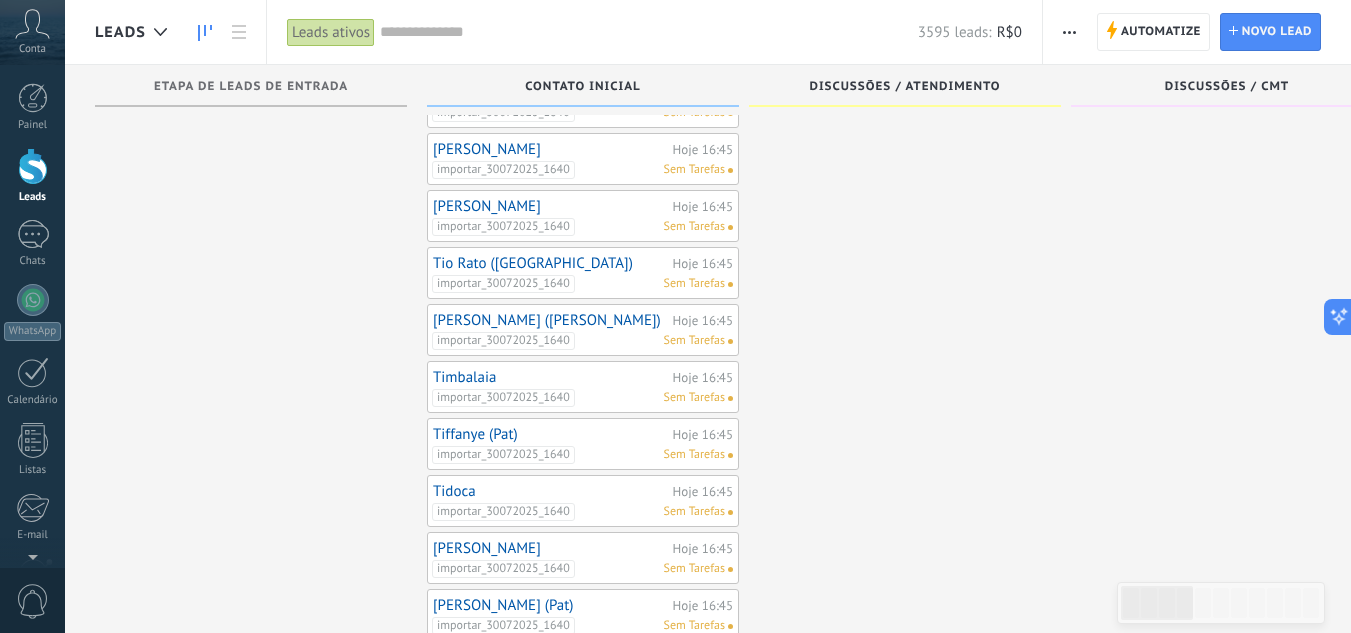 click on "Tidoca Hoje 16:45 importar_30072025_1640 Sem Tarefas" at bounding box center (583, 501) 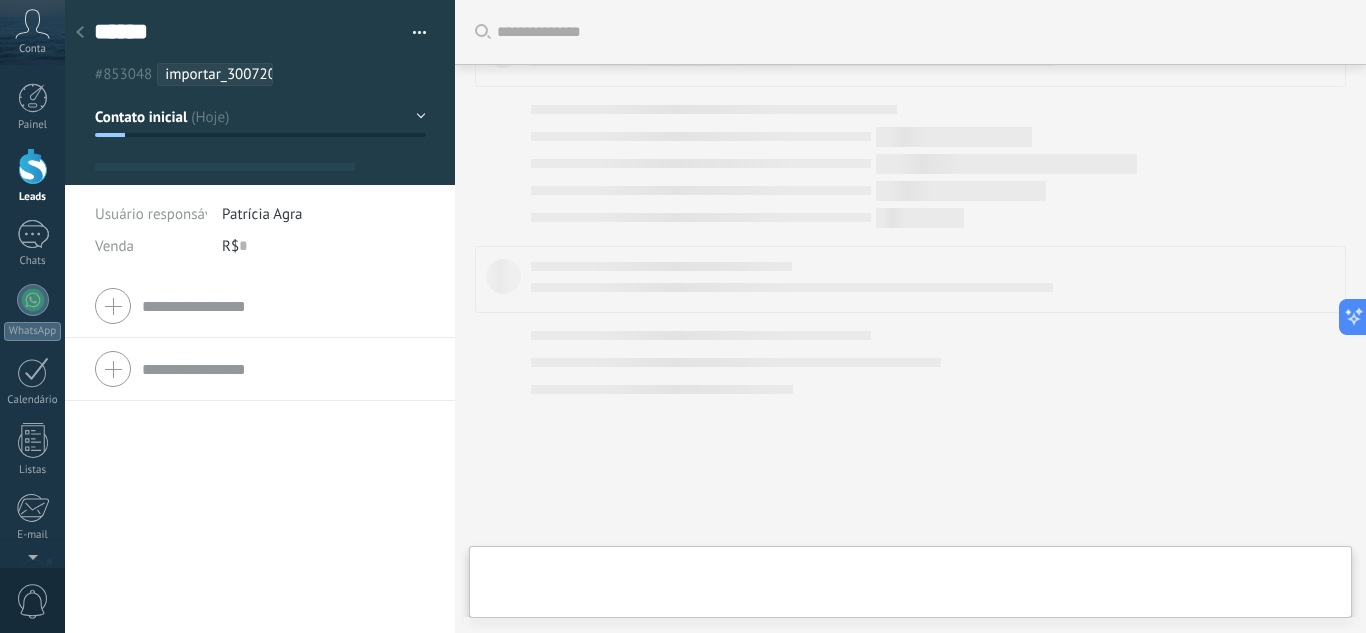 scroll, scrollTop: 0, scrollLeft: 0, axis: both 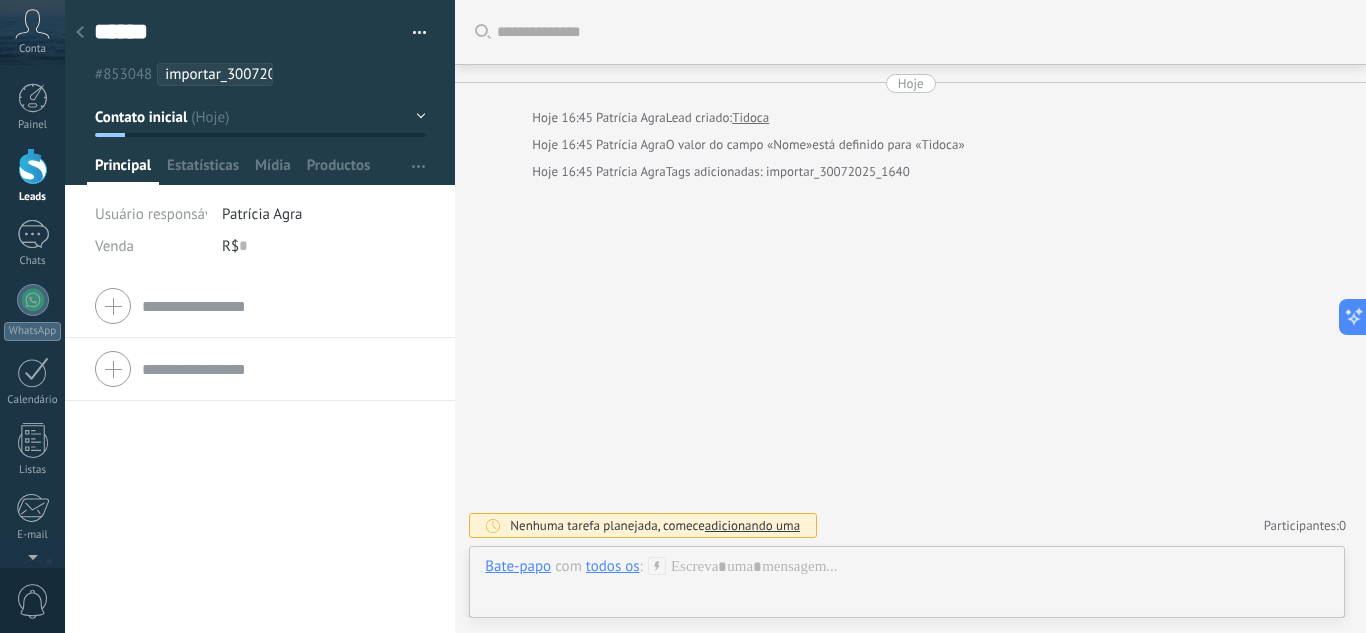 click at bounding box center (420, 36) 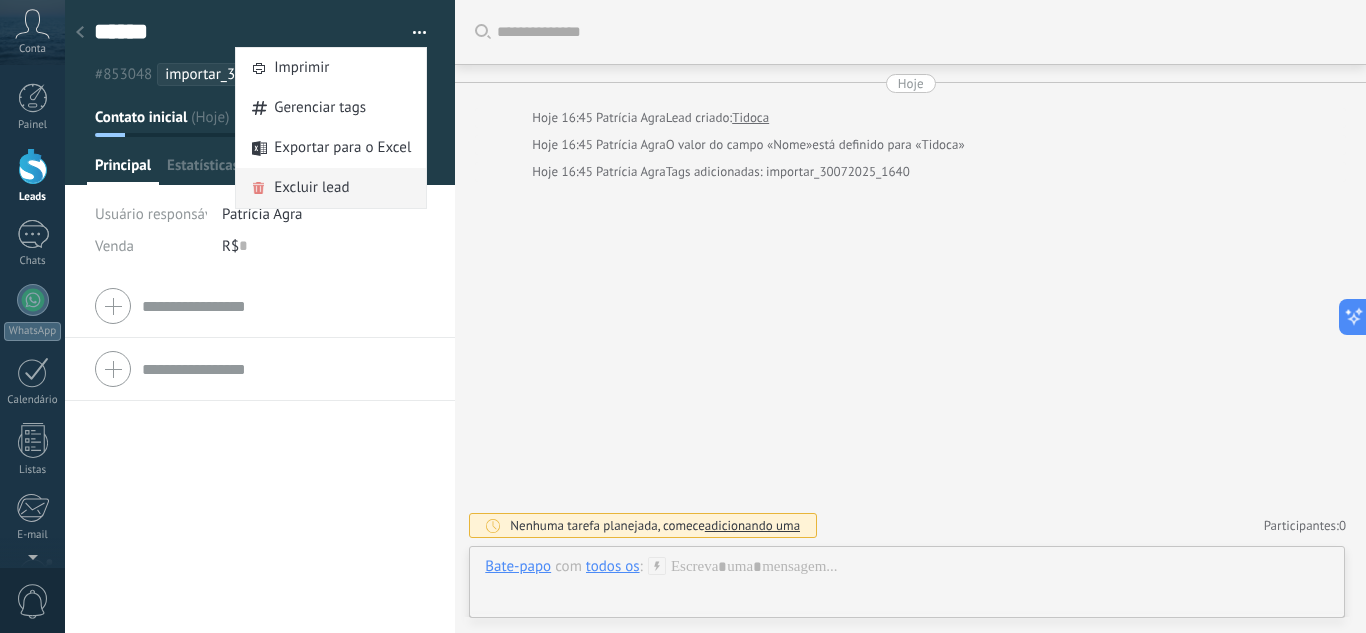 click on "Excluir lead" at bounding box center (311, 188) 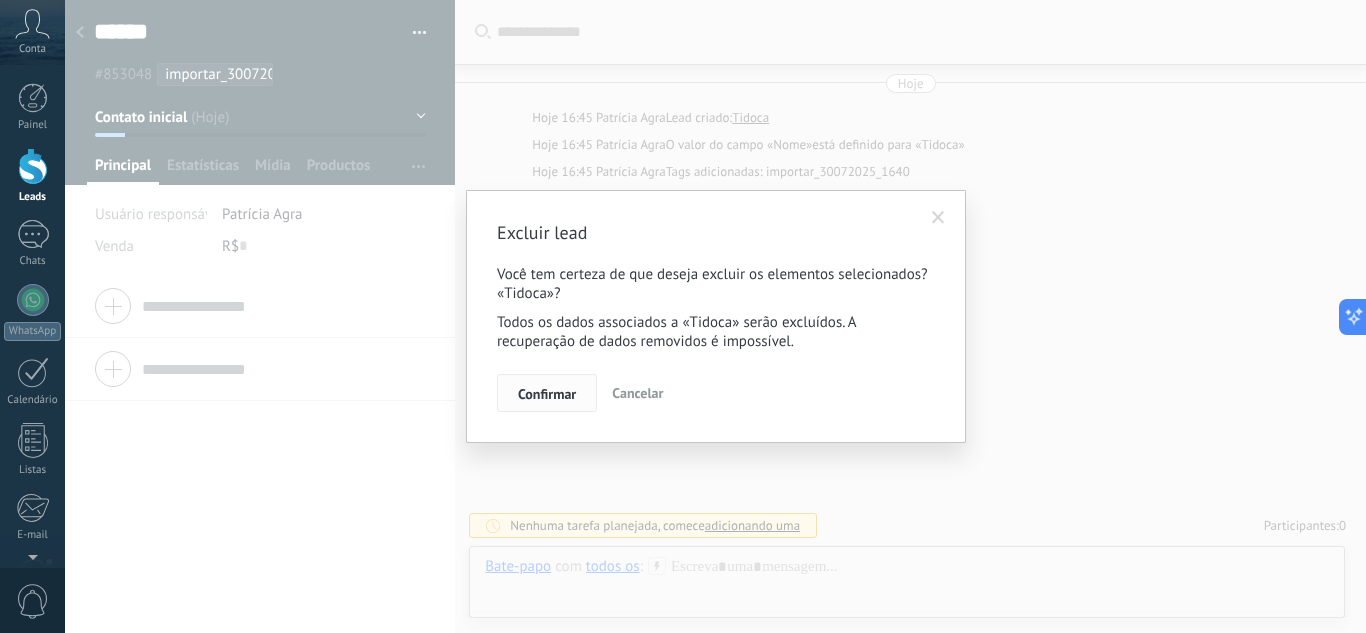 click on "Confirmar" at bounding box center (547, 394) 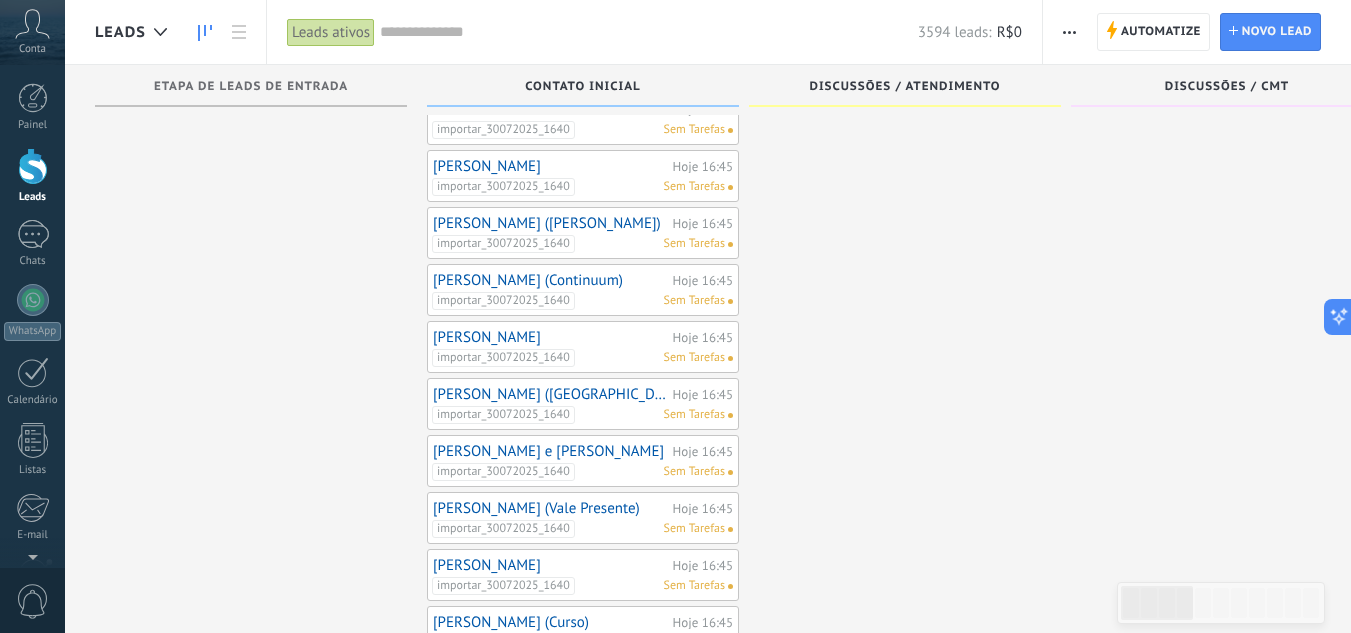 scroll, scrollTop: 3555, scrollLeft: 0, axis: vertical 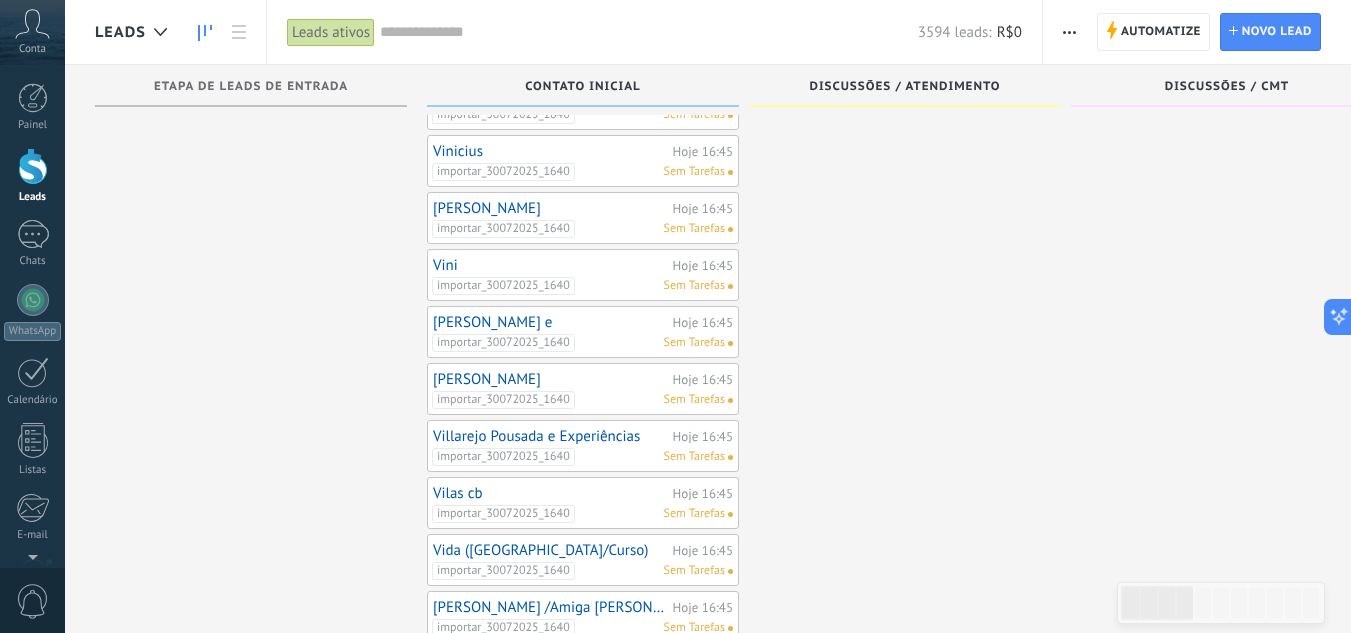 click on "Villarejo Pousada e Experiências" at bounding box center [550, 436] 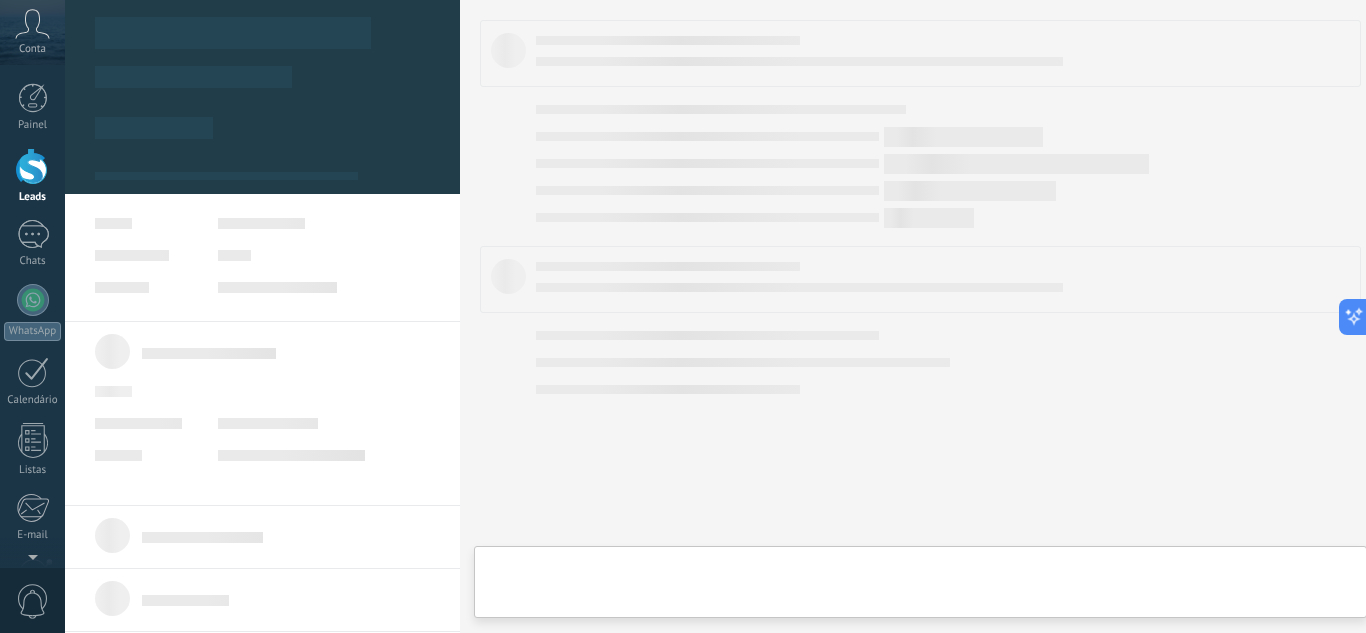 scroll, scrollTop: 0, scrollLeft: 0, axis: both 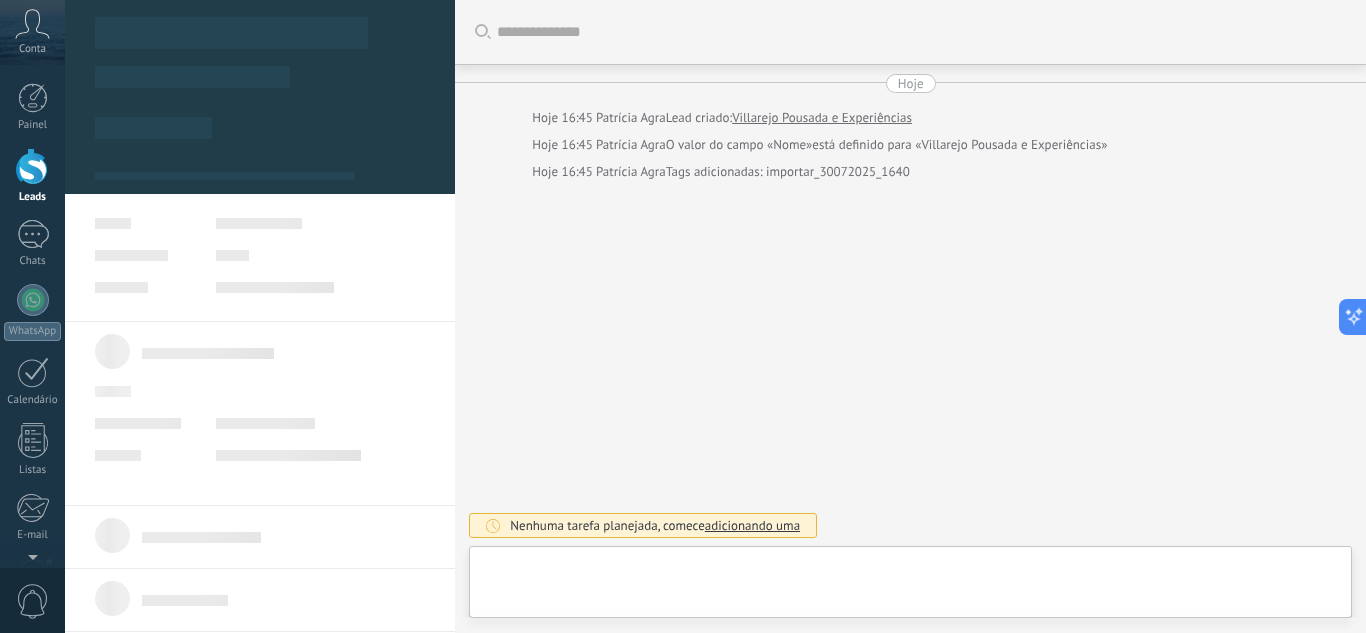 type on "**********" 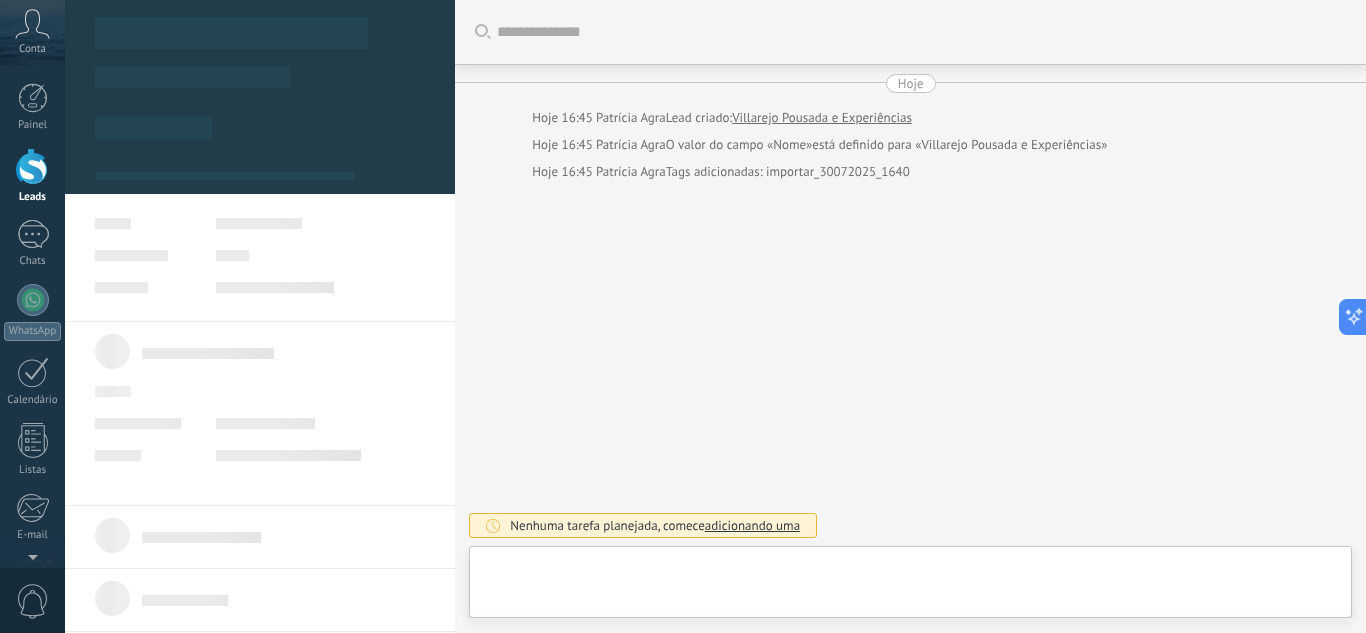 scroll, scrollTop: 30, scrollLeft: 0, axis: vertical 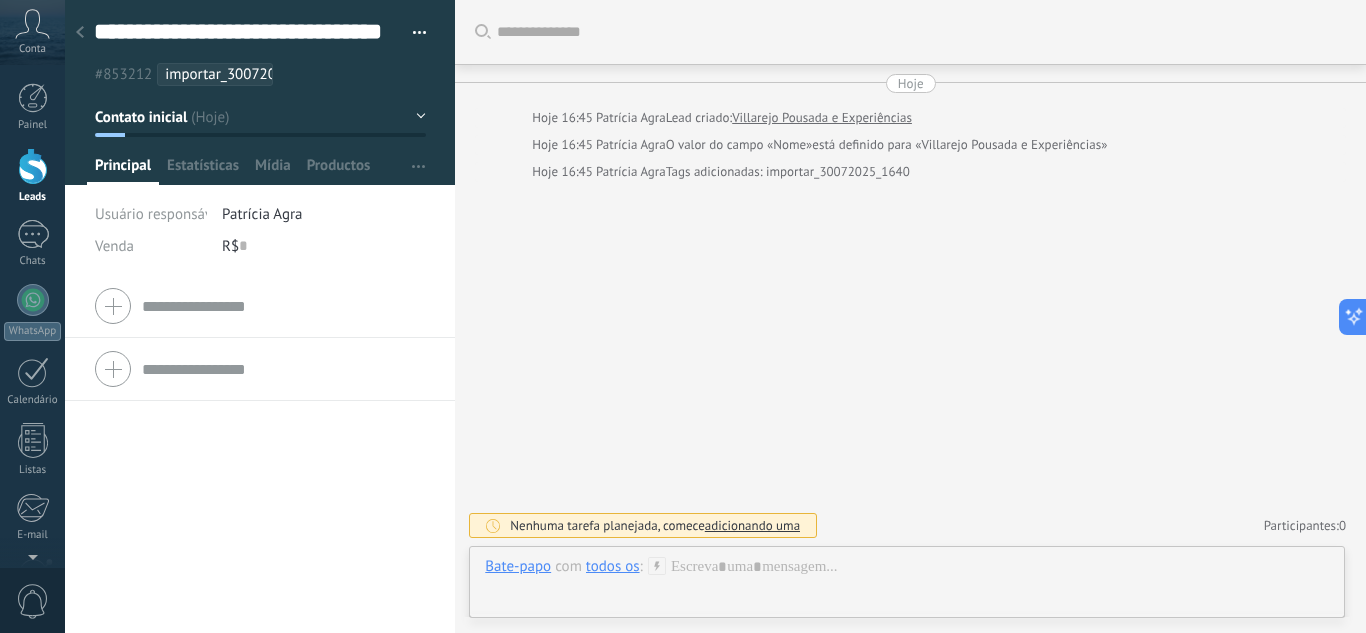click at bounding box center [412, 33] 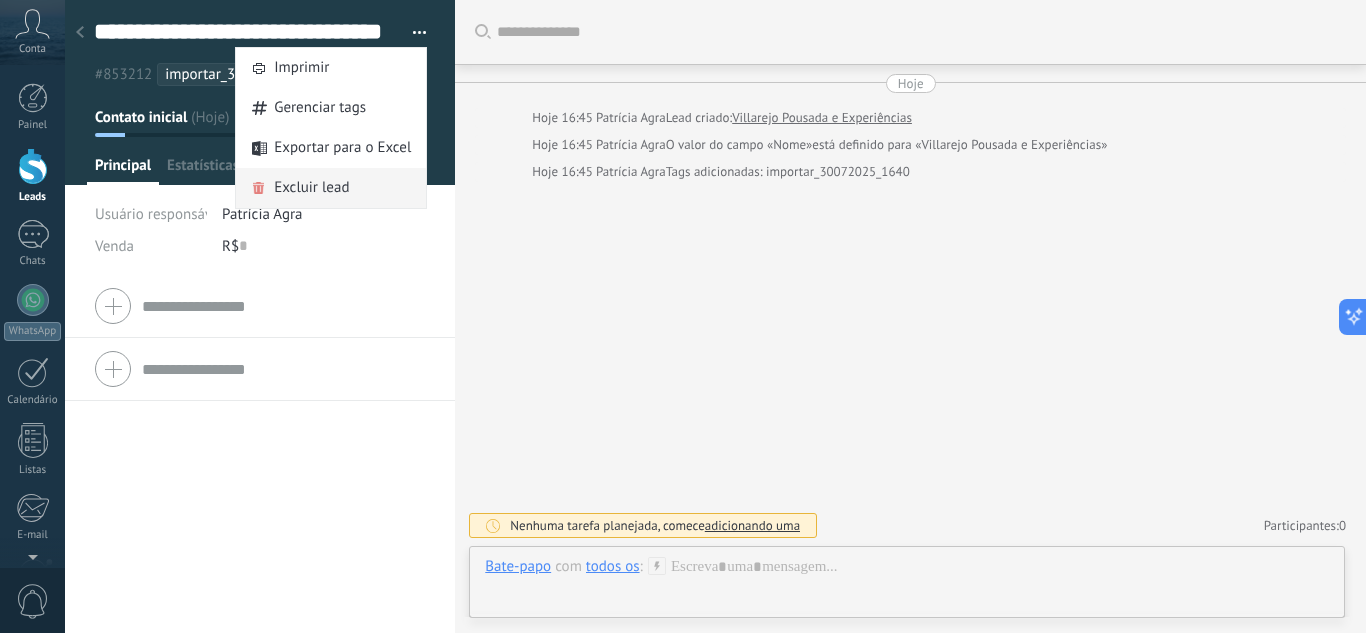 click on "Excluir lead" at bounding box center (311, 188) 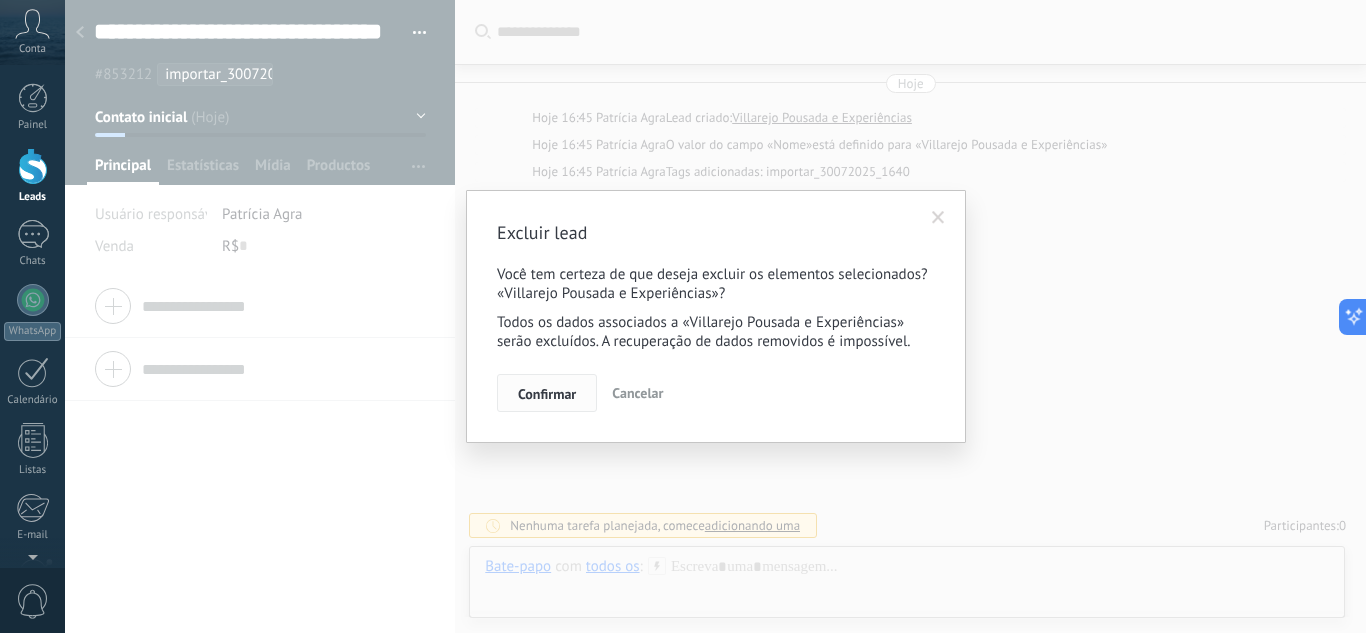 click on "Confirmar" at bounding box center (547, 394) 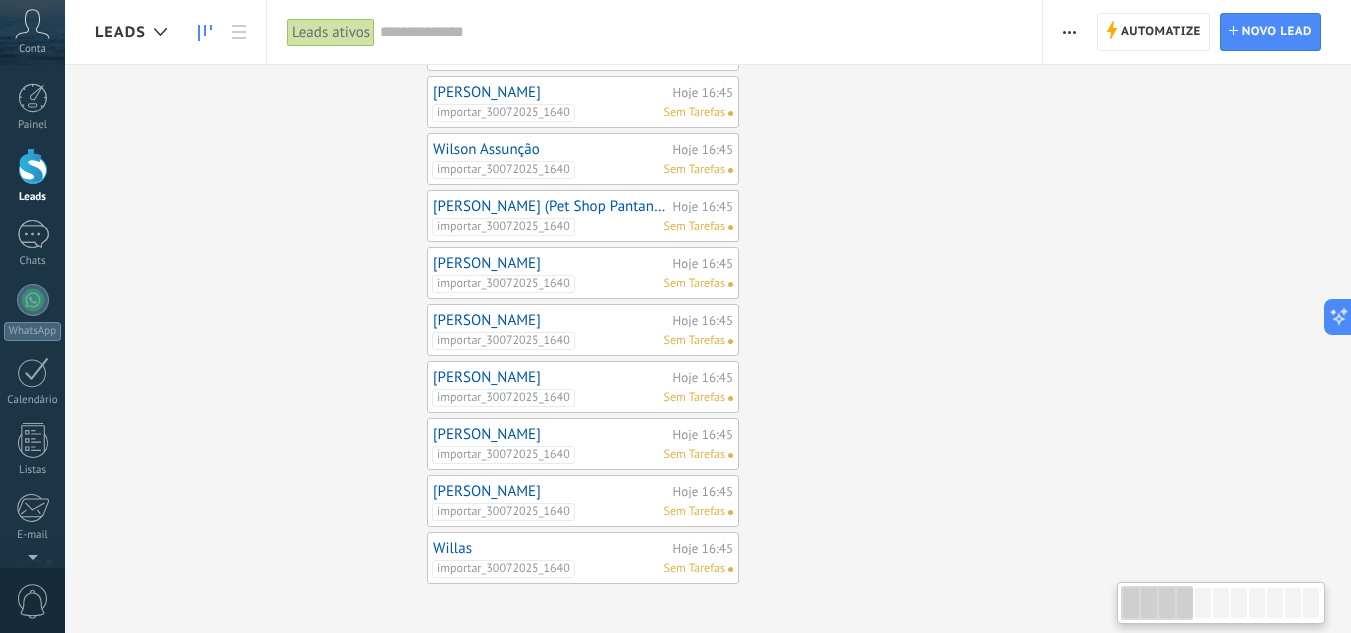 scroll, scrollTop: 0, scrollLeft: 0, axis: both 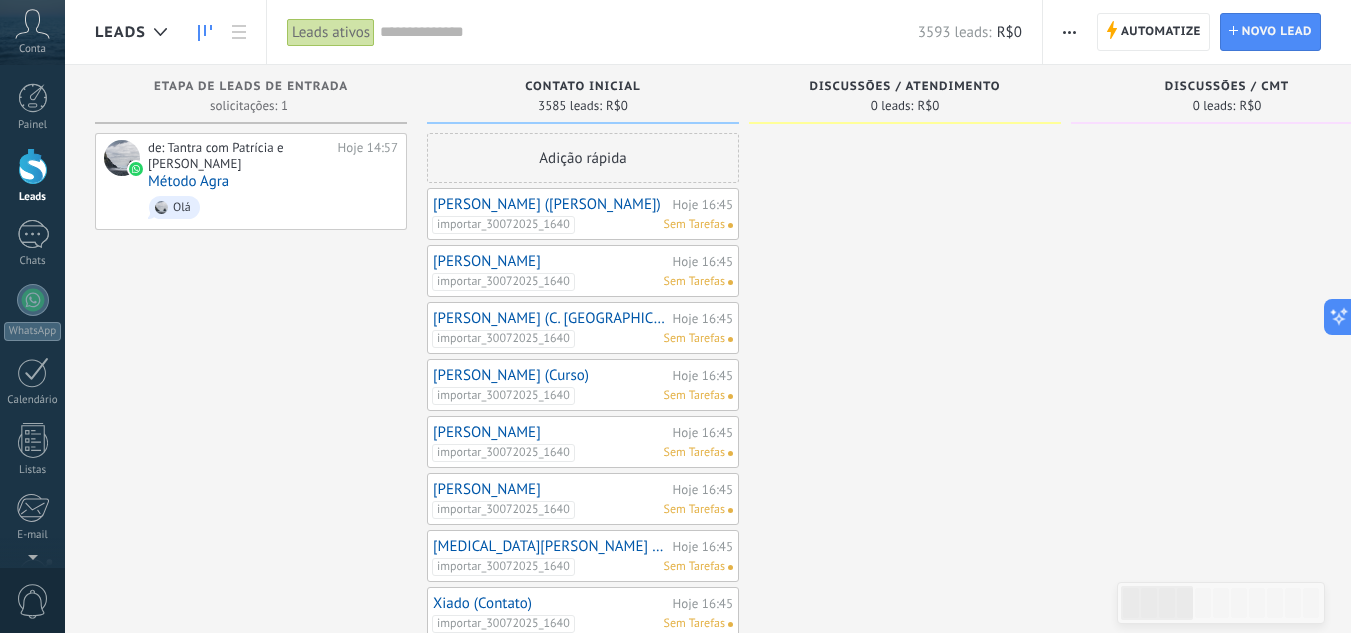 click at bounding box center [905, 1583] 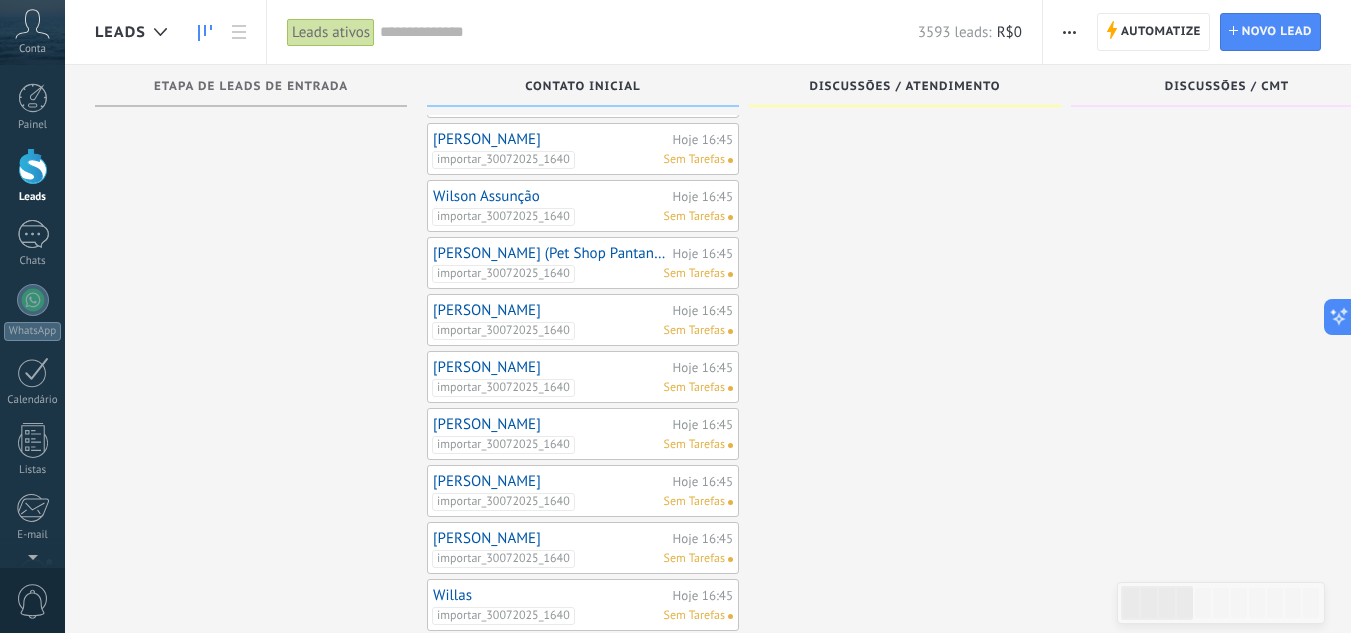 scroll, scrollTop: 708, scrollLeft: 0, axis: vertical 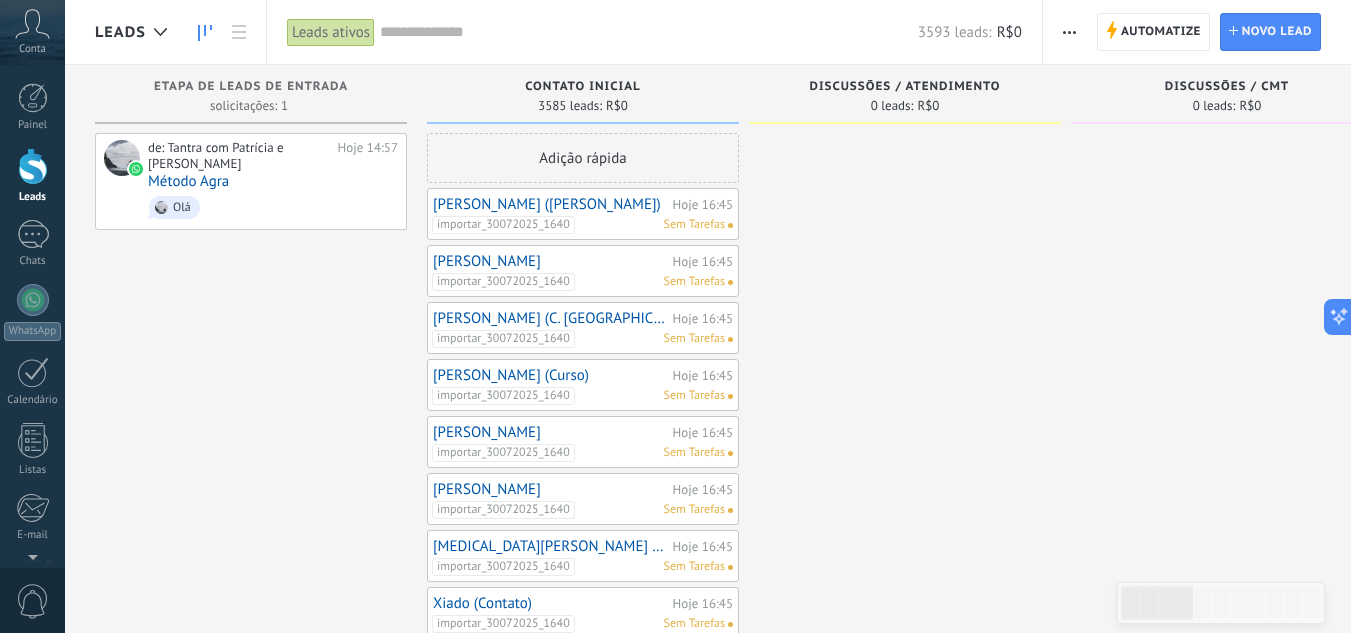 click at bounding box center [649, 32] 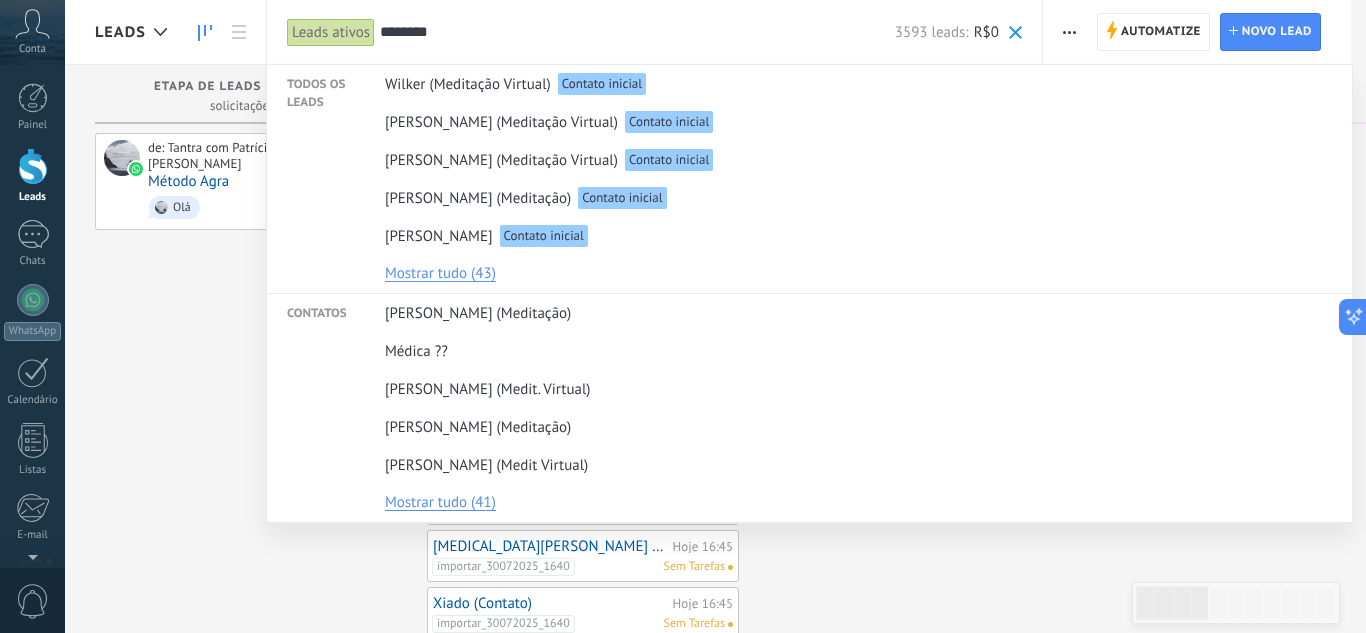 type on "*********" 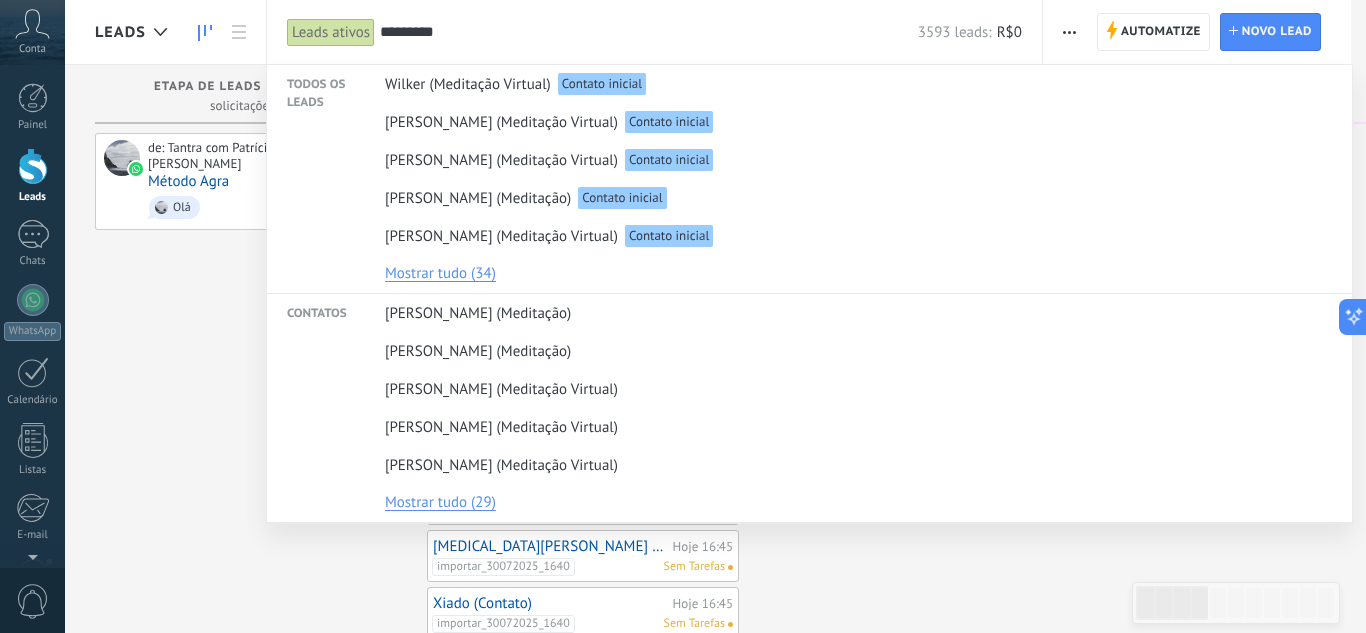 drag, startPoint x: 489, startPoint y: 33, endPoint x: 333, endPoint y: 37, distance: 156.05127 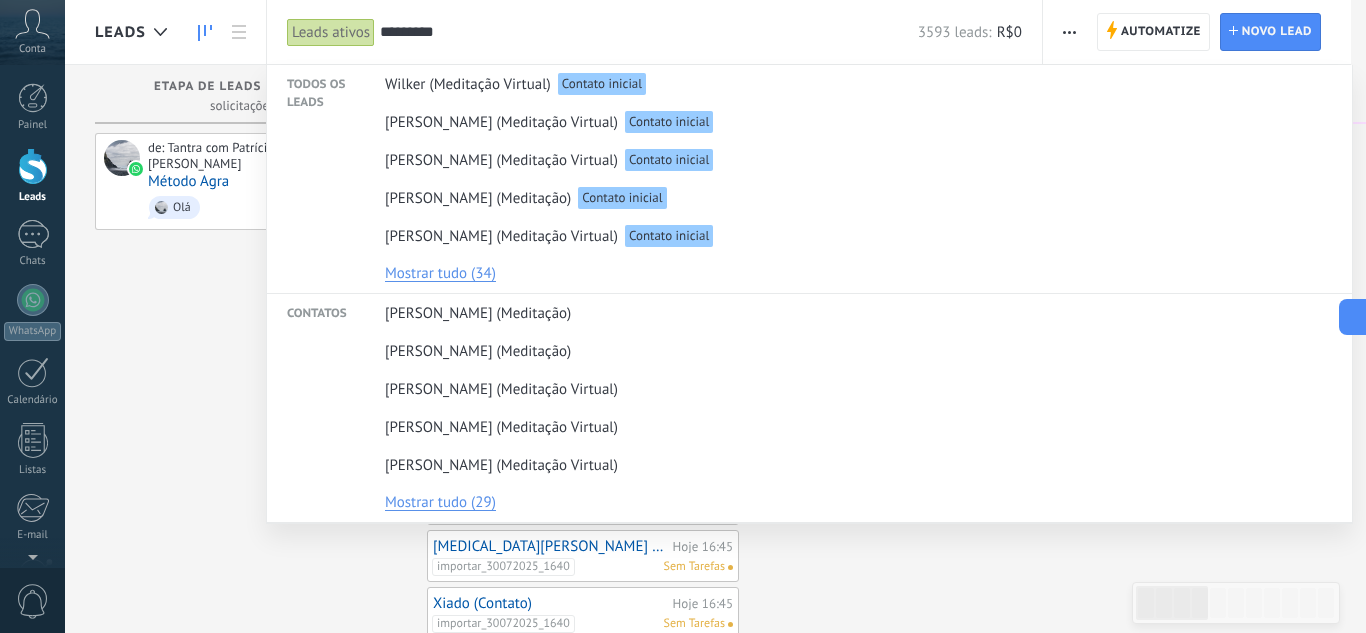 type 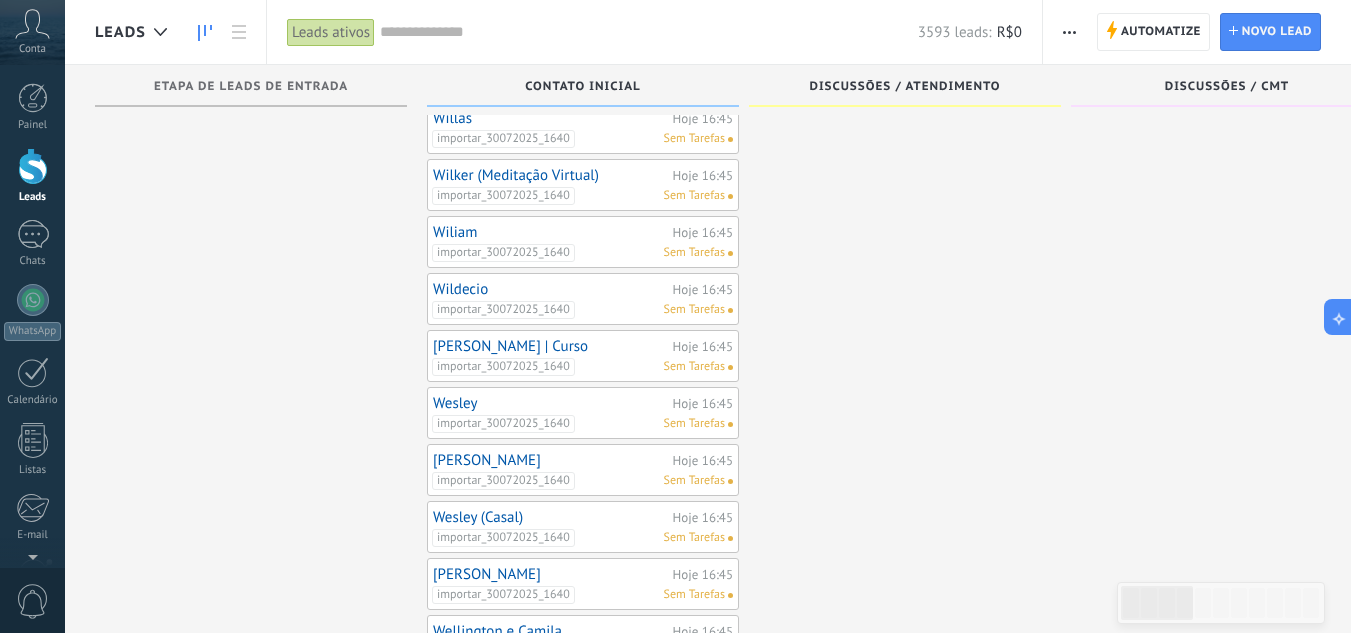 scroll, scrollTop: 1188, scrollLeft: 0, axis: vertical 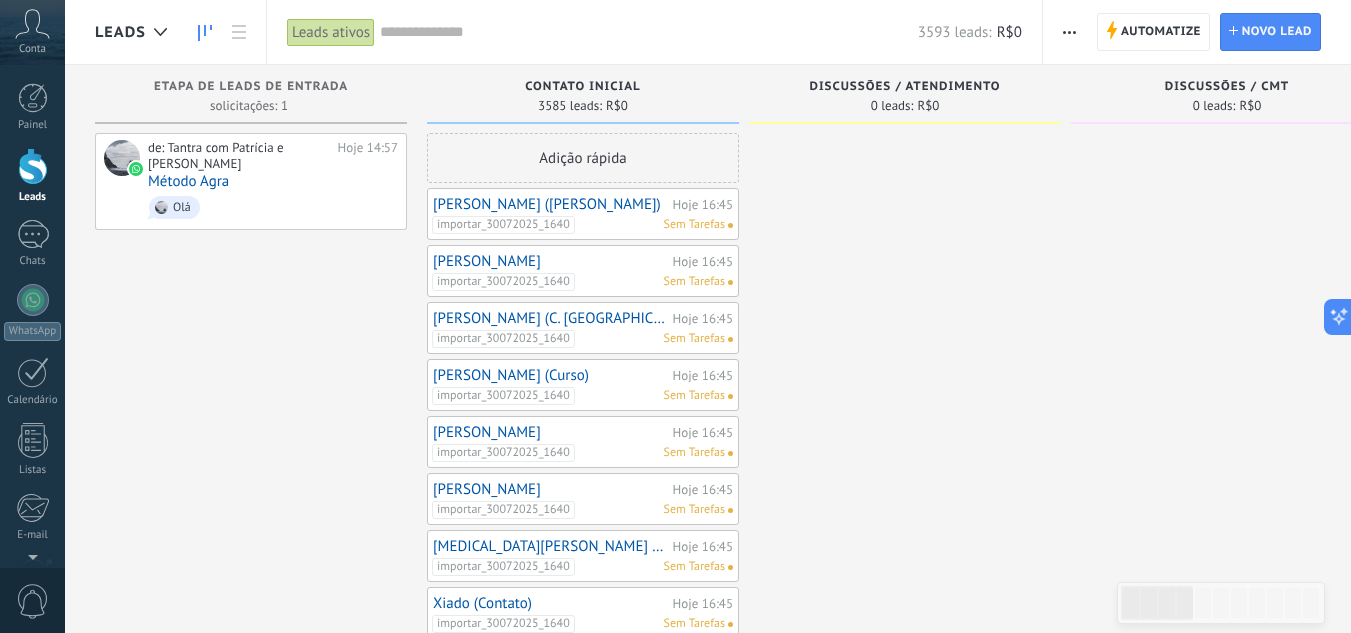 click at bounding box center [649, 32] 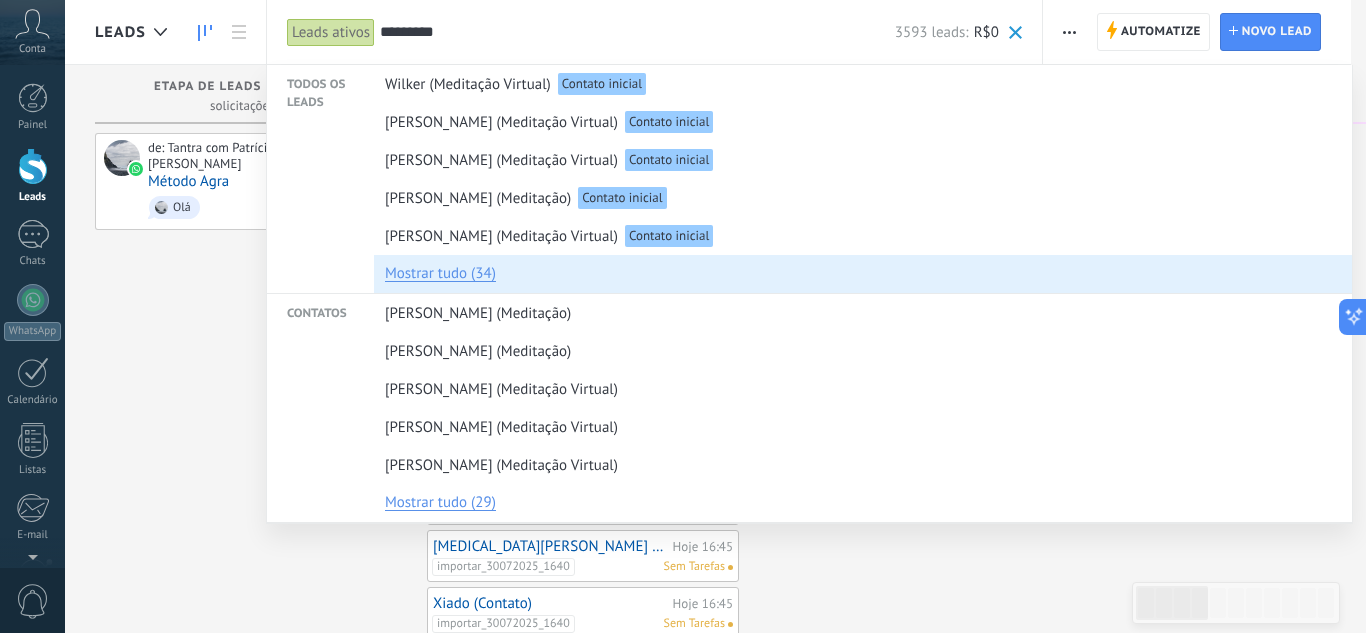 type on "*********" 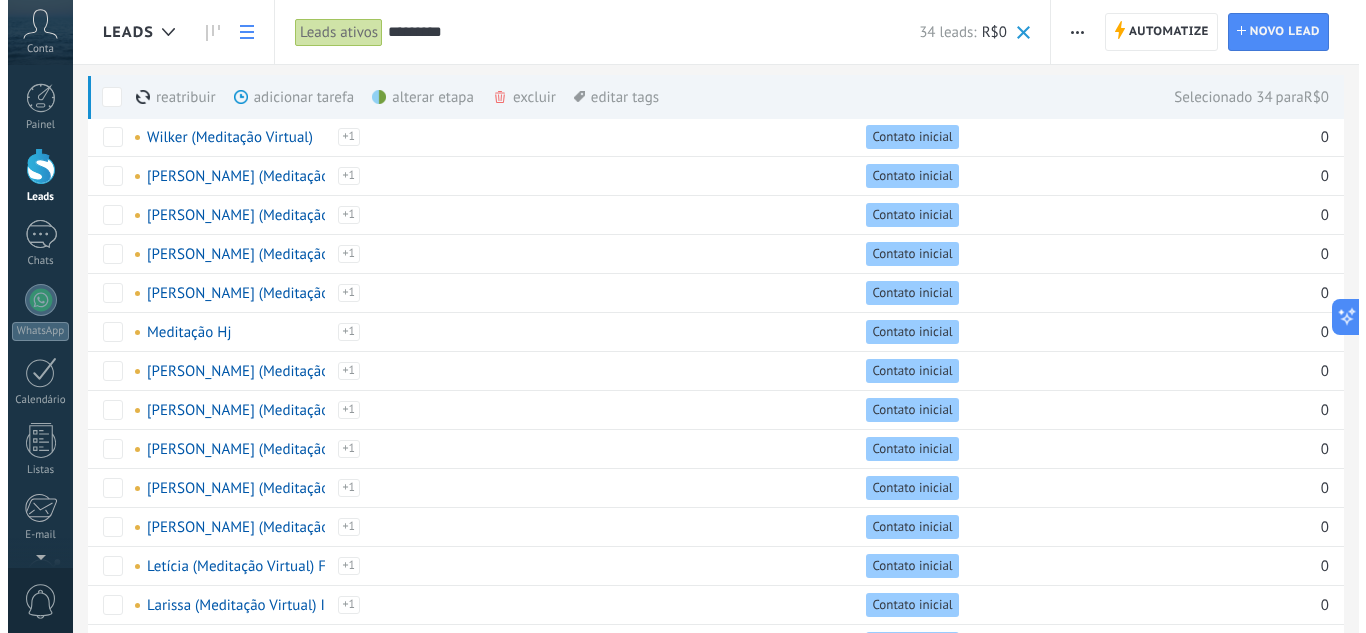 scroll, scrollTop: 0, scrollLeft: 0, axis: both 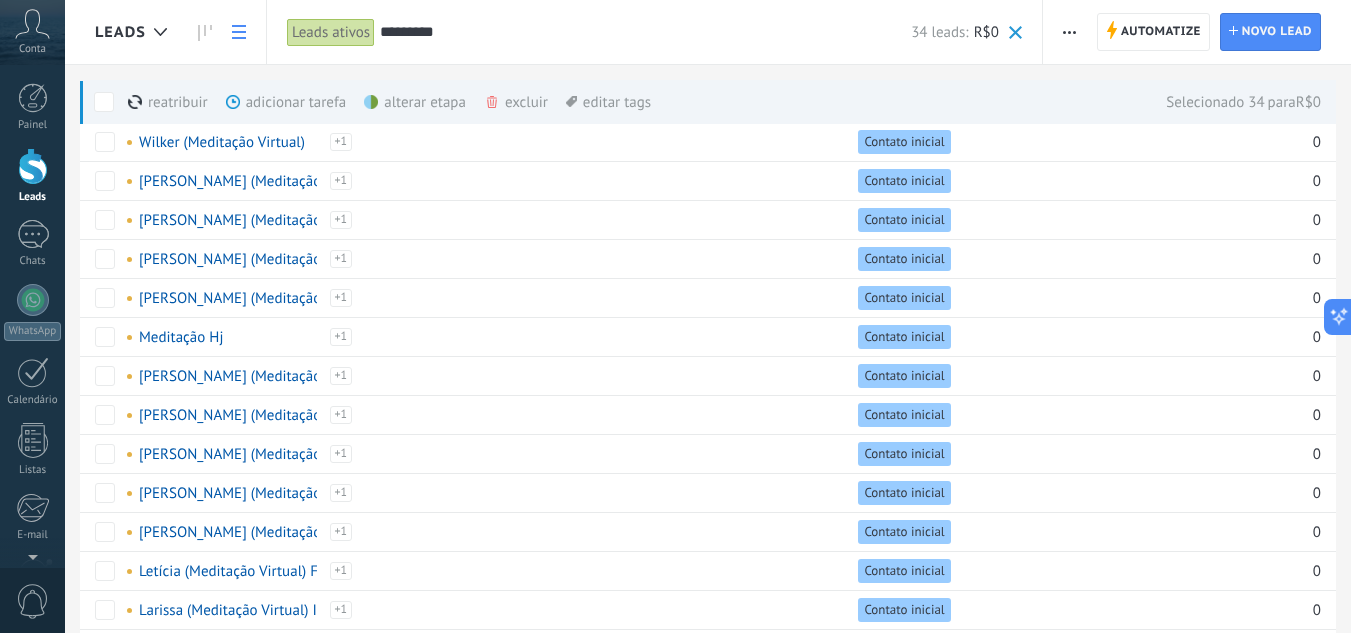 click on "adicionar tarefa mais" at bounding box center [322, 102] 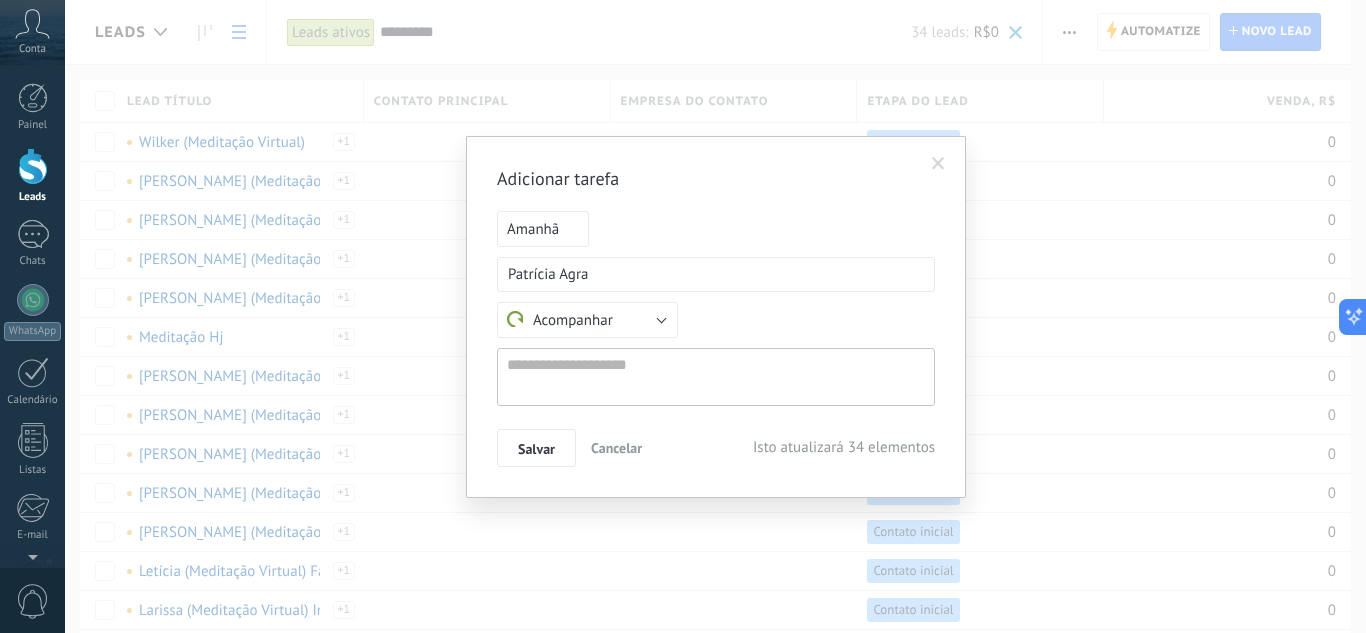 click at bounding box center [938, 164] 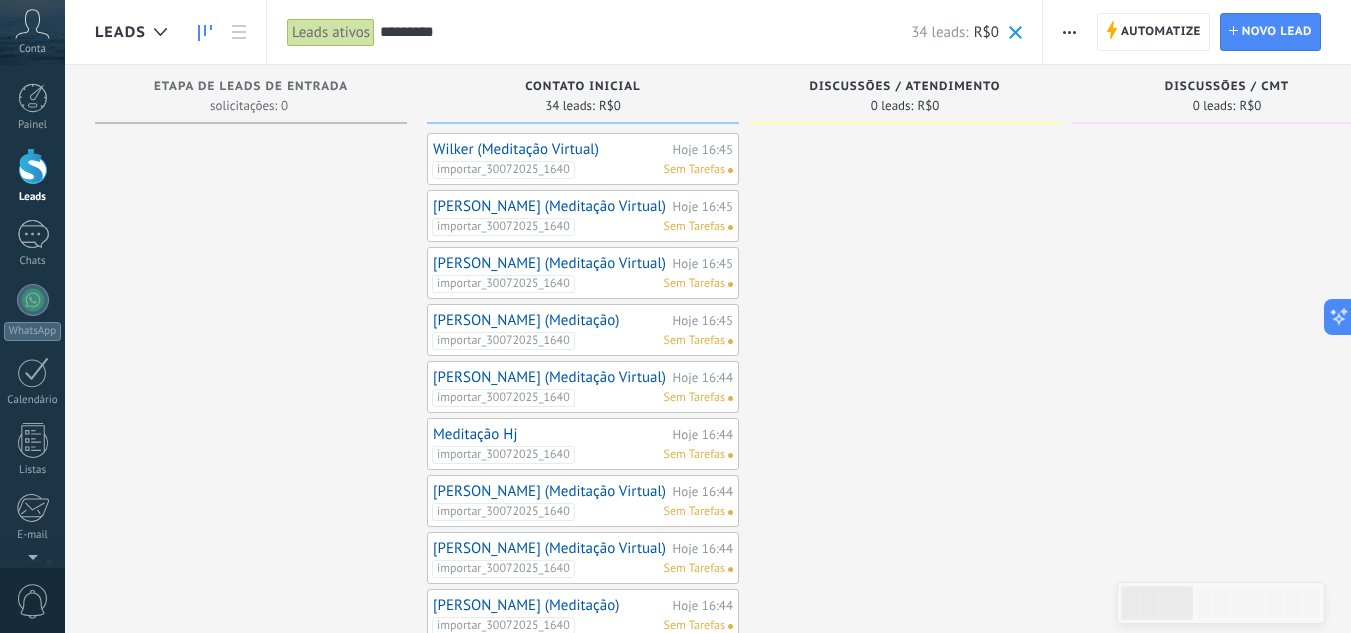 click at bounding box center (251, 700) 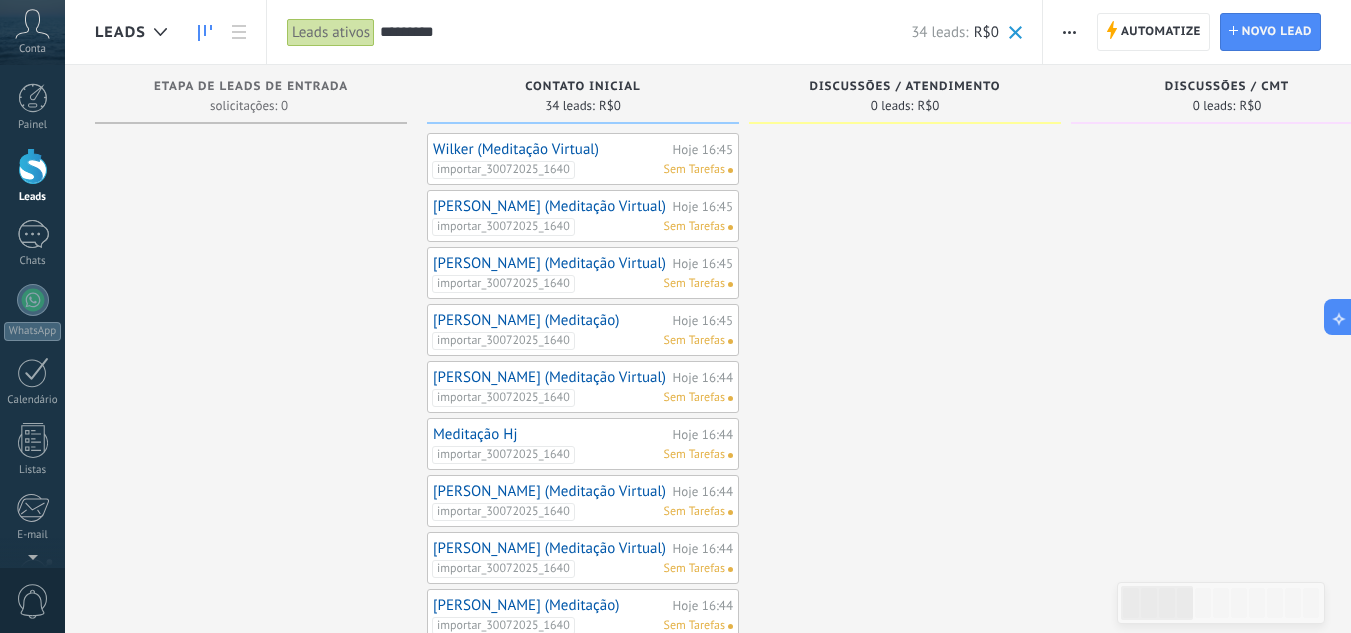 click 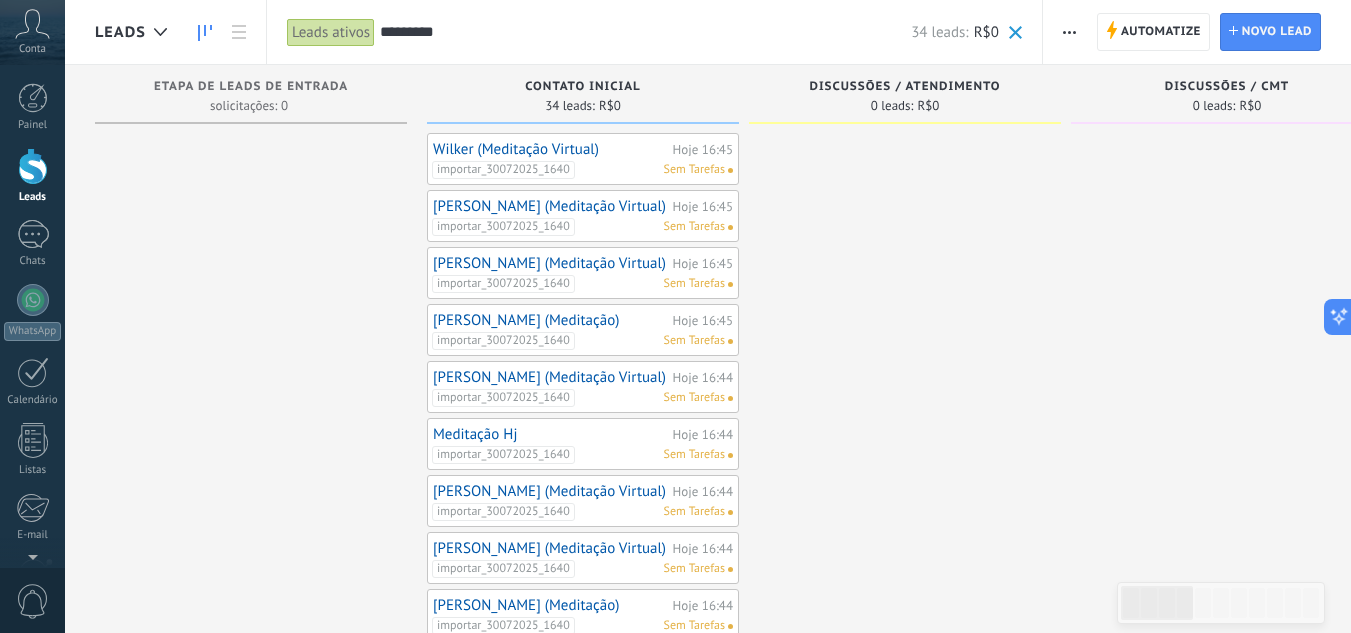 click at bounding box center (251, 700) 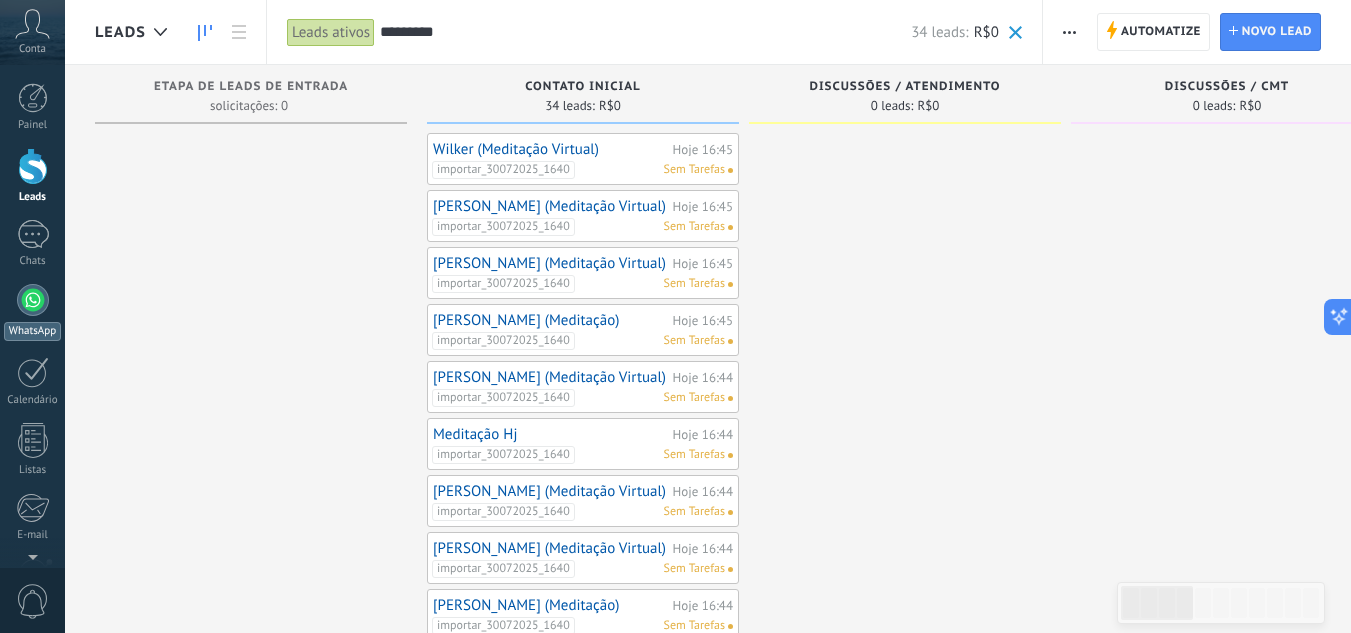 click on "WhatsApp" at bounding box center (32, 312) 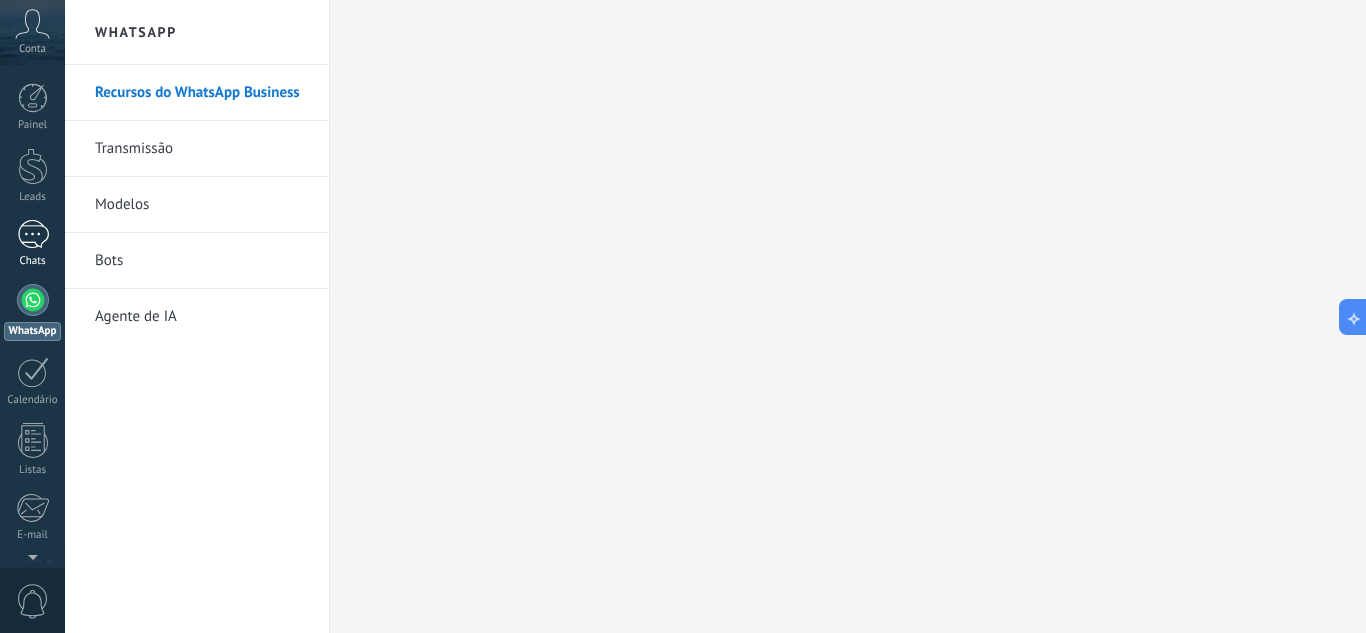 click on "1" at bounding box center [33, 234] 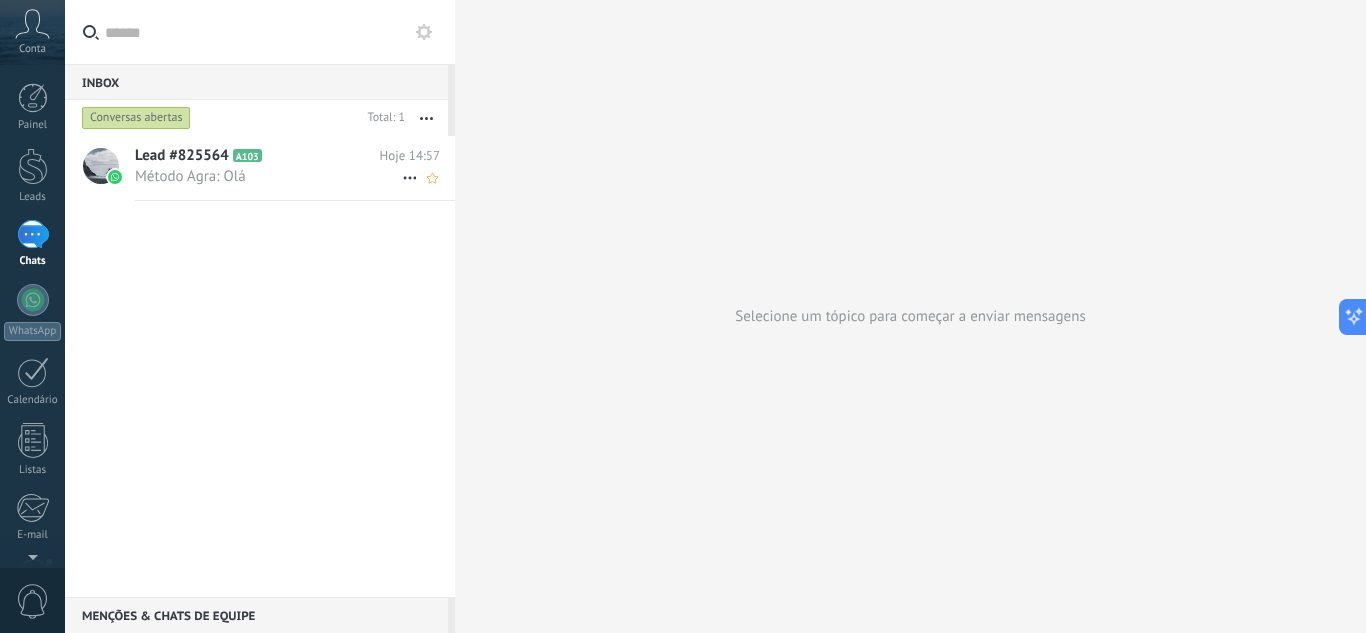 click on "Método Agra: Olá" at bounding box center [268, 176] 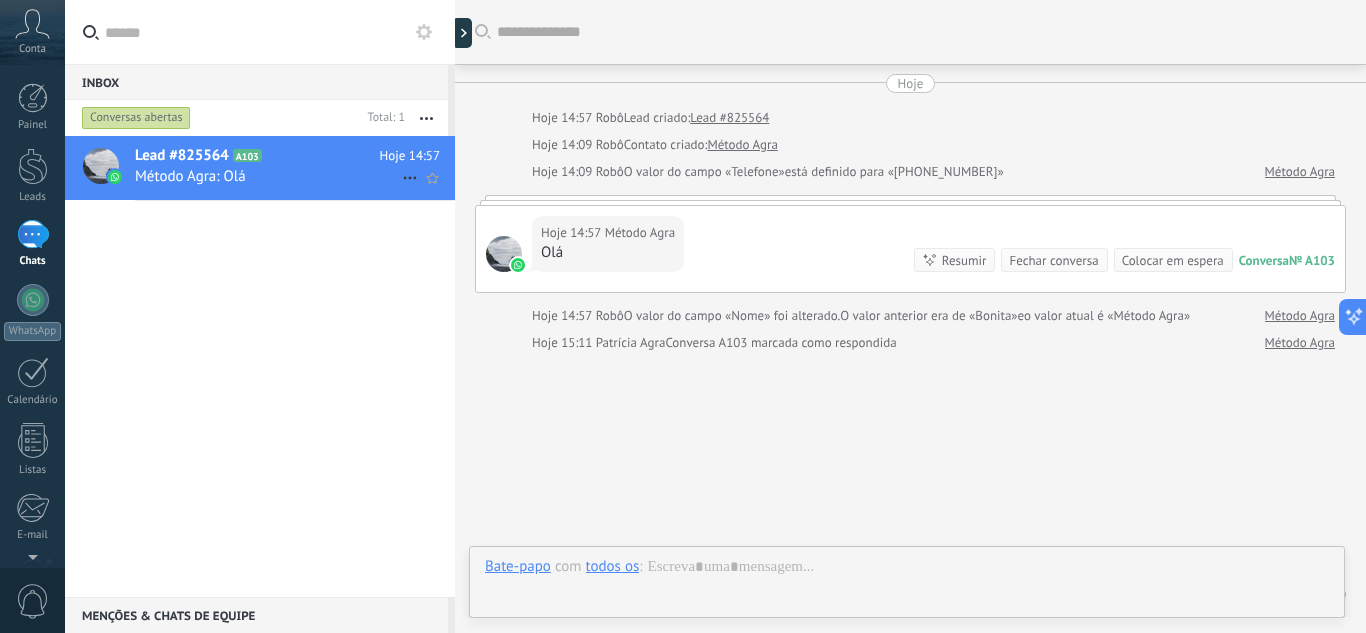 scroll, scrollTop: 69, scrollLeft: 0, axis: vertical 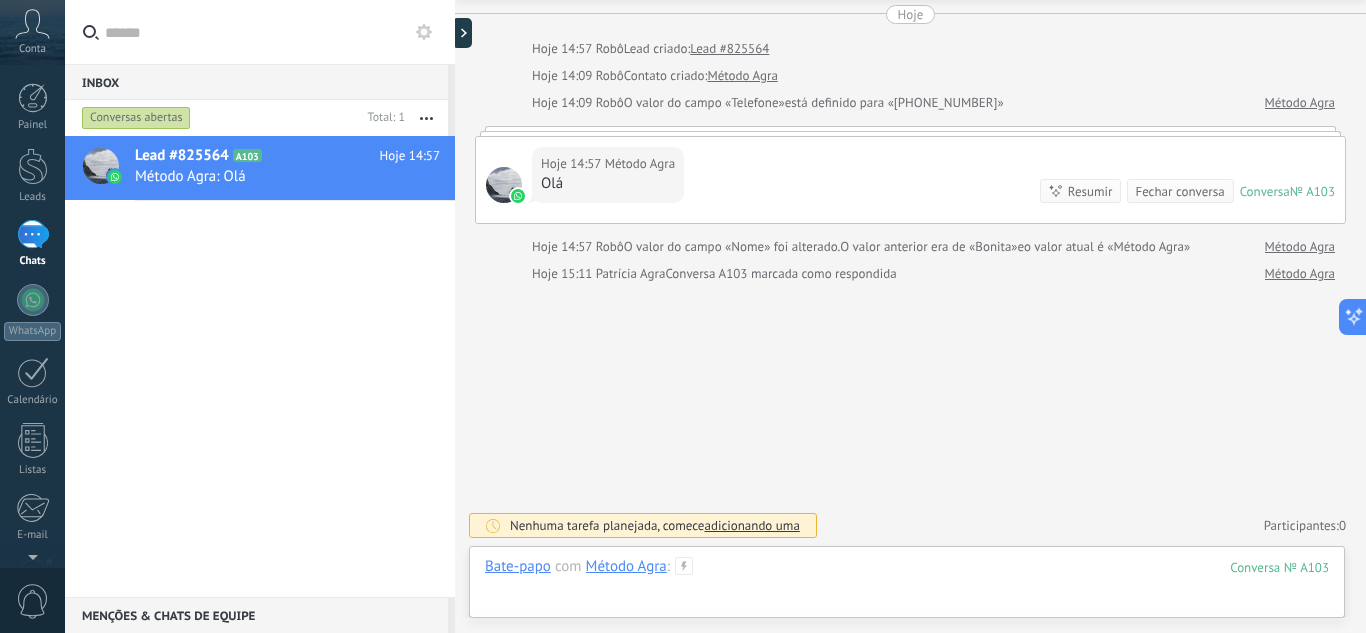 click at bounding box center (907, 587) 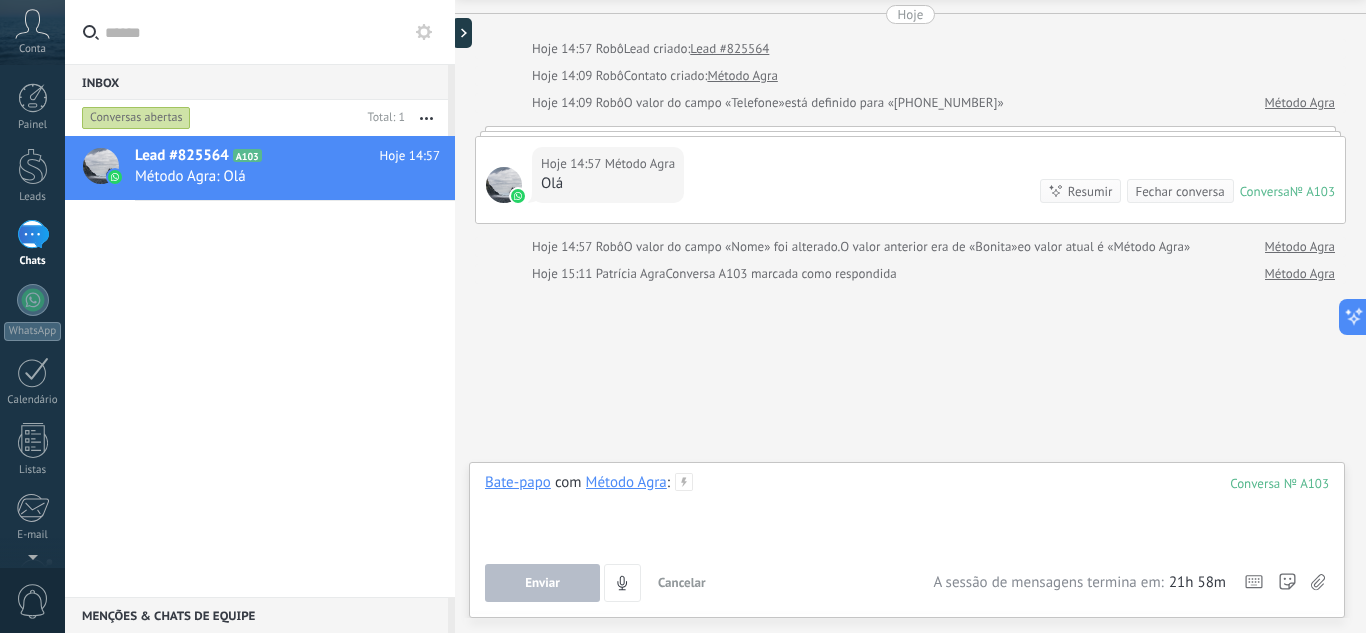 type 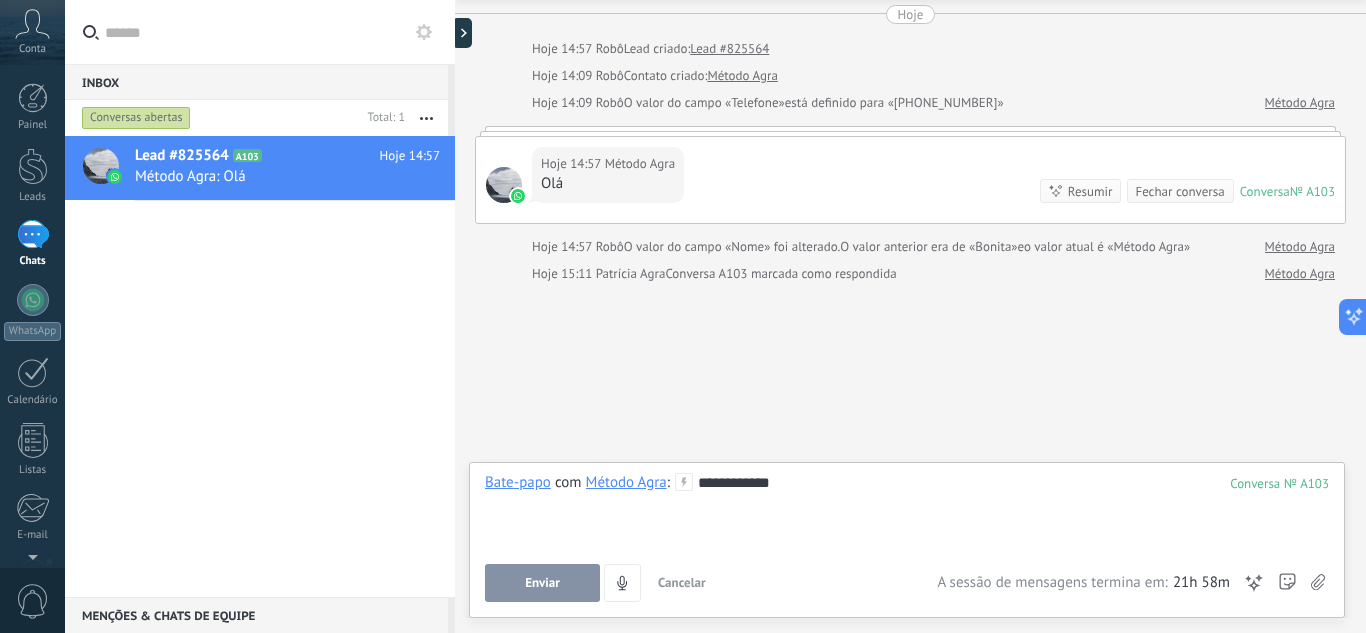 click on "Enviar" at bounding box center (542, 583) 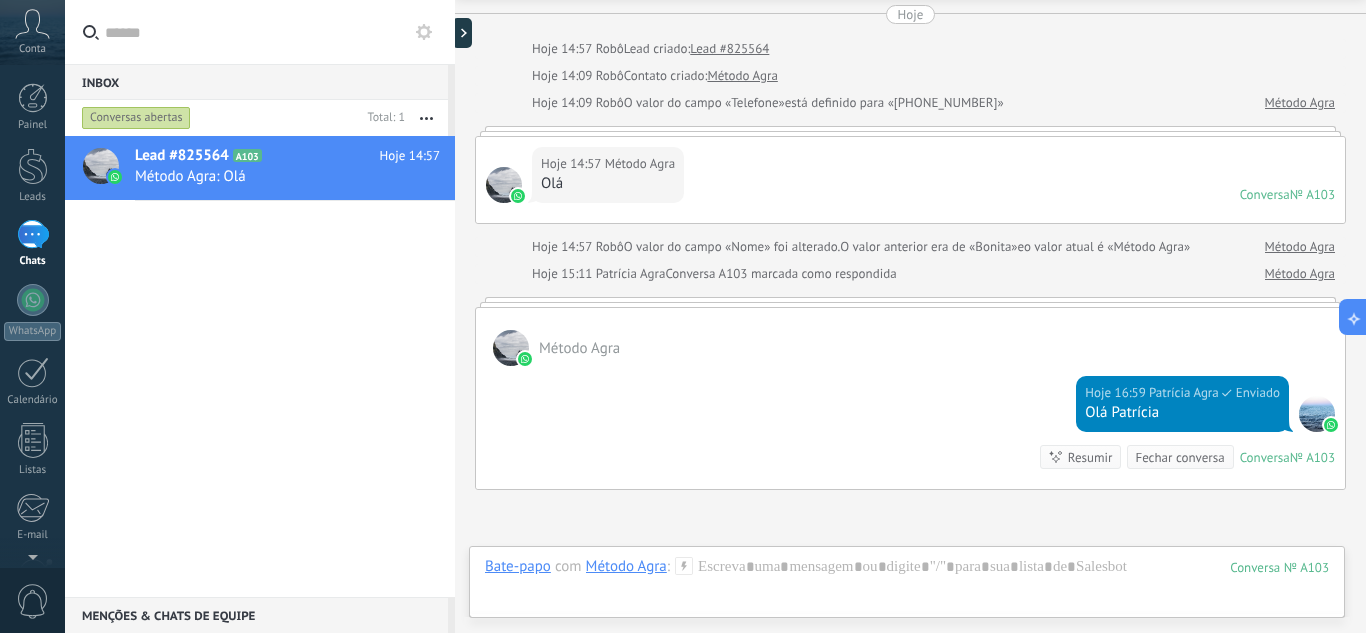 scroll, scrollTop: 56, scrollLeft: 0, axis: vertical 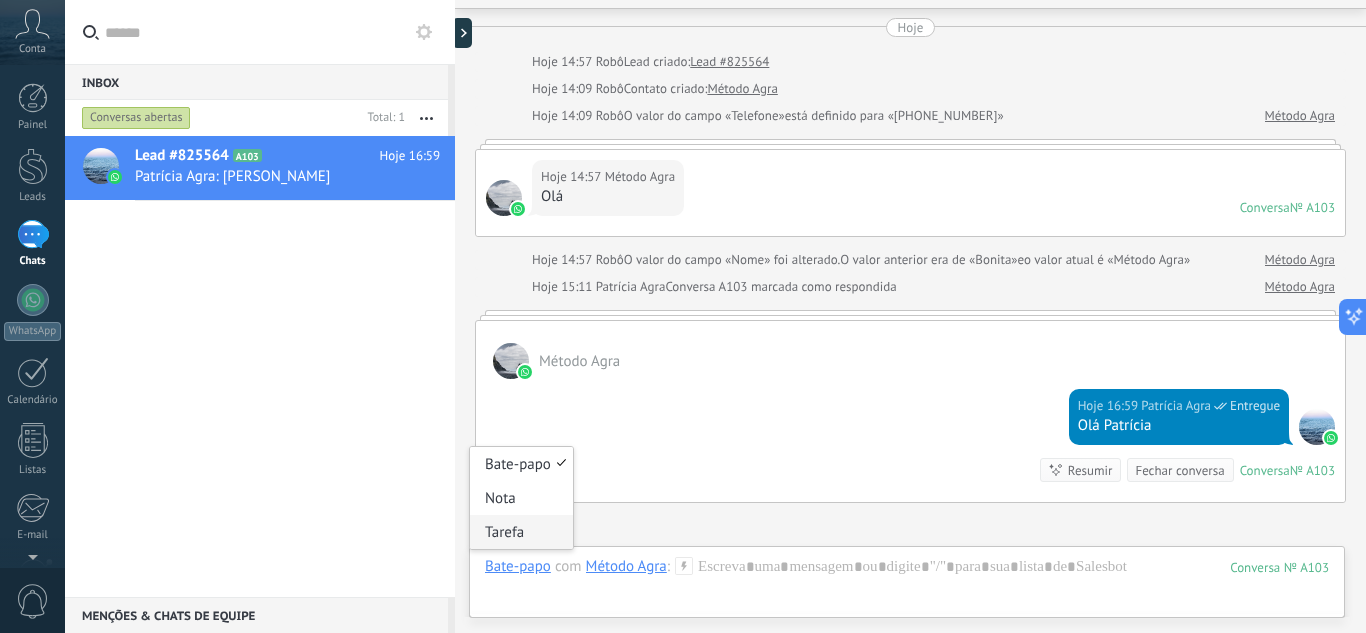 click on "Tarefa" at bounding box center (521, 532) 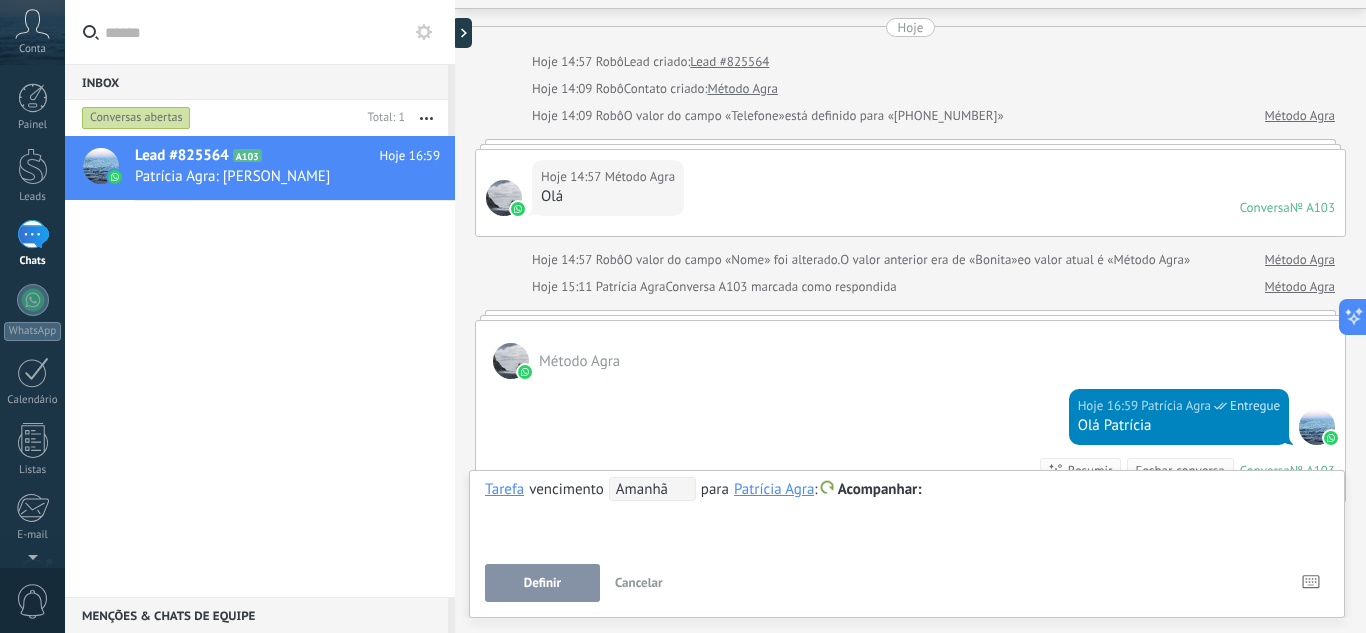 click on "Amanhã" at bounding box center (652, 489) 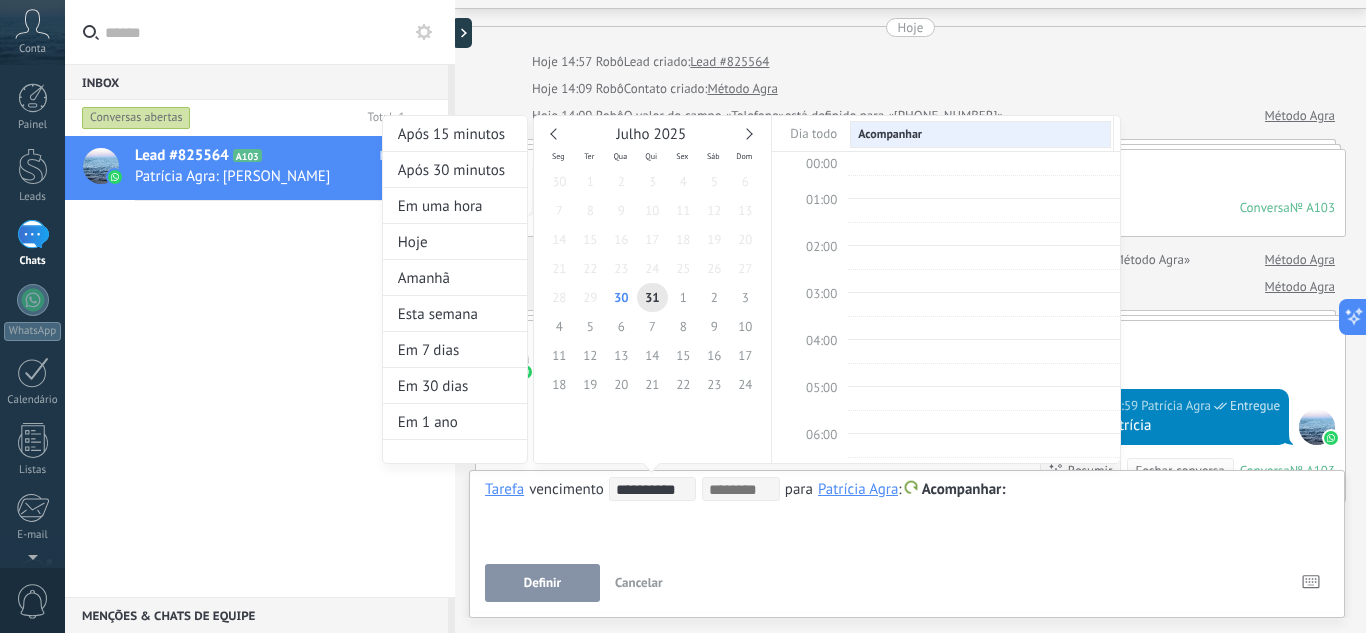 scroll, scrollTop: 377, scrollLeft: 0, axis: vertical 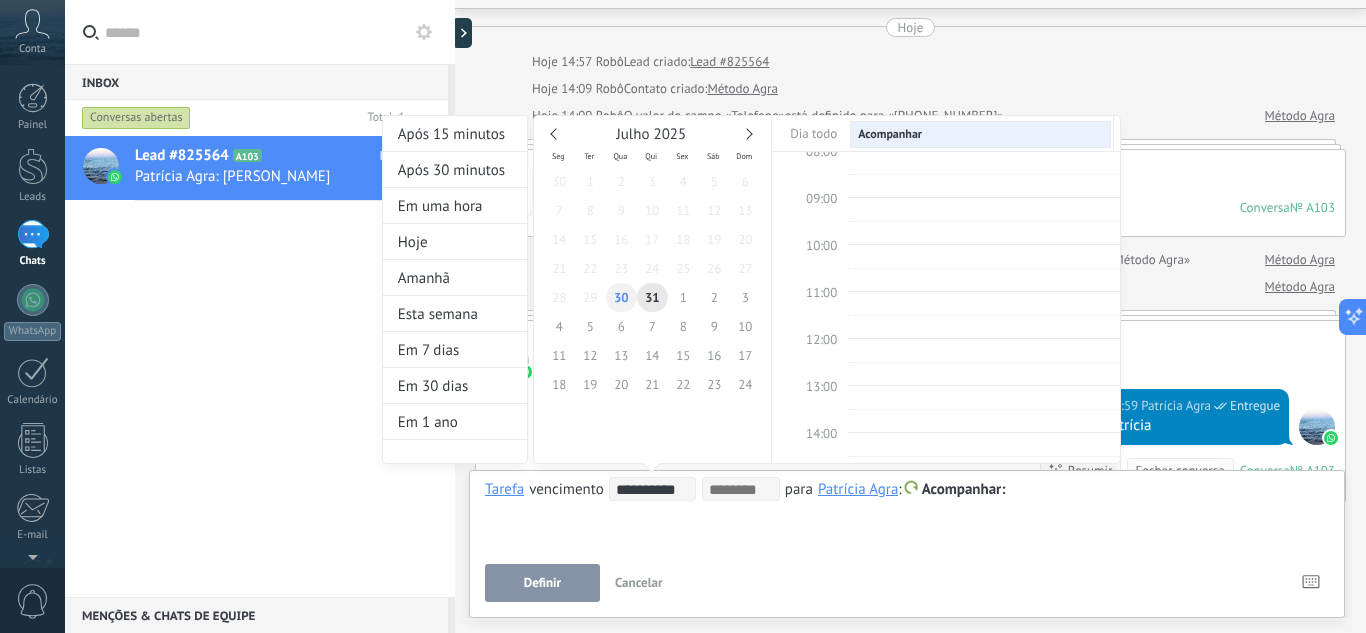 click on "30" at bounding box center (621, 297) 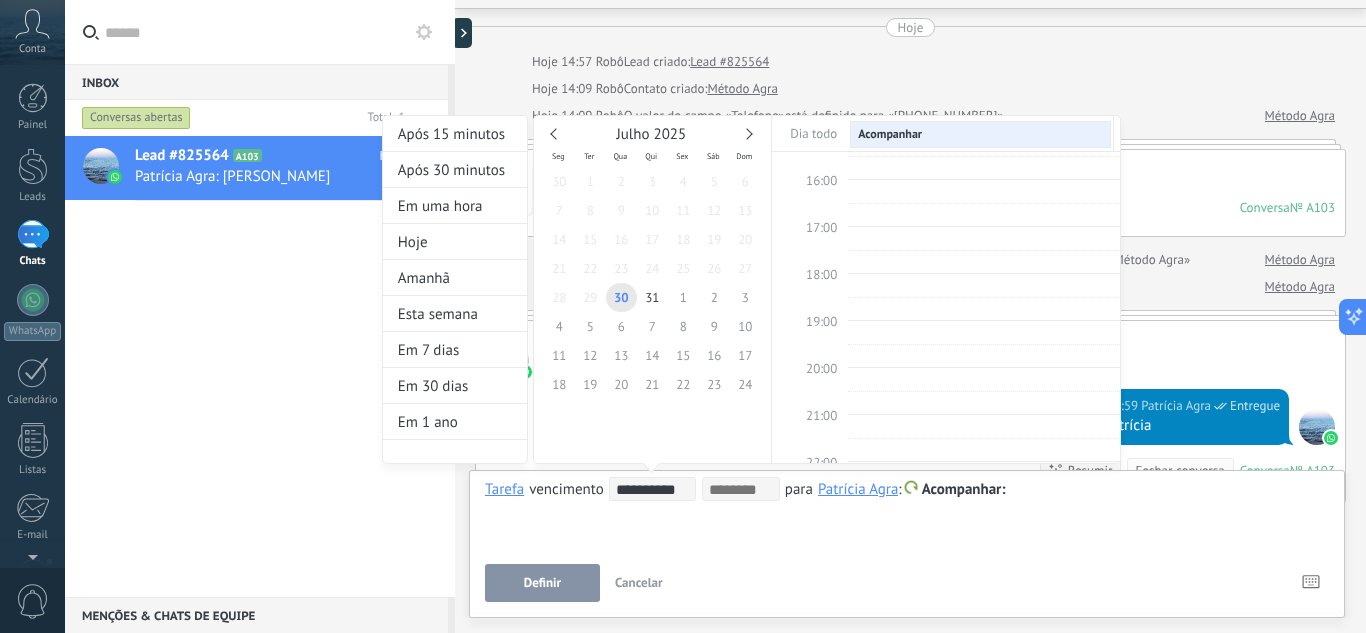 scroll, scrollTop: 713, scrollLeft: 0, axis: vertical 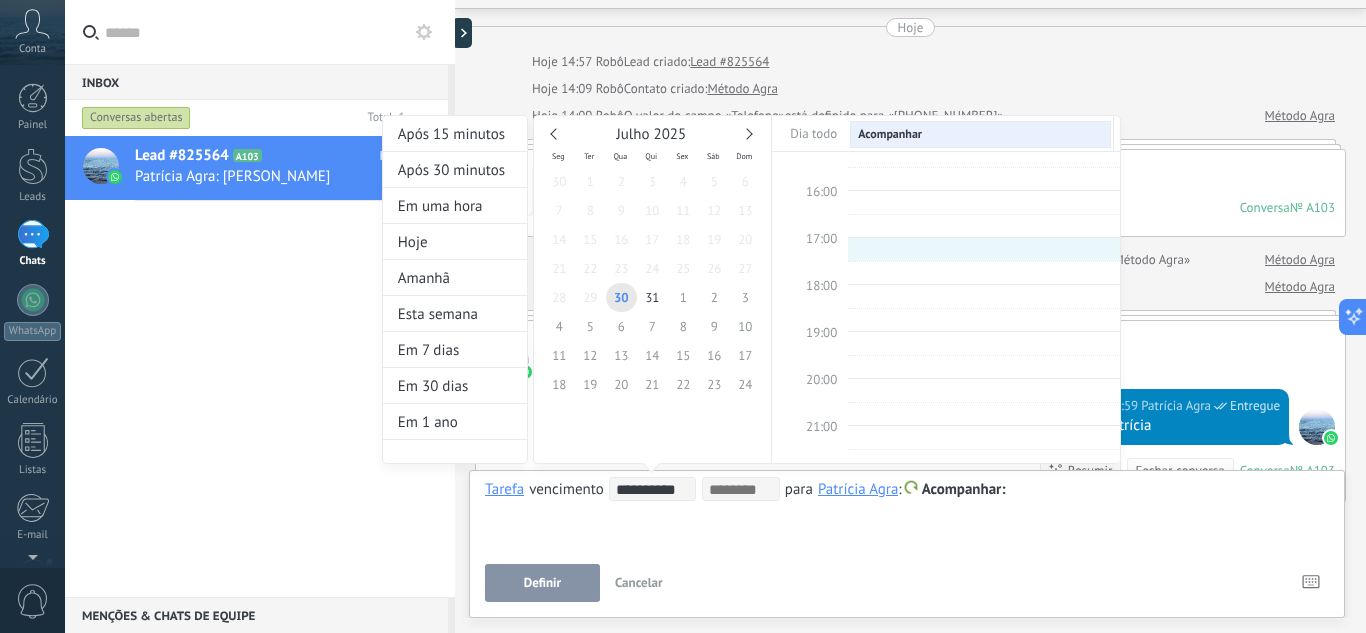 click at bounding box center [984, 273] 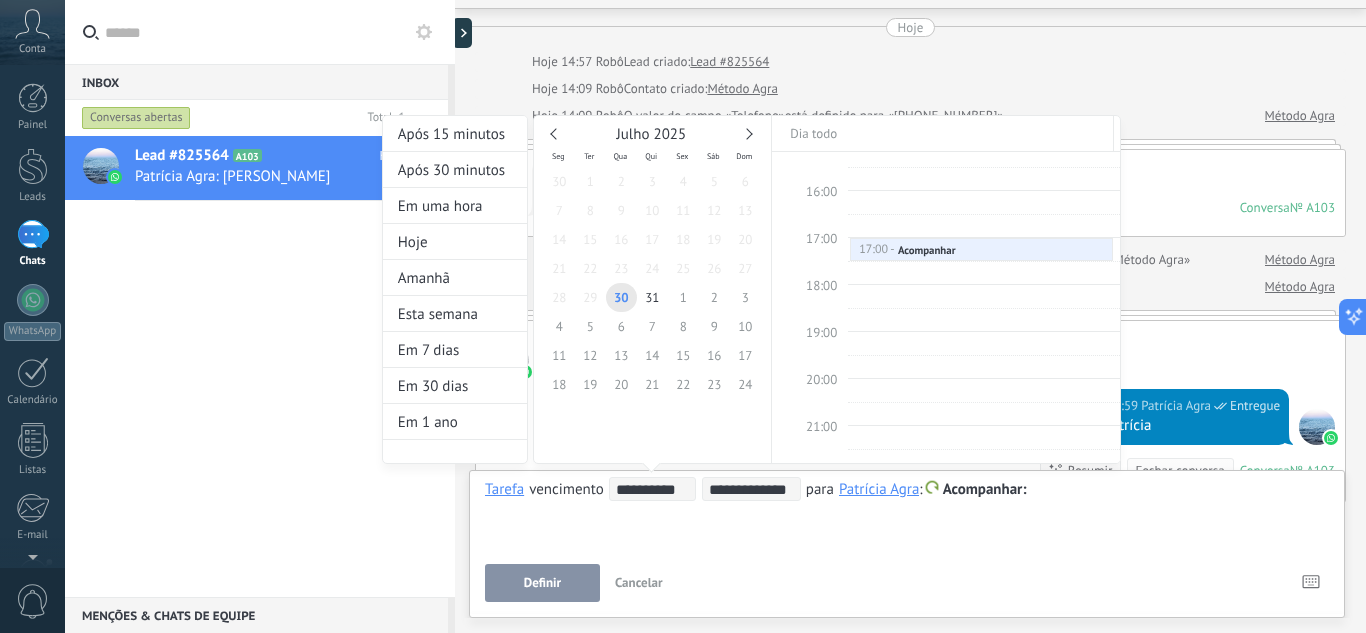 click on "**********" at bounding box center (751, 308) 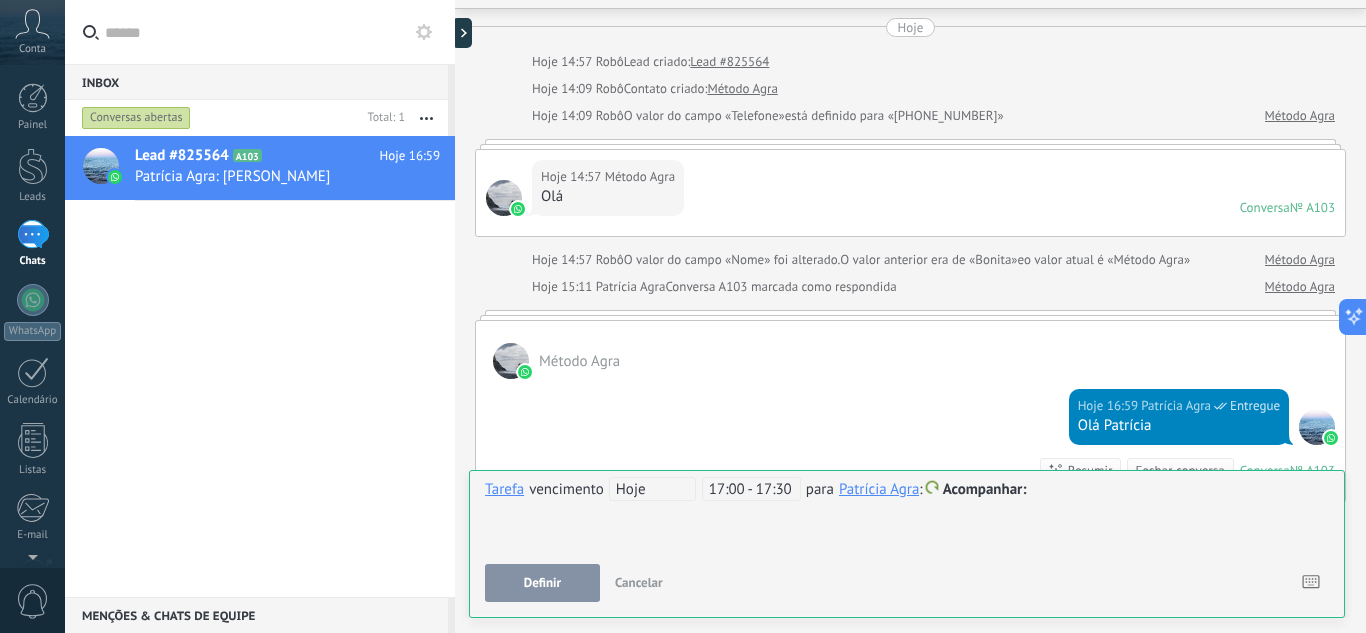 click at bounding box center [907, 490] 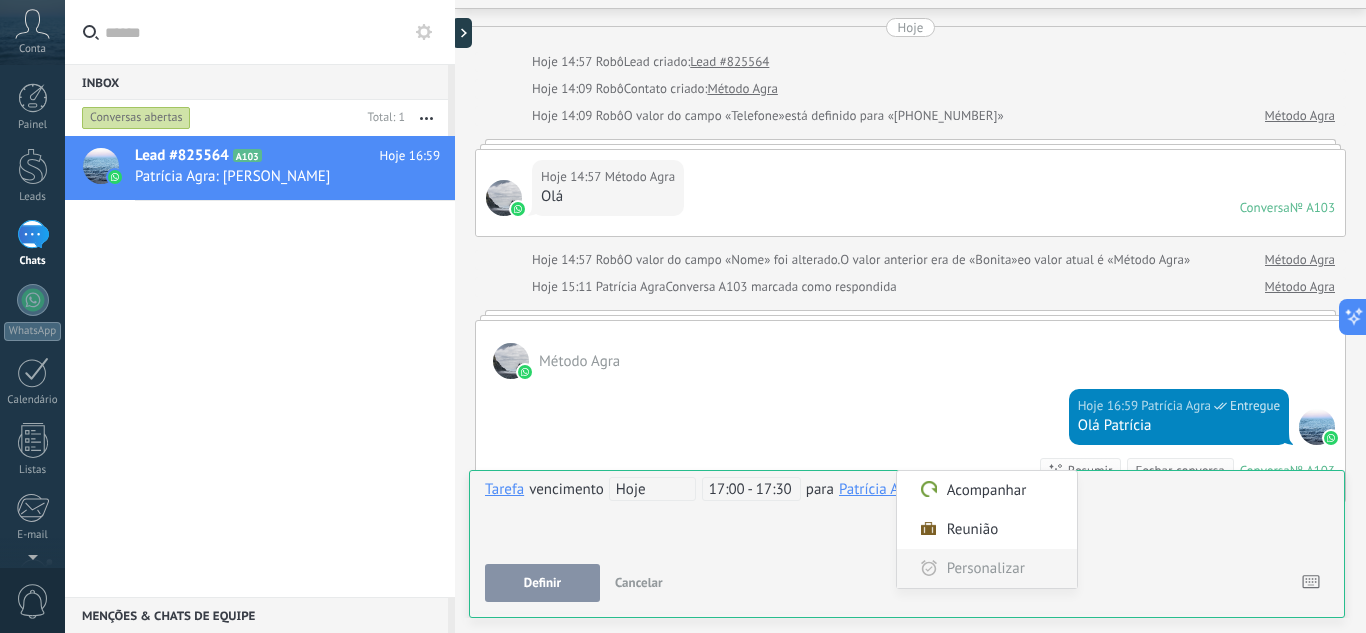 click on "Personalizar" at bounding box center [987, 568] 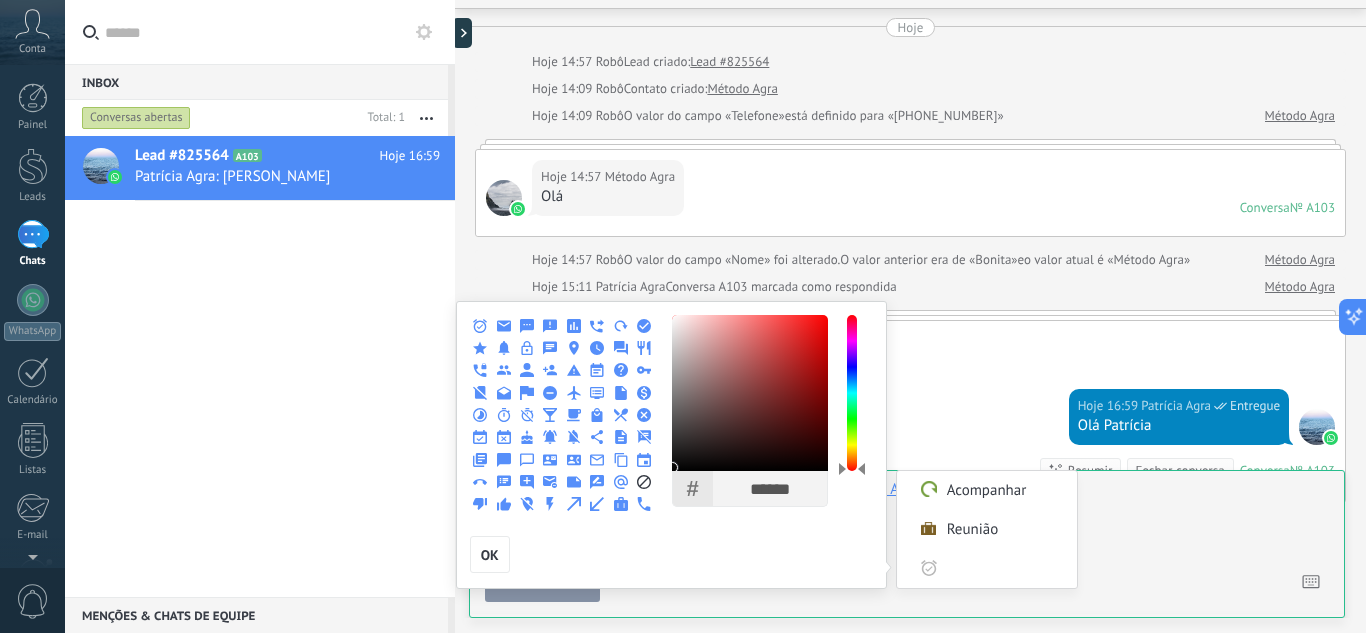 click 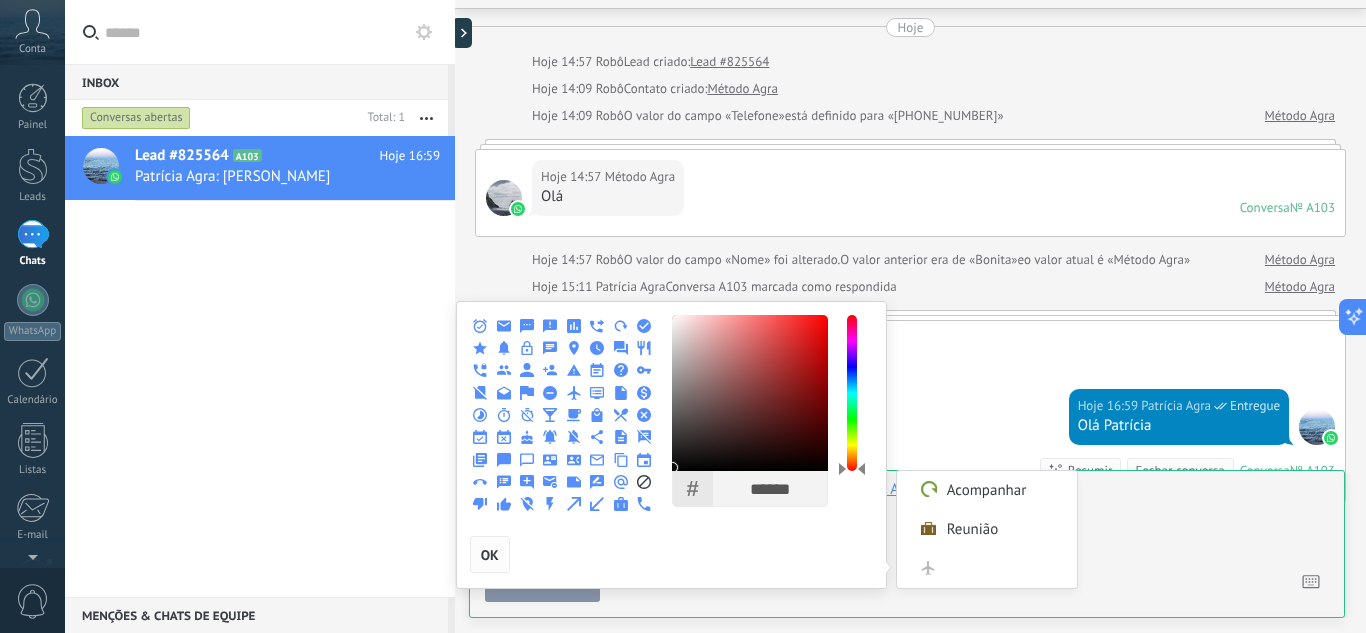 click on "OK" at bounding box center [490, 555] 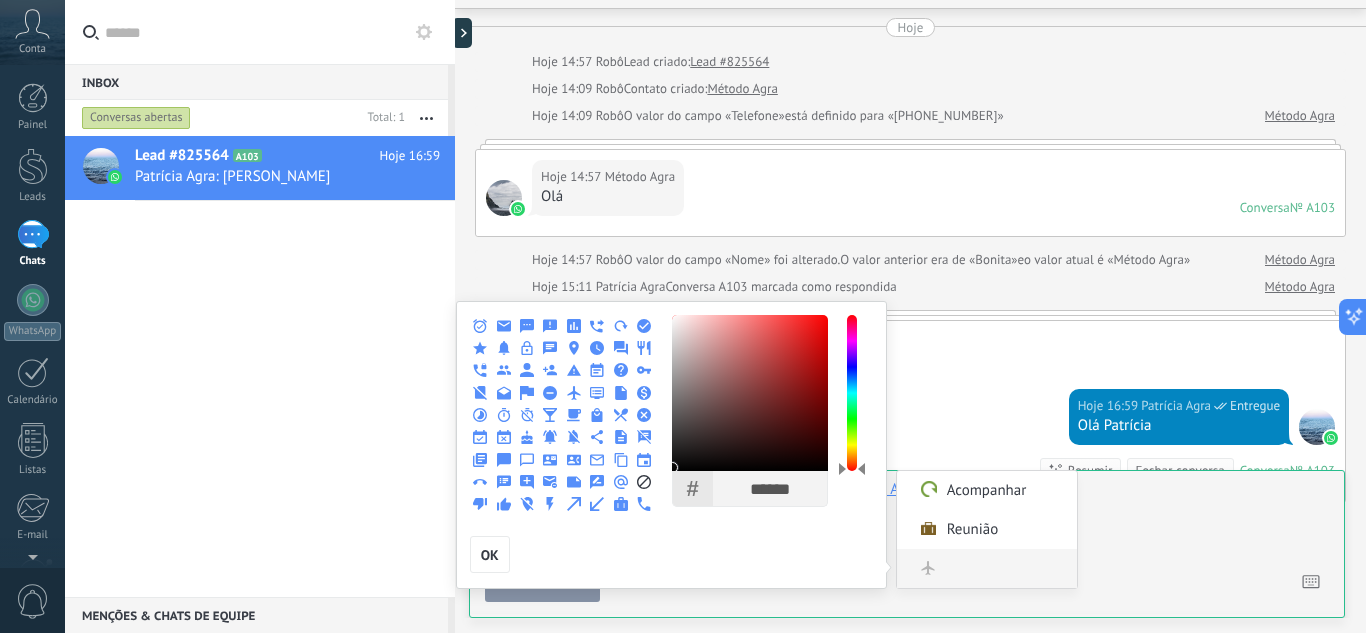 click on "Personalizar" at bounding box center (1005, 568) 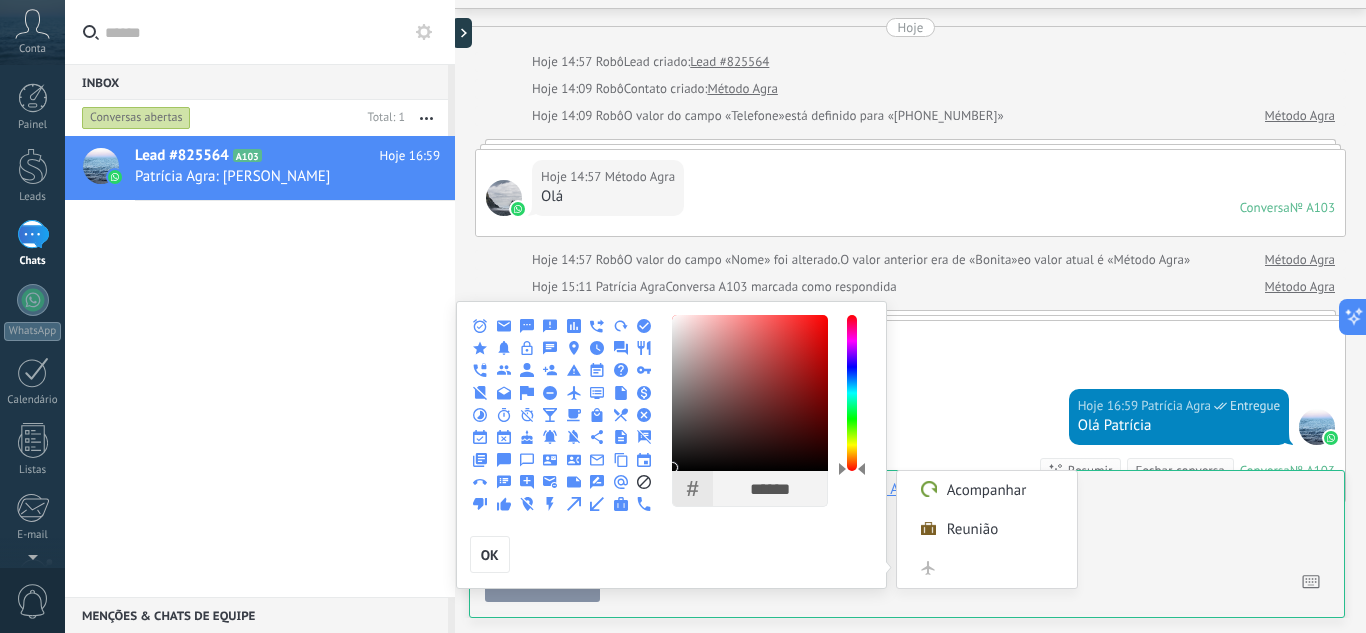 click at bounding box center (683, 316) 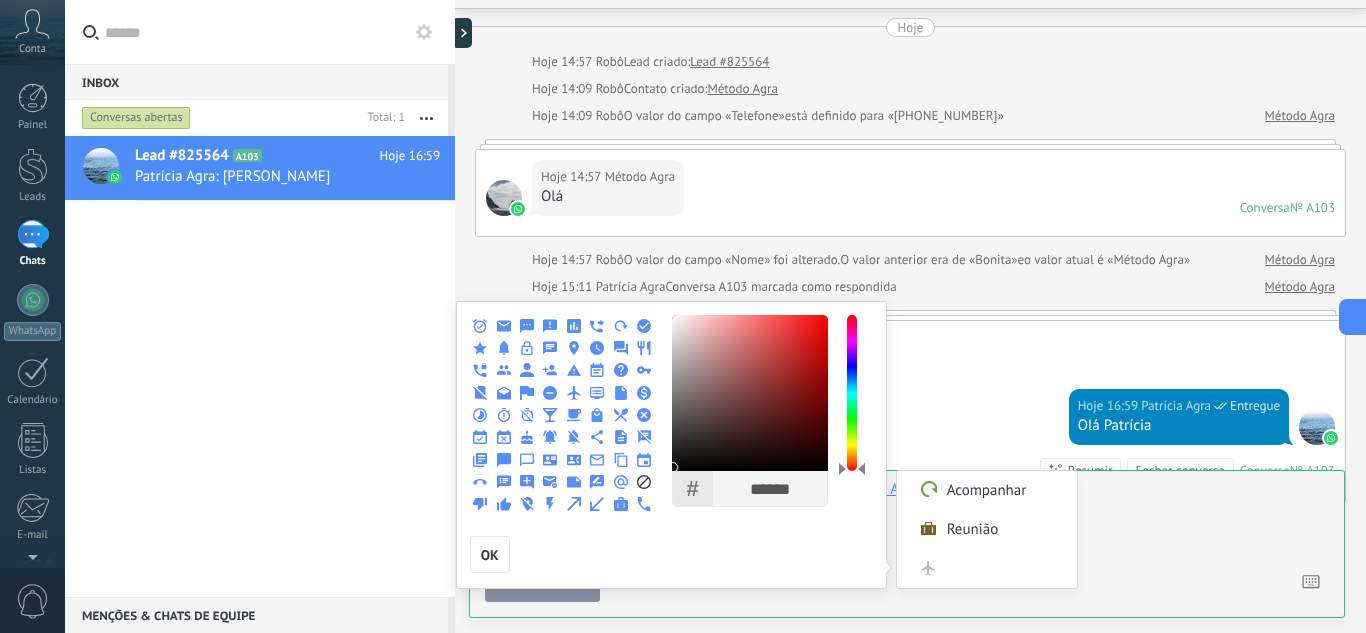 click at bounding box center [683, 316] 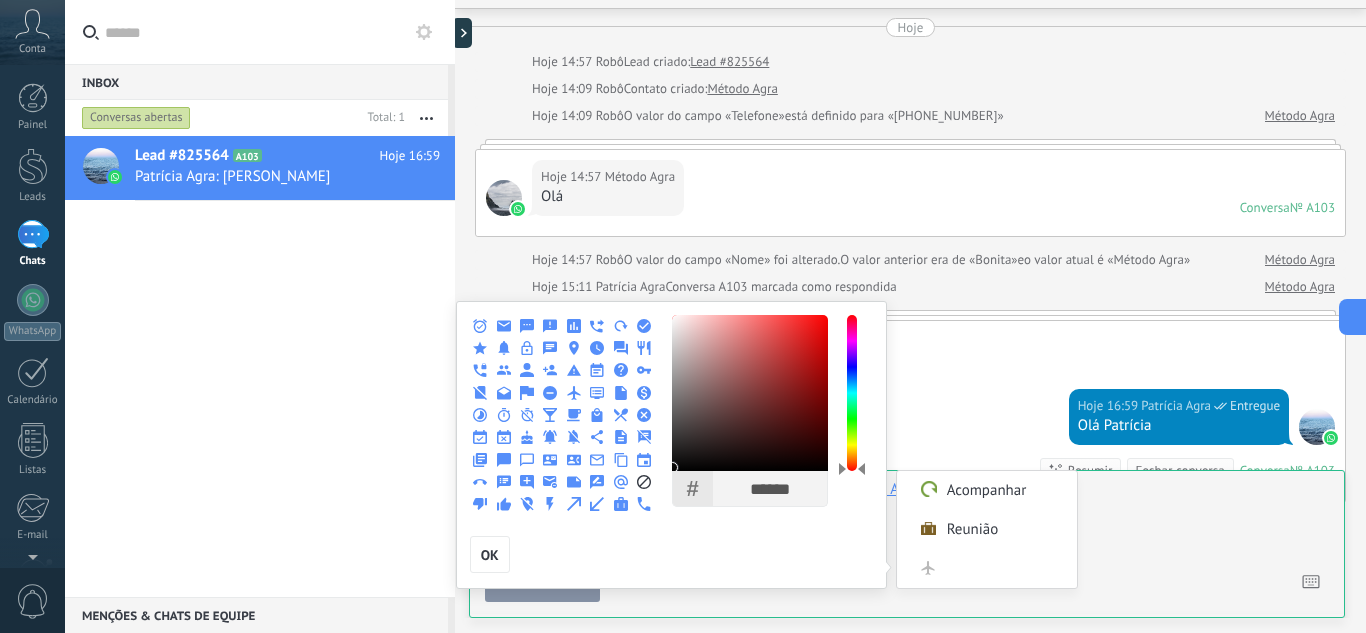 click at bounding box center (683, 316) 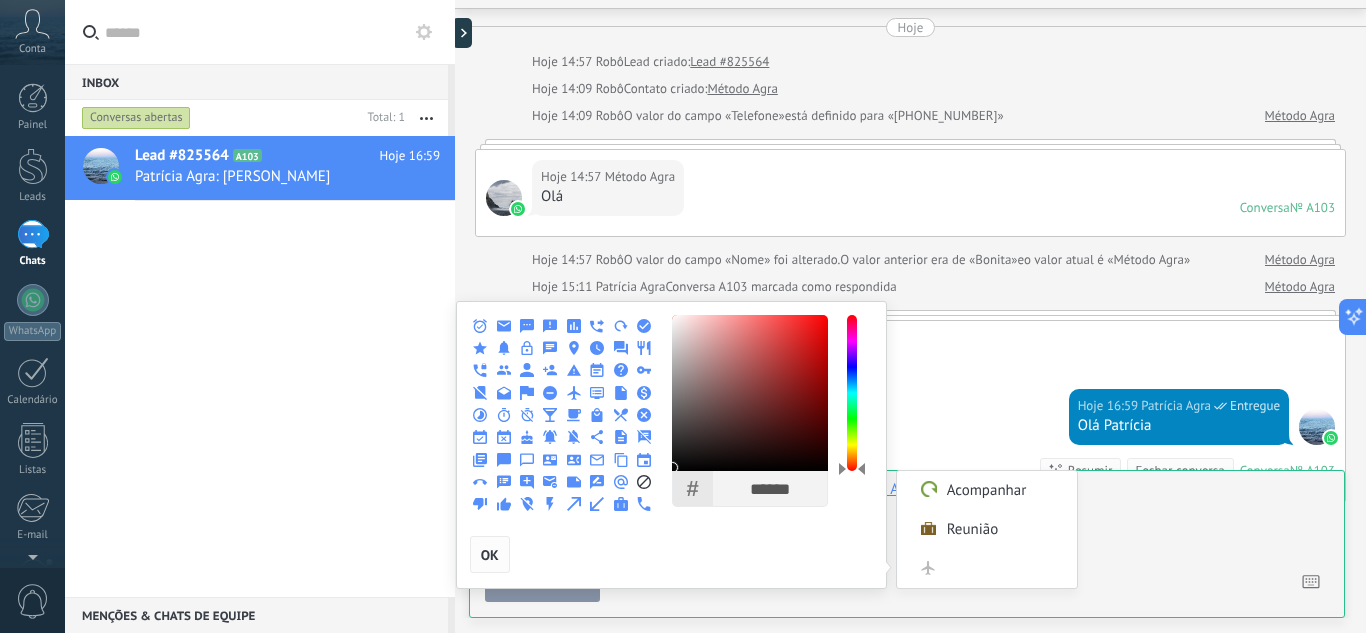 click on "OK" at bounding box center (490, 555) 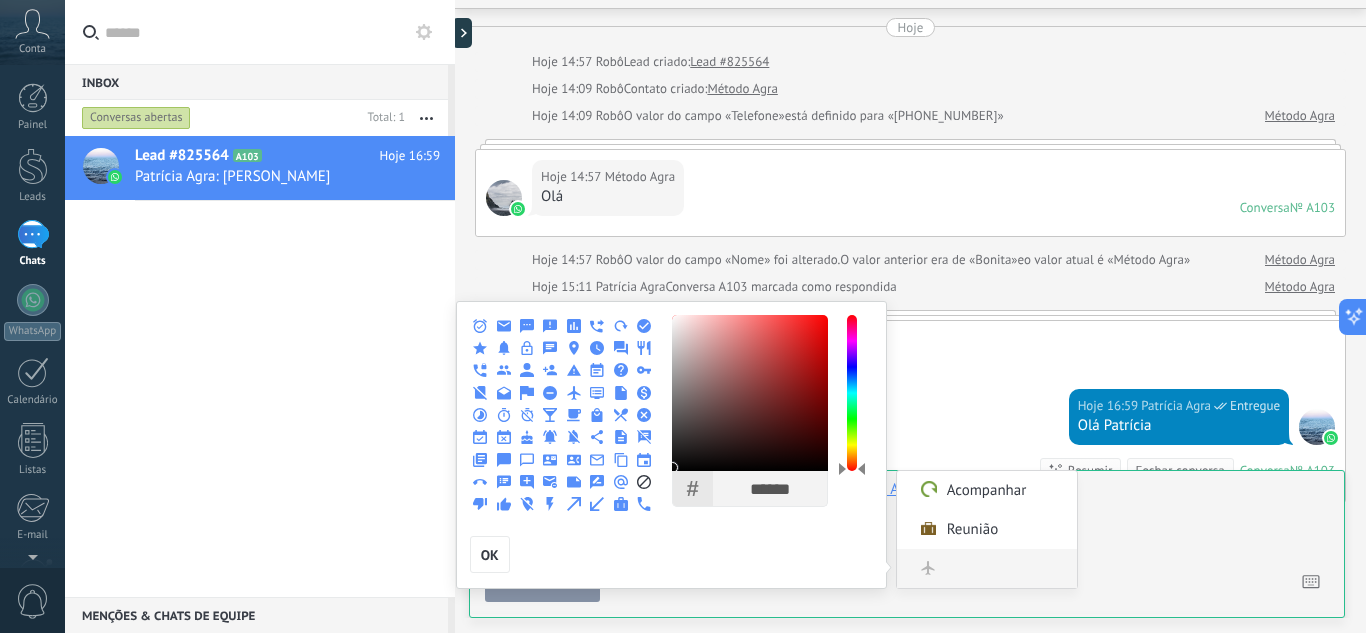click on "Personalizar" at bounding box center [1005, 568] 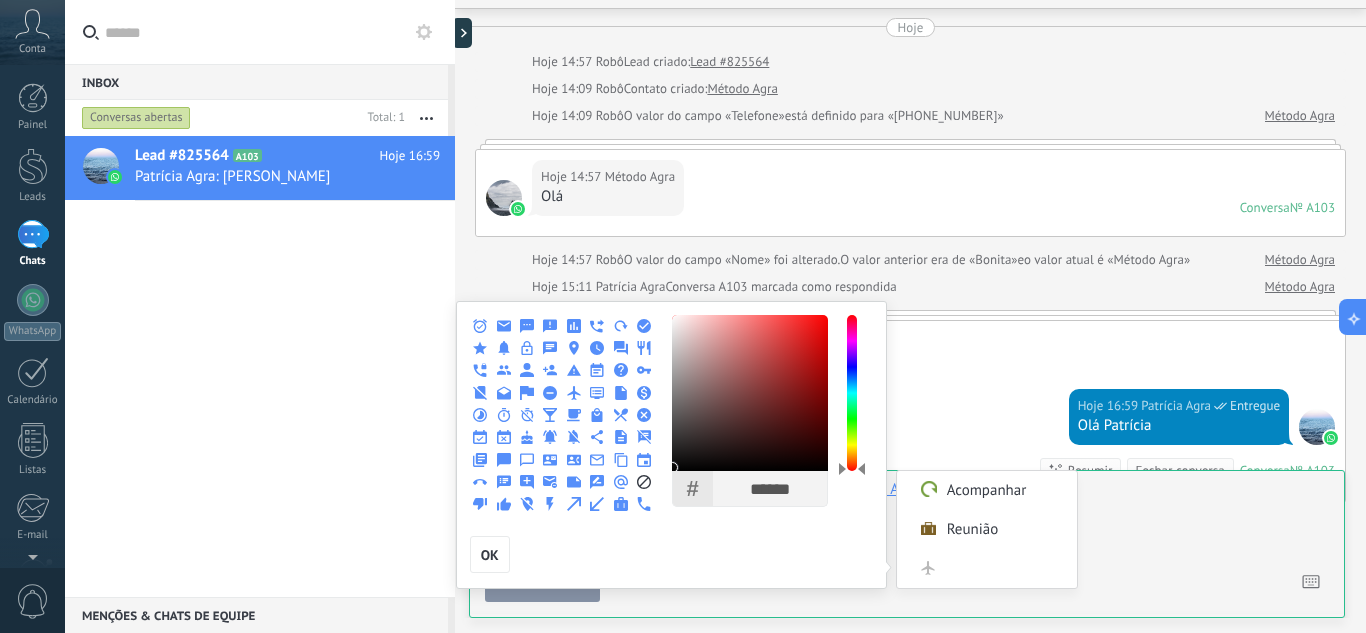 click 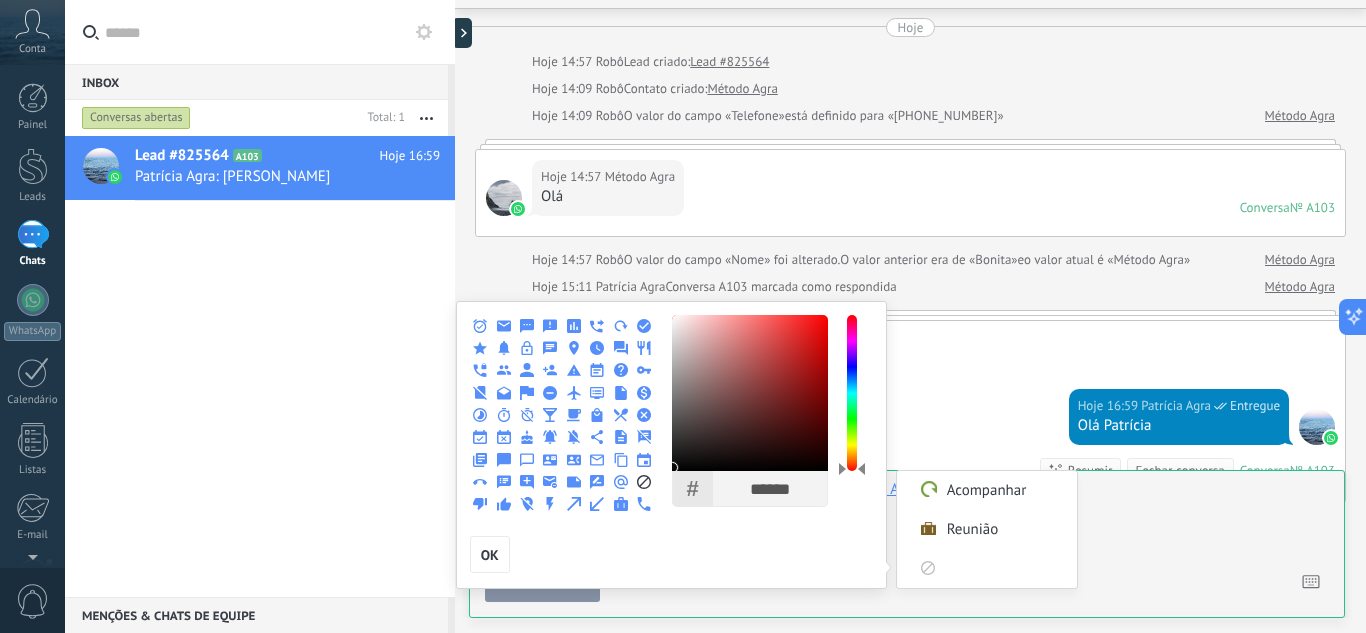 click at bounding box center (683, 316) 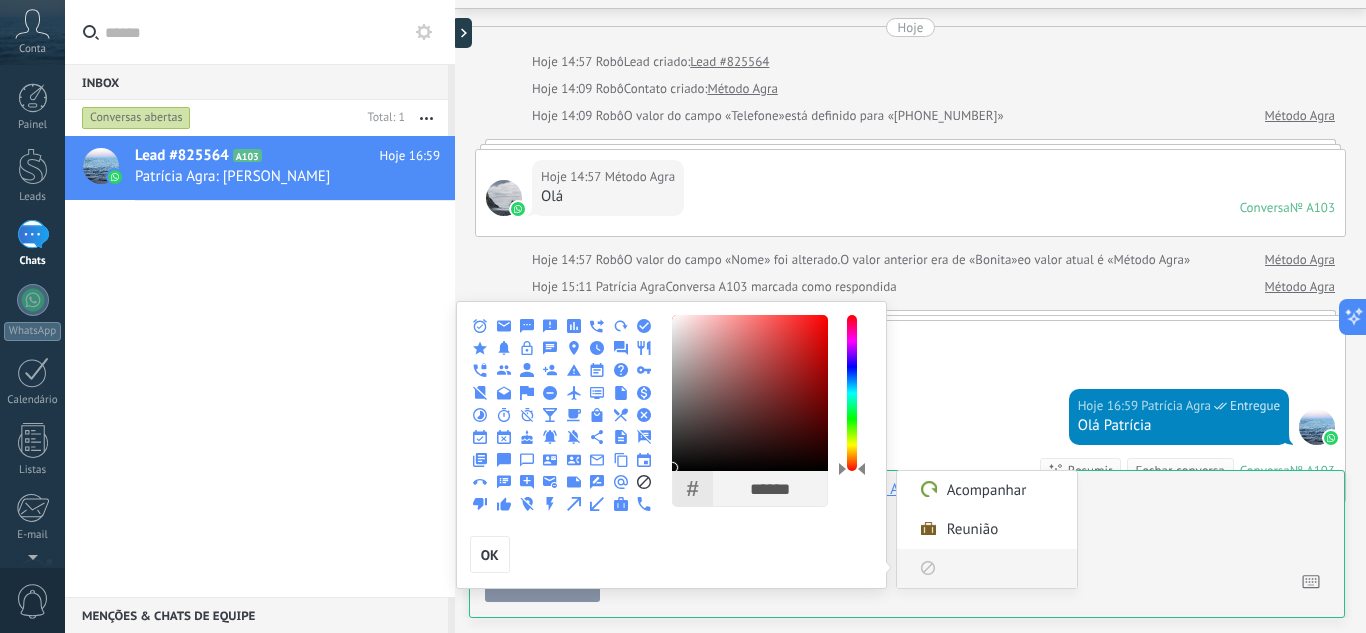 click on "Personalizar" at bounding box center (987, 568) 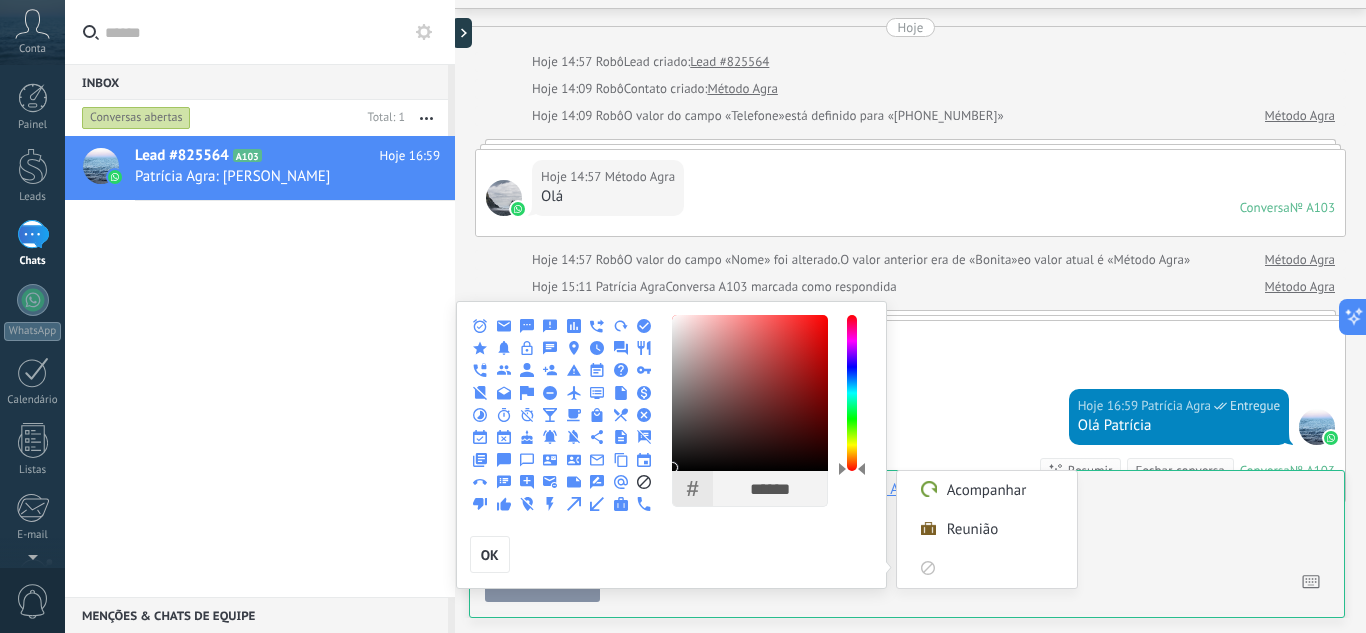 click at bounding box center (683, 316) 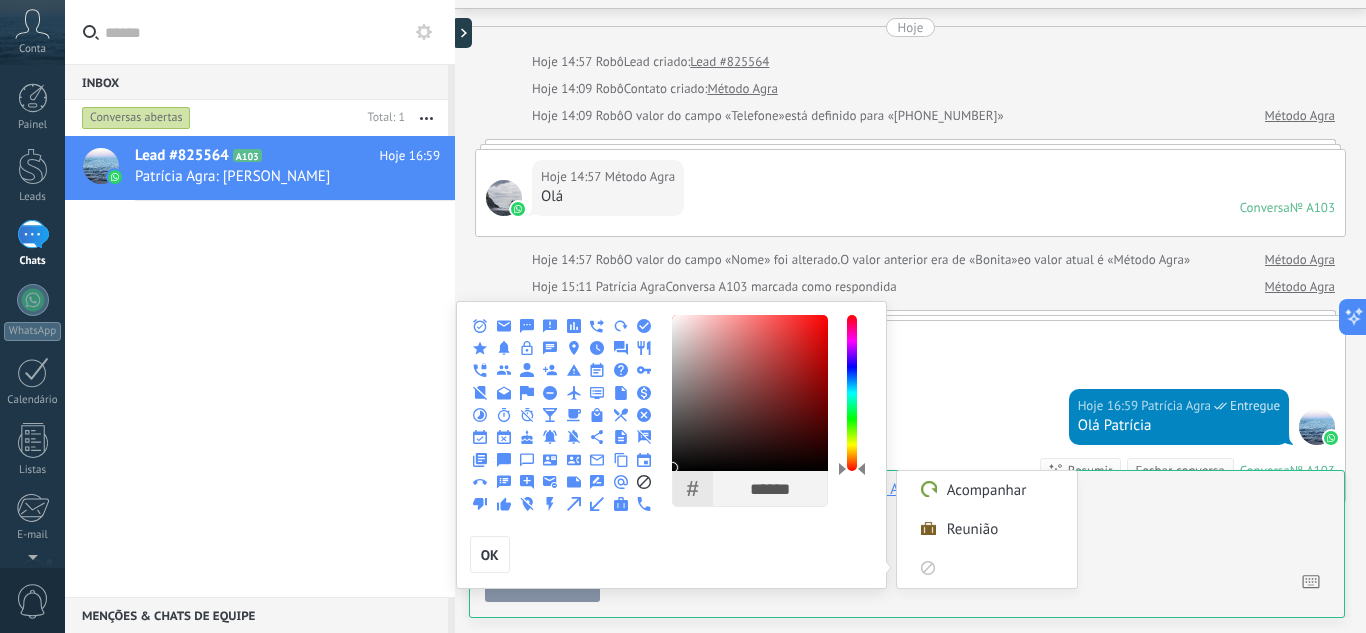 click at bounding box center (683, 316) 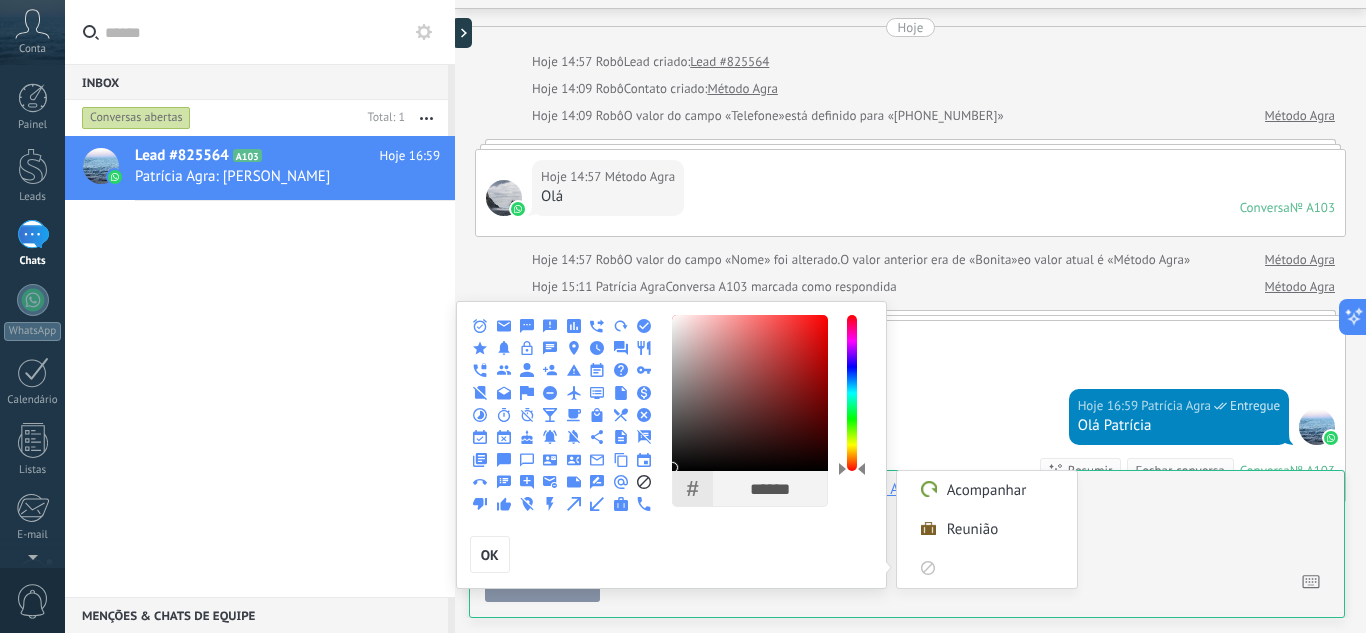type on "******" 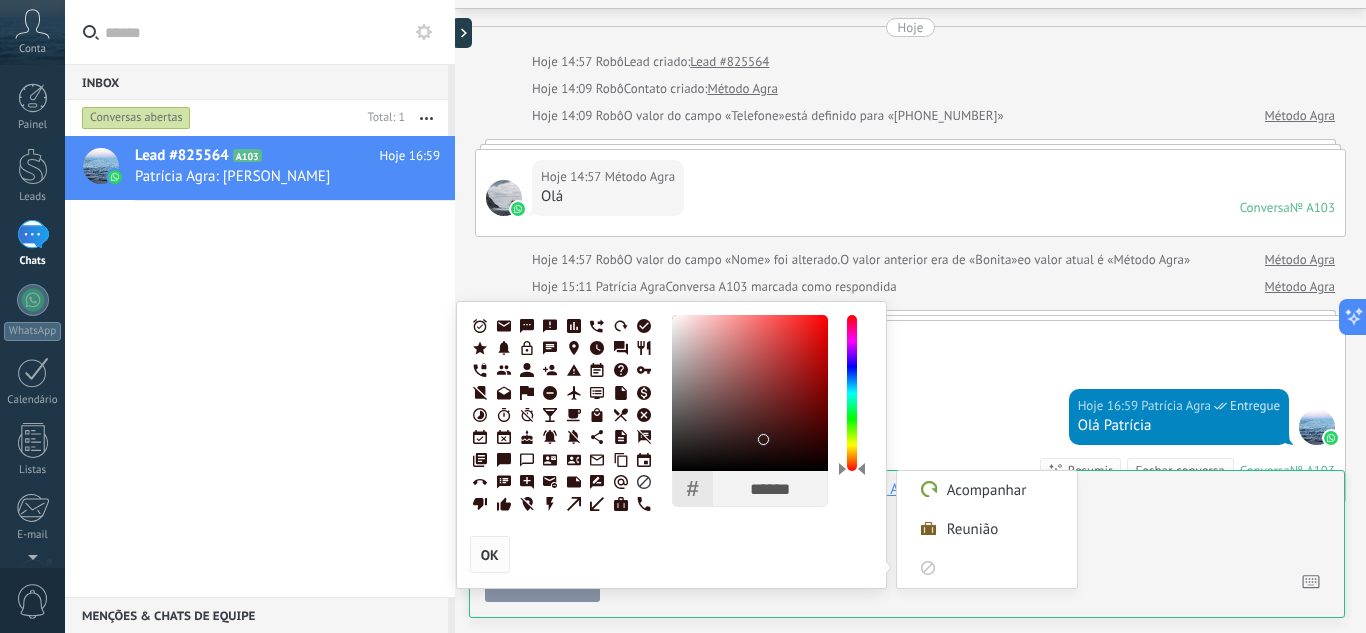 click on "OK" at bounding box center (490, 555) 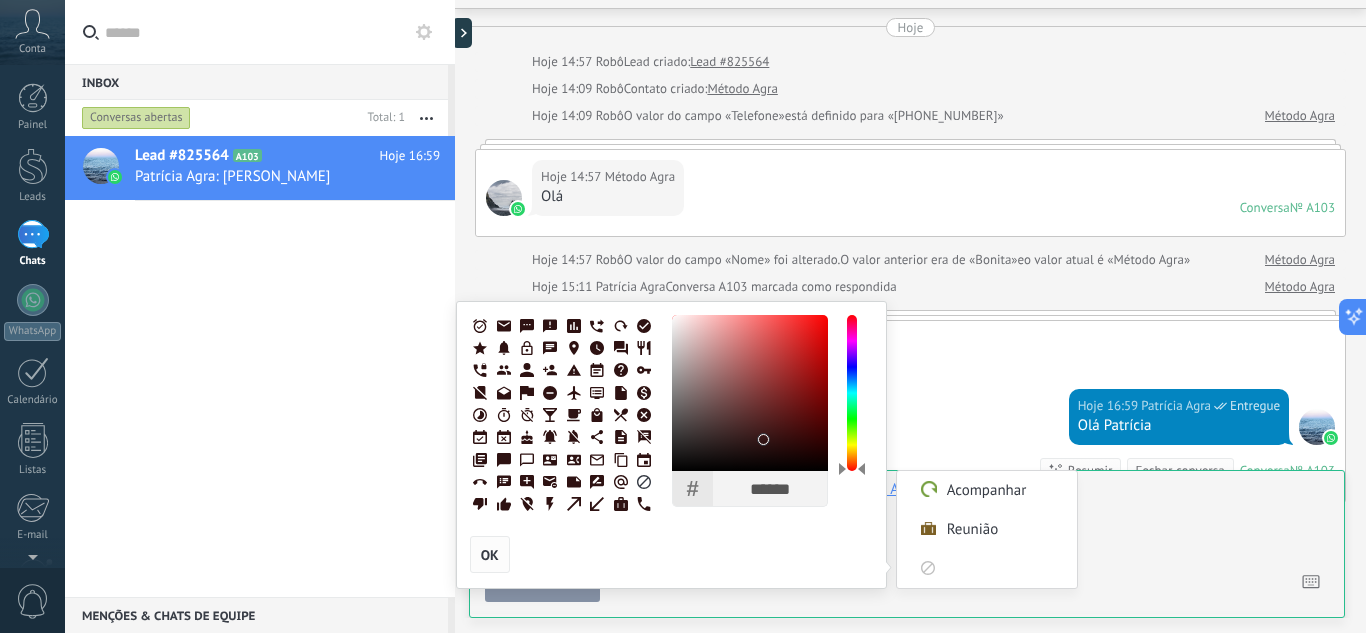 click on "OK" at bounding box center (490, 555) 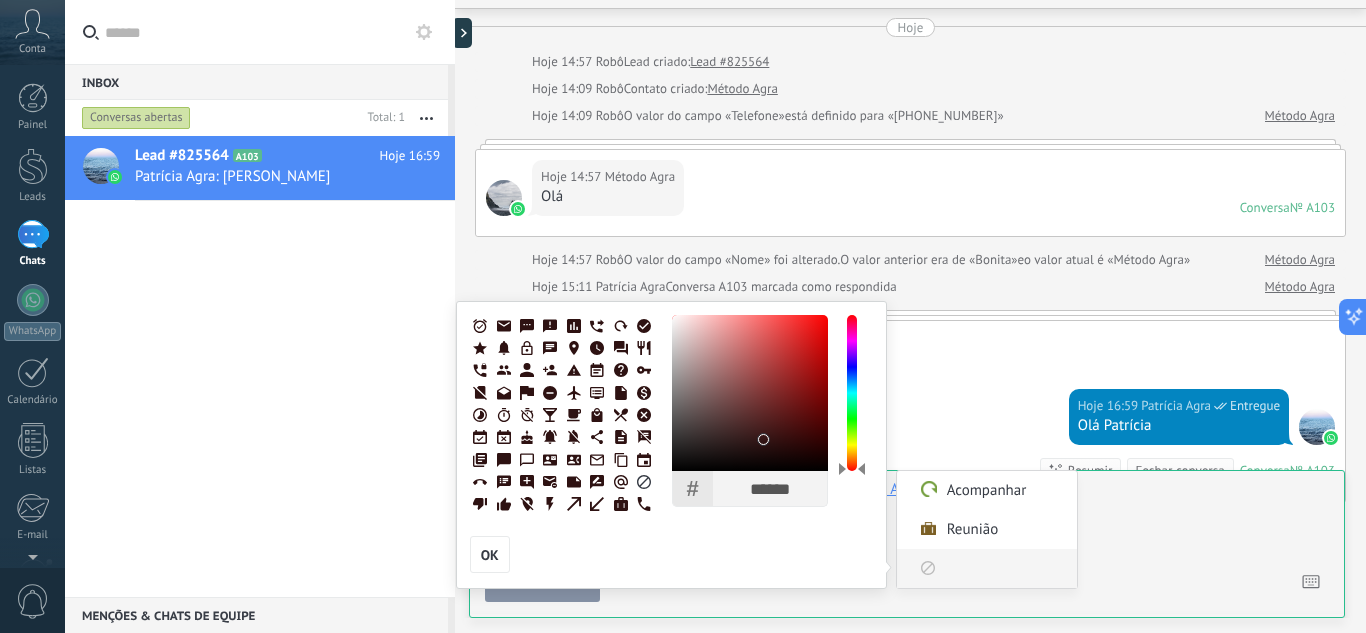 click on "Personalizar" at bounding box center [1005, 568] 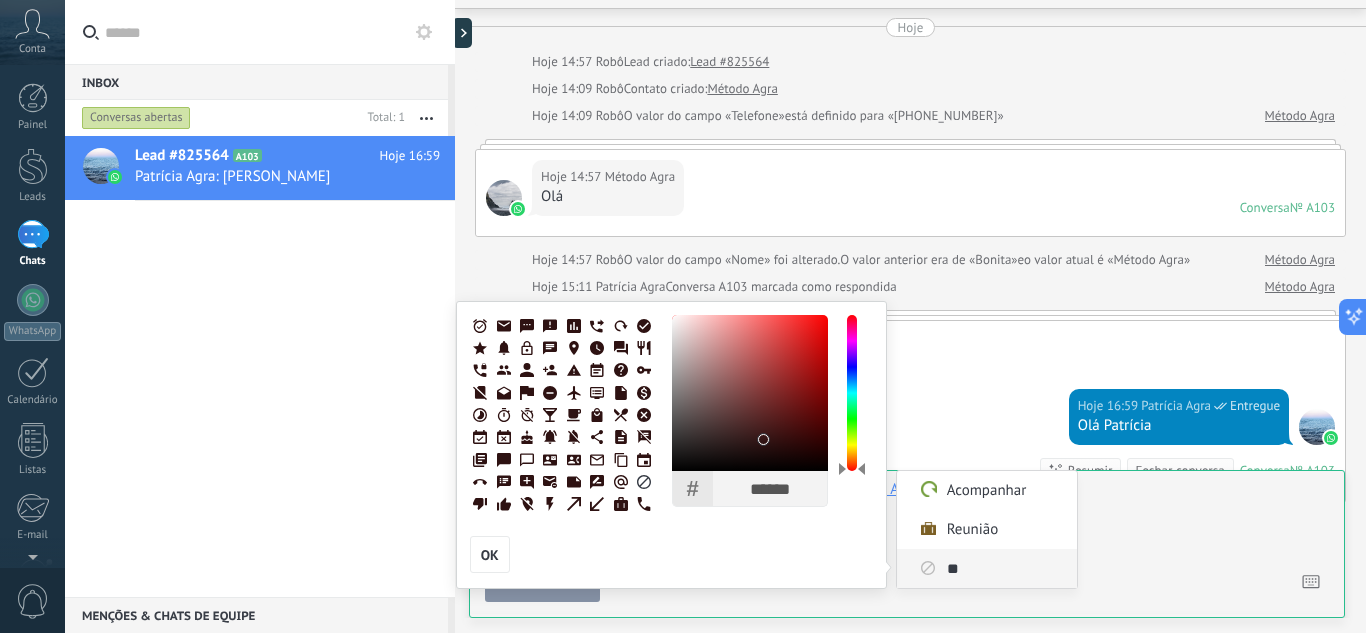 type on "*" 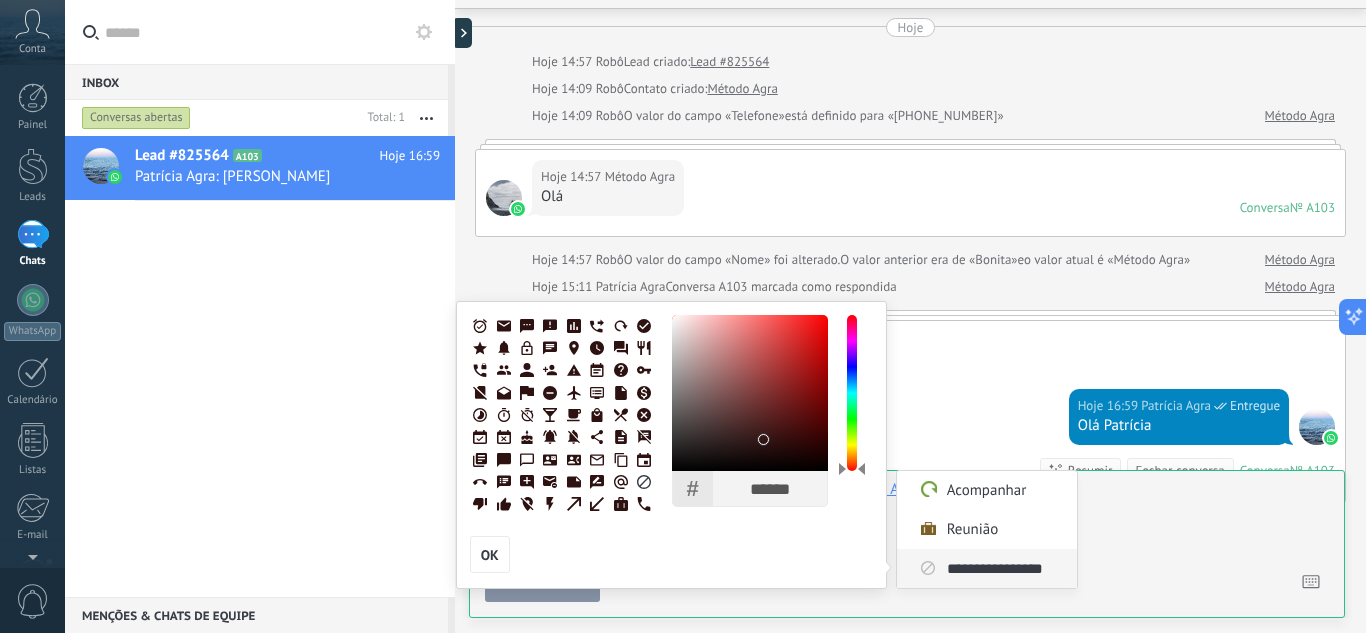 scroll, scrollTop: 0, scrollLeft: 7, axis: horizontal 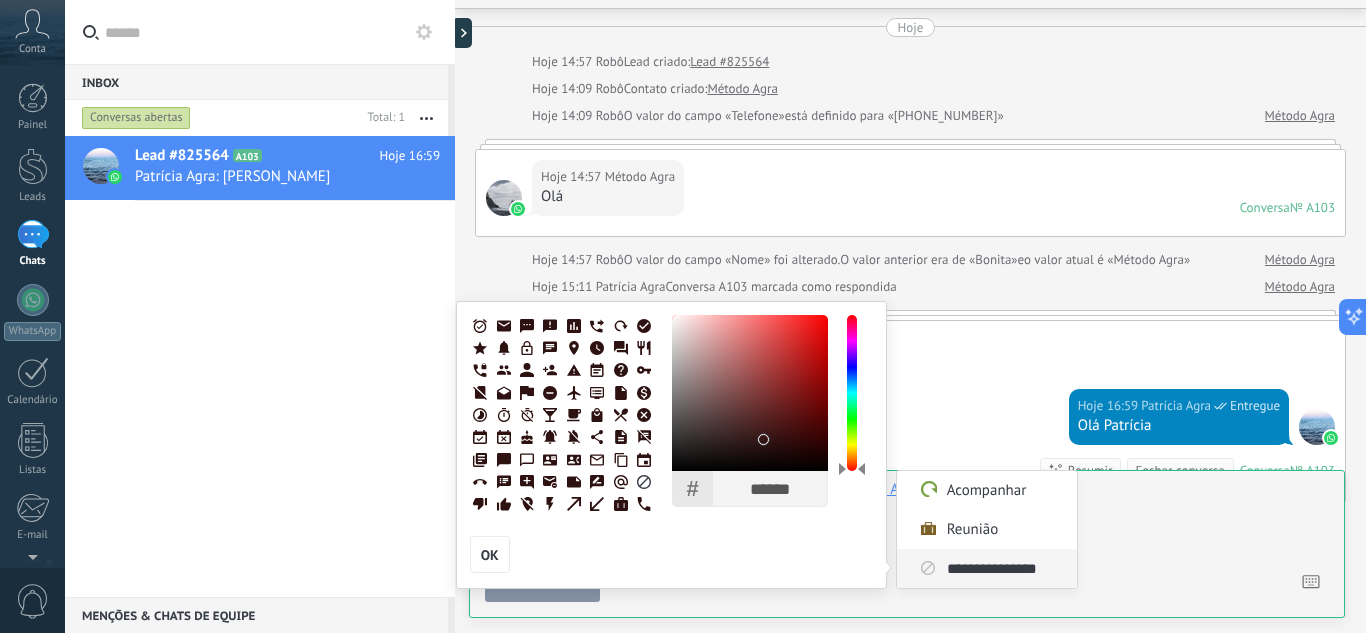 type 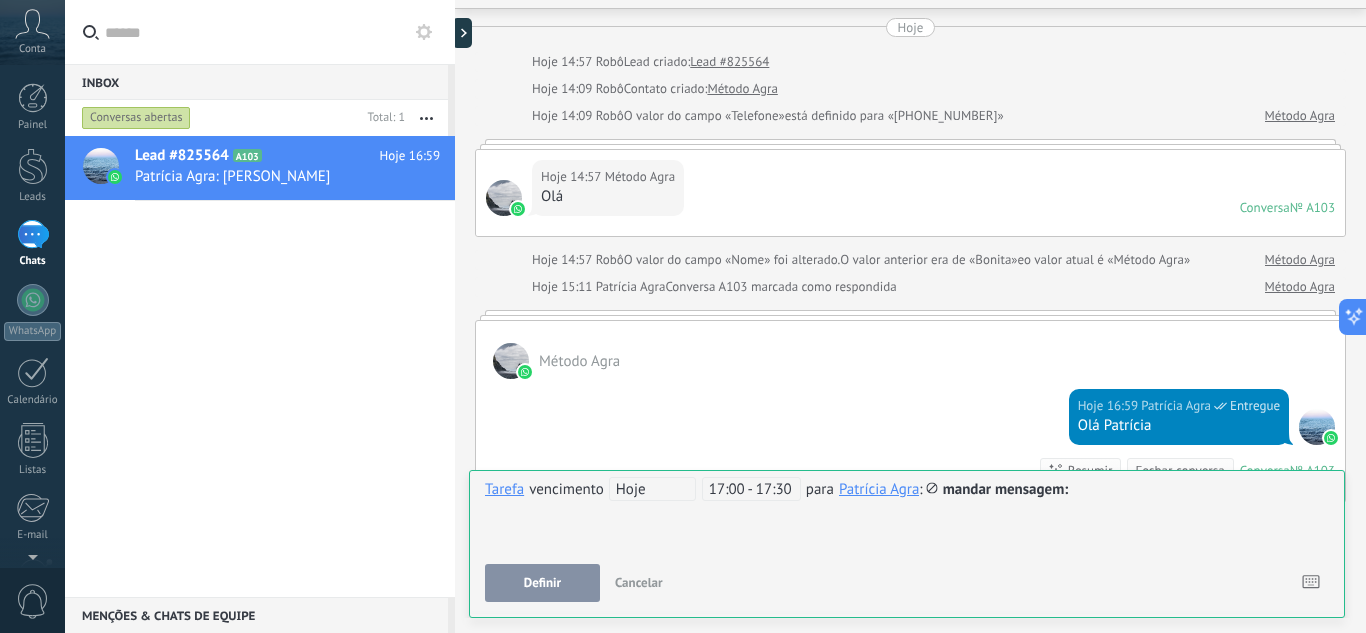 click on "Definir" at bounding box center [542, 583] 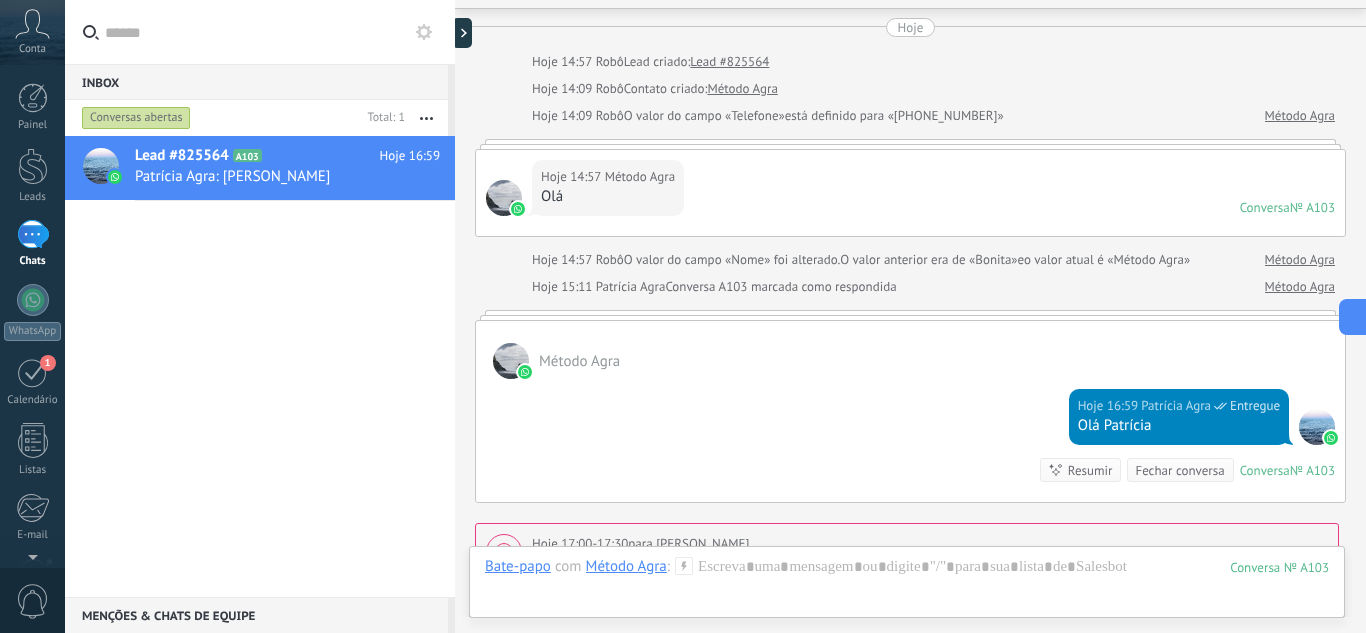 scroll, scrollTop: 402, scrollLeft: 0, axis: vertical 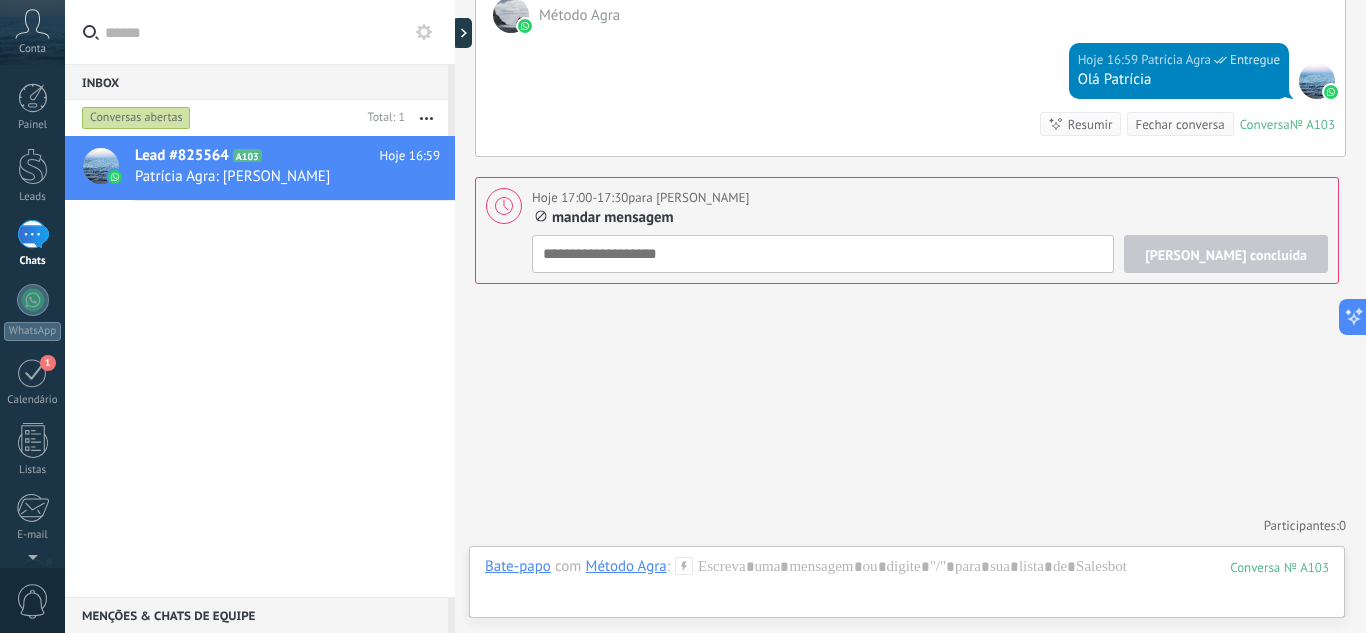 click on "mandar mensagem" at bounding box center [930, 218] 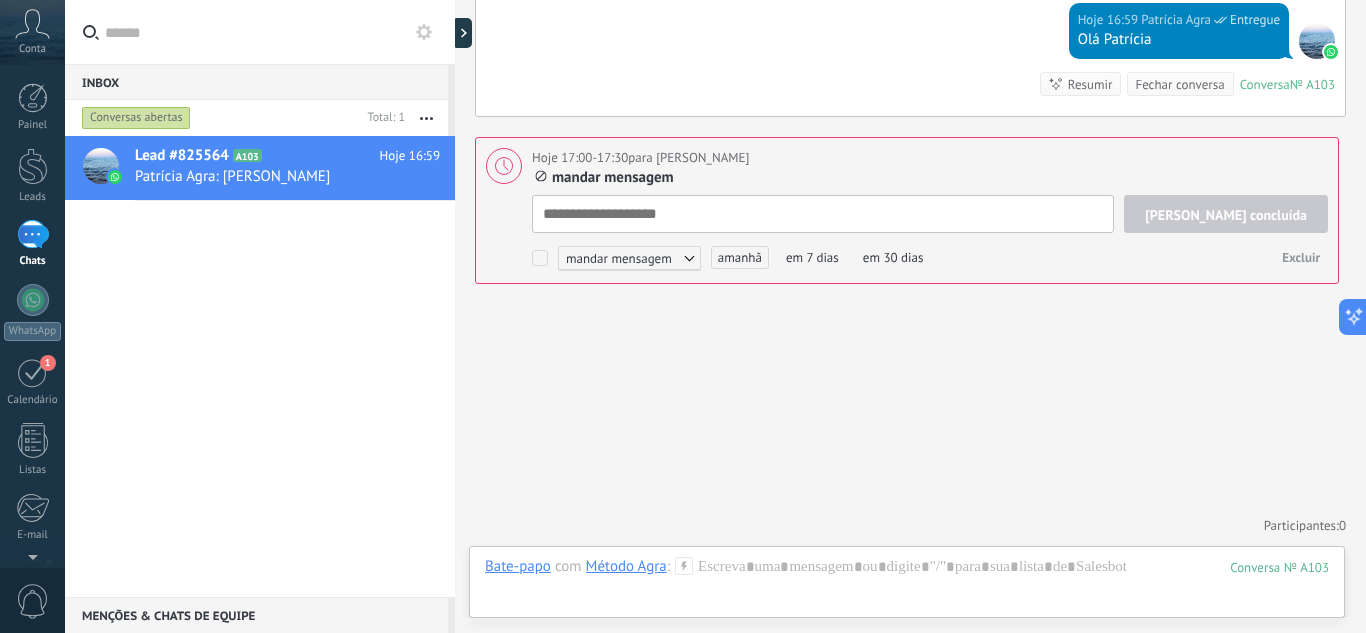 click on "mandar mensagem" at bounding box center (629, 258) 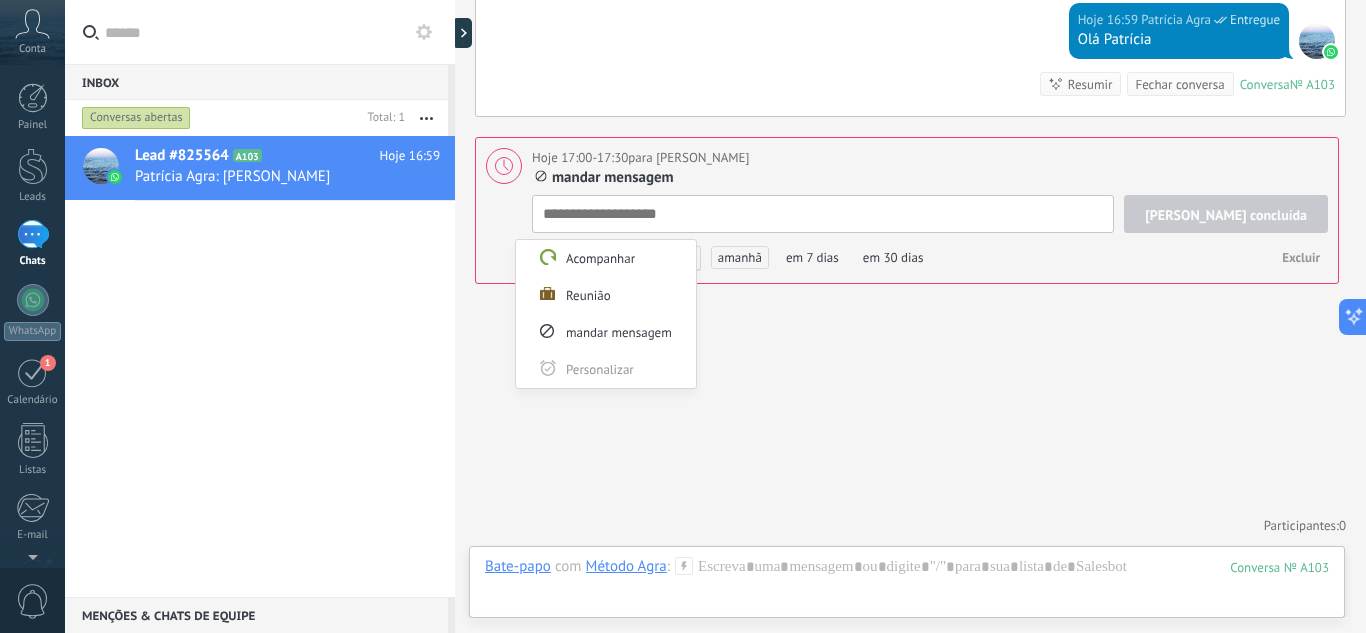 click at bounding box center (683, 316) 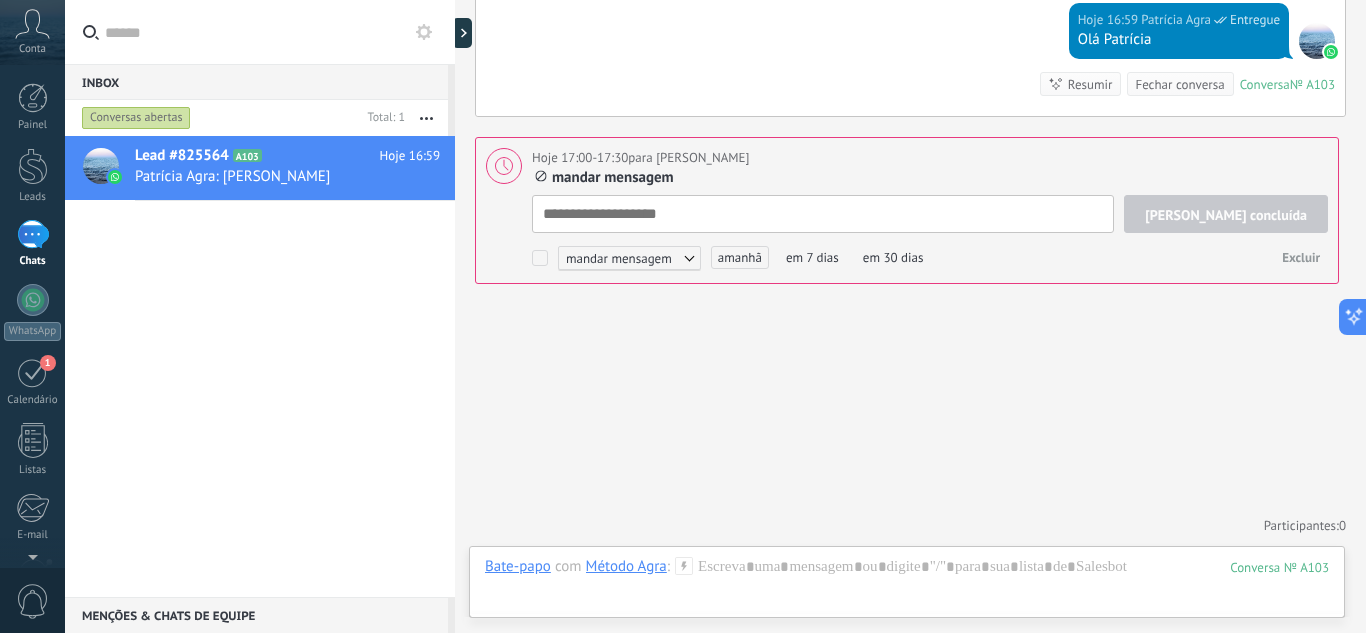 click on "Excluir" at bounding box center (1301, 257) 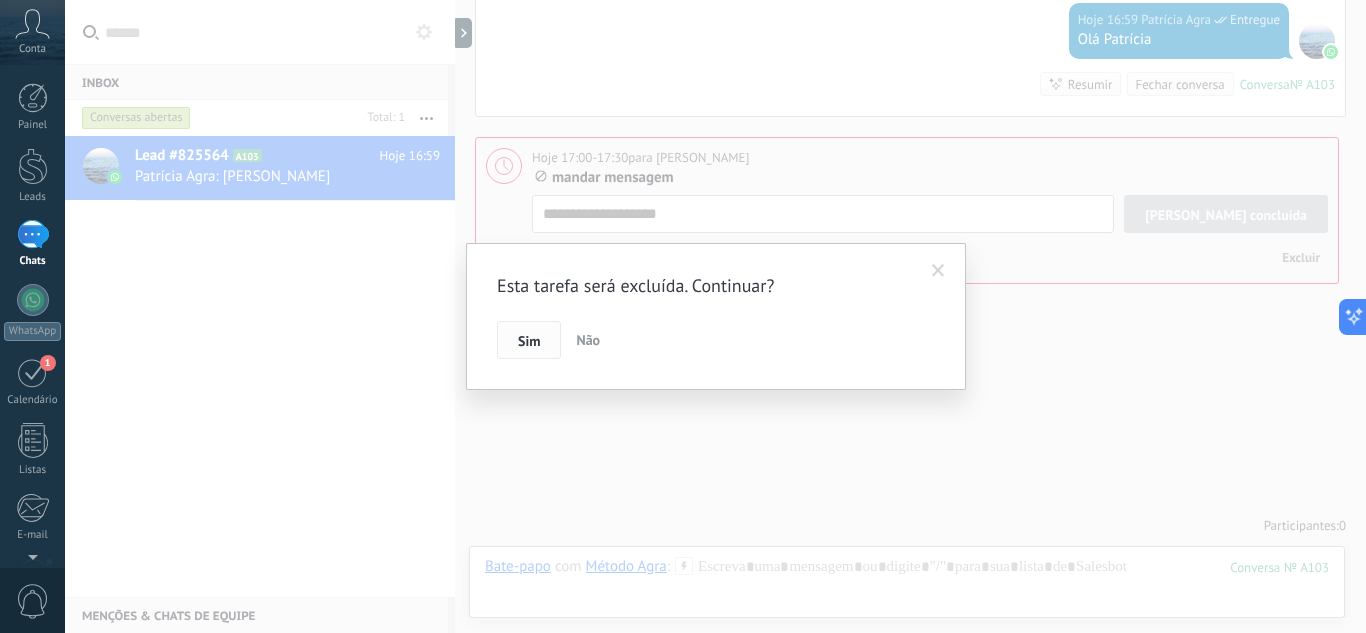click on "Sim" at bounding box center [529, 340] 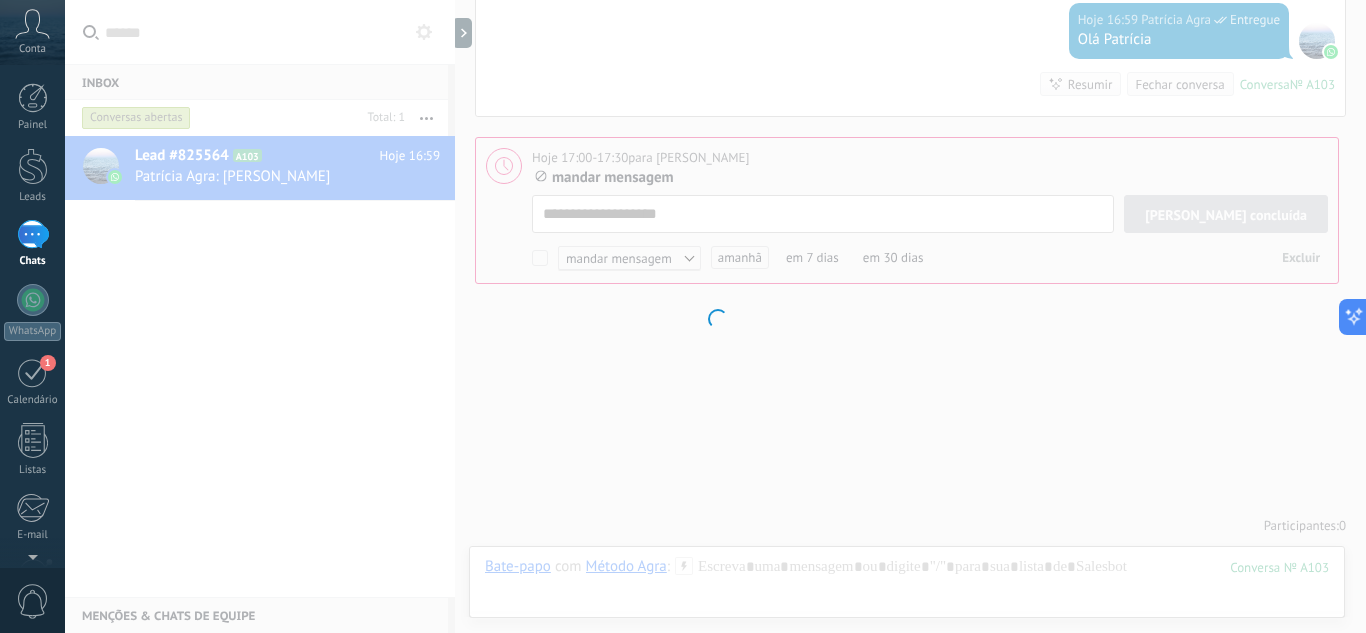 scroll, scrollTop: 275, scrollLeft: 0, axis: vertical 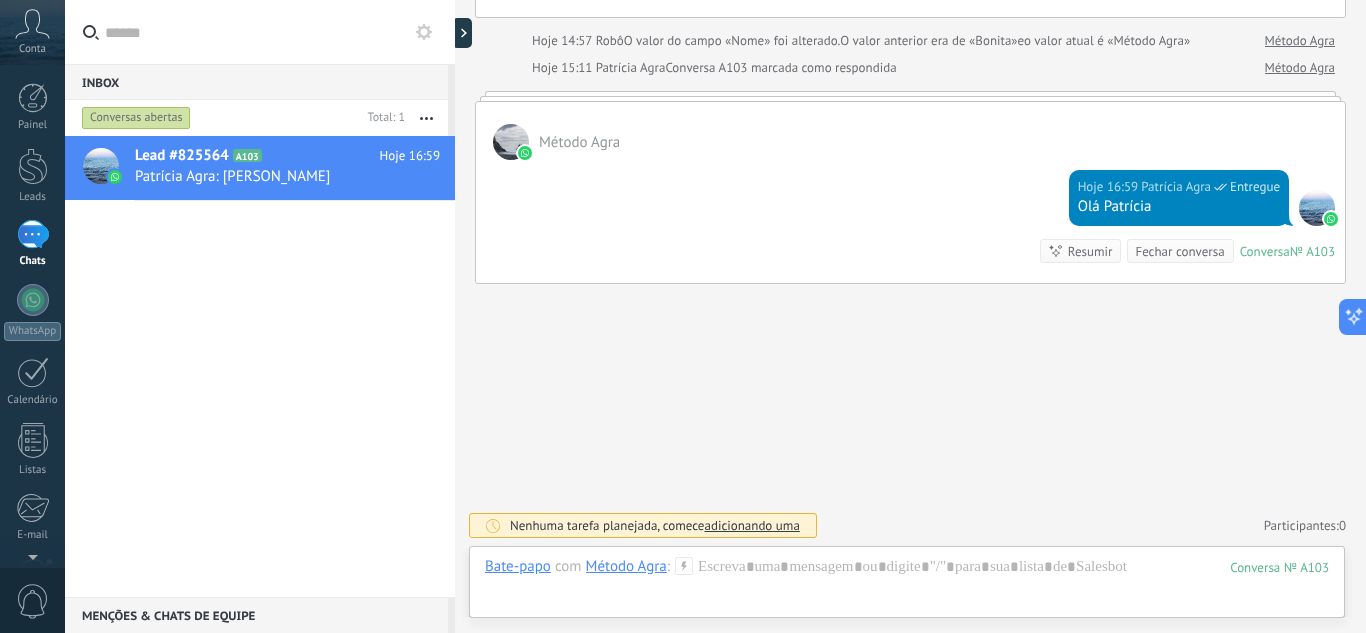 click on "adicionando uma" at bounding box center (751, 525) 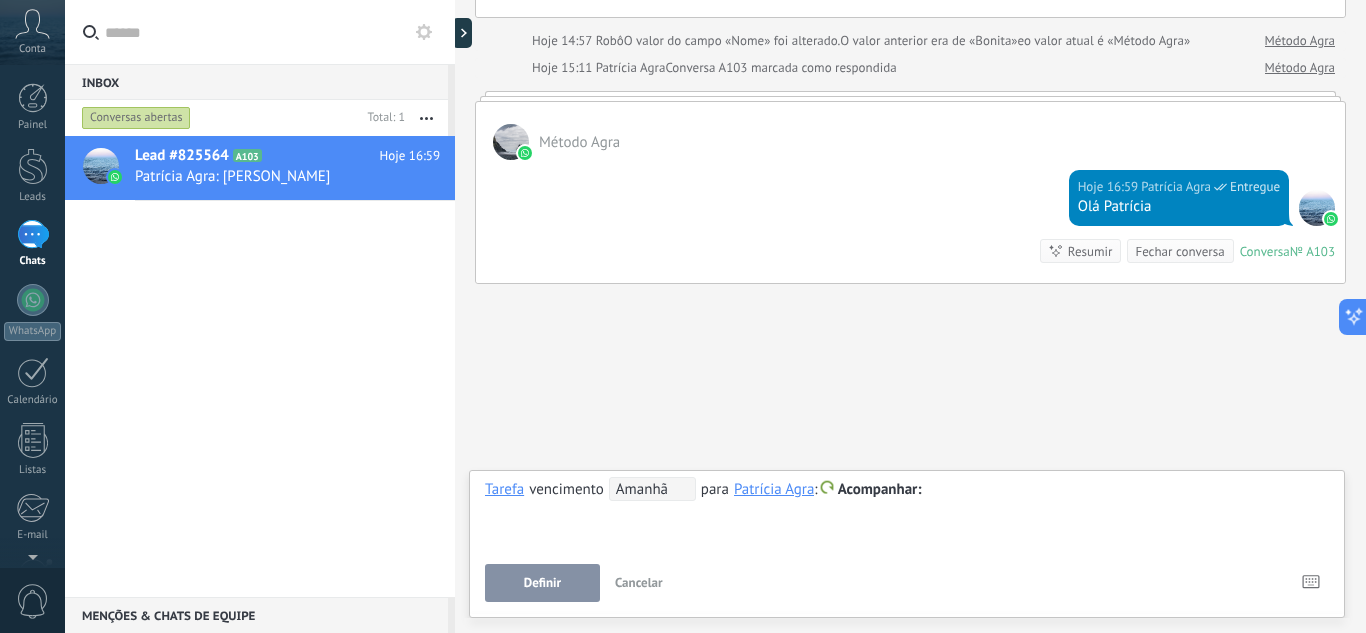 click on "Buscar Carregar mais Hoje Hoje 14:57 Robô  Lead criado:  Lead #825564 Hoje 14:09 Robô  Contato criado:  Método Agra Hoje 14:09 Robô  O valor do campo «Telefone»  está definido para «[PHONE_NUMBER]» Método Agra Hoje 14:57 Método Agra  Olá Conversa  № A103 Conversa № A103 Hoje 14:57 Robô  O valor do campo «Nome» foi alterado.  O valor anterior era de «Bonita»  eo valor atual é «Método Agra» Método Agra Hoje 15:11 Patrícia Agra  Conversa A103 marcada como respondida Método Agra Método Agra  Hoje 16:59 Patrícia Agra  Entregue Olá Patrícia Conversa  № A103 Conversa № A103 Resumir Resumir Fechar conversa Hoje 16:59 Patrícia Agra: Olá Patrícia Conversa № A103 Nenhuma tarefa planejada, comece   adicionando uma  Participantes:  0 Adicionar membro Bots:  0" at bounding box center (910, 179) 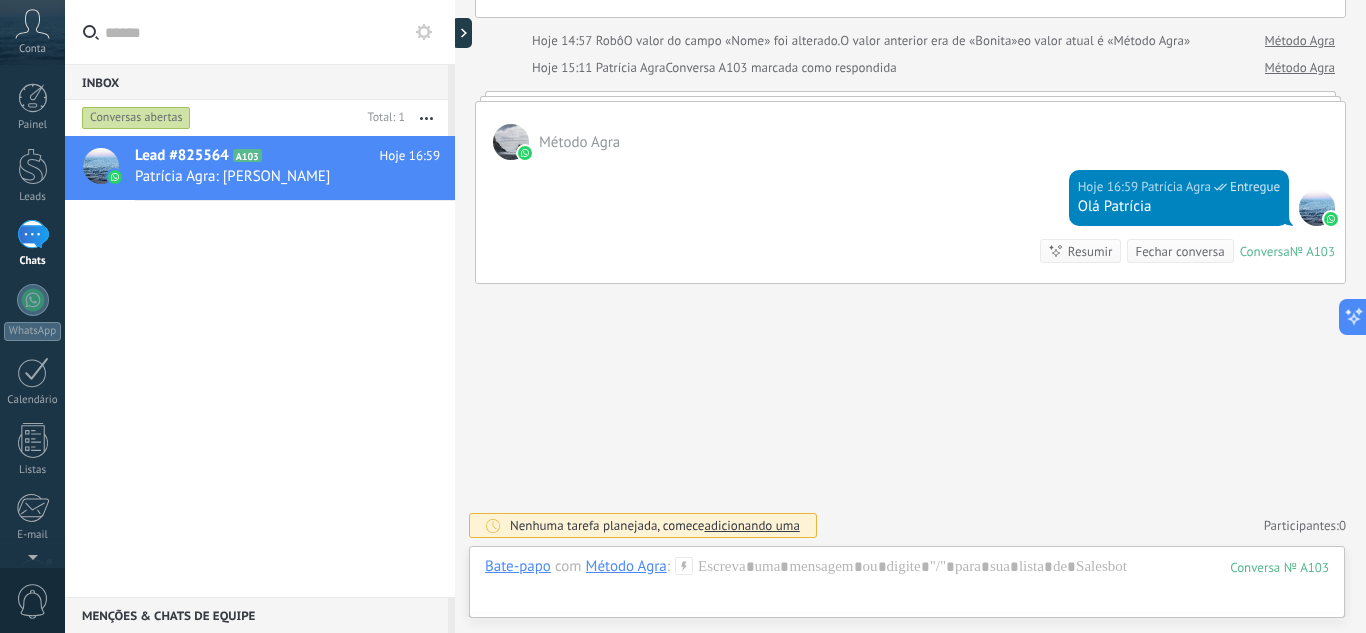 click on "Lead #825564
A103
Hoje 16:59
[PERSON_NAME]: Olá Patrícia" at bounding box center (260, 366) 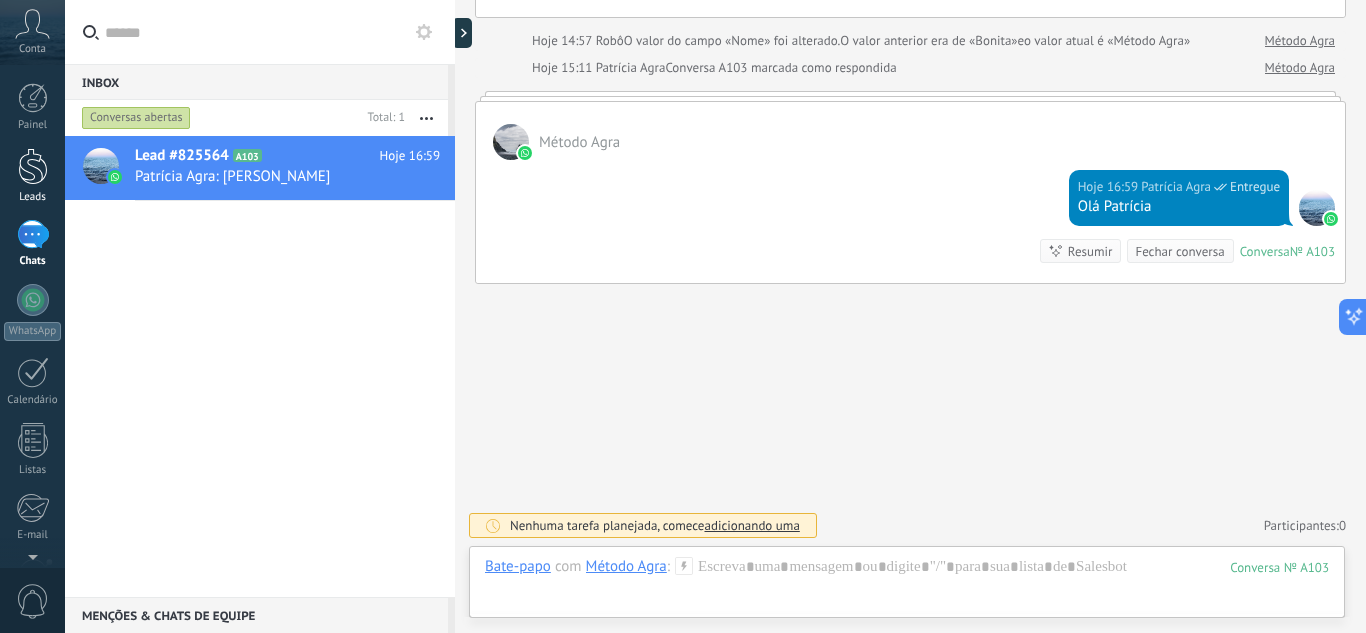 click at bounding box center (33, 166) 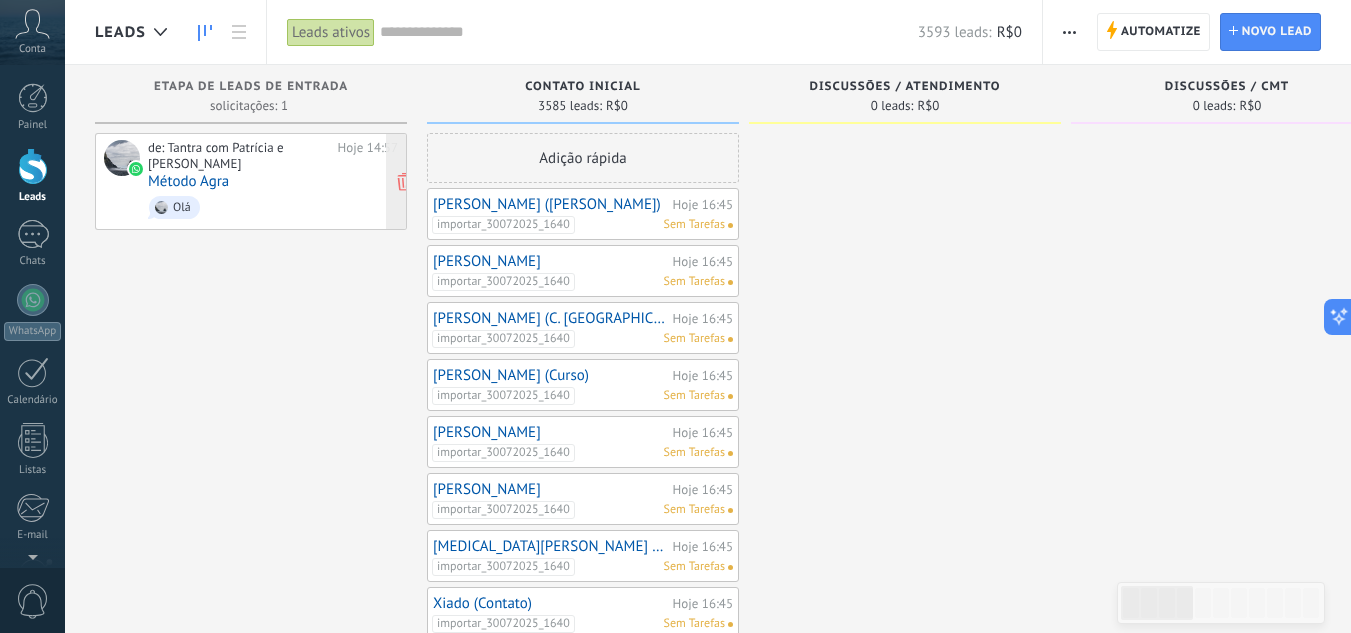 click on "Método Agra" at bounding box center (188, 181) 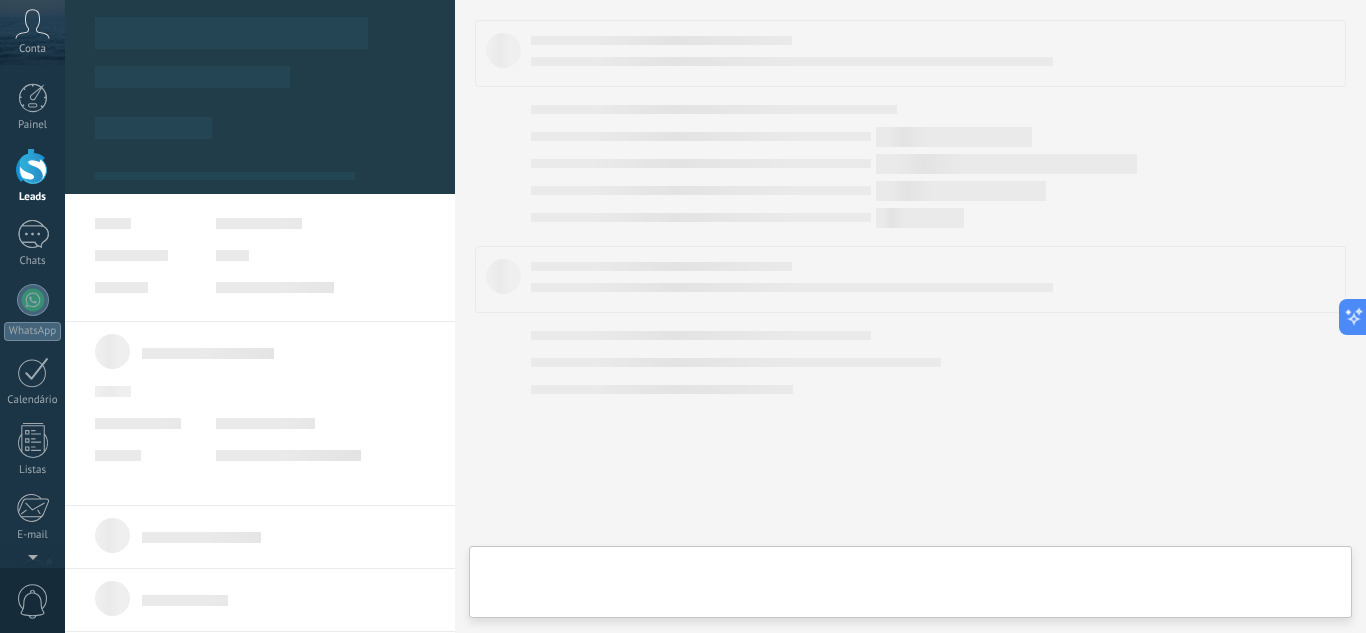type on "**********" 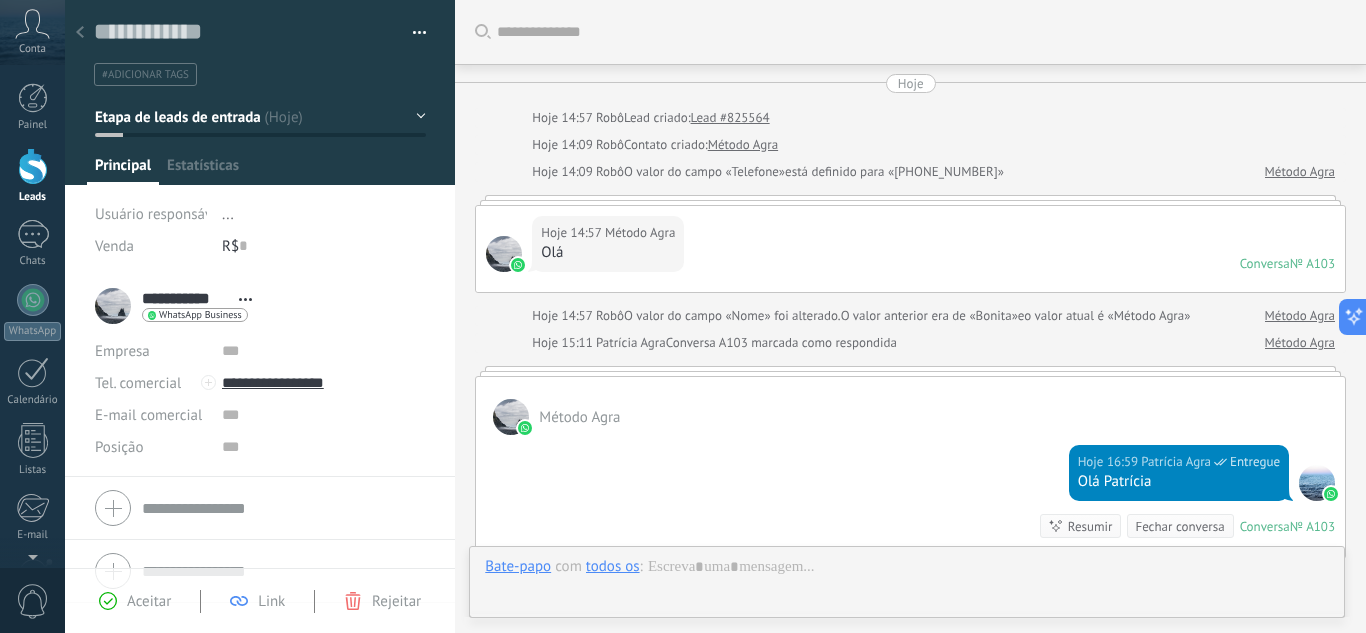 scroll, scrollTop: 30, scrollLeft: 0, axis: vertical 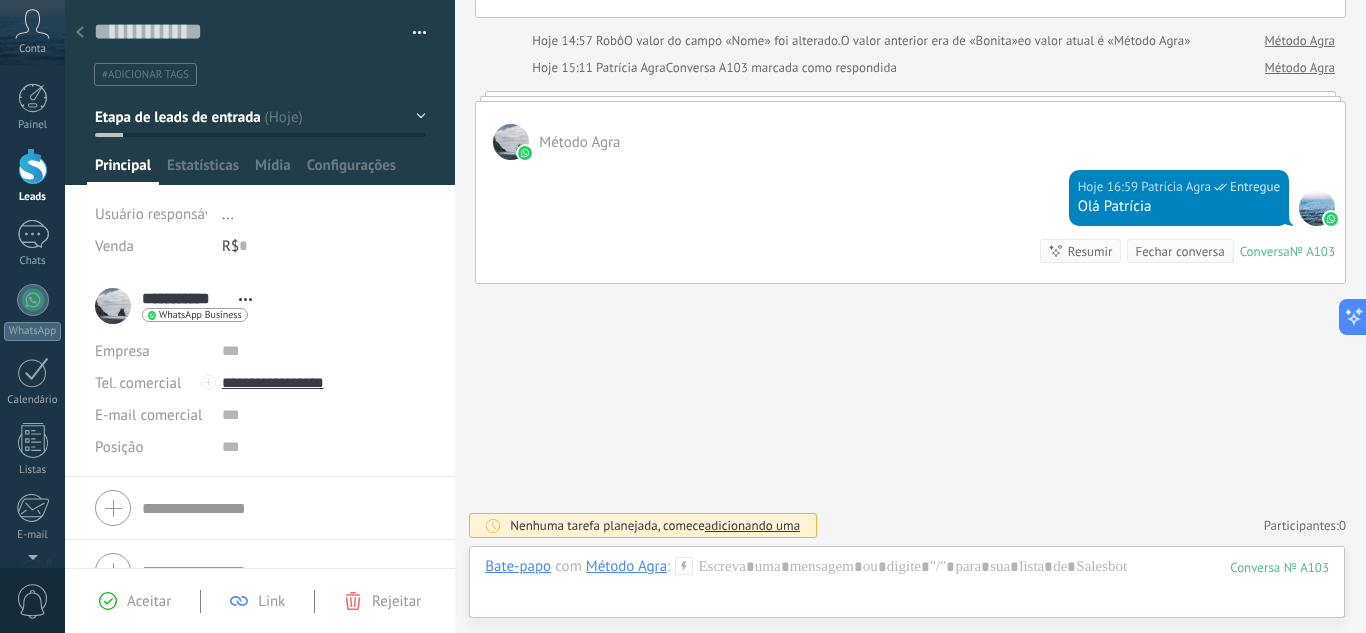 click on "#adicionar tags" at bounding box center (145, 75) 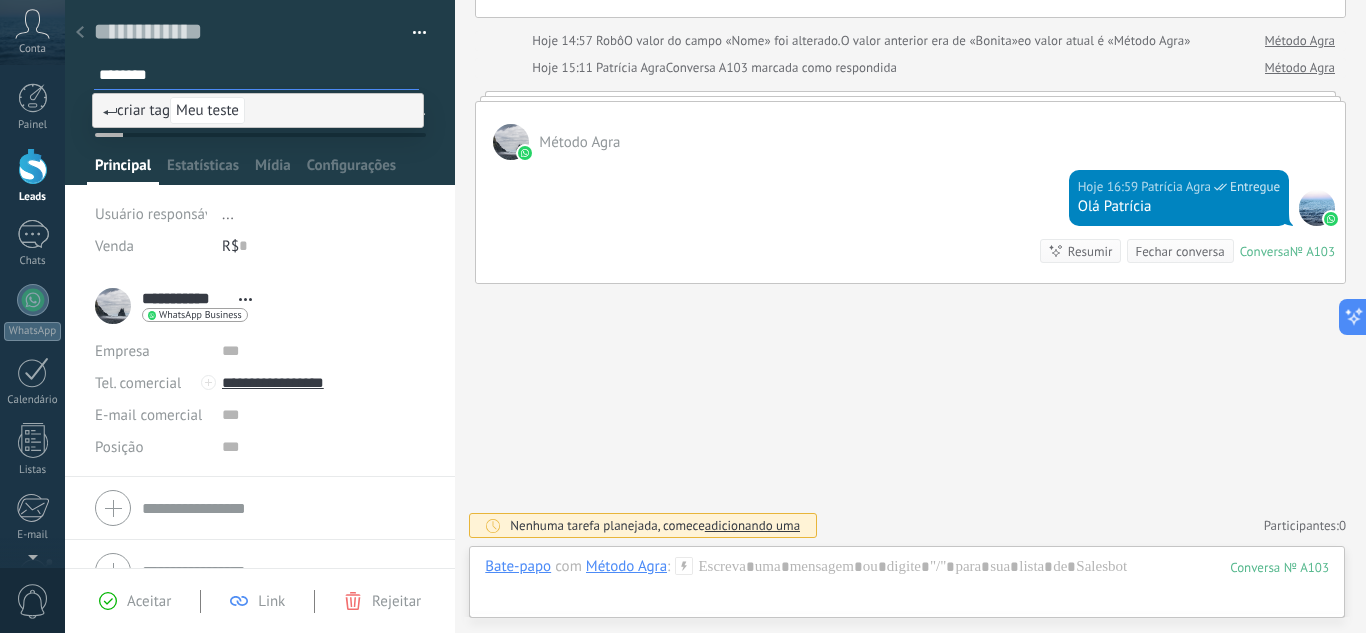 type on "*********" 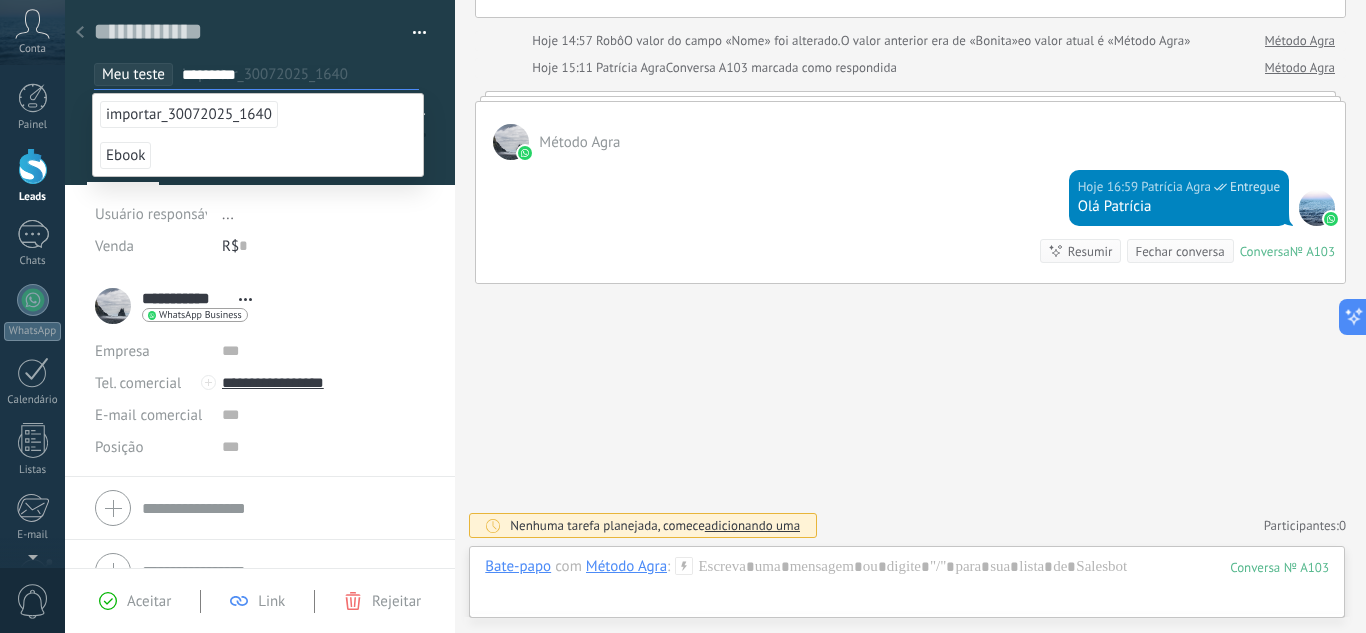 type 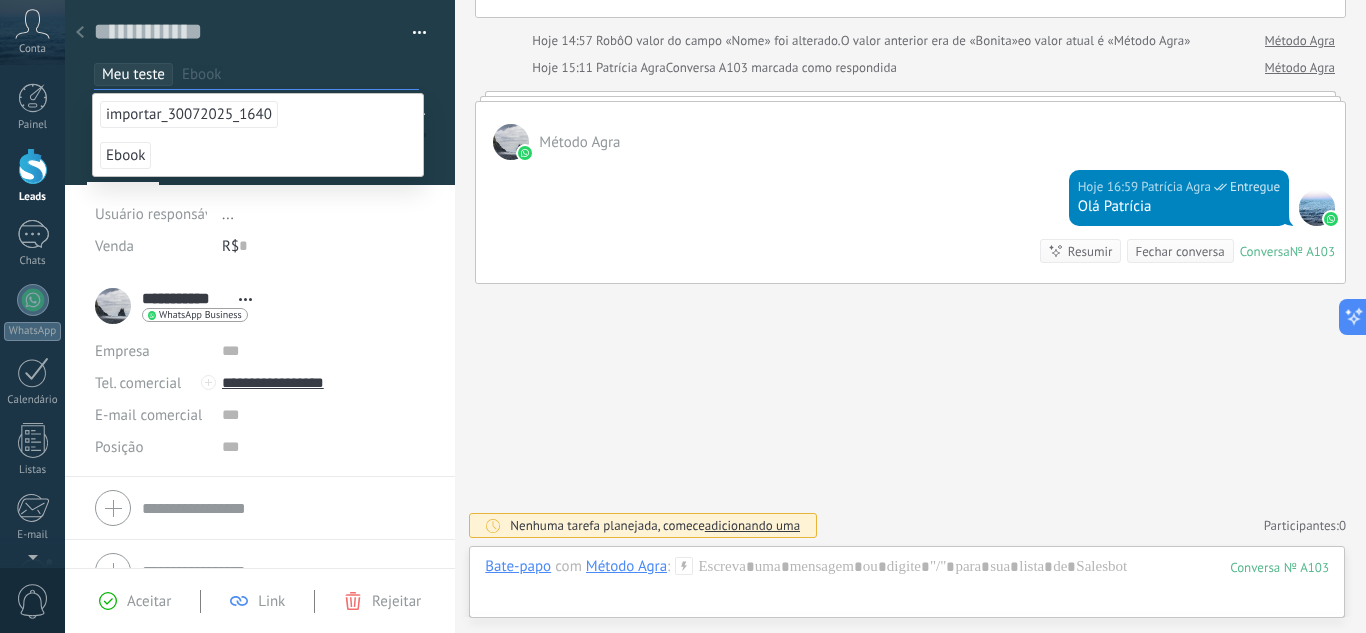 click on "**********" at bounding box center (260, 376) 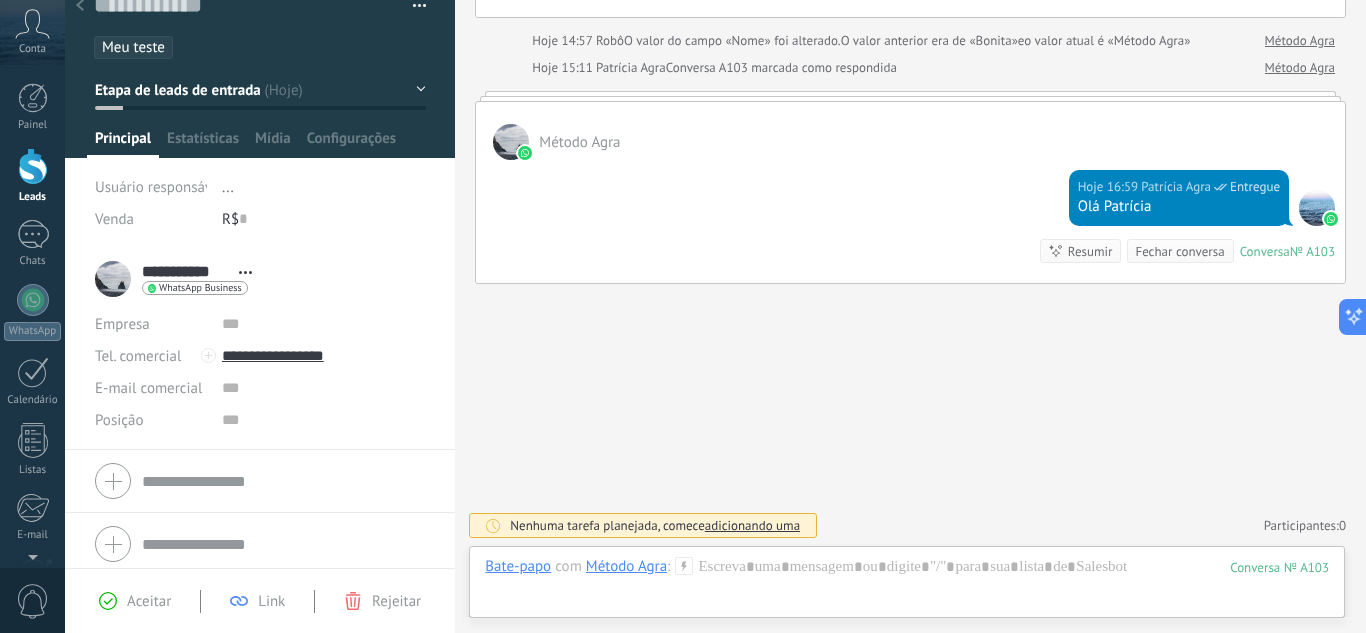 scroll, scrollTop: 35, scrollLeft: 0, axis: vertical 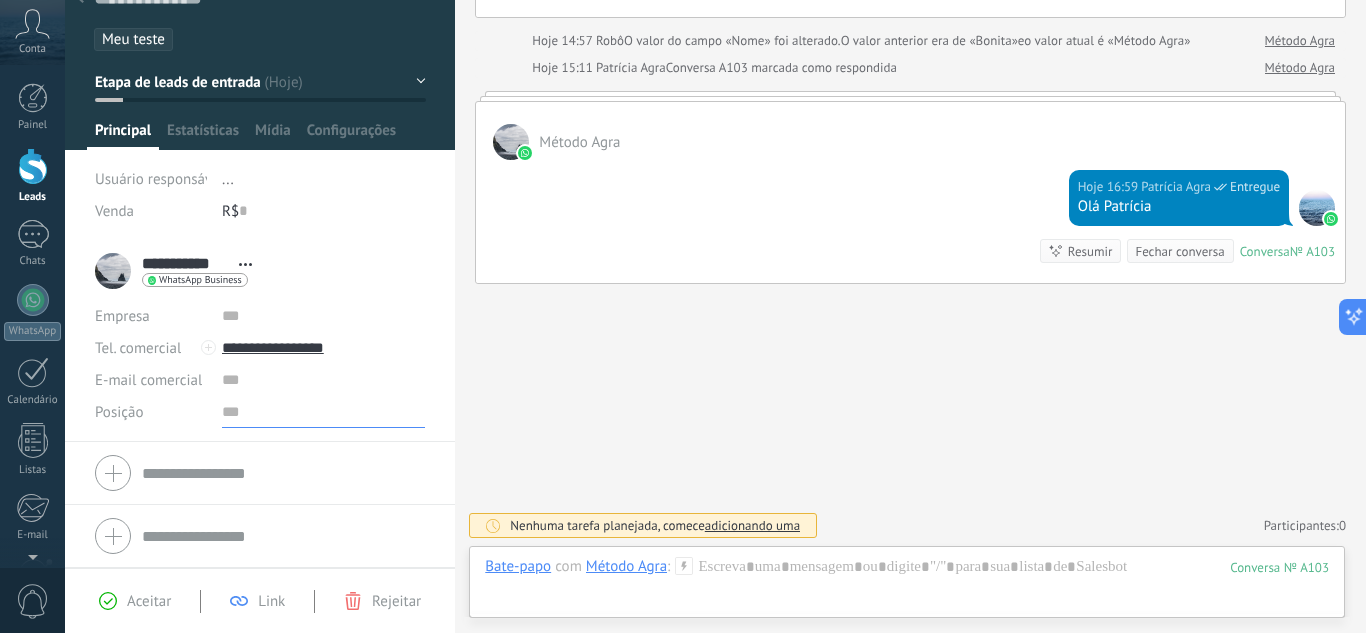click at bounding box center [324, 412] 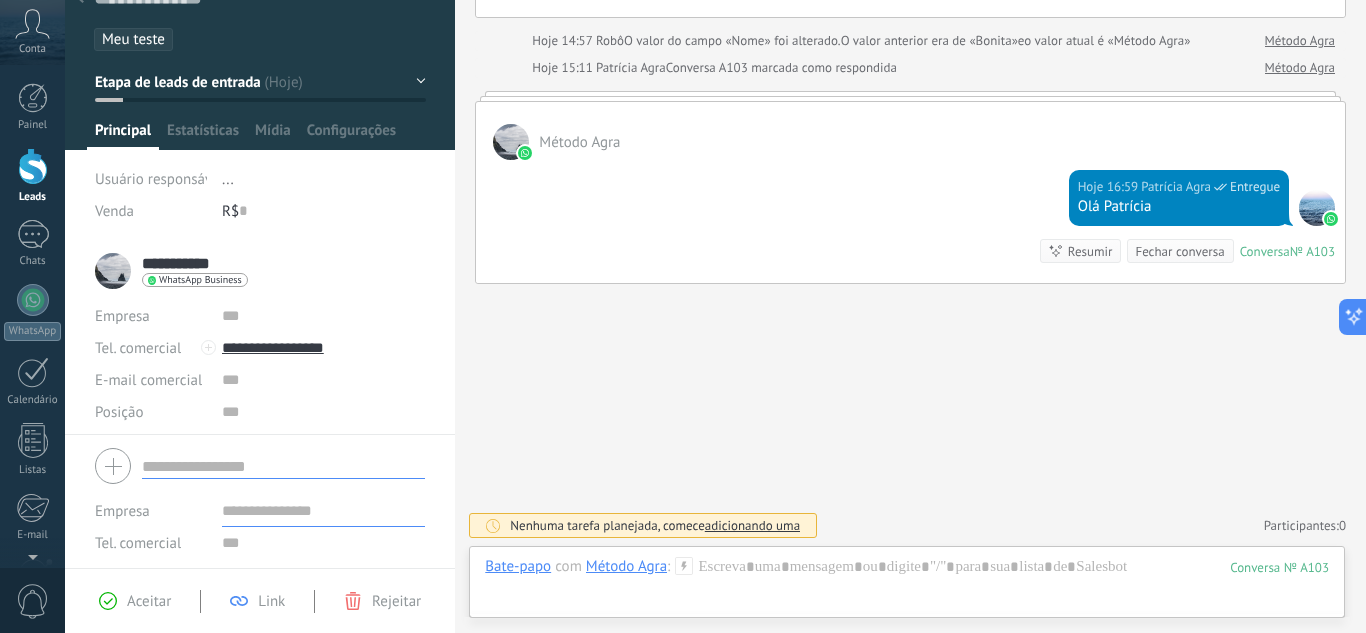 click on "Empresa
Tel. comercial
Comercial direto
Celular
Faz
Casa
Outros
Tel. comercial
Ligar
Copiar
Editar o lead
E-mail comercial
Email privado
Outro email
Posição" at bounding box center (260, 542) 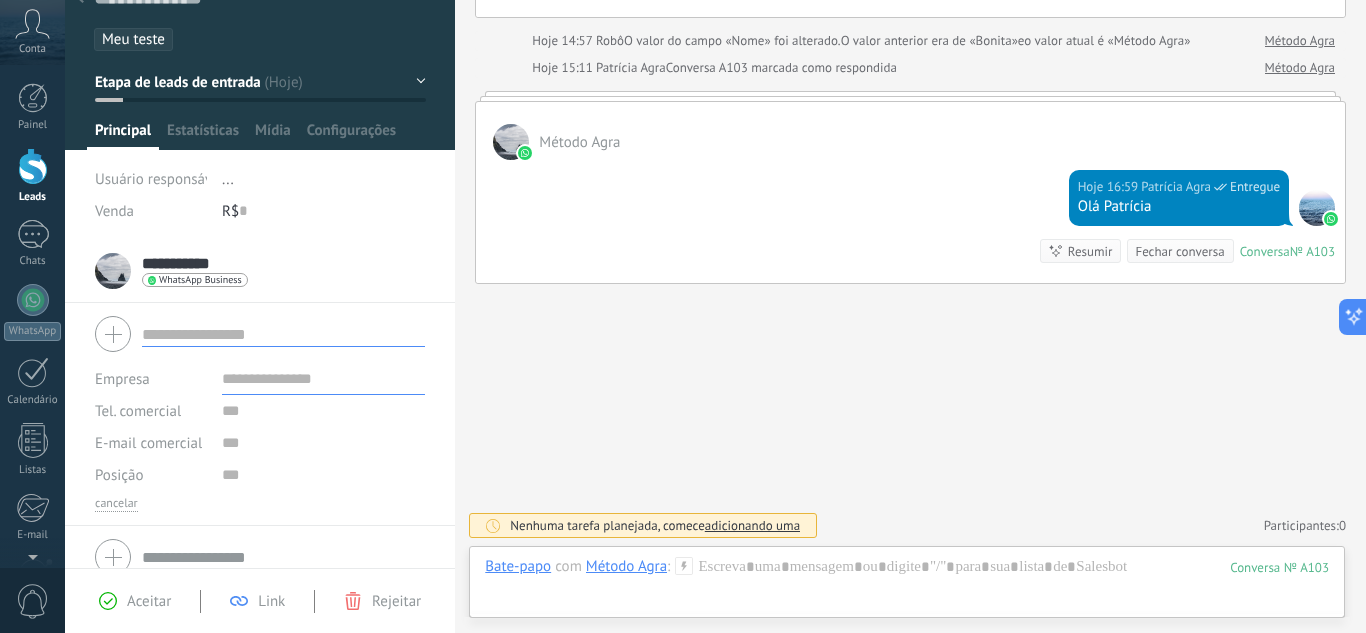 click at bounding box center (283, 334) 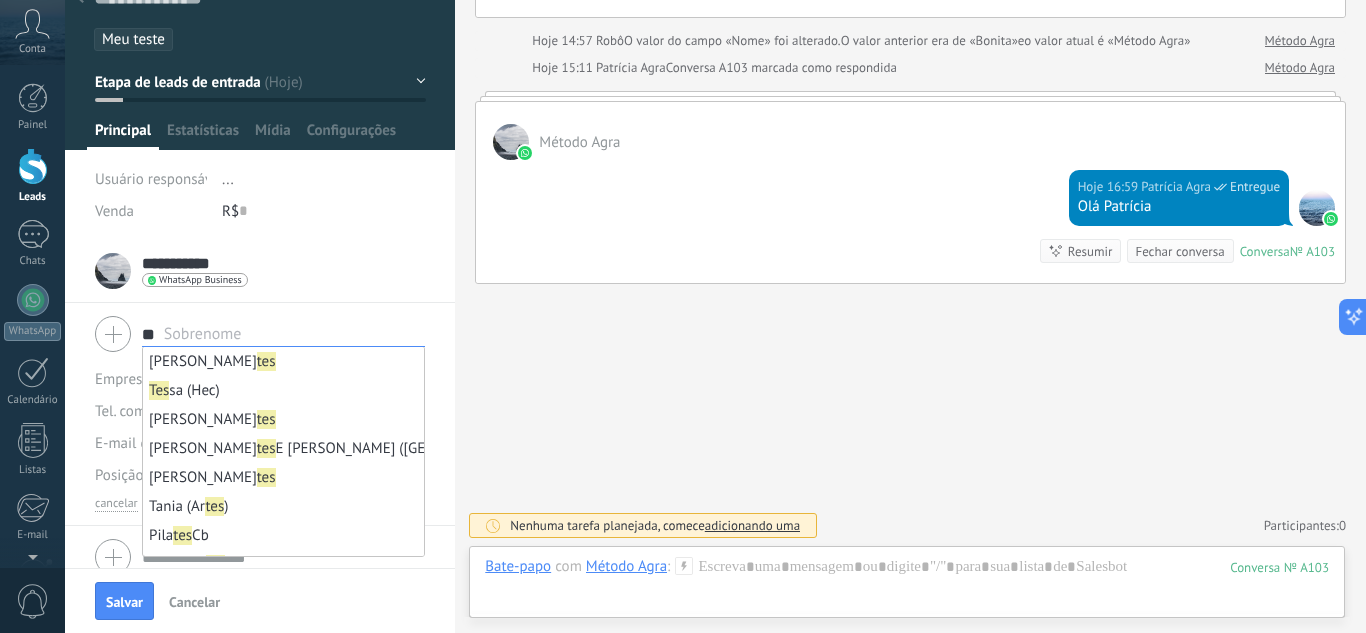 type on "*" 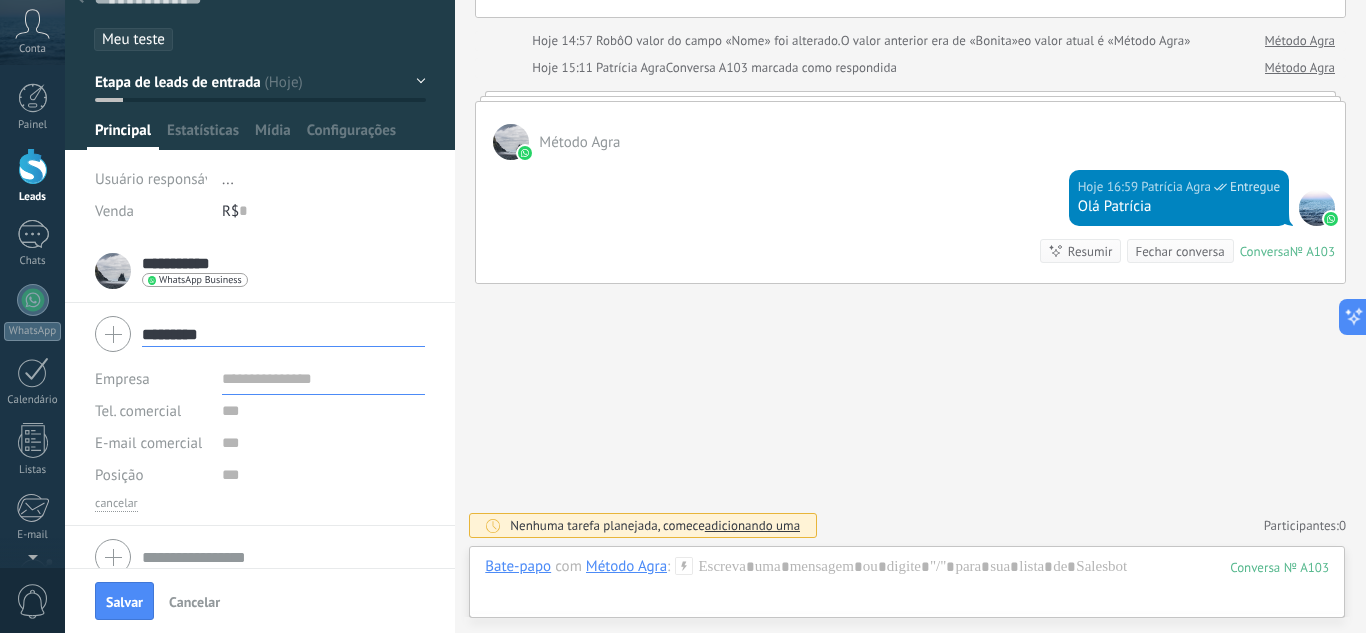 type on "*********" 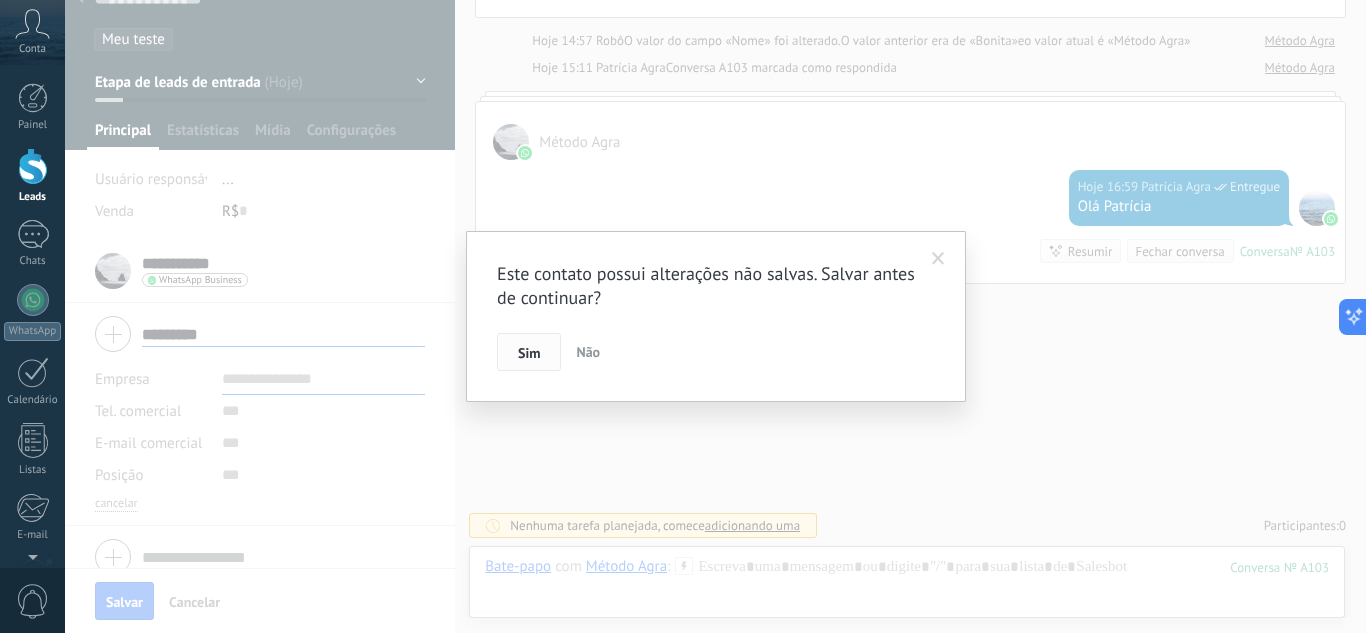 click on "Sim" at bounding box center (529, 353) 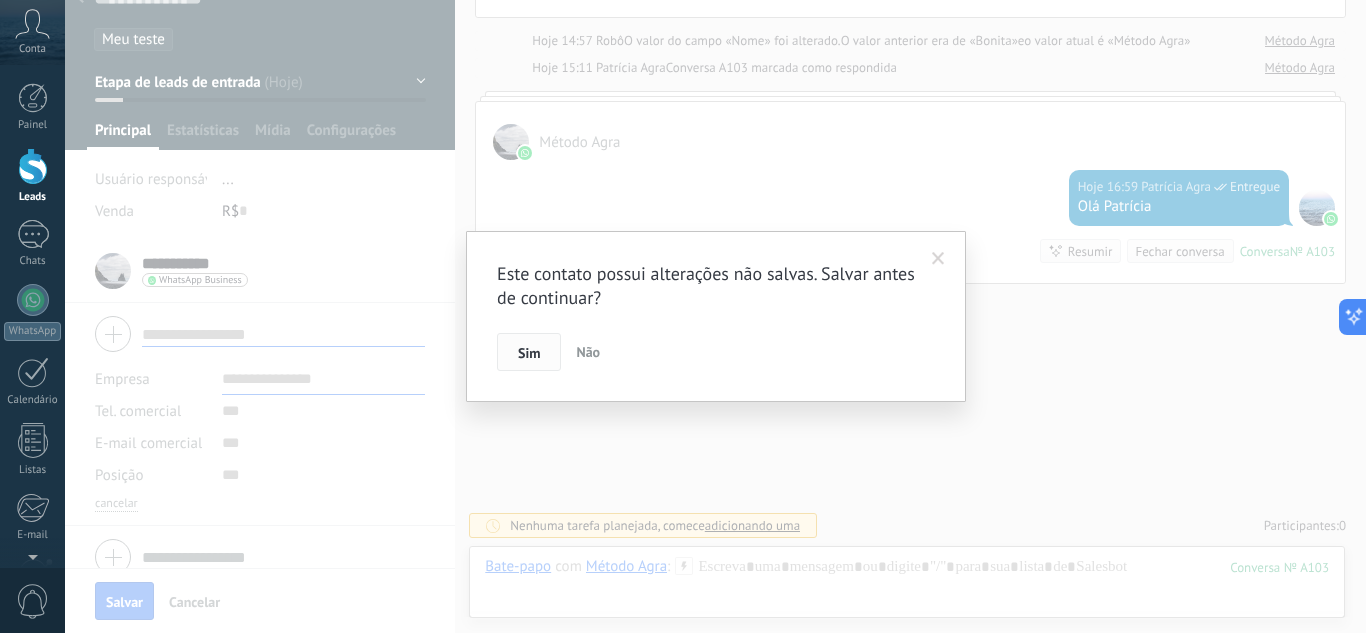 scroll, scrollTop: 0, scrollLeft: 0, axis: both 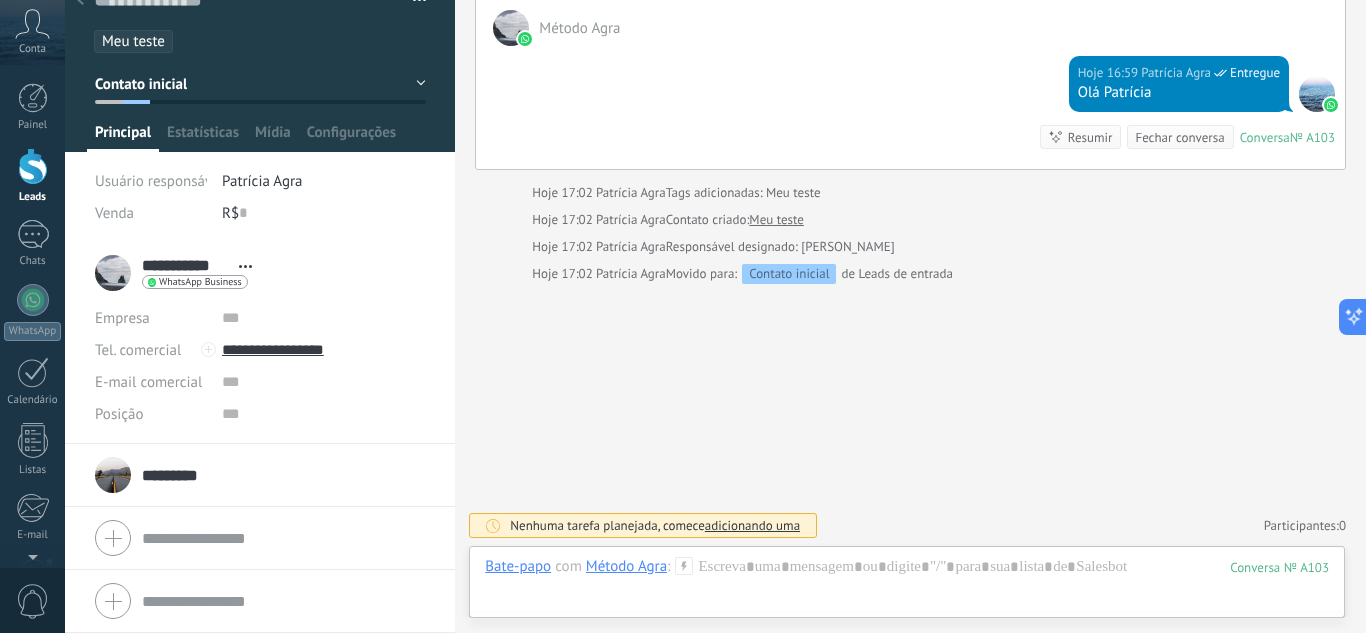 click at bounding box center (33, 166) 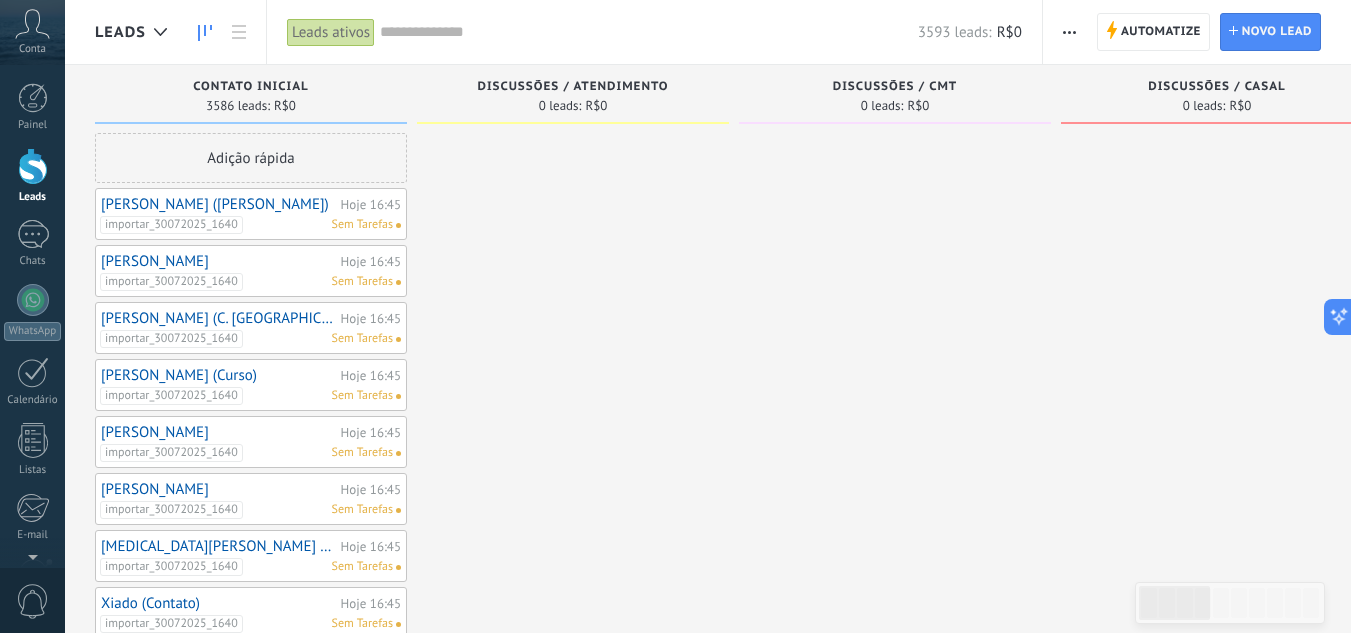 click at bounding box center (573, 728) 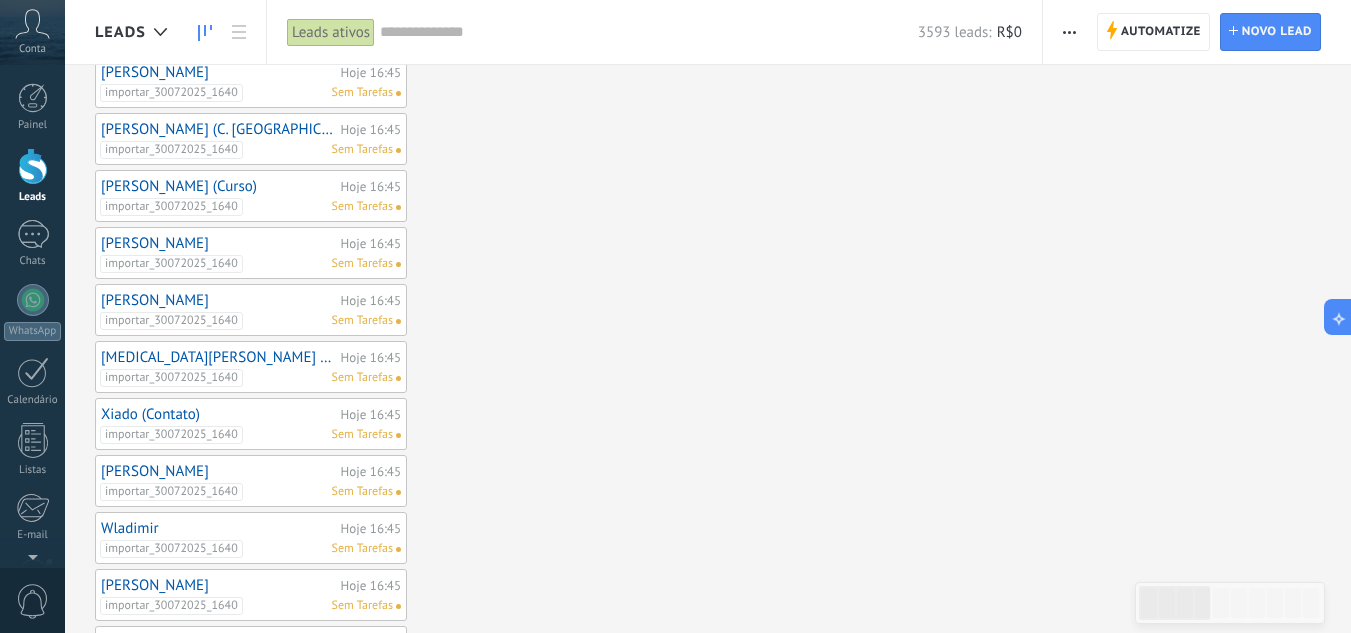 scroll, scrollTop: 0, scrollLeft: 0, axis: both 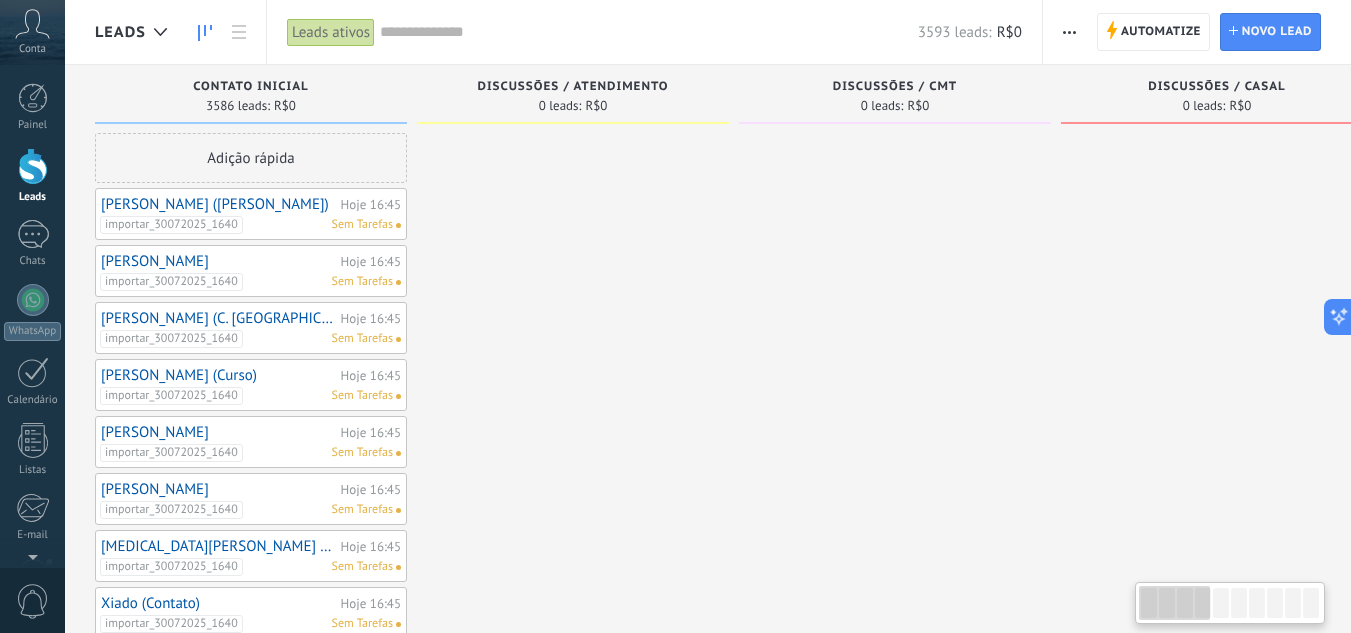 drag, startPoint x: 1177, startPoint y: 600, endPoint x: 1134, endPoint y: 607, distance: 43.56604 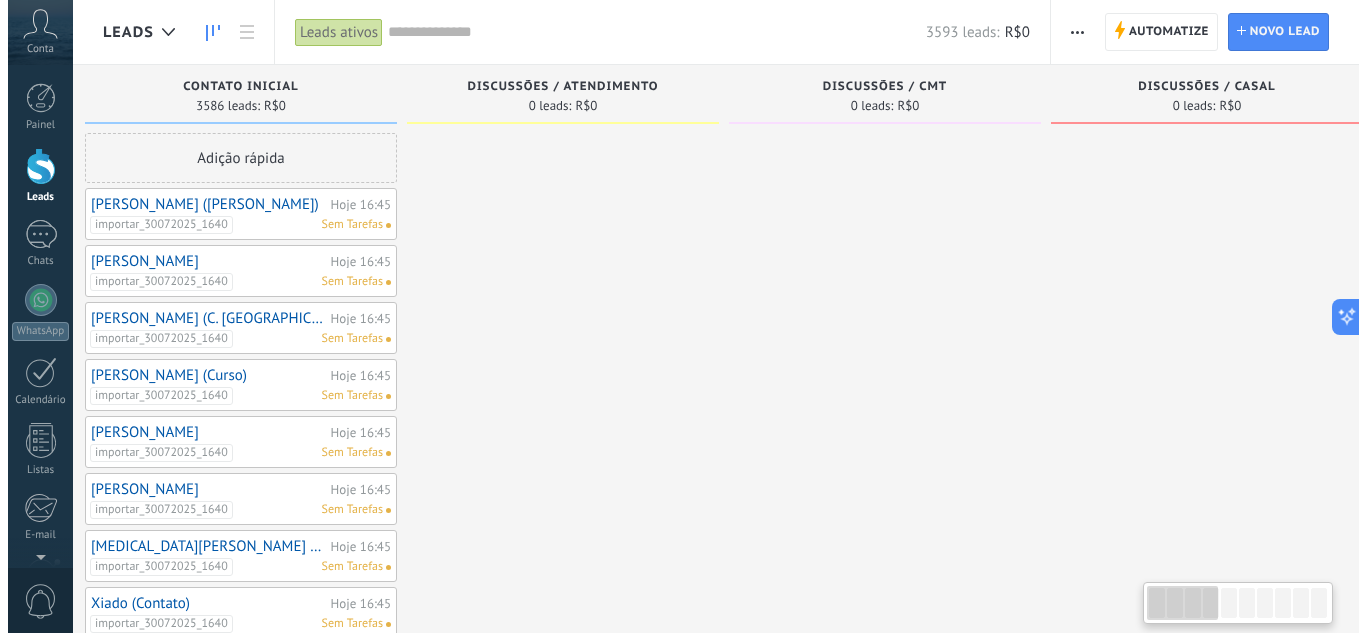 scroll, scrollTop: 0, scrollLeft: 0, axis: both 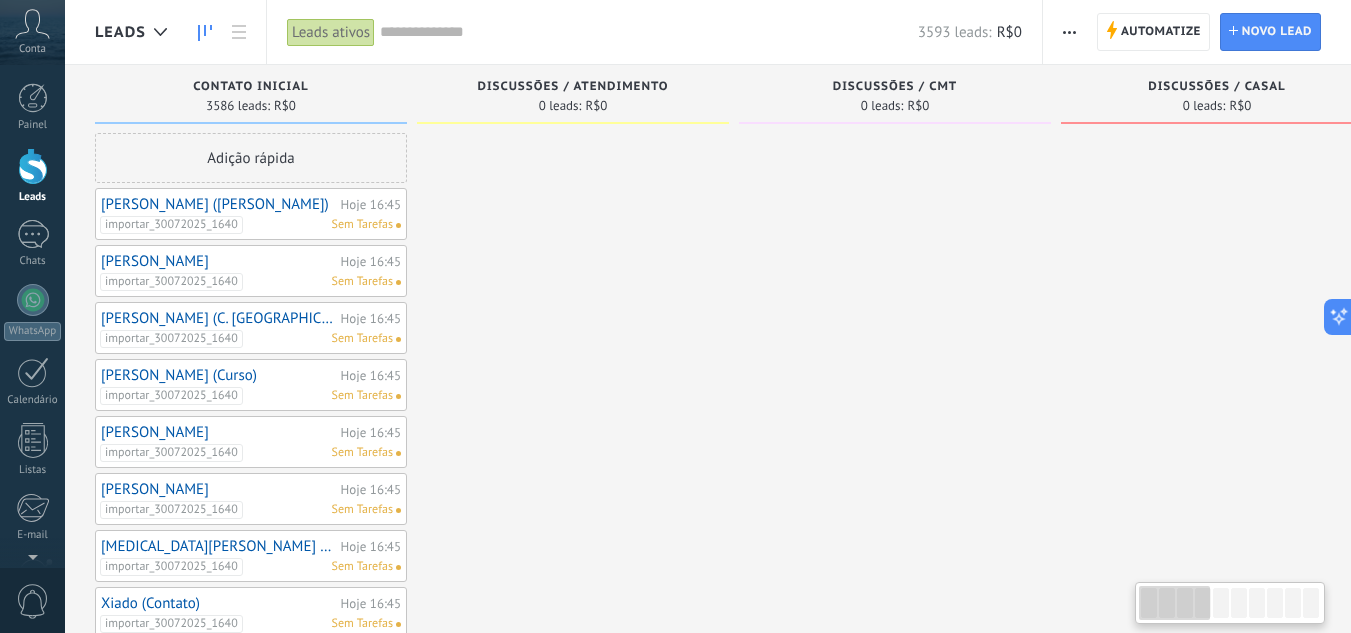 drag, startPoint x: 1160, startPoint y: 600, endPoint x: 1111, endPoint y: 594, distance: 49.365982 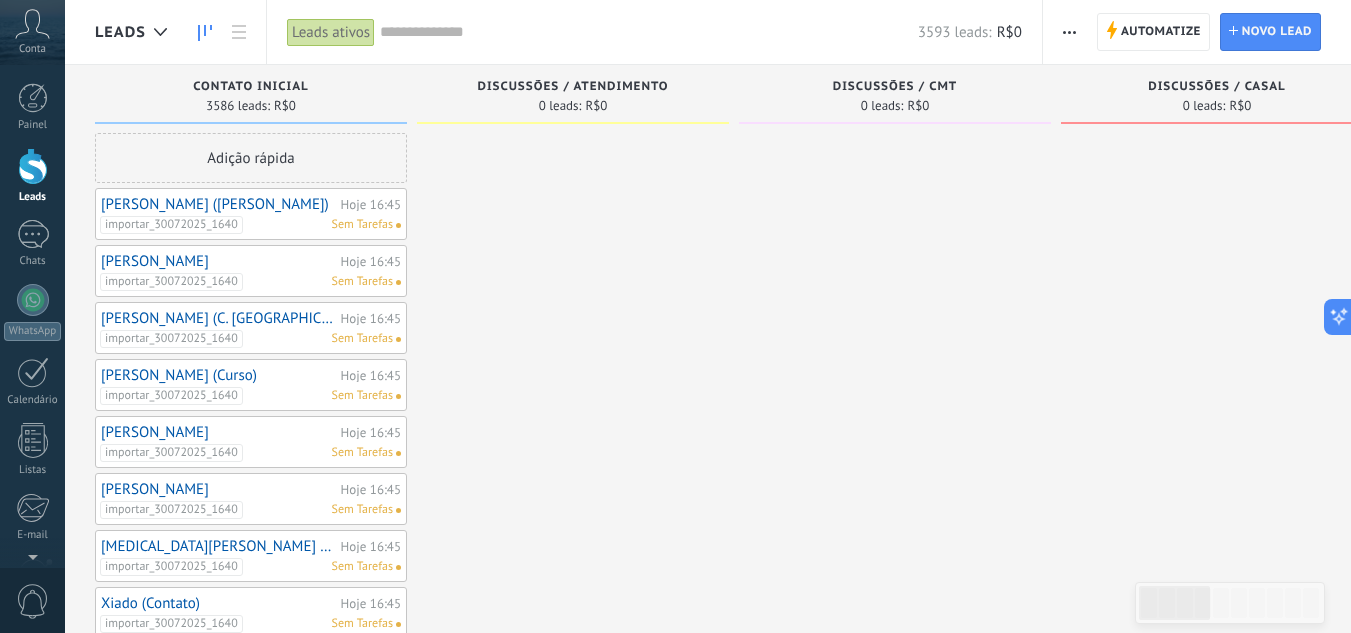 click at bounding box center (573, 1013) 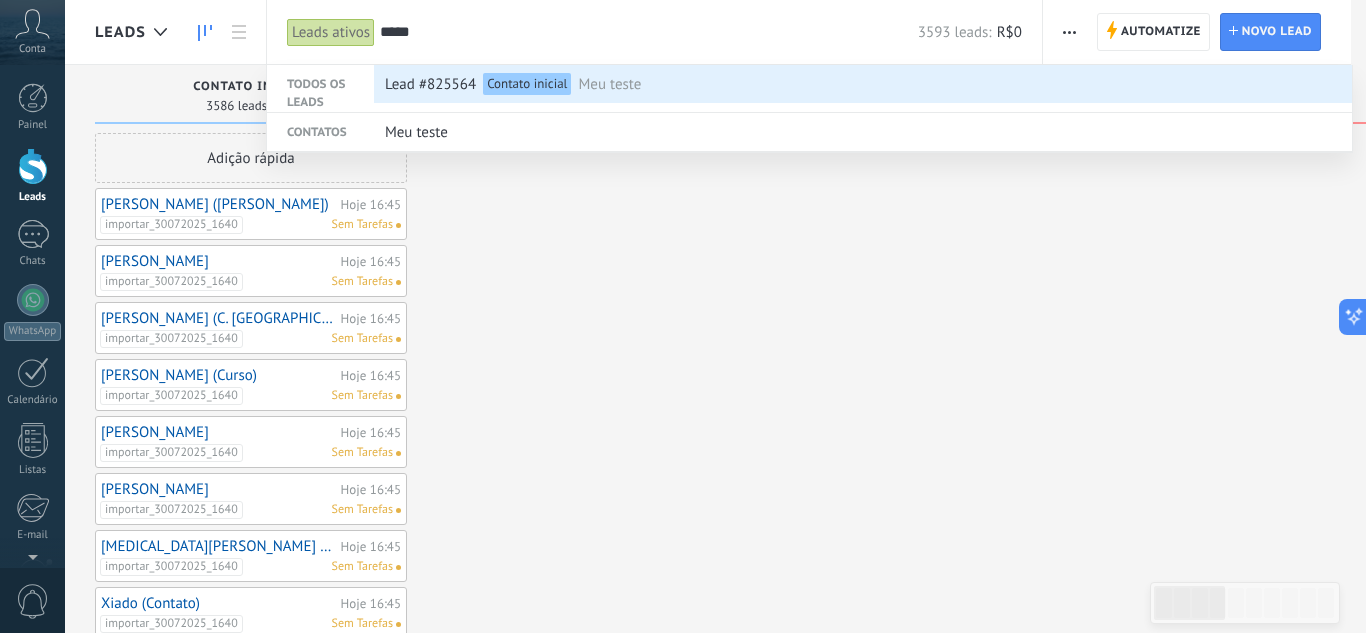 type on "*****" 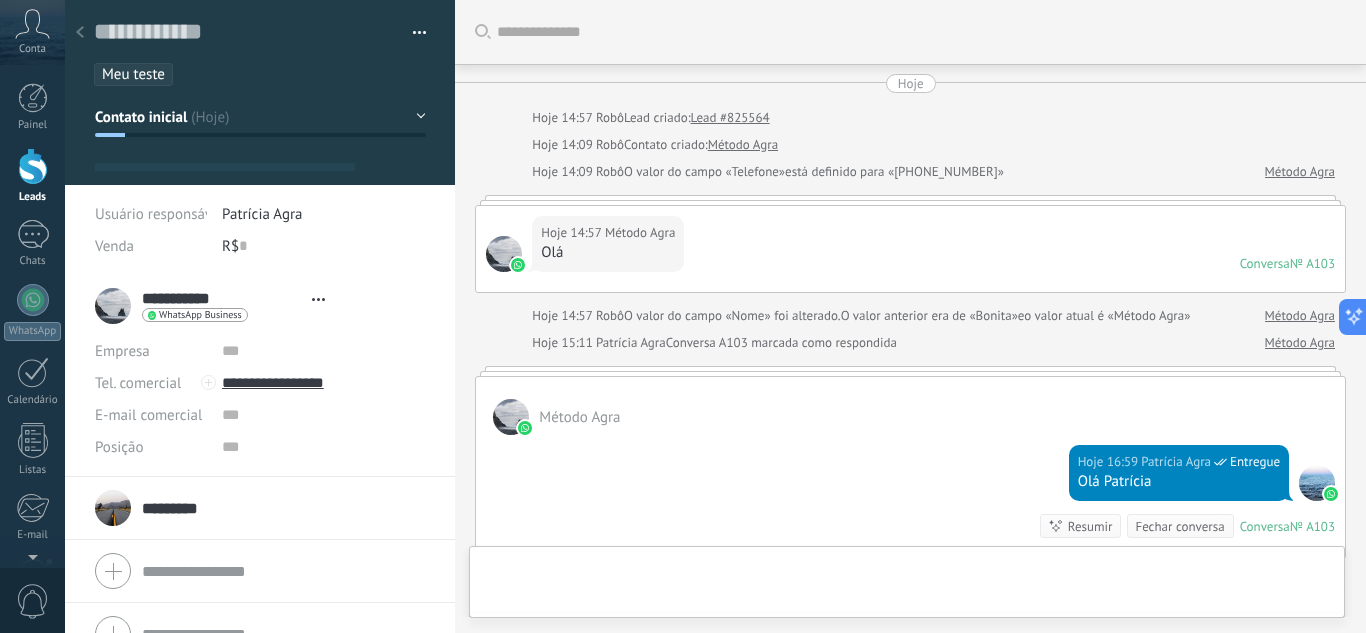 type on "**********" 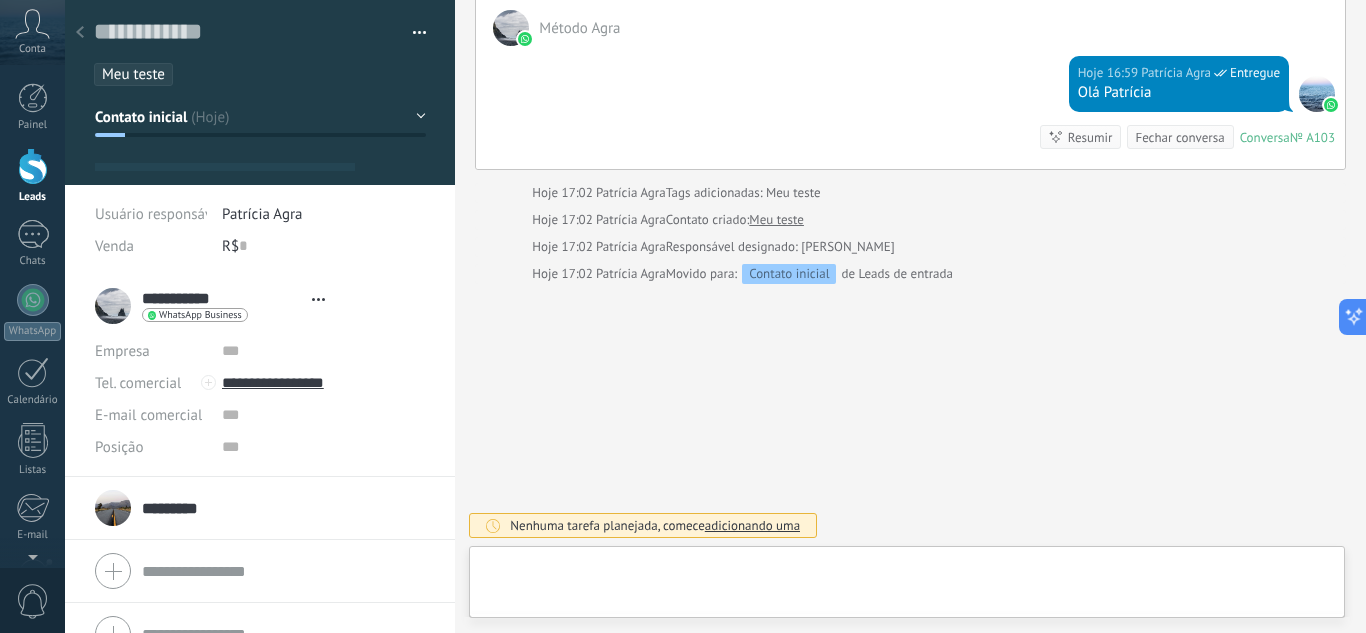 scroll, scrollTop: 30, scrollLeft: 0, axis: vertical 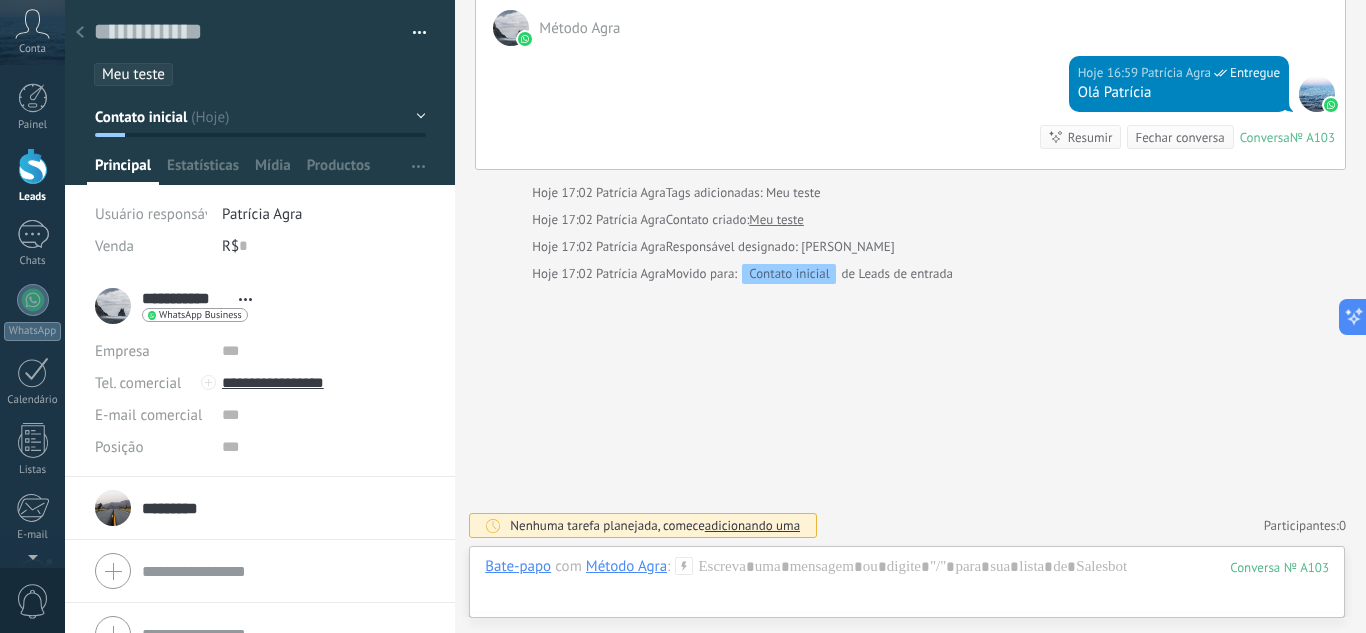 click at bounding box center [80, 33] 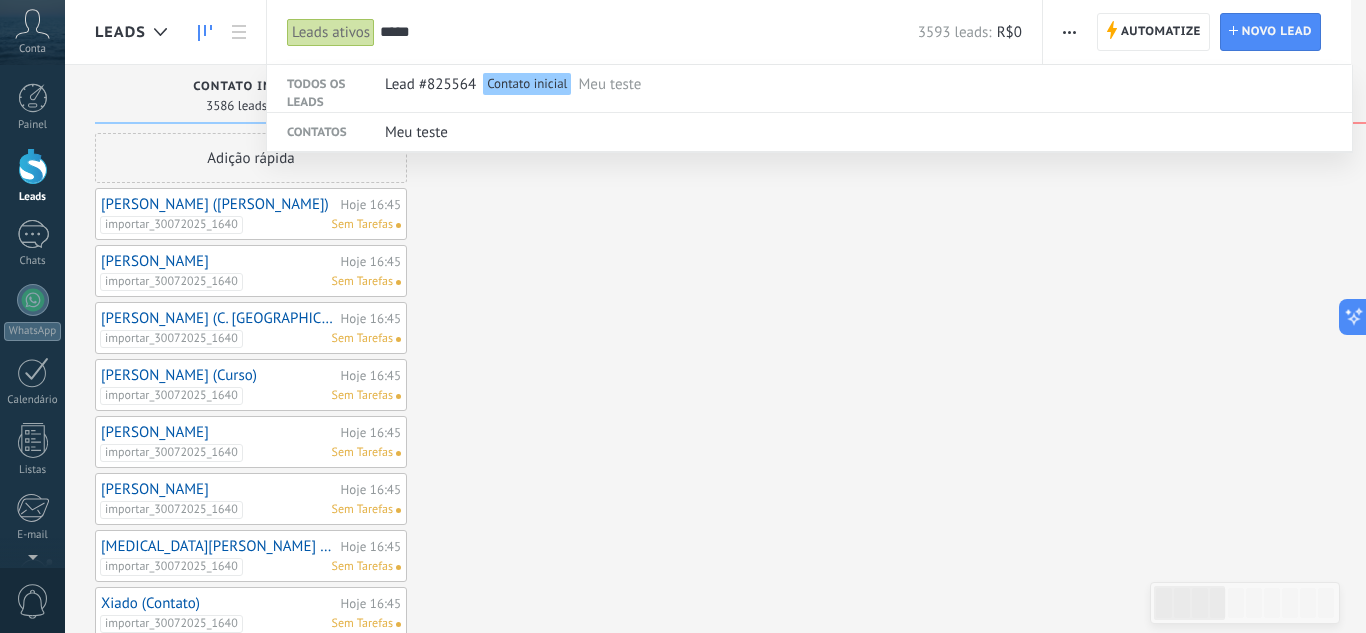 click at bounding box center (683, 316) 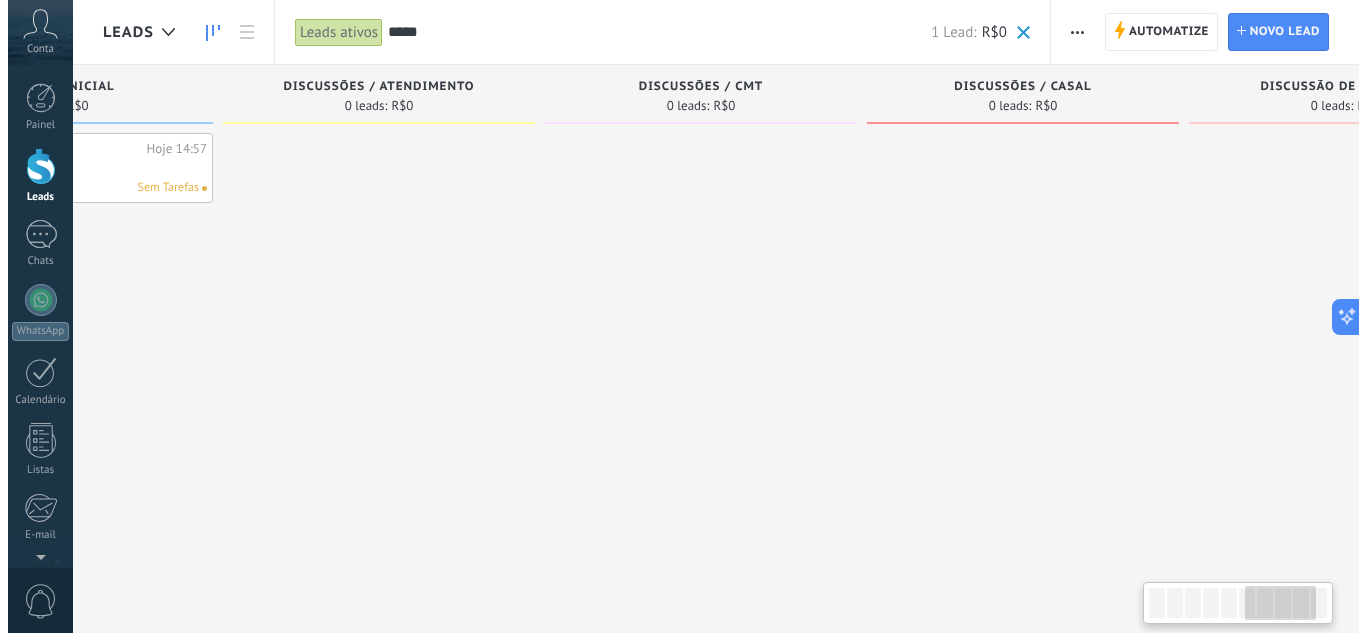 scroll, scrollTop: 0, scrollLeft: 0, axis: both 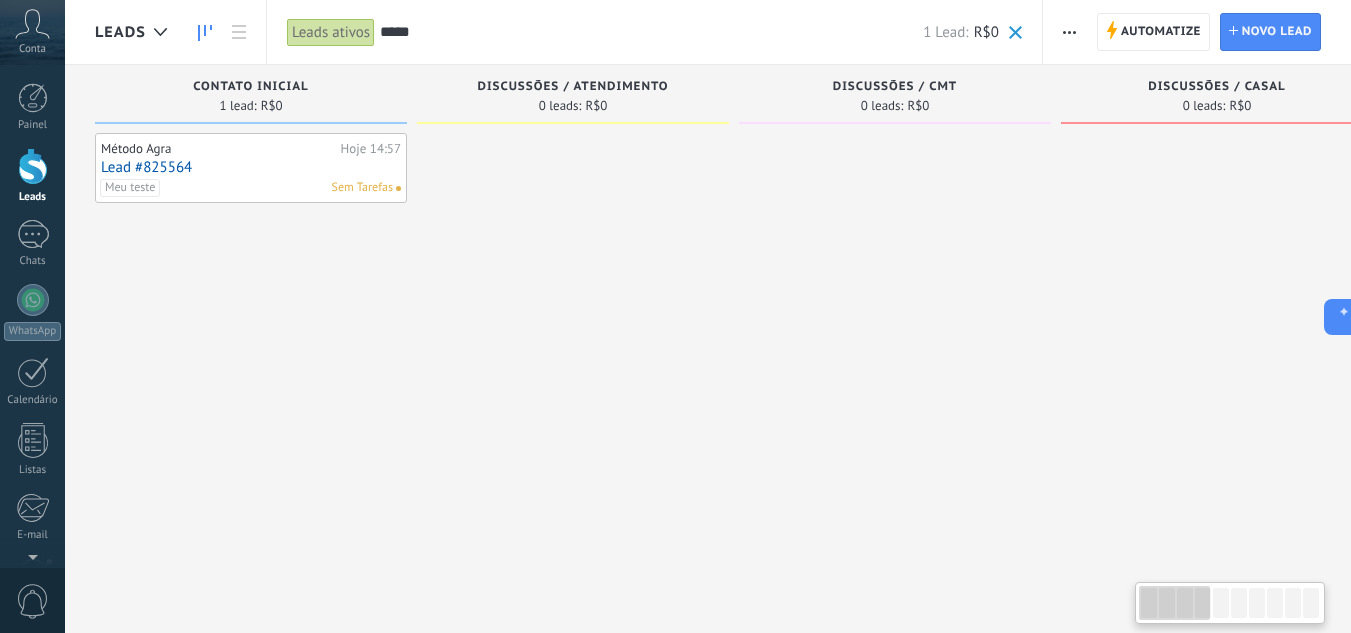 drag, startPoint x: 1178, startPoint y: 598, endPoint x: 1147, endPoint y: 599, distance: 31.016125 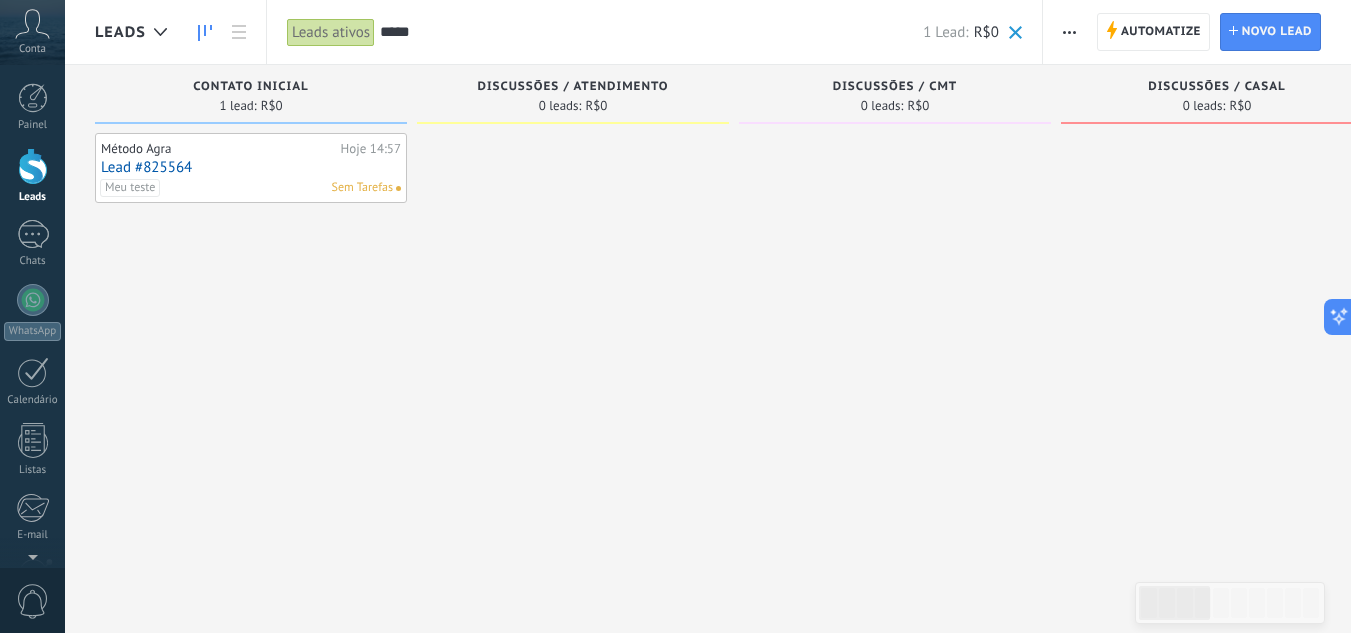 click at bounding box center (33, 166) 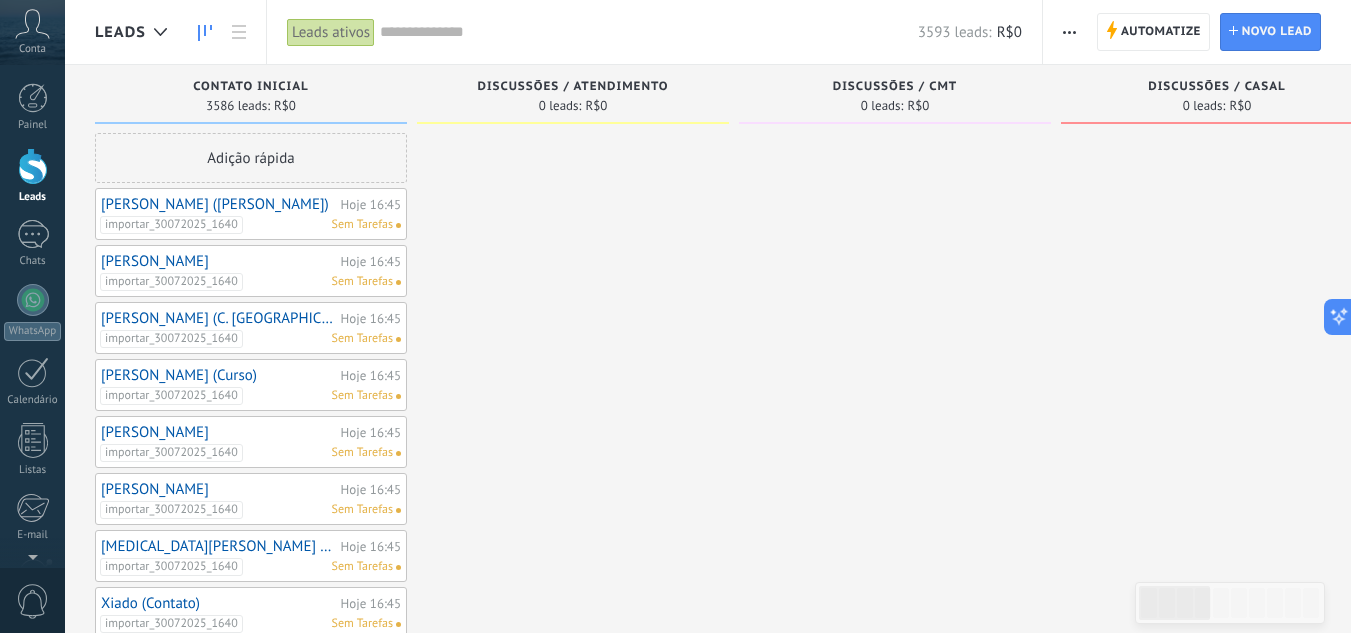 click 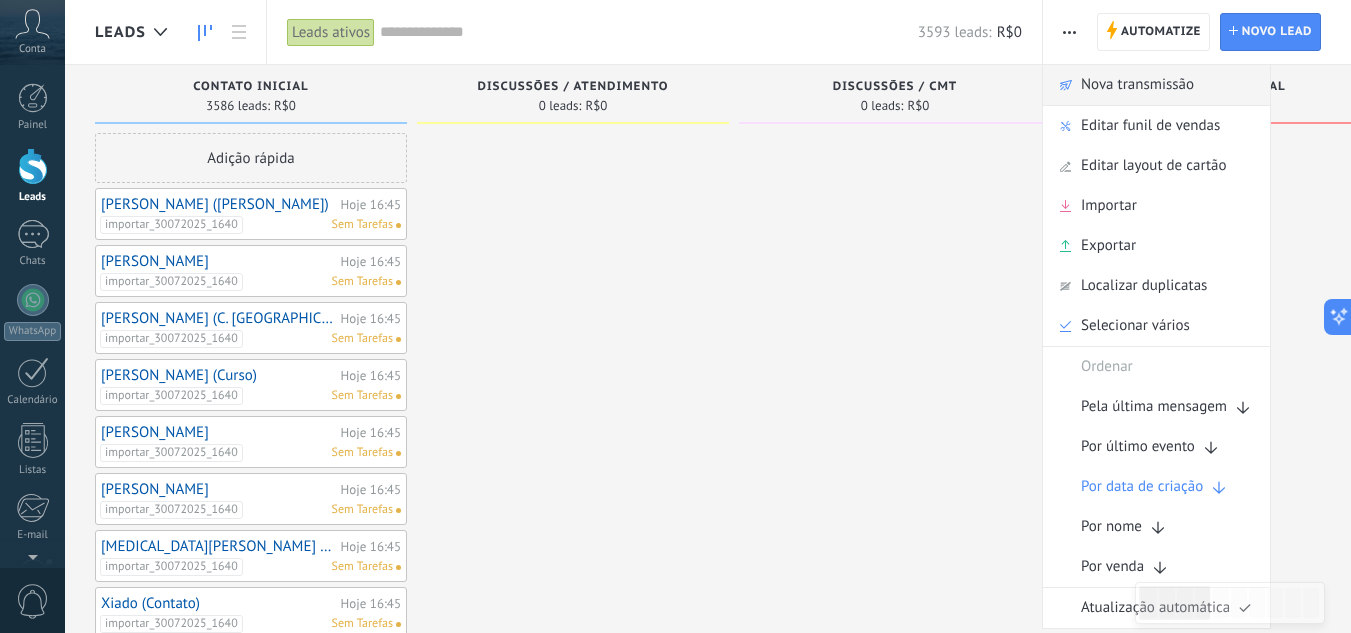 click on "Nova transmissão" at bounding box center (1137, 85) 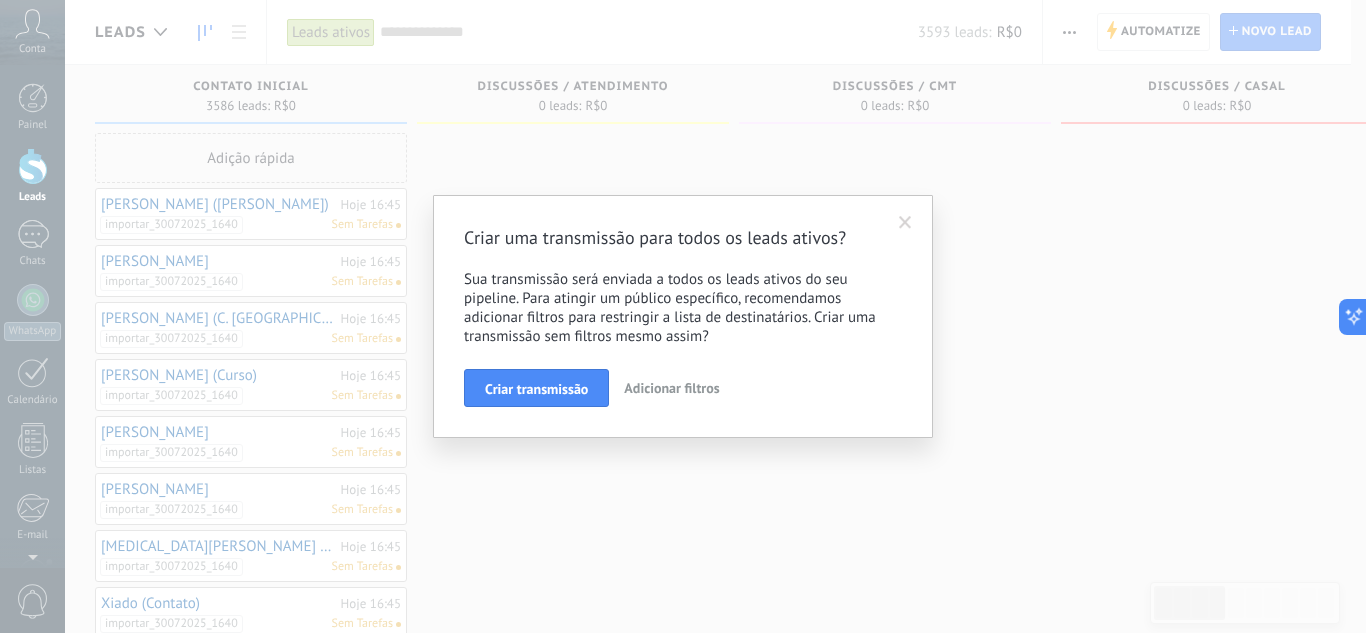 drag, startPoint x: 579, startPoint y: 397, endPoint x: 616, endPoint y: 344, distance: 64.63745 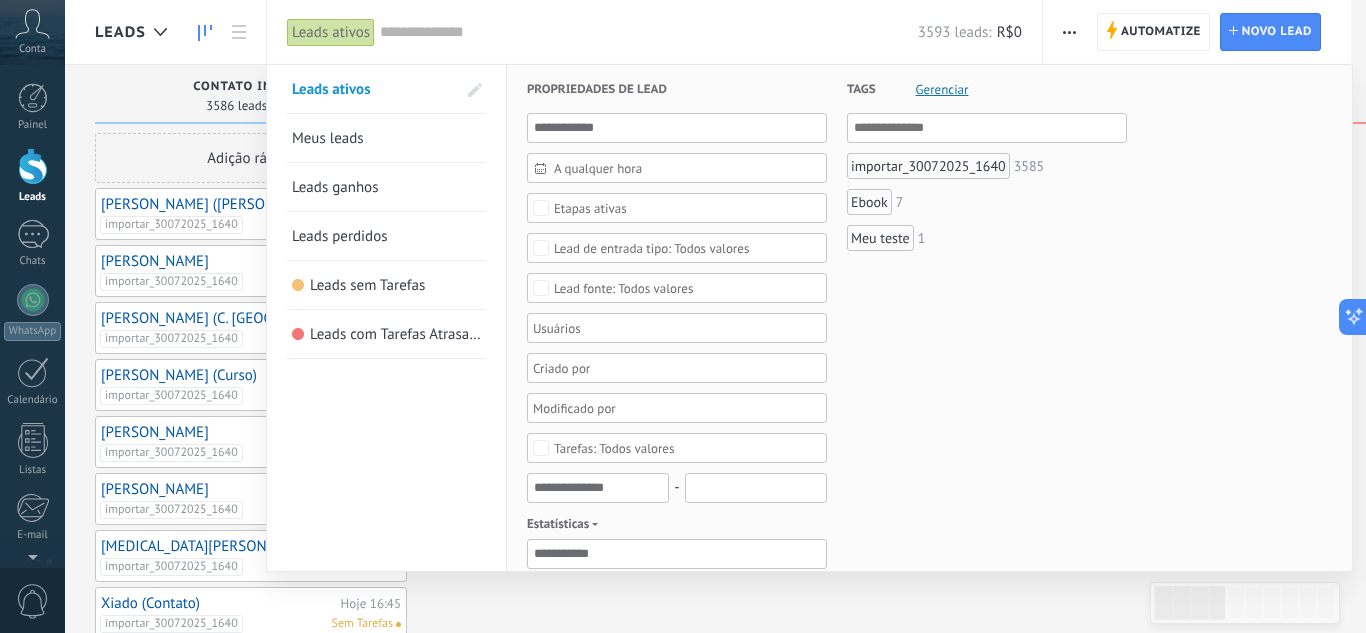 click on "importar_30072025_1640" at bounding box center [928, 166] 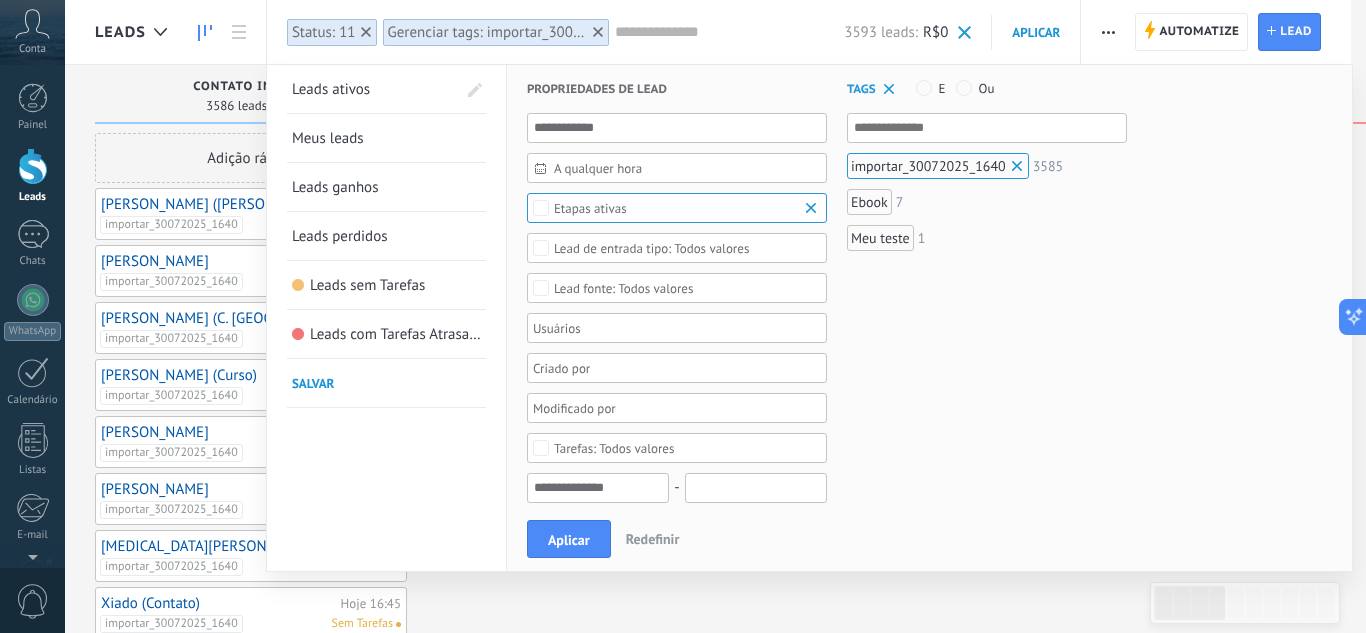 click on "importar_30072025_1640" at bounding box center (938, 166) 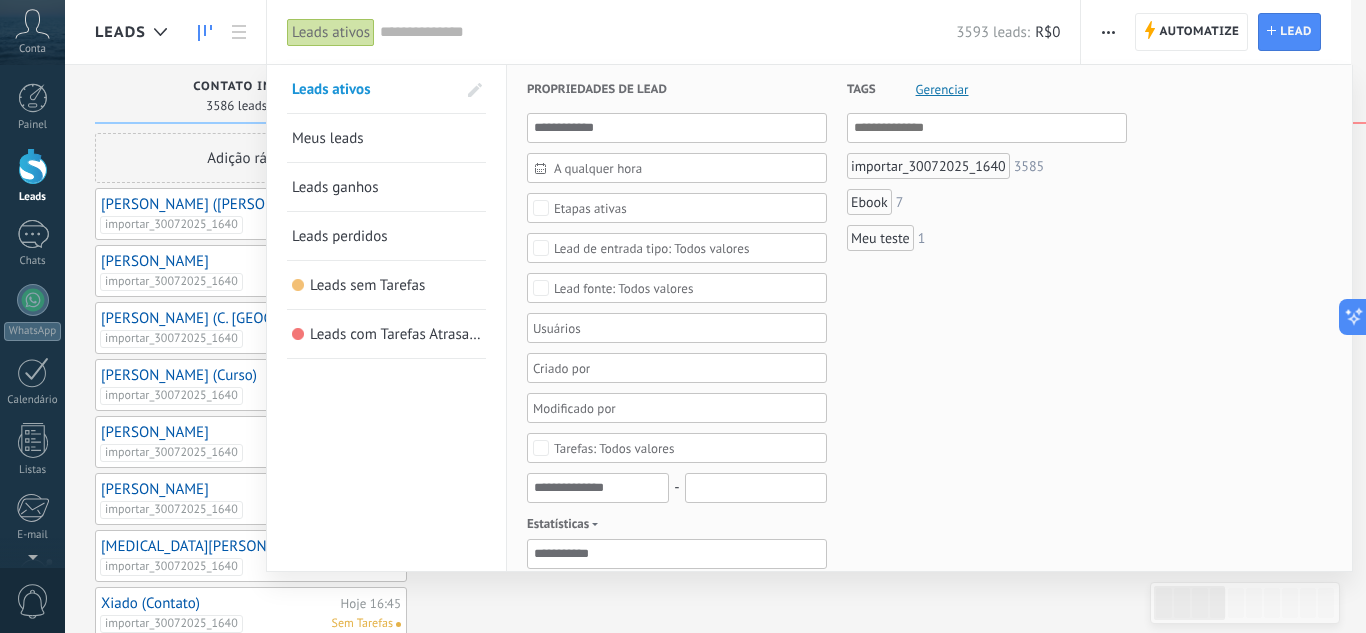 click on "Meu teste 1" at bounding box center [987, 238] 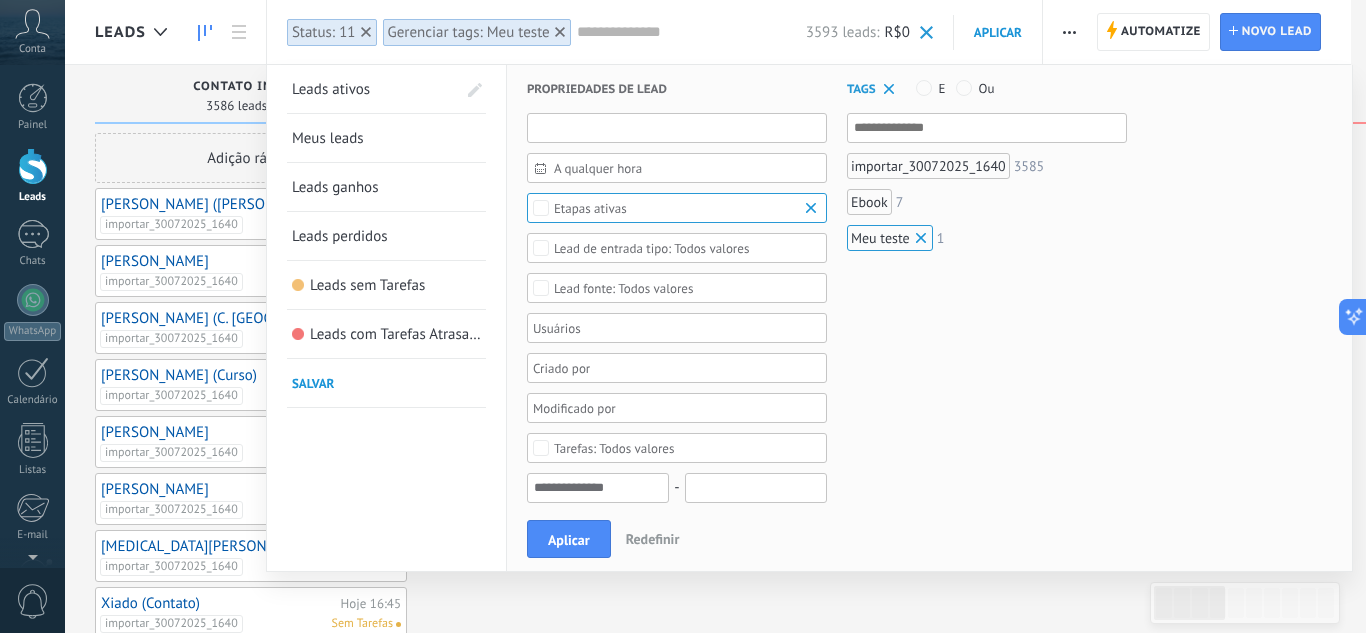 click at bounding box center [677, 128] 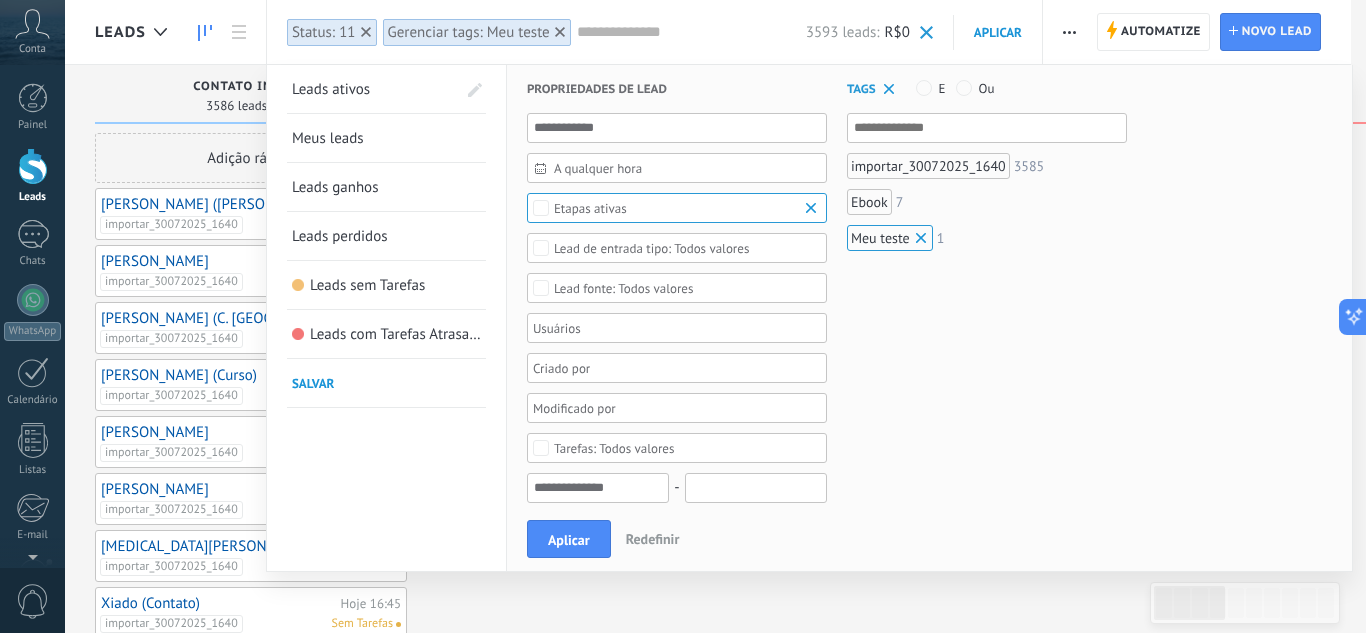 click on "Tags Gerenciar E Ou importar_30072025_1640 3585 Ebook 7 Meu teste 1" at bounding box center [977, 632] 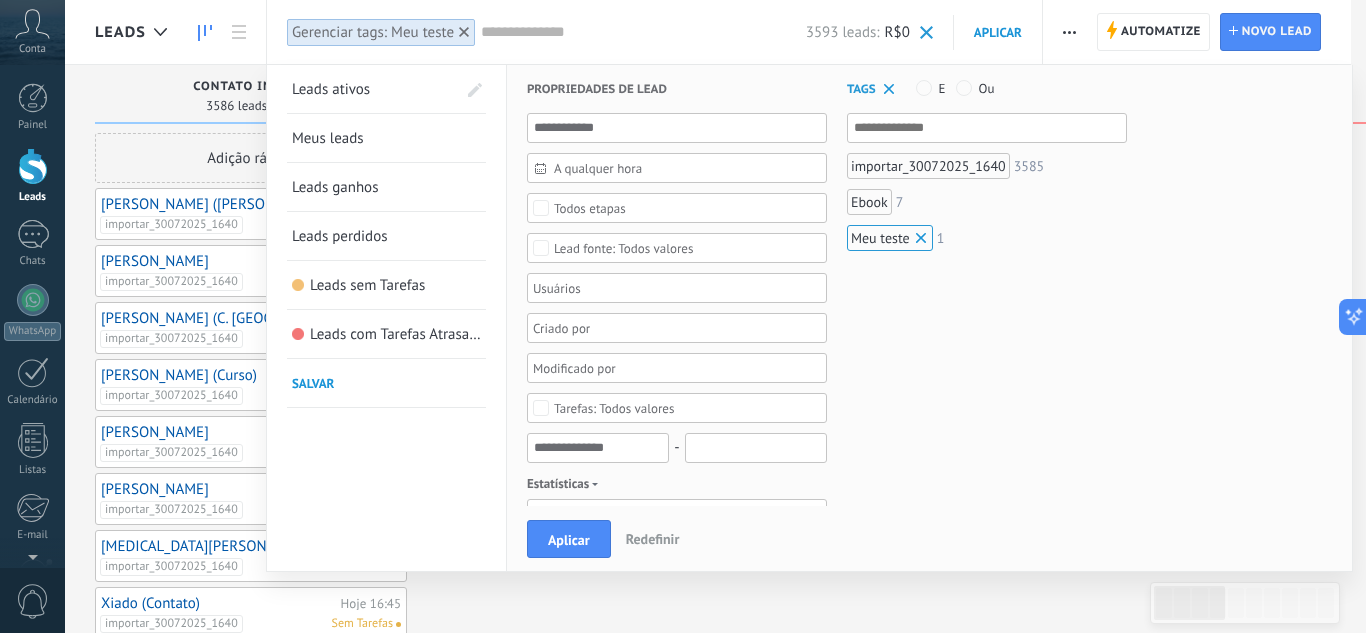 click on "Meus leads" at bounding box center (328, 138) 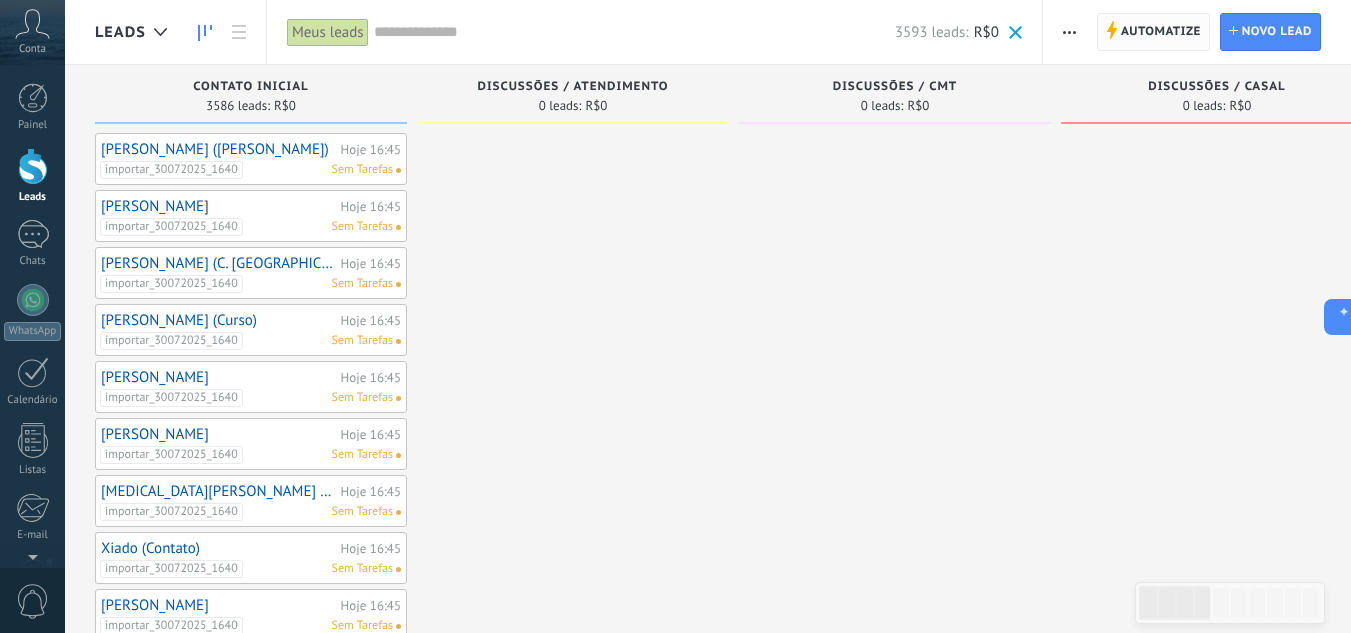 click on "Automatize" at bounding box center (1161, 32) 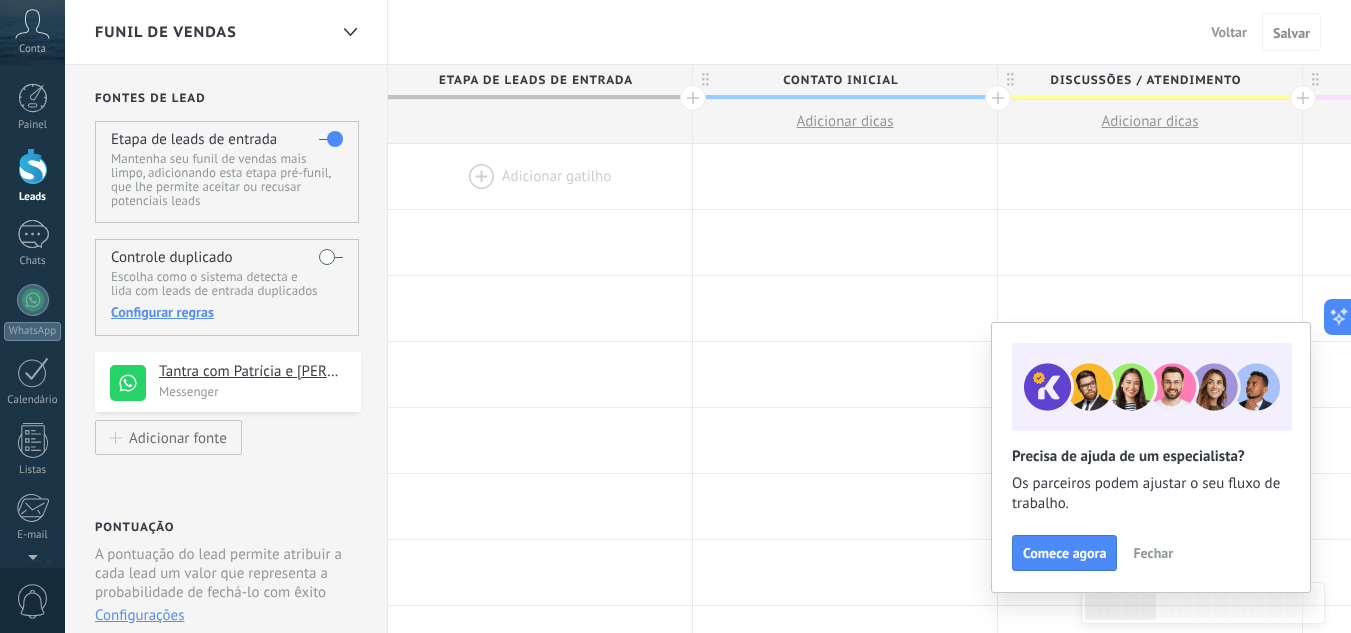 click on "Voltar" at bounding box center (1229, 32) 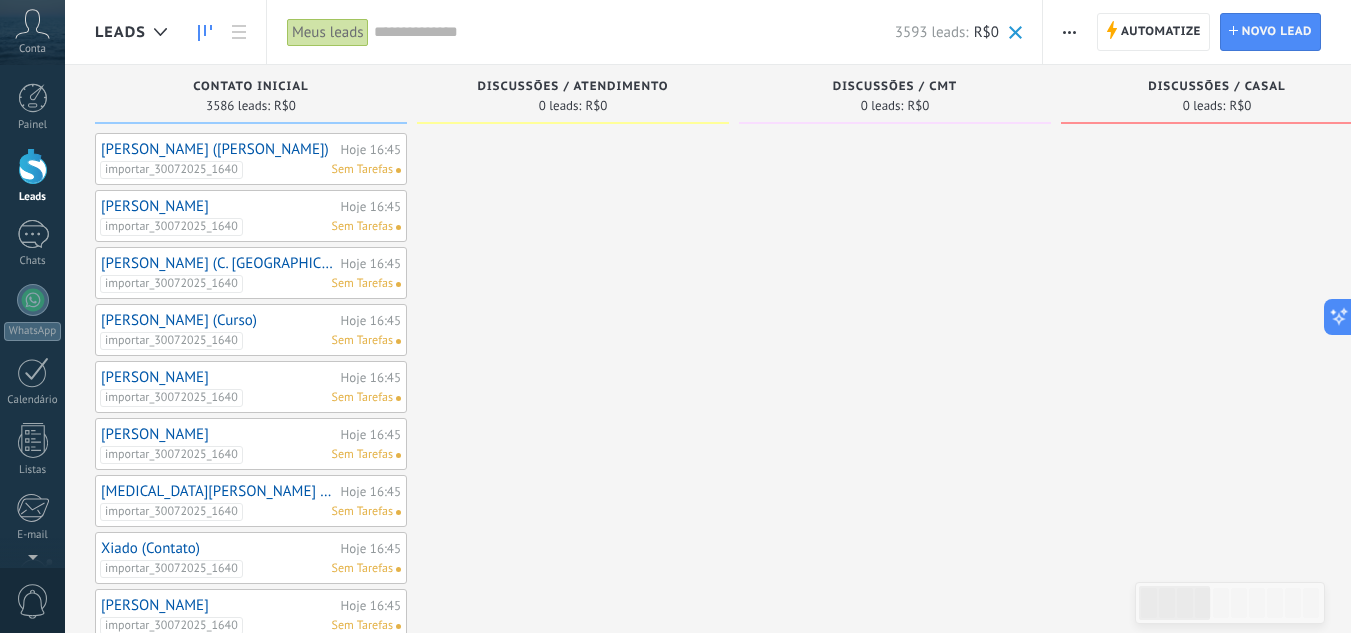 click at bounding box center [1069, 32] 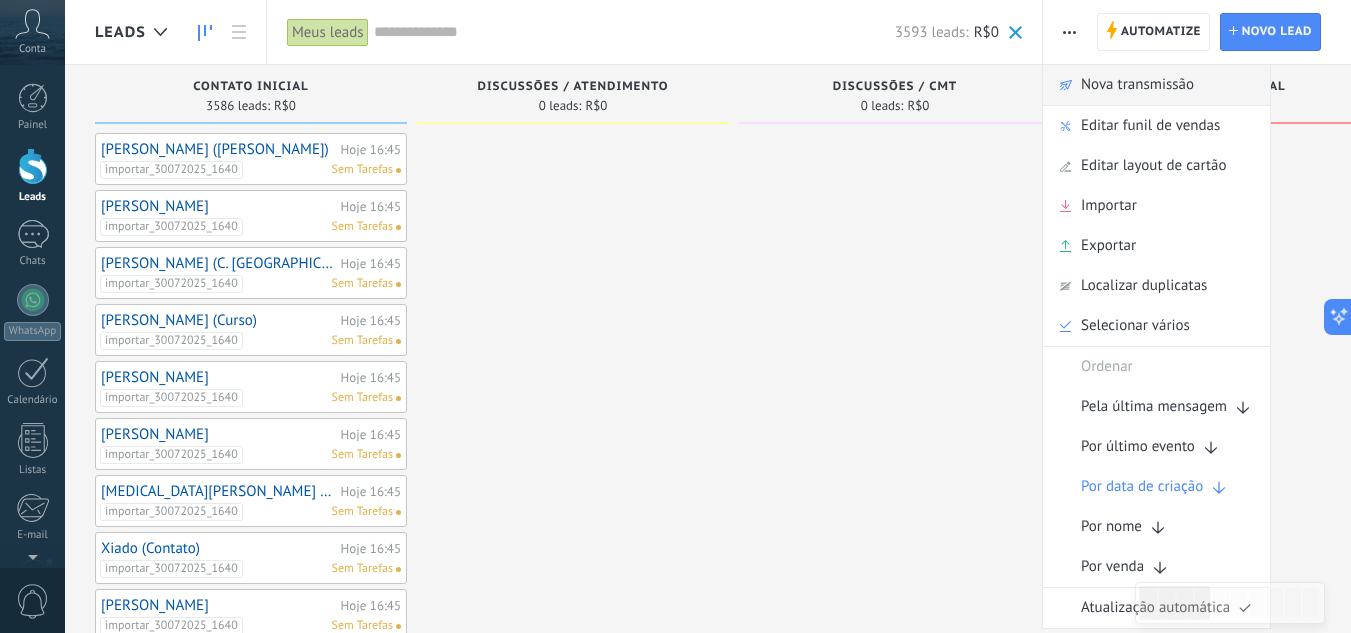 click on "Nova transmissão" at bounding box center [1137, 85] 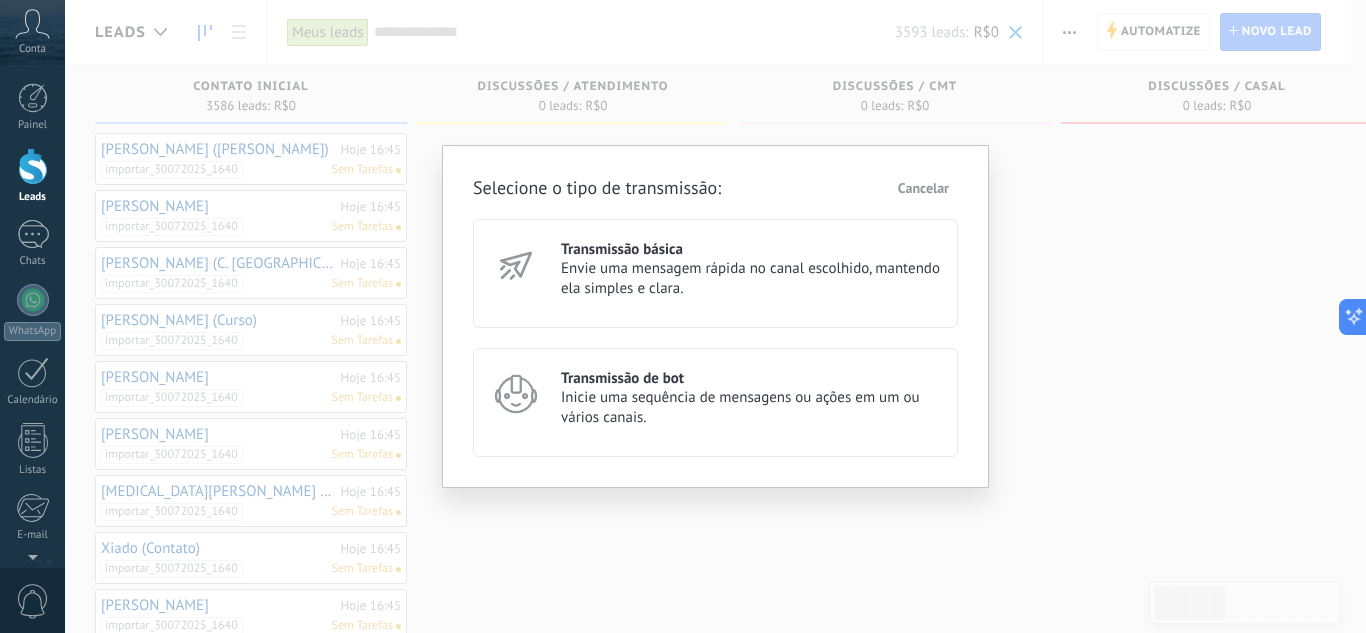 click on "Envie uma mensagem rápida no canal escolhido, mantendo ela simples e clara." at bounding box center (750, 279) 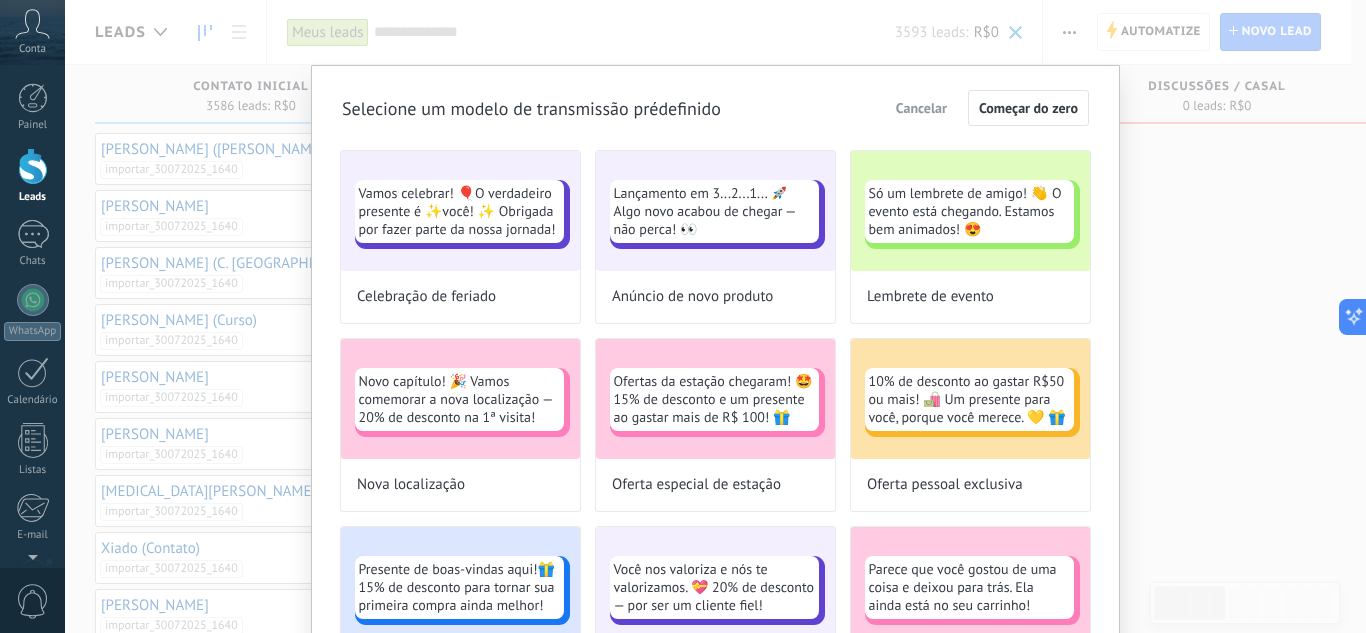 click on "Cancelar" at bounding box center (921, 108) 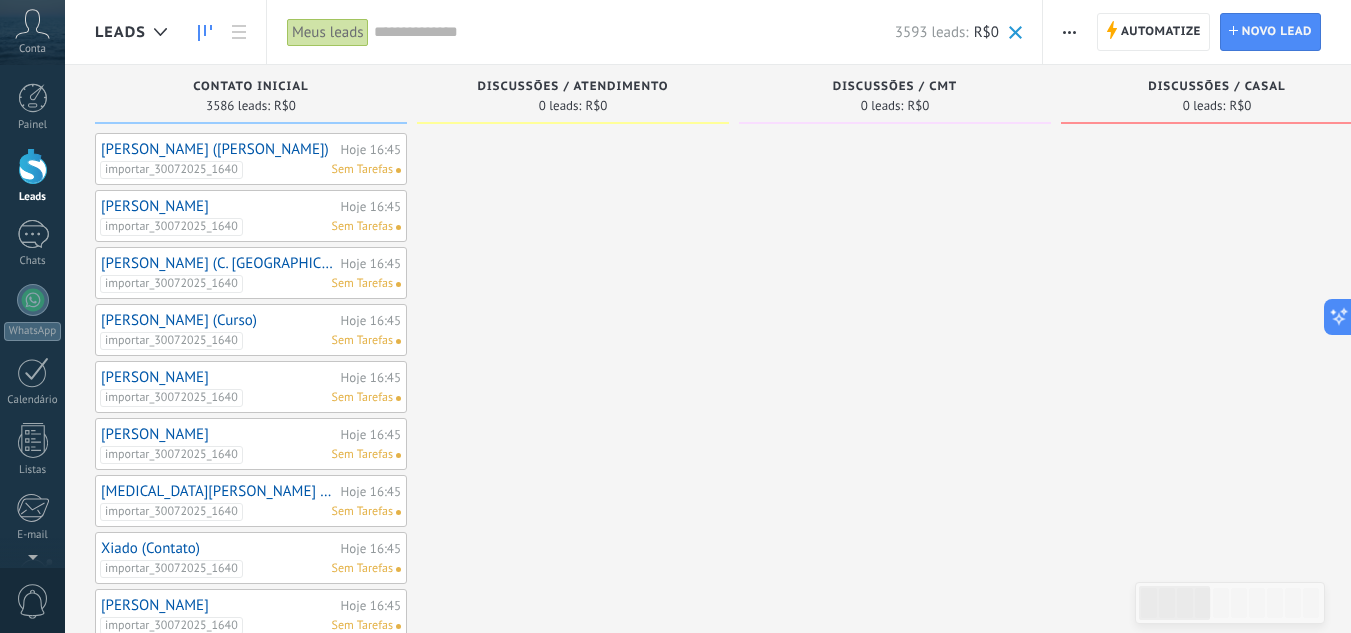 click at bounding box center [1069, 32] 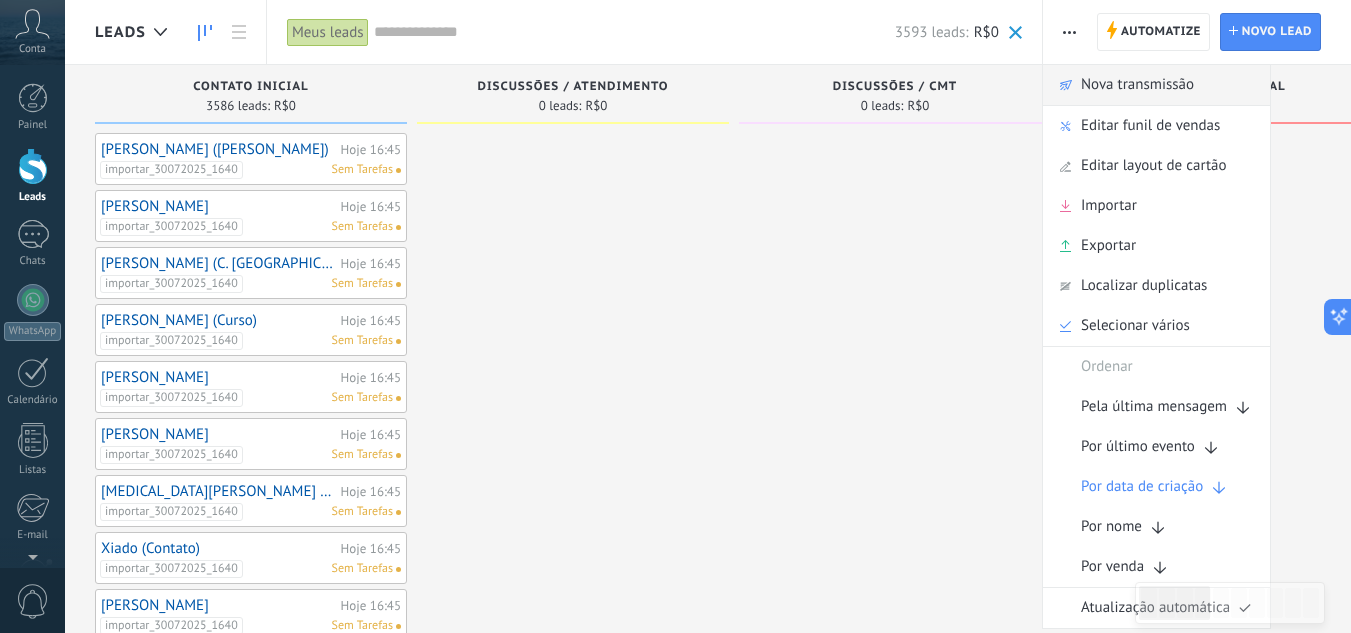 click on "Nova transmissão" at bounding box center [1156, 85] 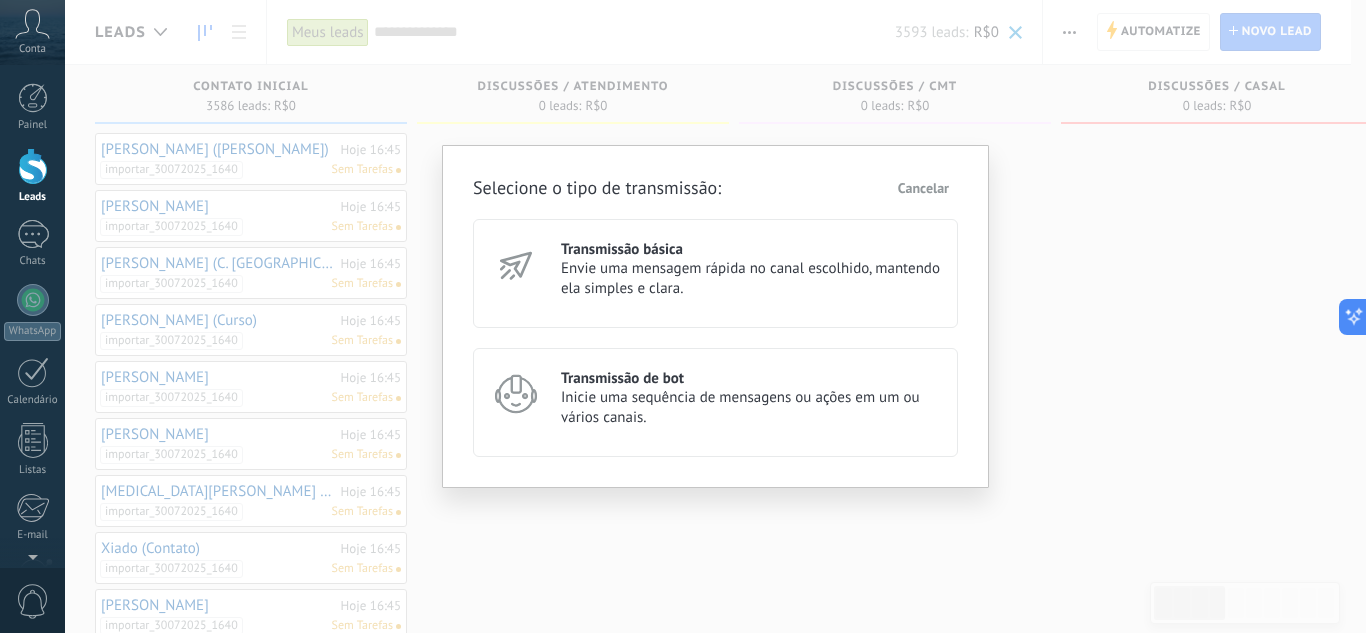 click on "Envie uma mensagem rápida no canal escolhido, mantendo ela simples e clara." at bounding box center (750, 279) 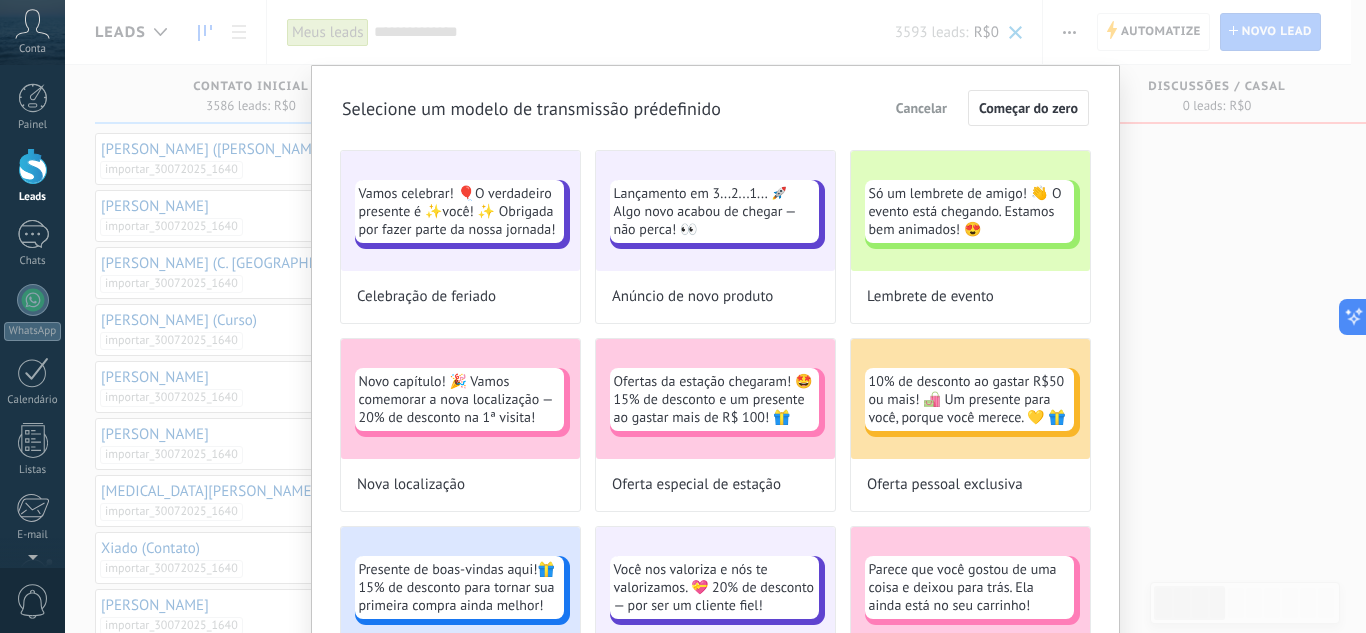 click on "Selecione um modelo de transmissão prédefinido Cancelar Começar do zero Vamos celebrar! 🎈O verdadeiro presente é ✨você! ✨ Obrigada por fazer parte da nossa jornada! Celebração de feriado Lançamento em 3...2...1... 🚀
Algo novo acabou de chegar — não perca! 👀 Anúncio de novo produto Só um lembrete de amigo! 👋
O evento está chegando. Estamos bem animados! 😍 Lembrete de evento Novo capítulo! 🎉 Vamos comemorar a nova localização —  20% de desconto na 1ª visita! Nova localização Ofertas da estação chegaram! 🤩
15% de desconto e um presente ao gastar mais de R$ 100! 🎁 Oferta especial de estação 10% de desconto ao gastar R$50 ou mais! 🛍️ Um presente para você, porque você merece. 💛 🎁 Oferta pessoal exclusiva Presente de boas-vindas aqui!🎁
15% de desconto para tornar sua primeira compra ainda melhor! Oferta de boas-vindas Você nos valoriza e nós te valorizamos. 💝 20% de desconto — por ser um cliente fiel! Desconto para clientes fiéis" at bounding box center [715, 774] 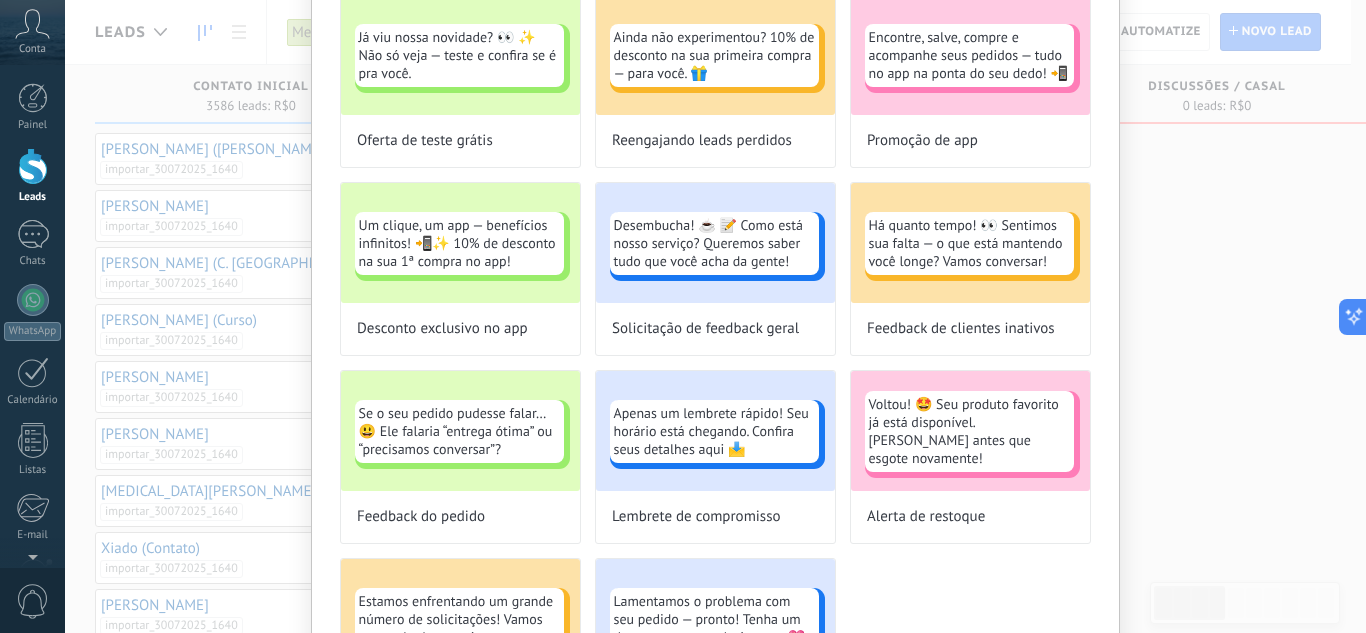 scroll, scrollTop: 760, scrollLeft: 0, axis: vertical 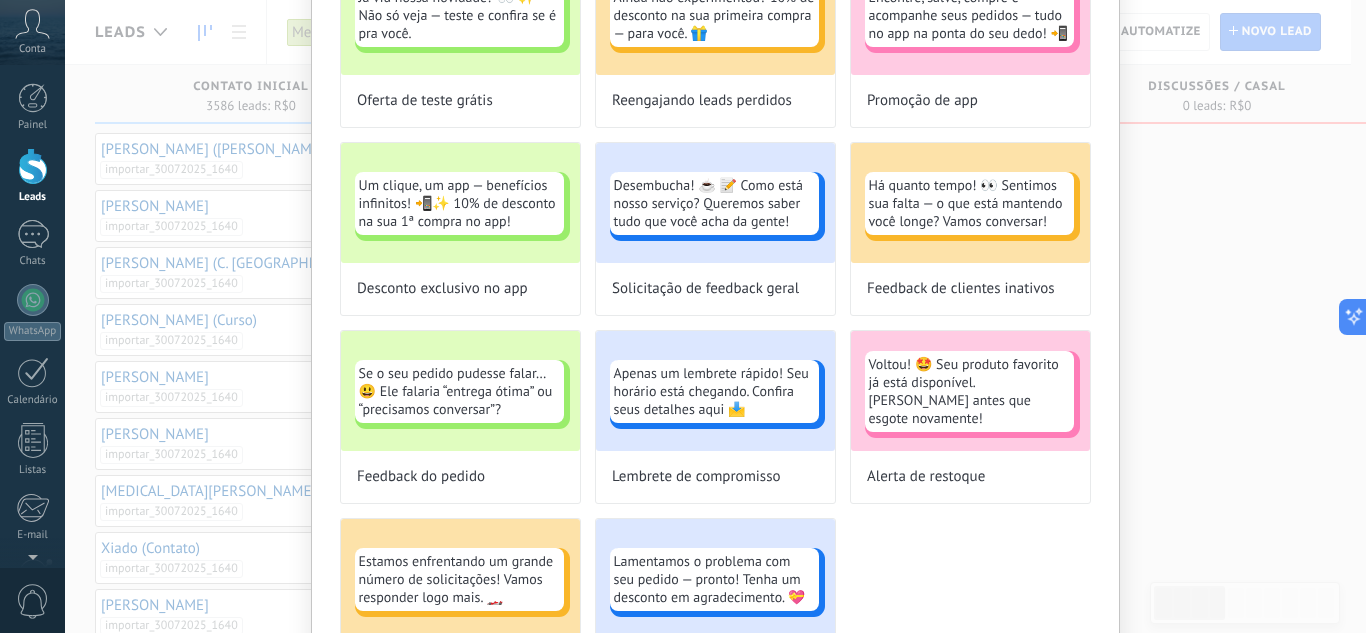 click on "Vamos celebrar! 🎈O verdadeiro presente é ✨você! ✨ Obrigada por fazer parte da nossa jornada! Celebração de feriado Lançamento em 3...2...1... 🚀
Algo novo acabou de chegar — não perca! 👀 Anúncio de novo produto Só um lembrete de amigo! 👋
O evento está chegando. Estamos bem animados! 😍 Lembrete de evento Novo capítulo! 🎉 Vamos comemorar a nova localização —  20% de desconto na 1ª visita! Nova localização Ofertas da estação chegaram! 🤩
15% de desconto e um presente ao gastar mais de R$ 100! 🎁 Oferta especial de estação 10% de desconto ao gastar R$50 ou mais! 🛍️ Um presente para você, porque você merece. 💛 🎁 Oferta pessoal exclusiva Presente de boas-vindas aqui!🎁
15% de desconto para tornar sua primeira compra ainda melhor! Oferta de boas-vindas Você nos valoriza e nós te valorizamos. 💝 20% de desconto — por ser um cliente fiel! Desconto para clientes fiéis Carrinho abandonado Oferta de teste grátis Reengajando leads perdidos" at bounding box center [715, 41] 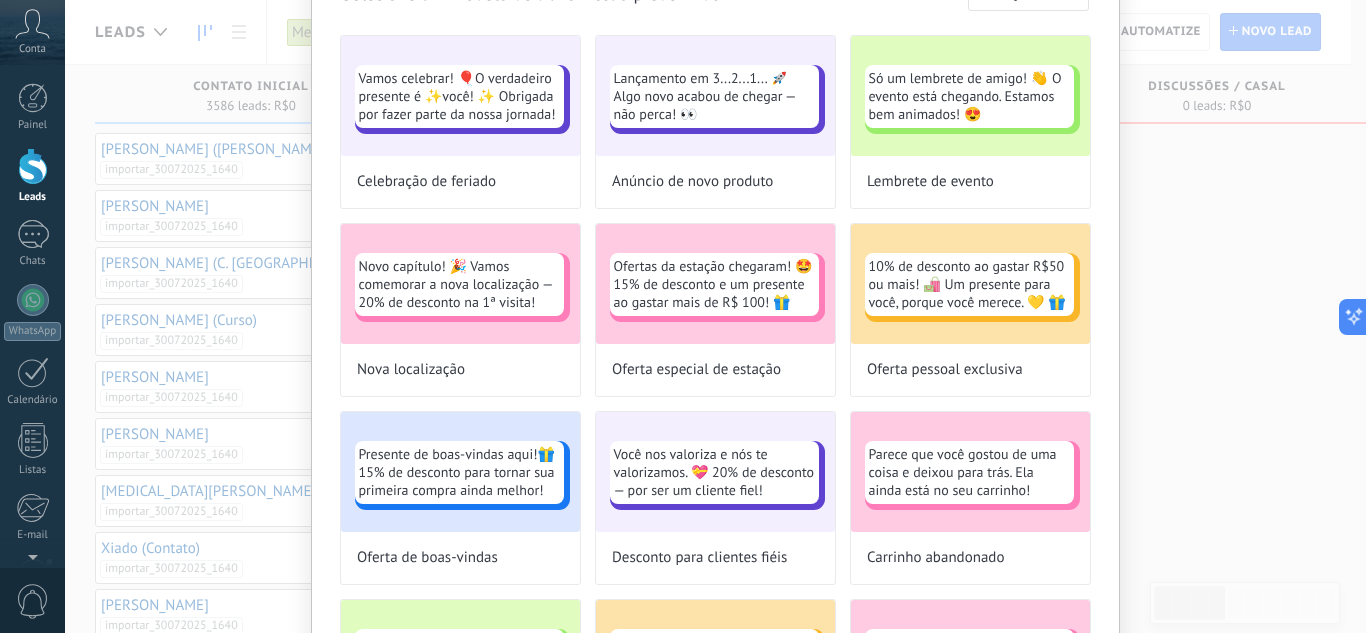 scroll, scrollTop: 0, scrollLeft: 0, axis: both 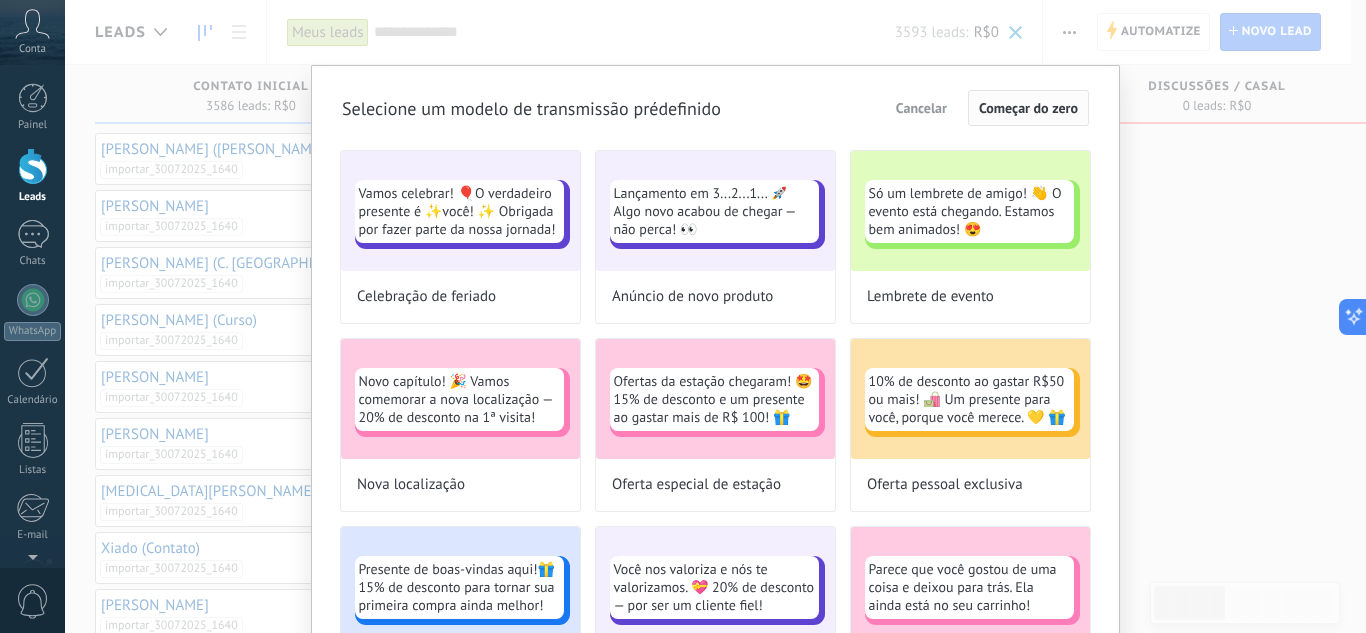 click on "Começar do zero" at bounding box center (1028, 108) 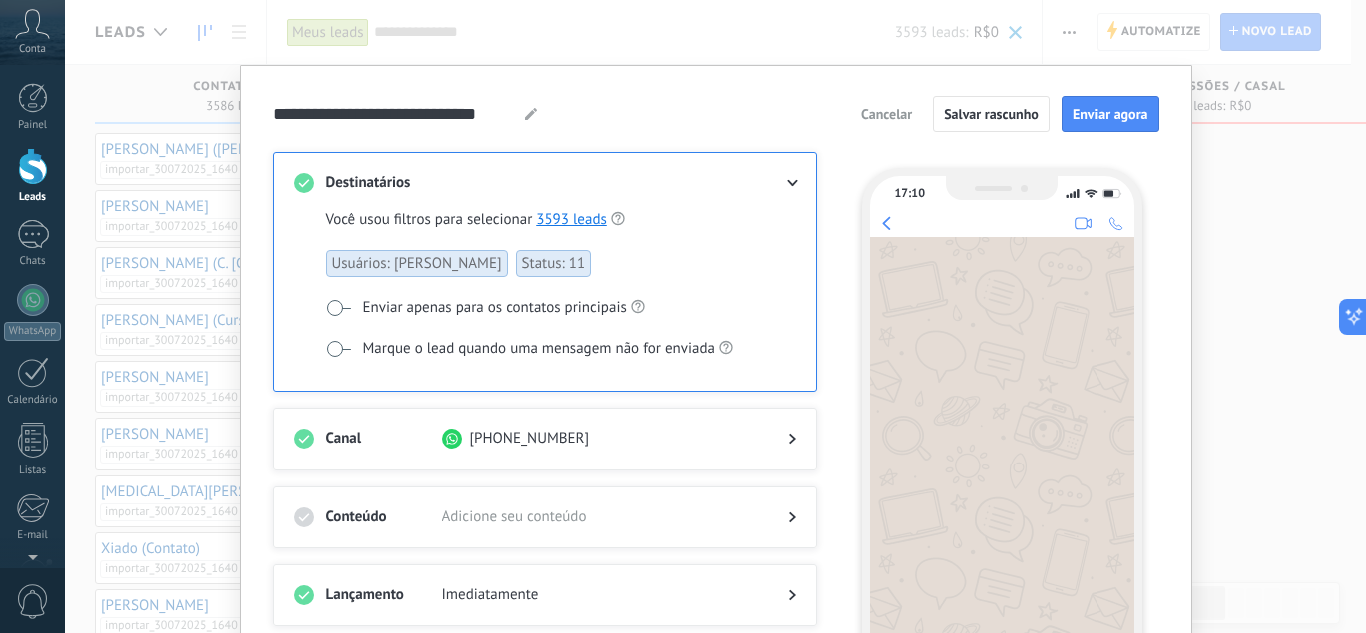 click on "**********" at bounding box center [716, 114] 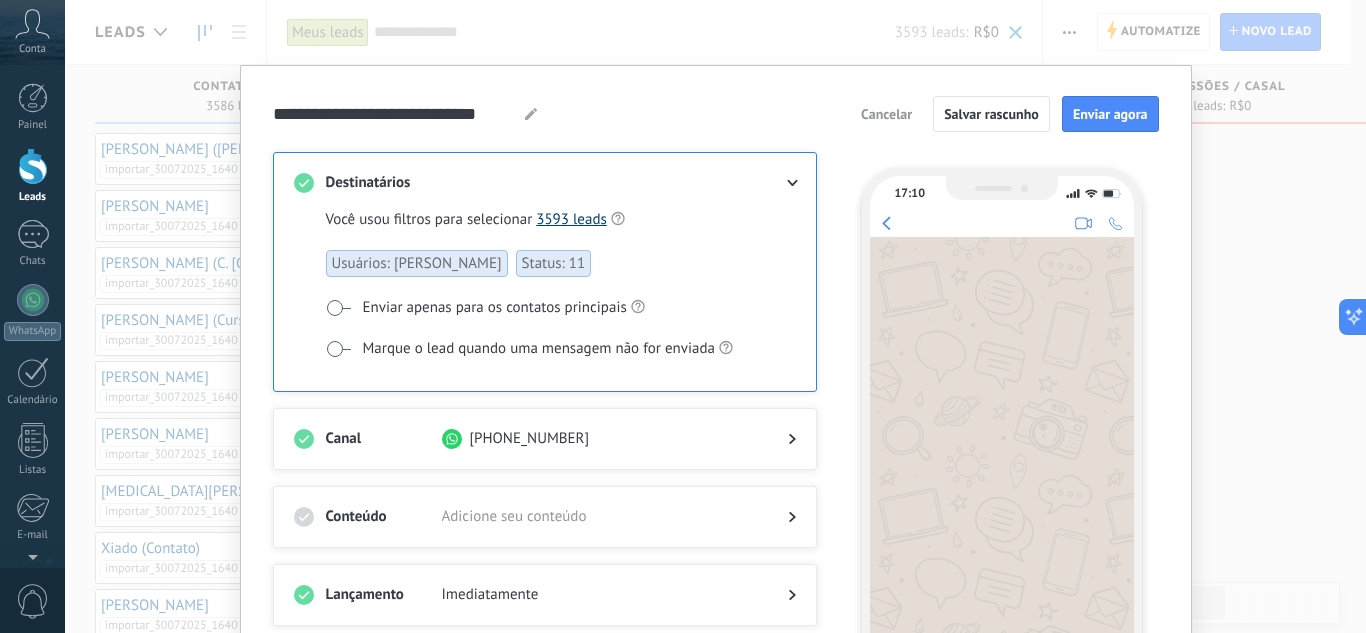 click on "3593 leads" at bounding box center [571, 219] 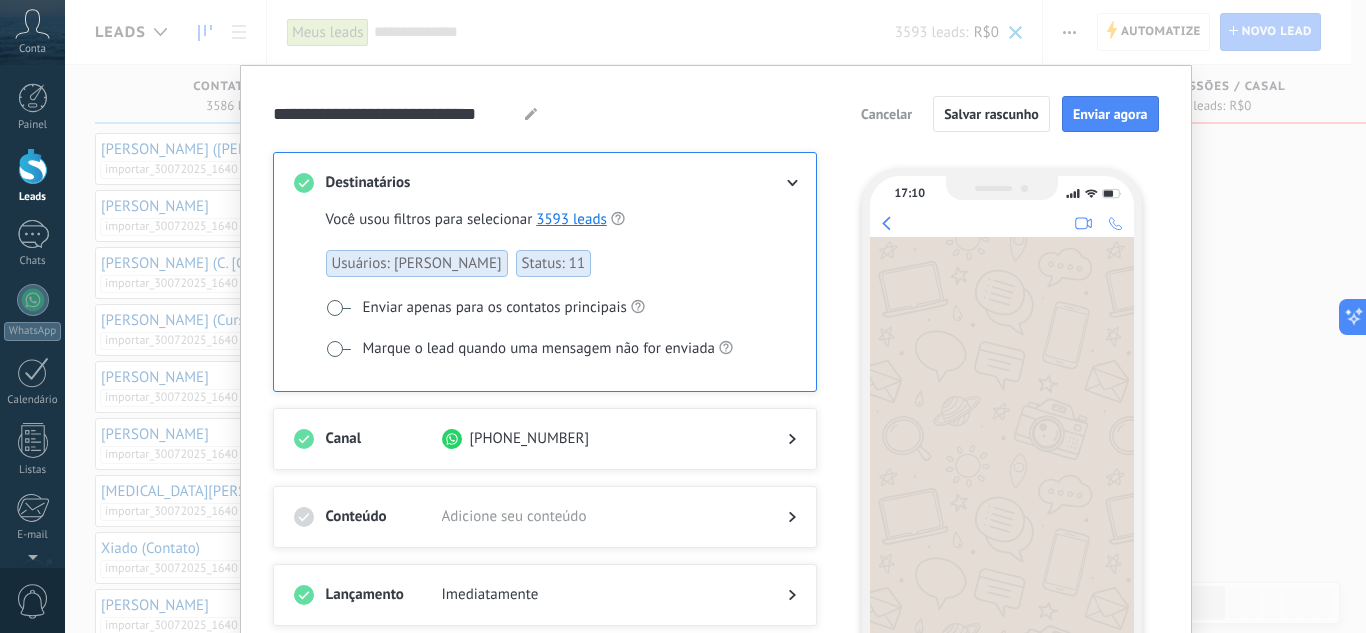 click on "17:10" at bounding box center [1002, 454] 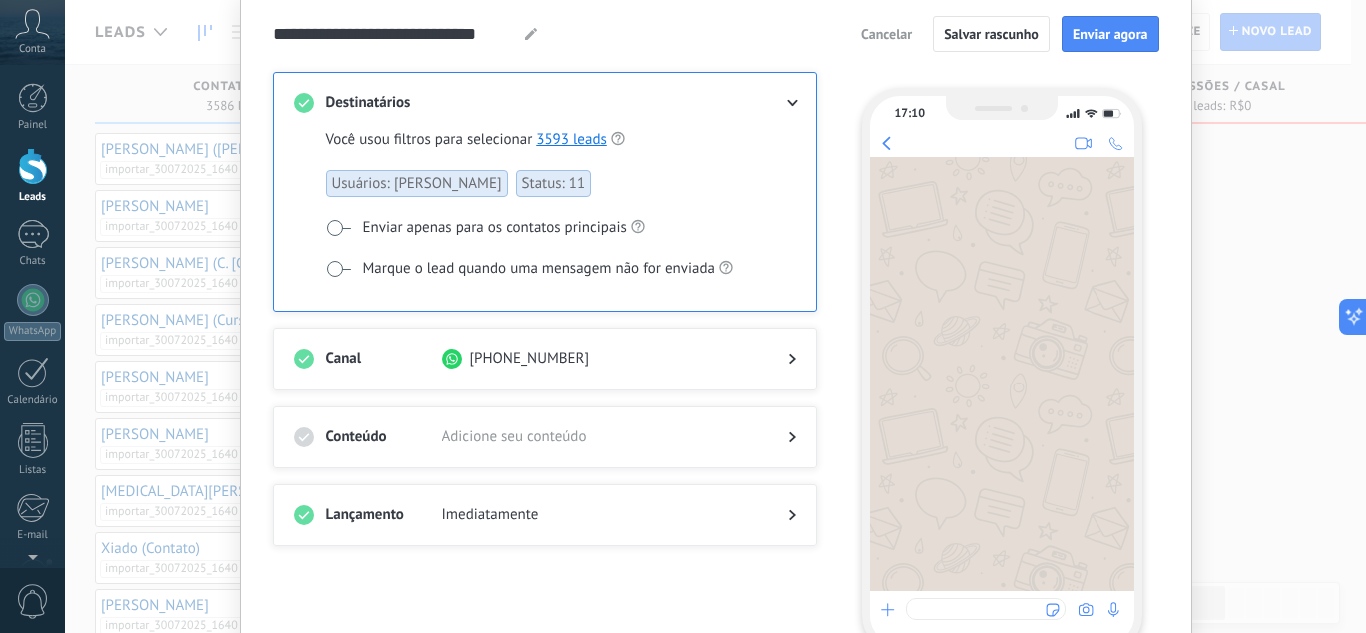 scroll, scrollTop: 120, scrollLeft: 0, axis: vertical 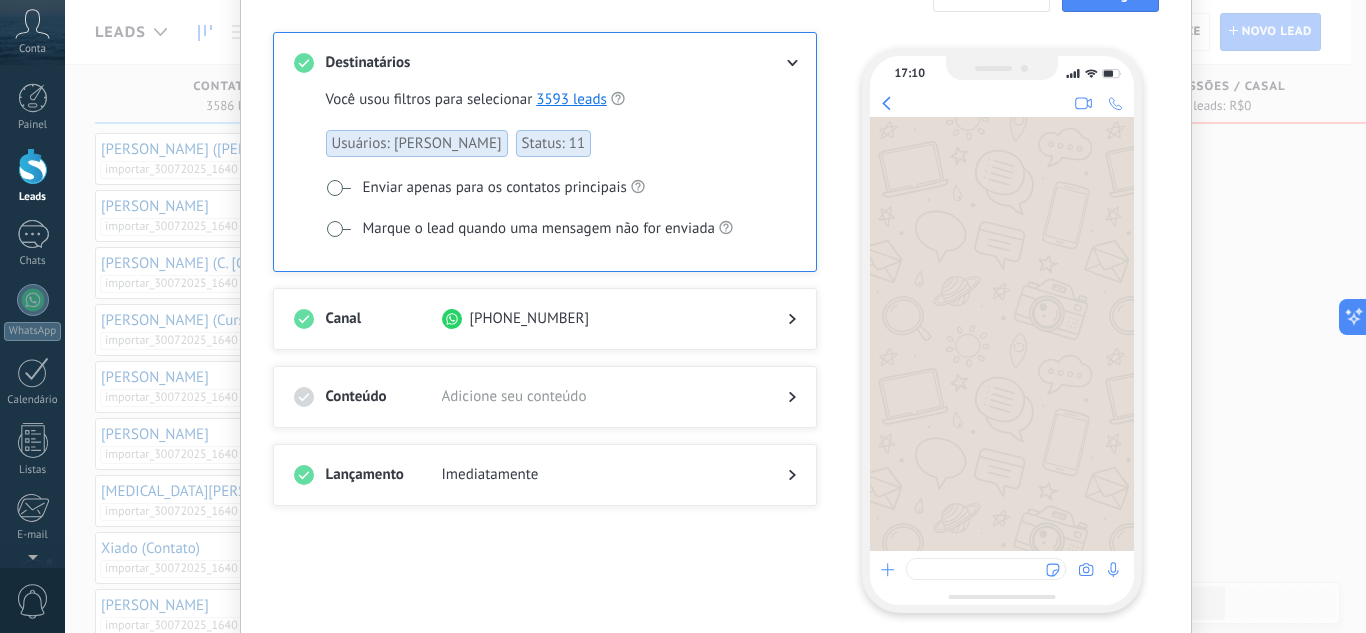 click on "Adicione seu conteúdo" at bounding box center [599, 397] 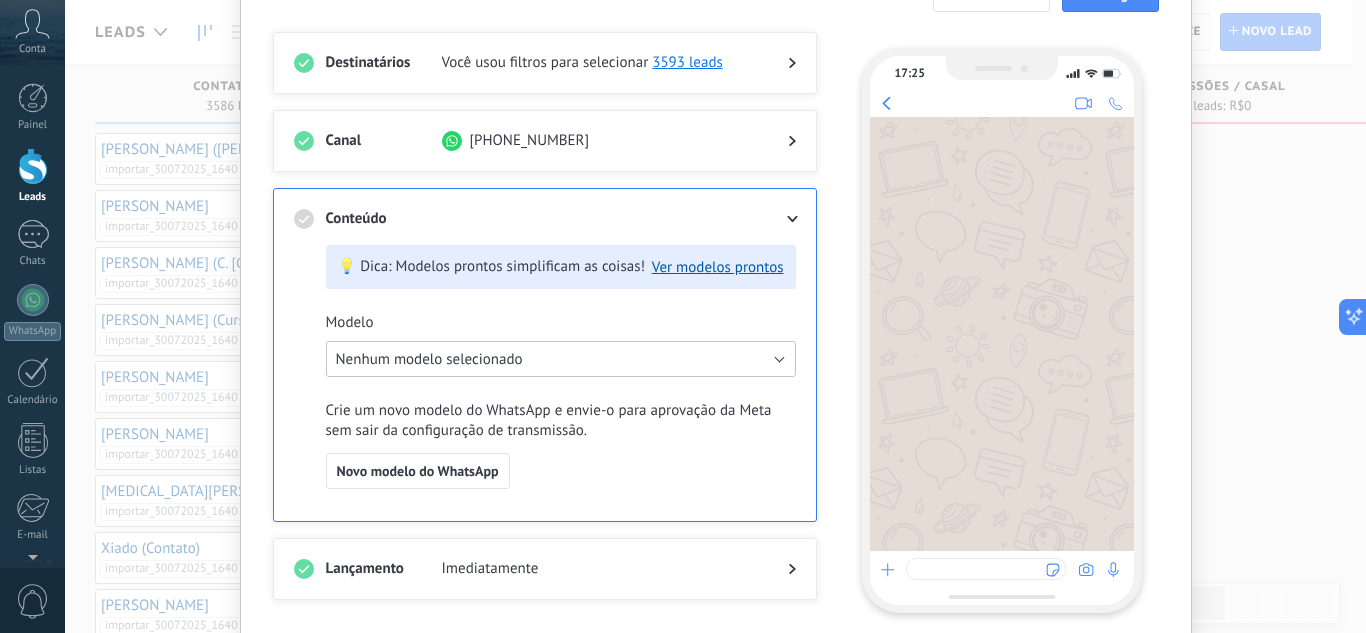 click on "Nenhum modelo selecionado" at bounding box center [429, 359] 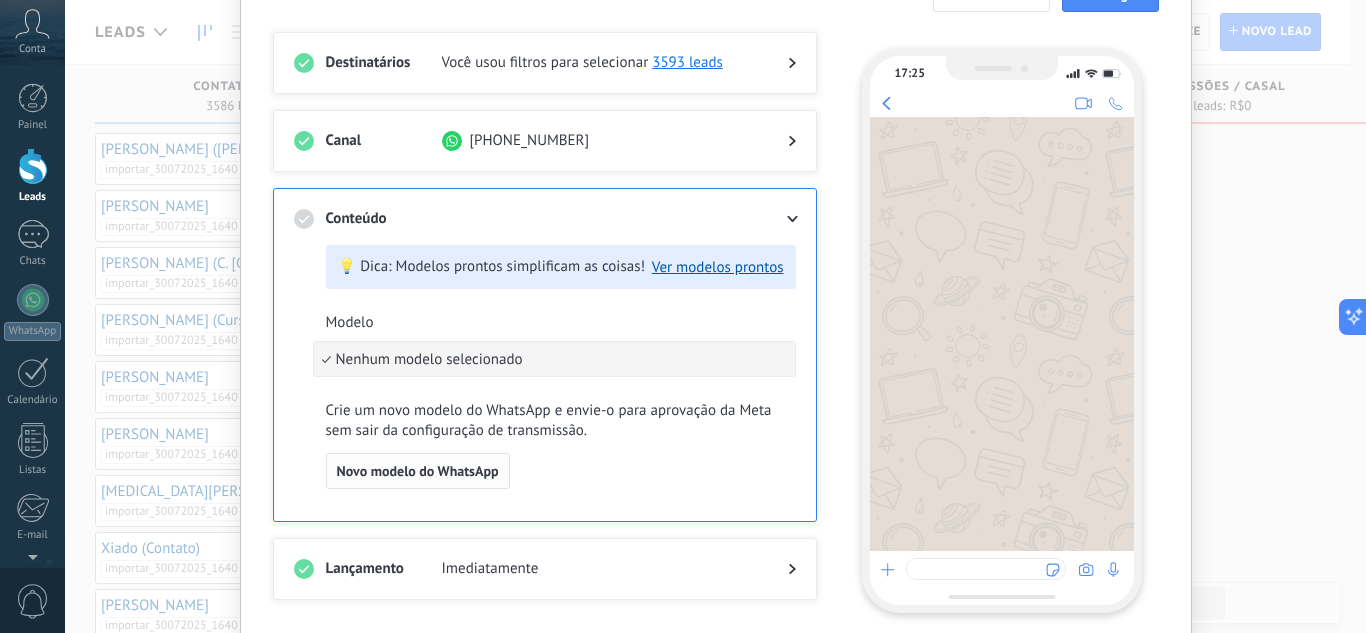 click on "Novo modelo do WhatsApp" at bounding box center [418, 471] 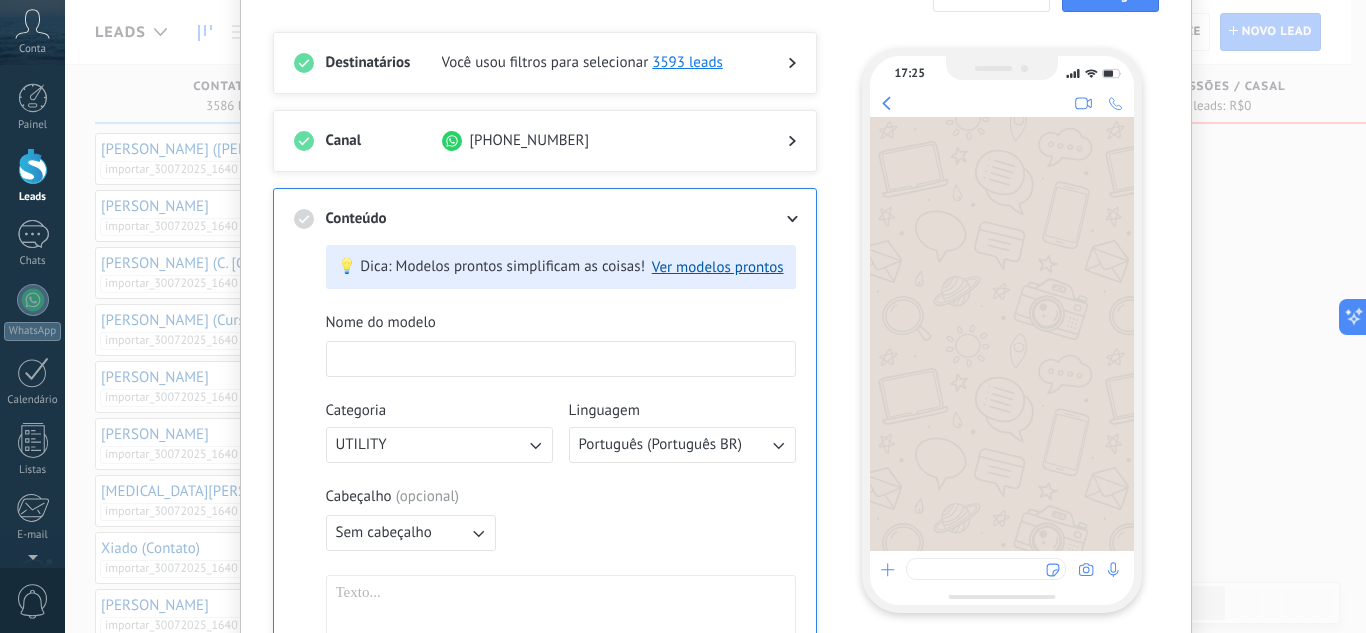 click at bounding box center (561, 358) 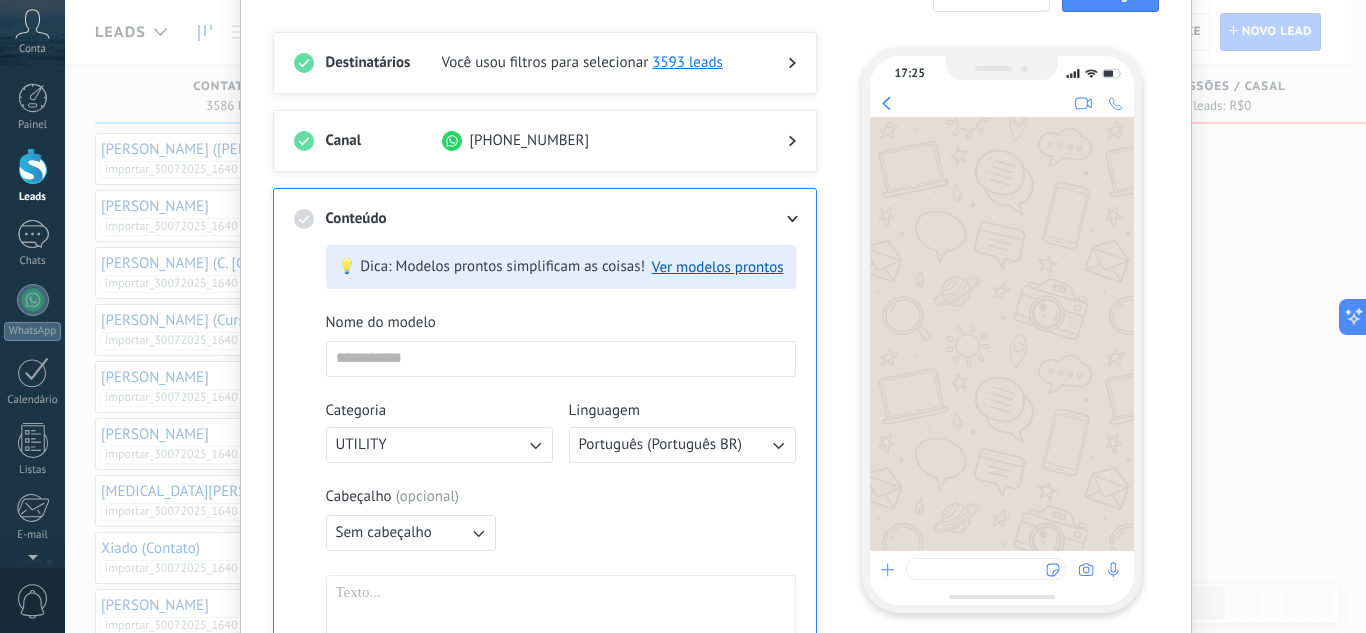 click on "Cabeçalho   ( opcional ) Sem cabeçalho" at bounding box center (561, 519) 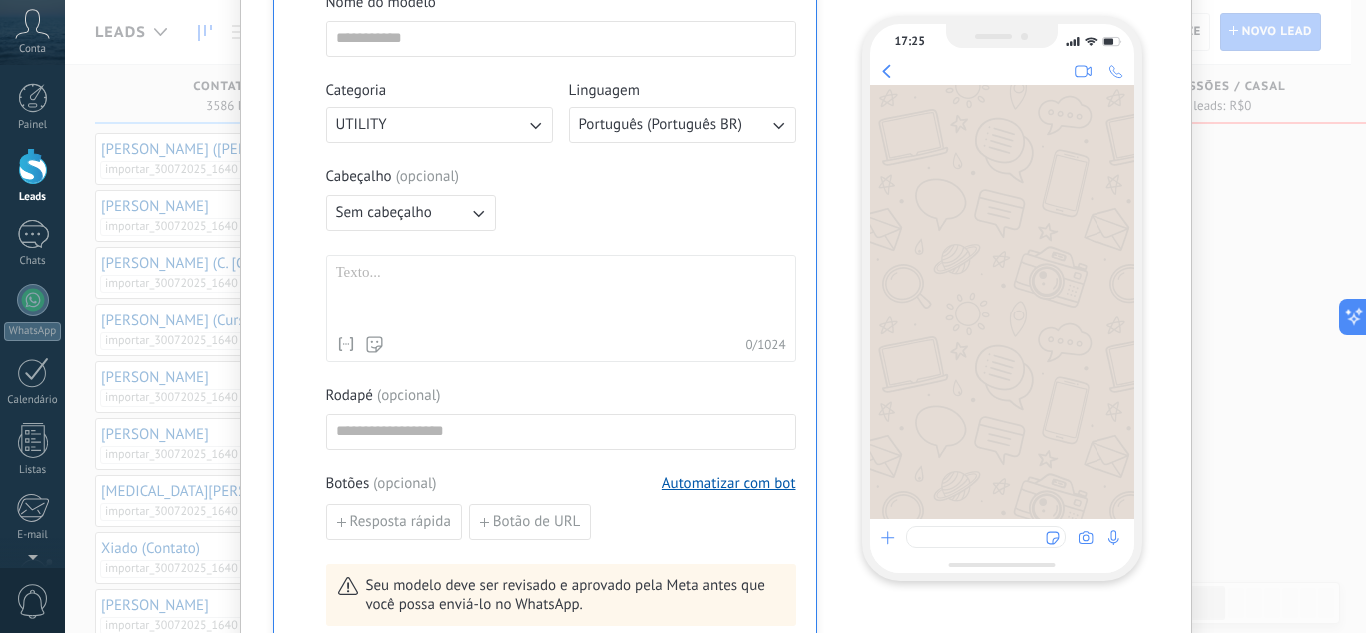 scroll, scrollTop: 480, scrollLeft: 0, axis: vertical 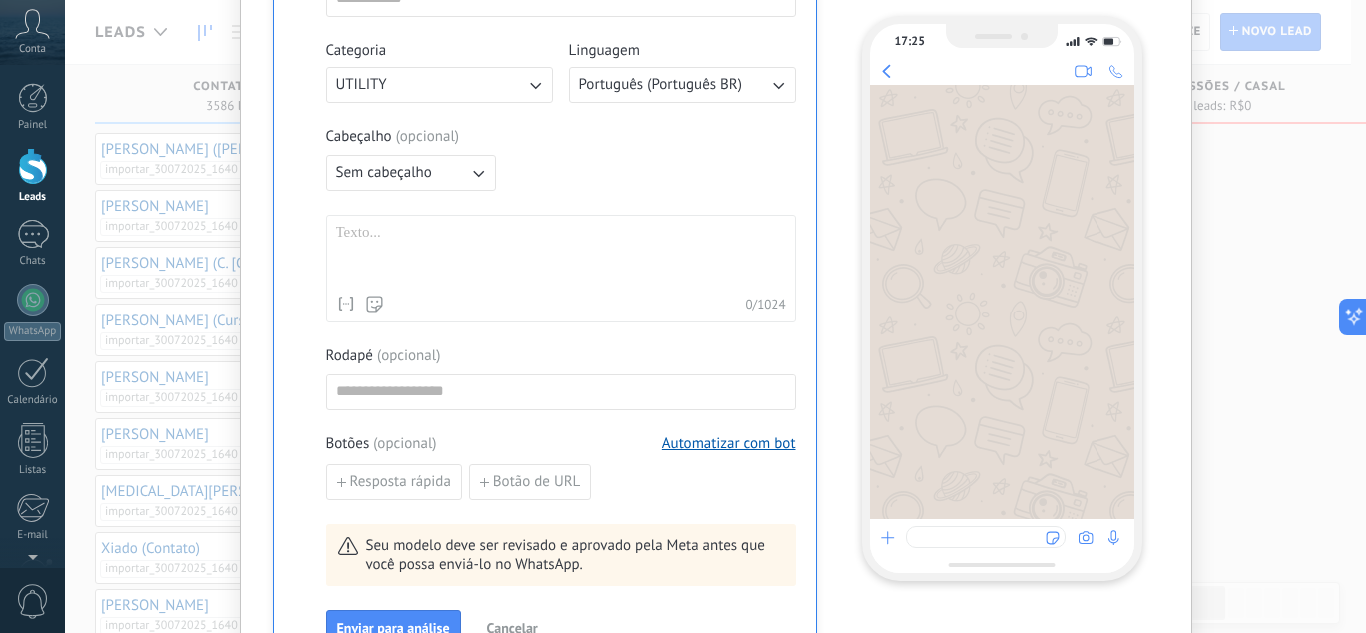 click on "Botões   ( opcional ) Automatizar com bot" at bounding box center (561, 444) 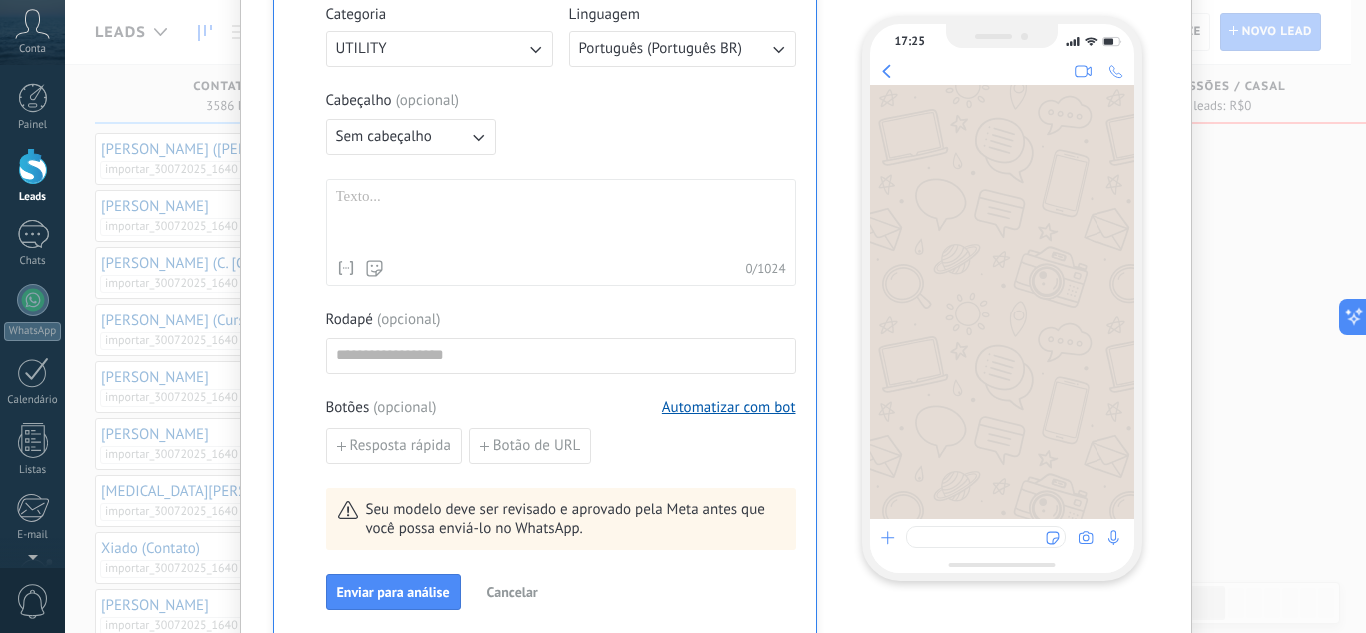 scroll, scrollTop: 476, scrollLeft: 0, axis: vertical 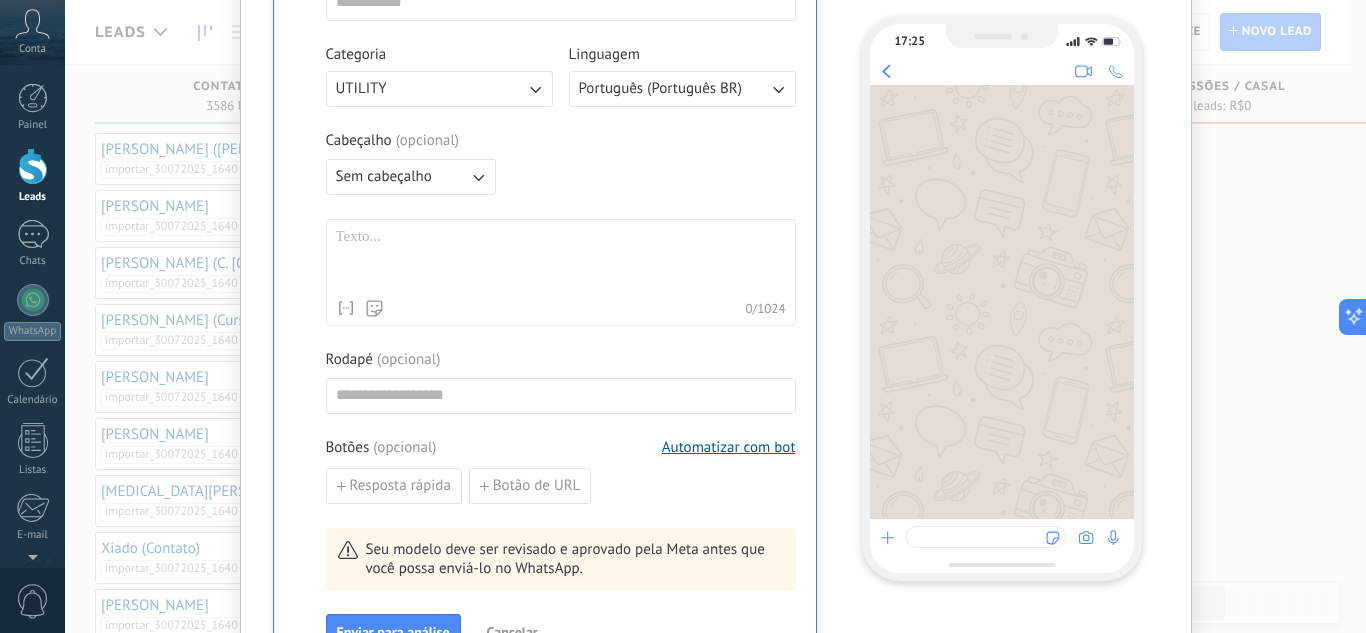 click on "Resposta rápida Botão de URL" at bounding box center [561, 486] 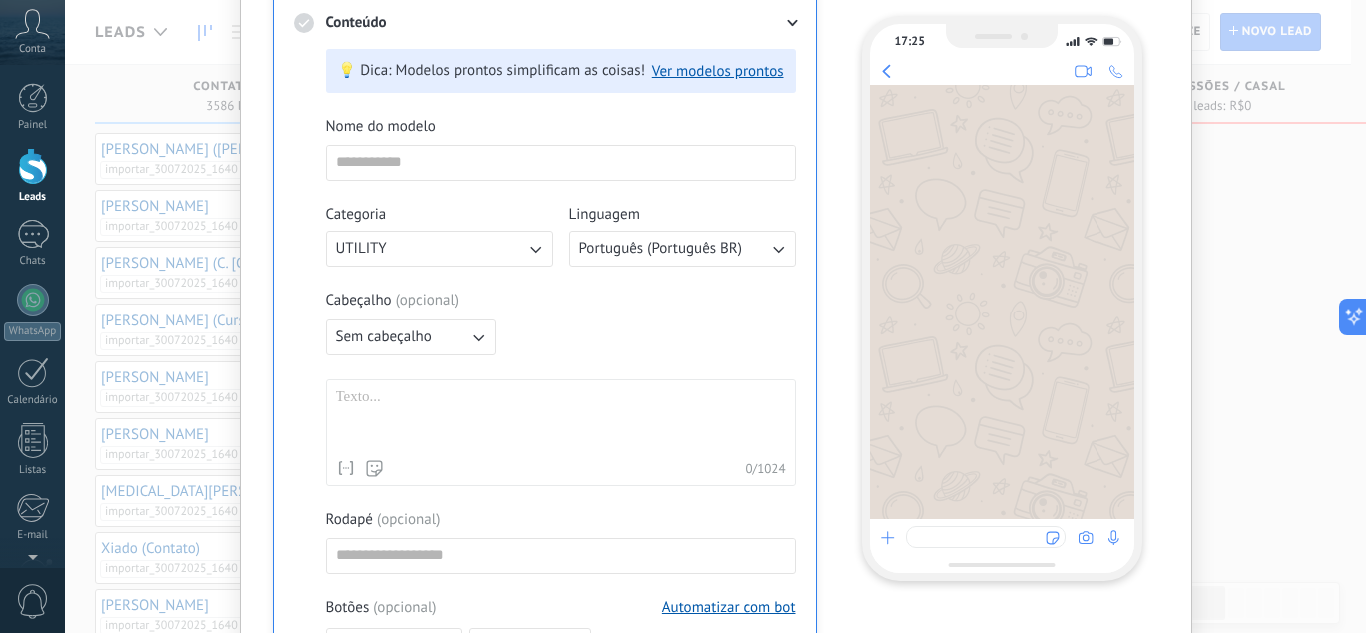 scroll, scrollTop: 276, scrollLeft: 0, axis: vertical 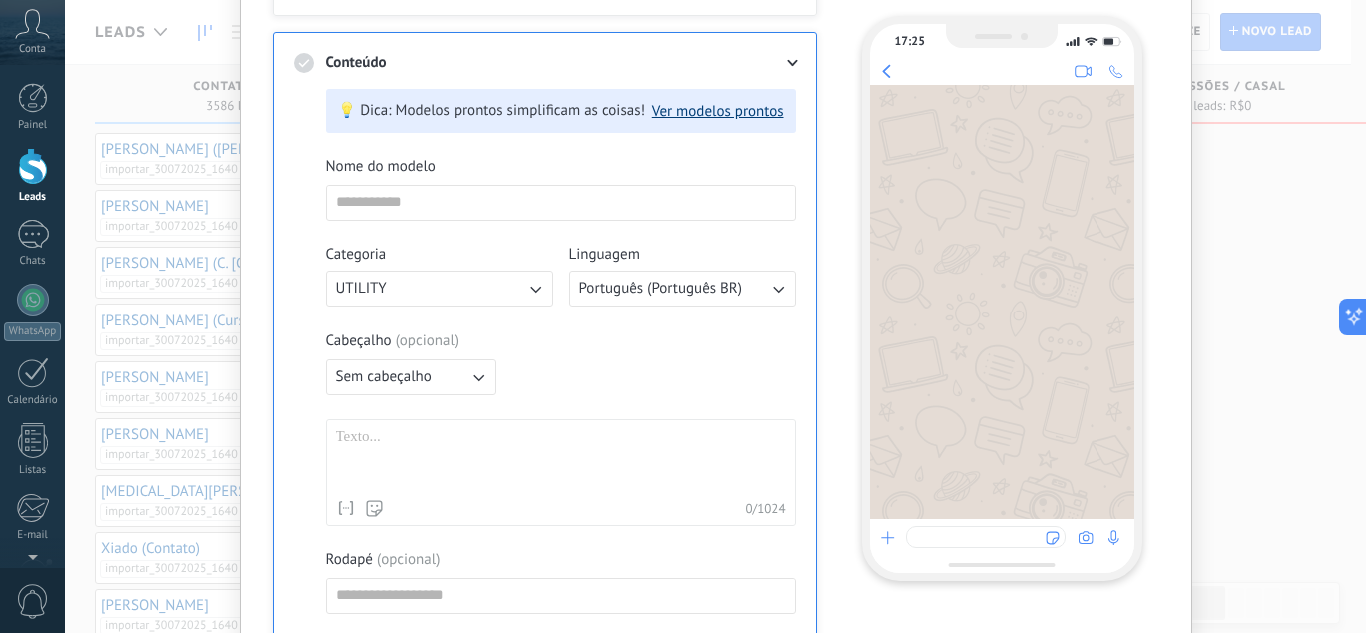 click on "Ver modelos prontos" at bounding box center [718, 111] 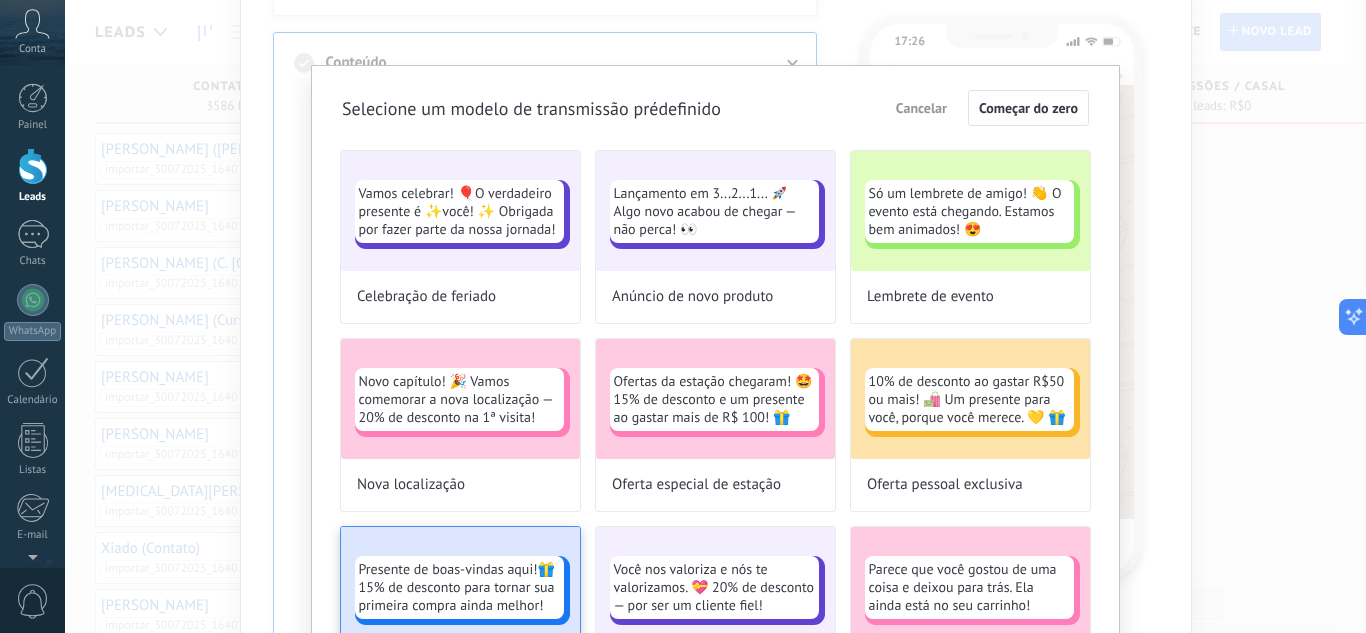 click on "Presente de boas-vindas aqui!🎁
15% de desconto para tornar sua primeira compra ainda melhor!" at bounding box center (459, 587) 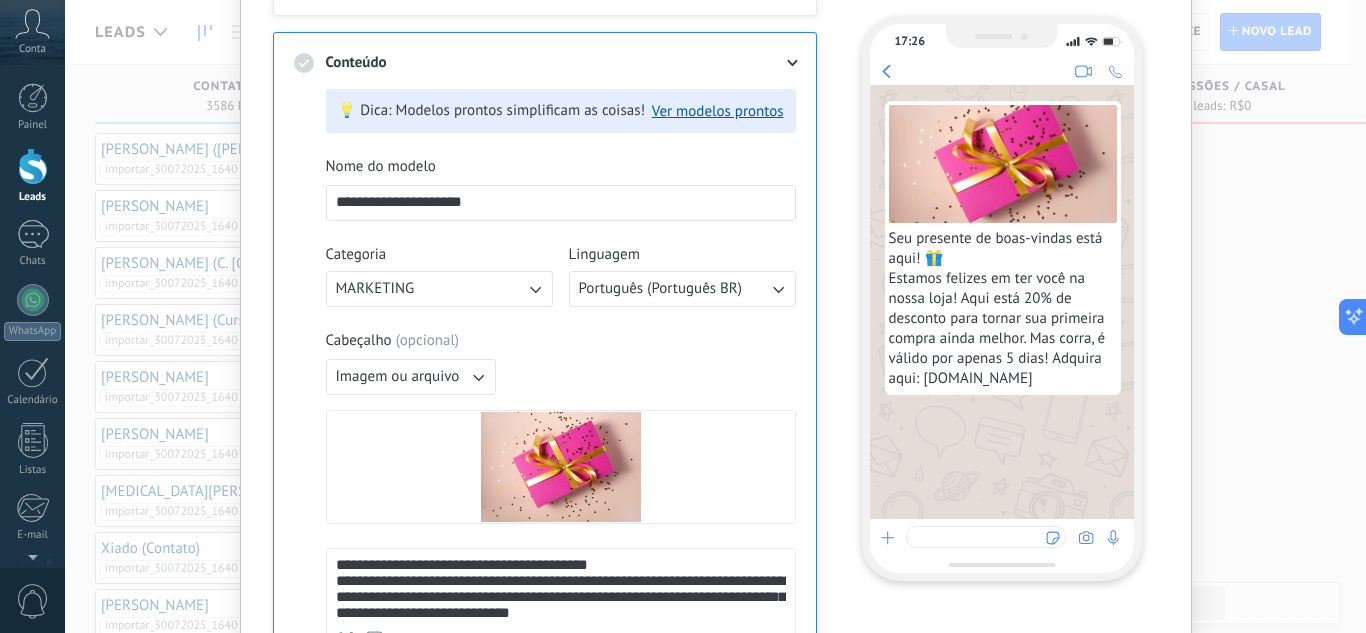 click at bounding box center [715, 316] 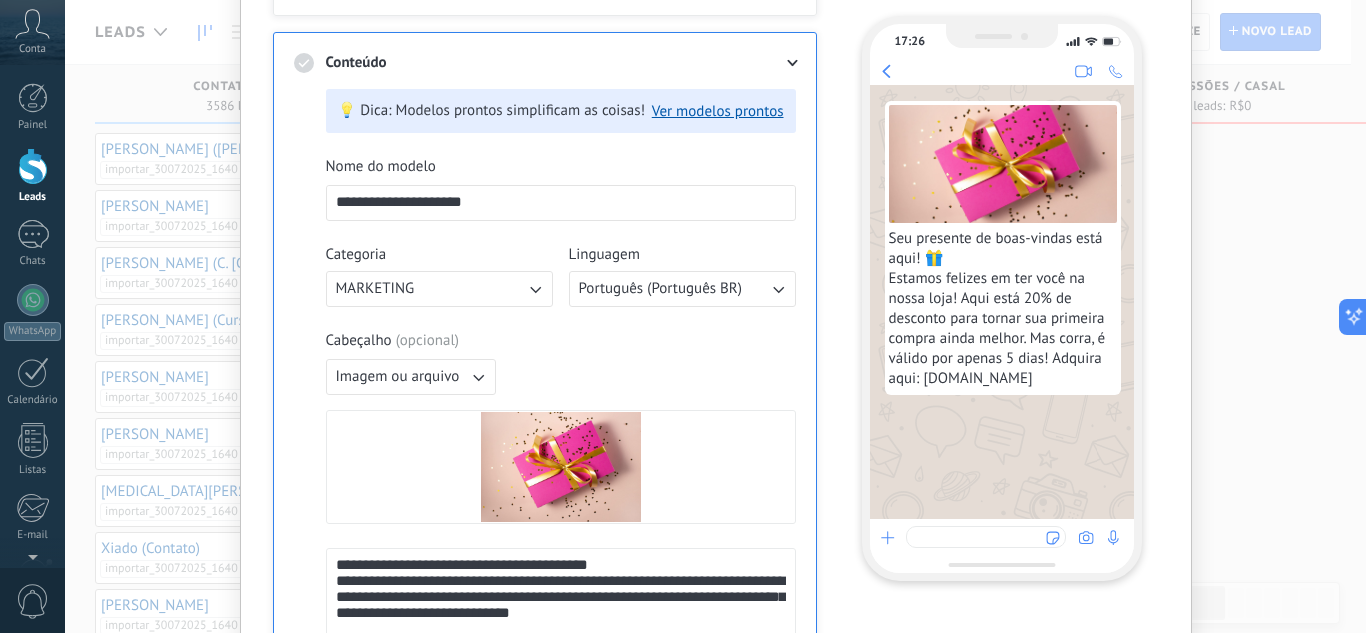 click on "Cabeçalho   ( opcional )" at bounding box center (561, 341) 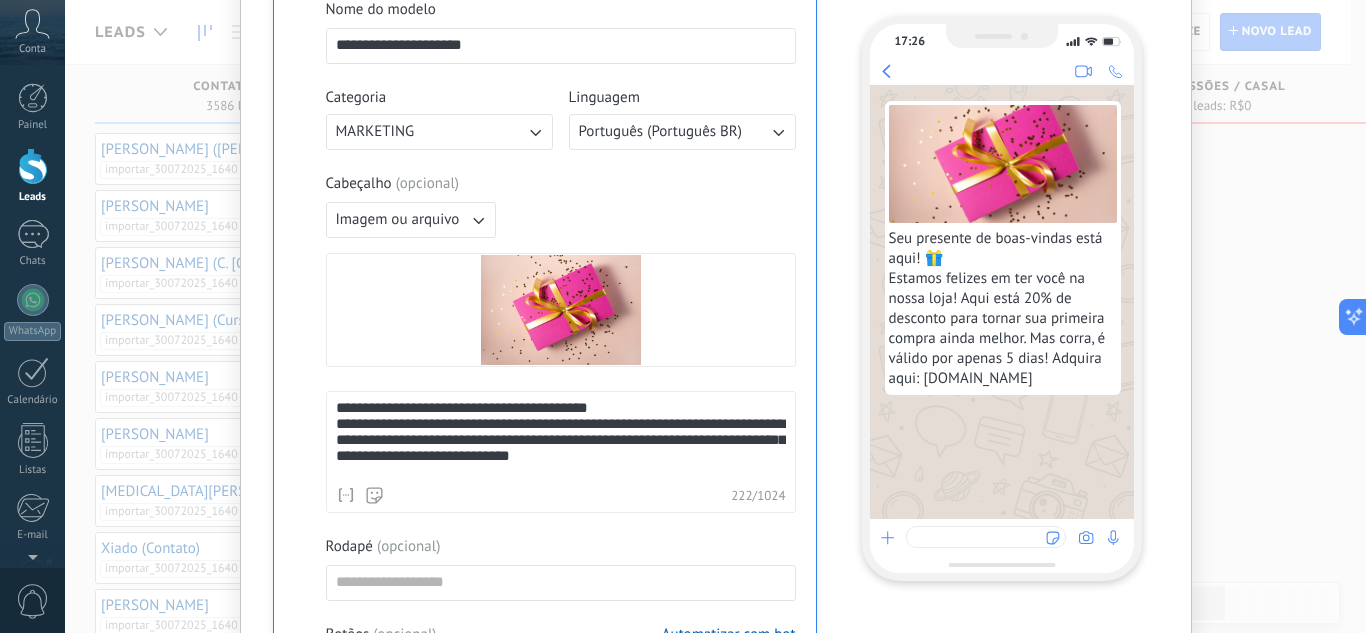 scroll, scrollTop: 436, scrollLeft: 0, axis: vertical 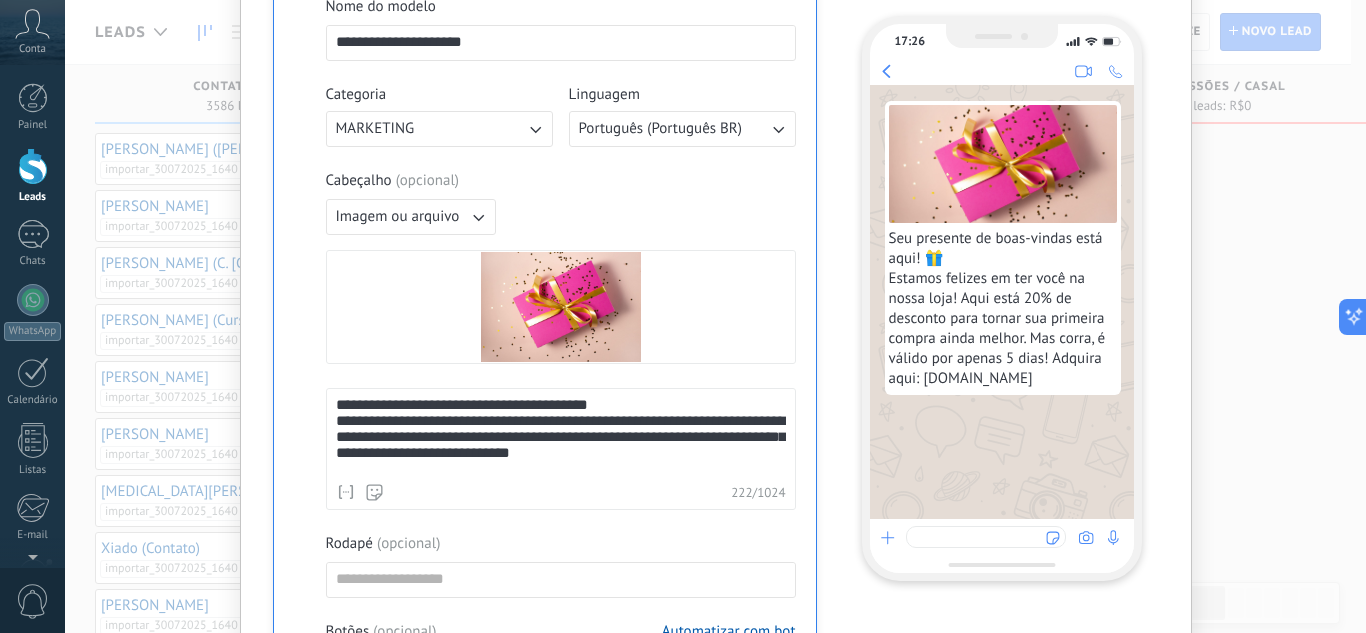 click on "Imagem ou arquivo" at bounding box center [398, 217] 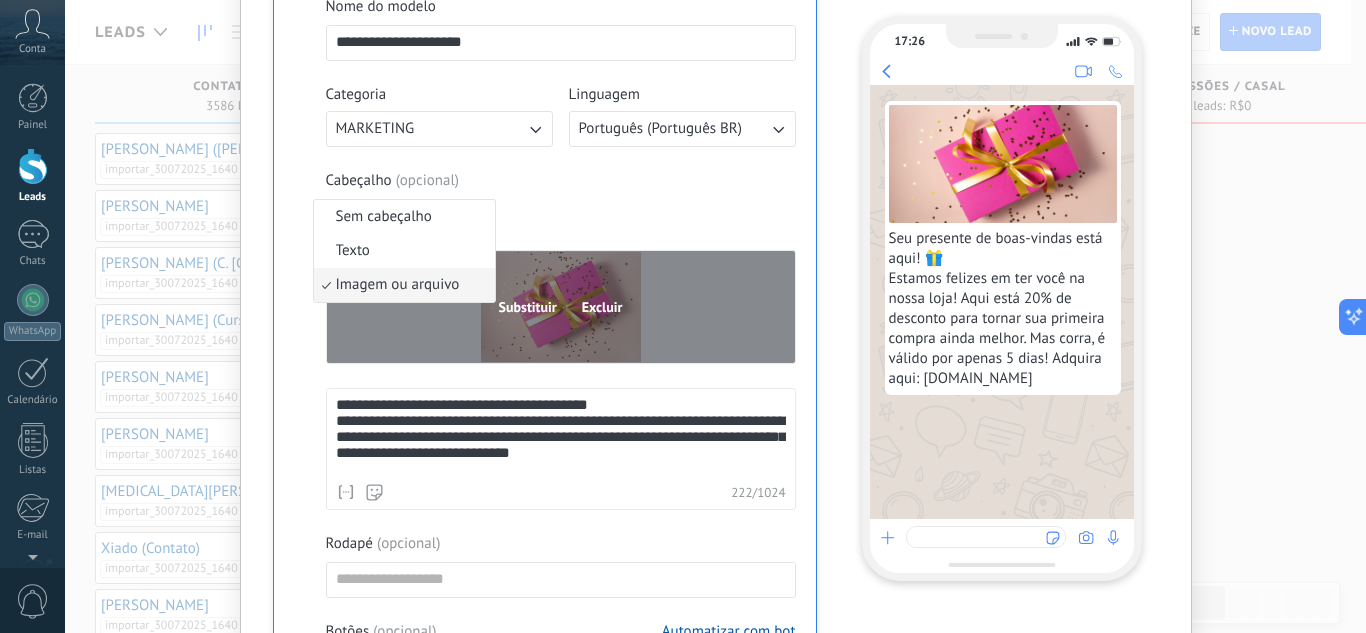 click on "Substituir" at bounding box center (528, 307) 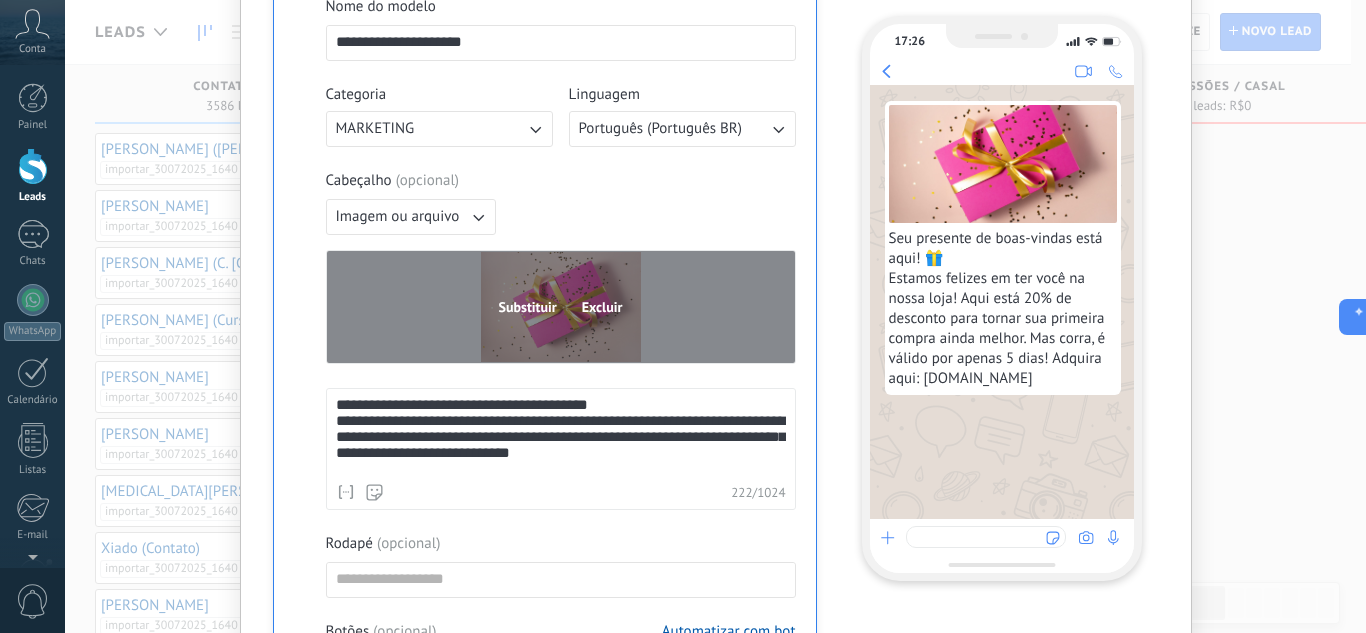 click on "Substituir" at bounding box center (528, 307) 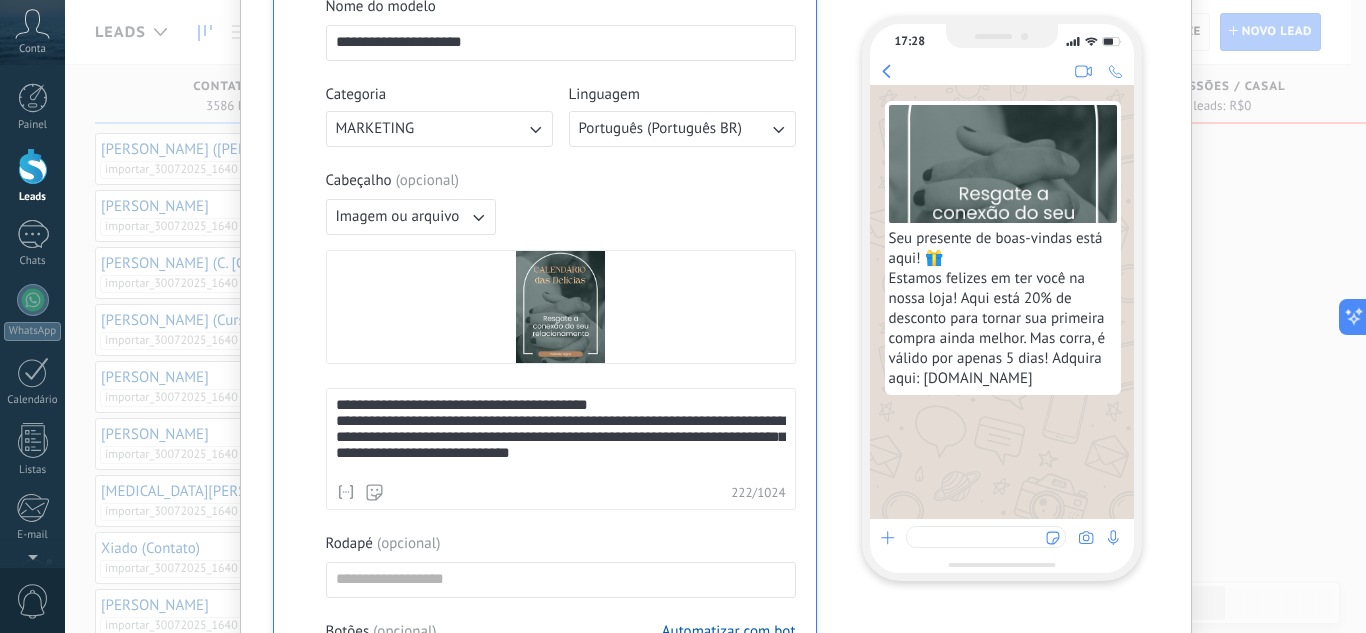click on "Imagem ou arquivo" at bounding box center (398, 217) 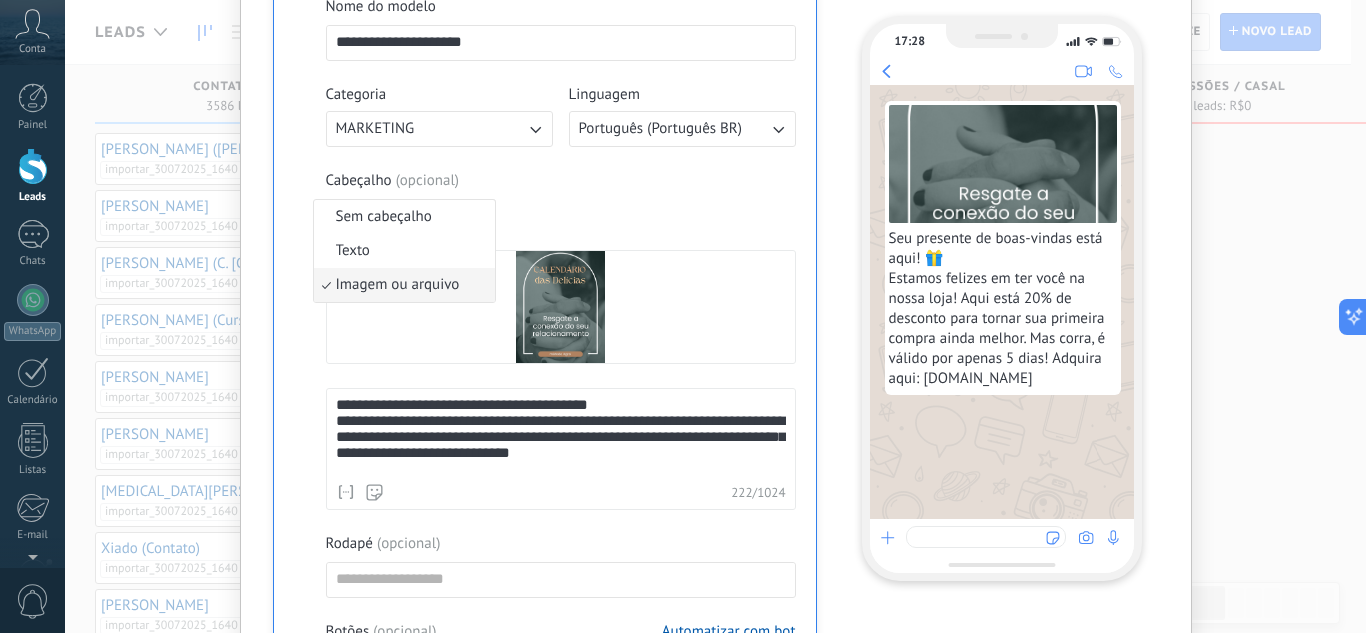 click on "Imagem ou arquivo" at bounding box center (398, 285) 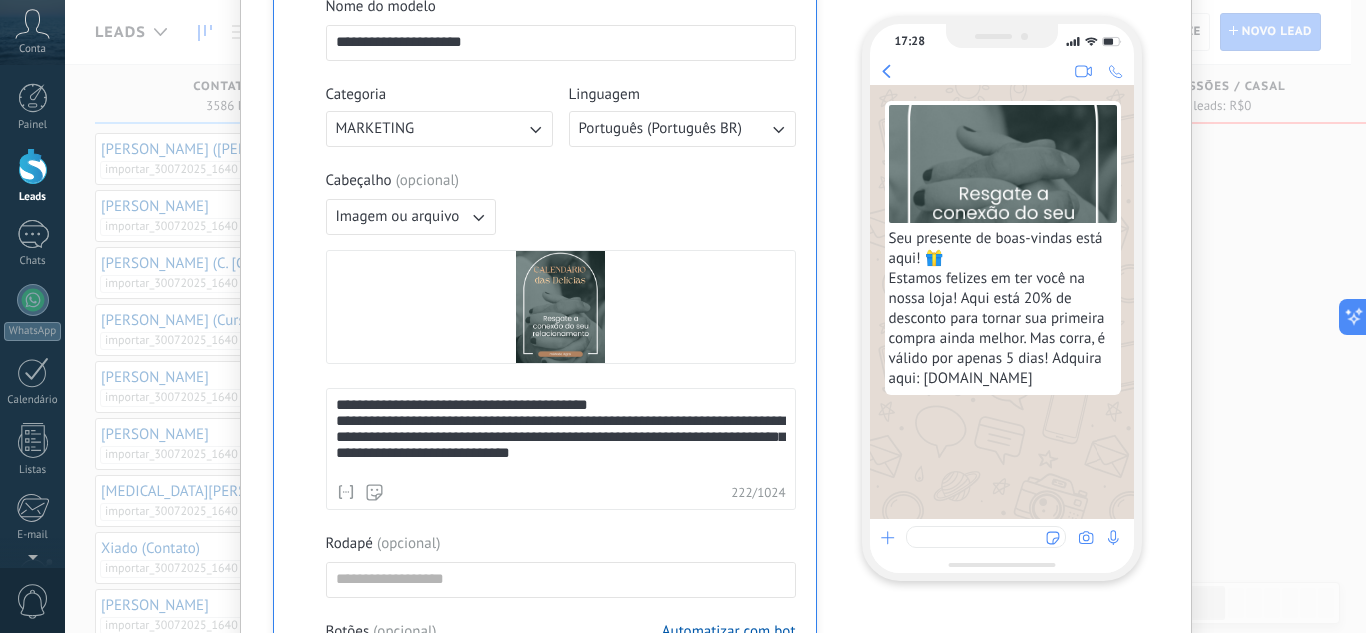 click on "Seu presente de boas-vindas está aqui! 🎁
Estamos felizes em ter você na nossa loja! Aqui está 20% de desconto para tornar sua primeira compra ainda melhor. Mas corra, é válido por apenas 5 dias! Adquira aqui: example.com" at bounding box center (1003, 309) 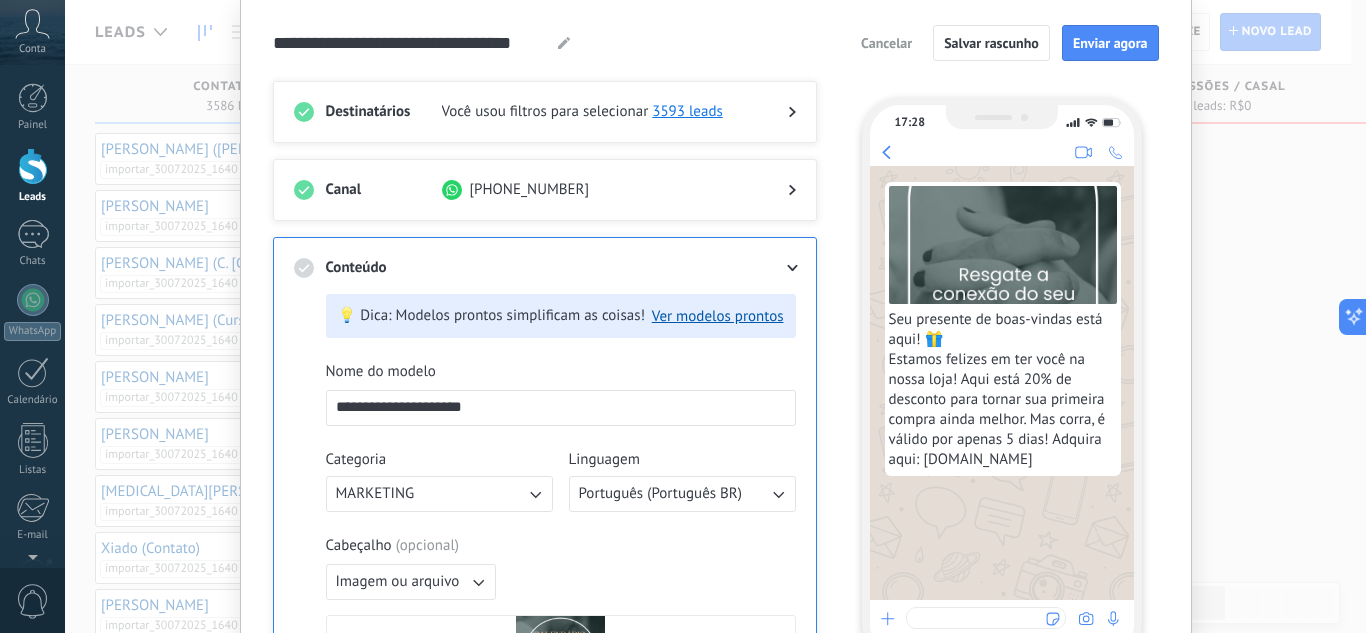 scroll, scrollTop: 36, scrollLeft: 0, axis: vertical 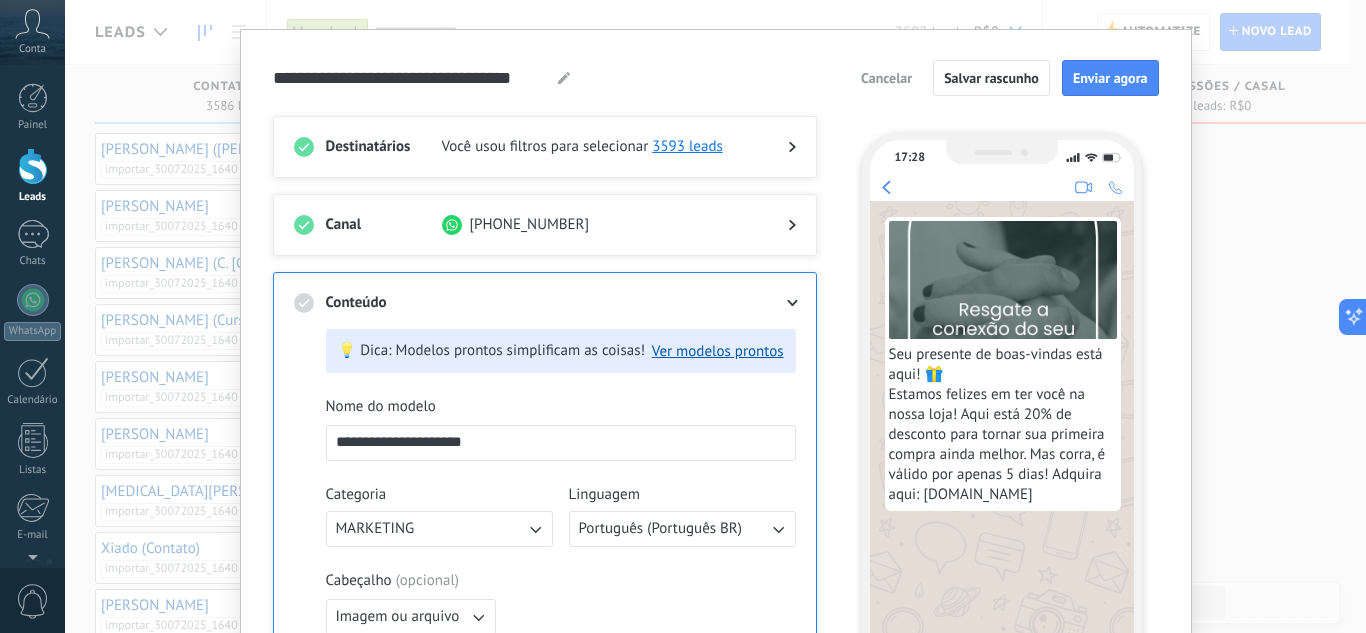 click on "Cabeçalho   ( opcional )" at bounding box center (561, 581) 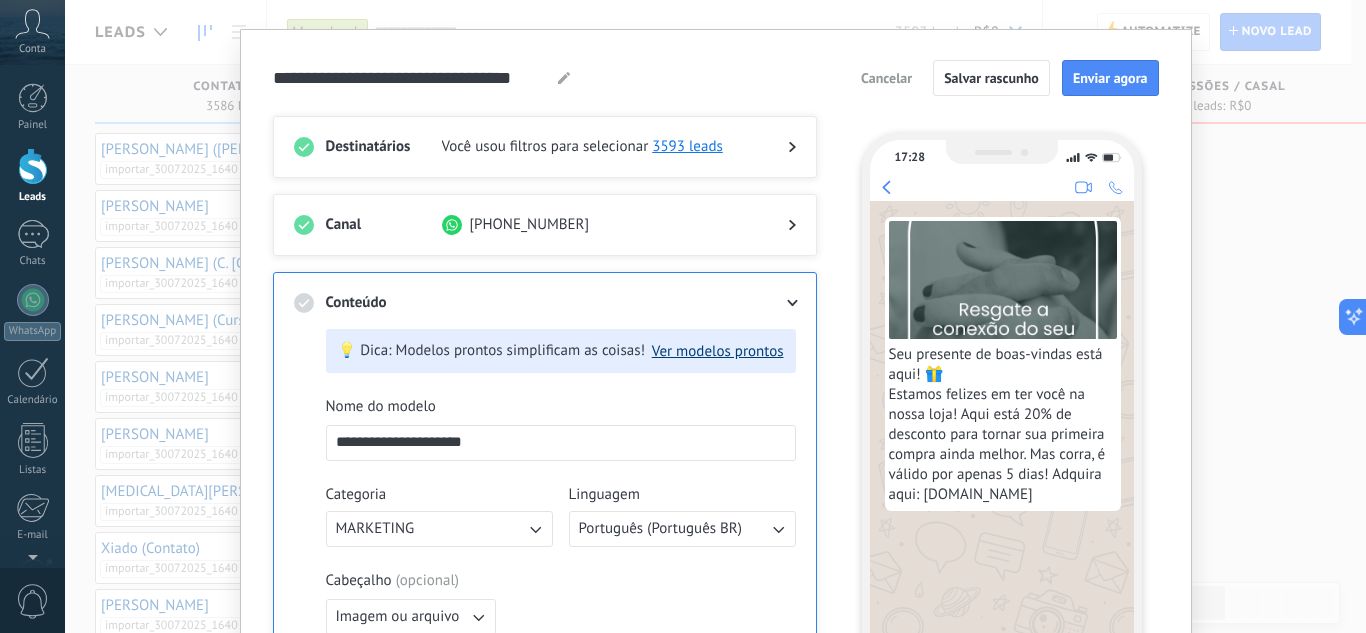 click on "Ver modelos prontos" at bounding box center (718, 351) 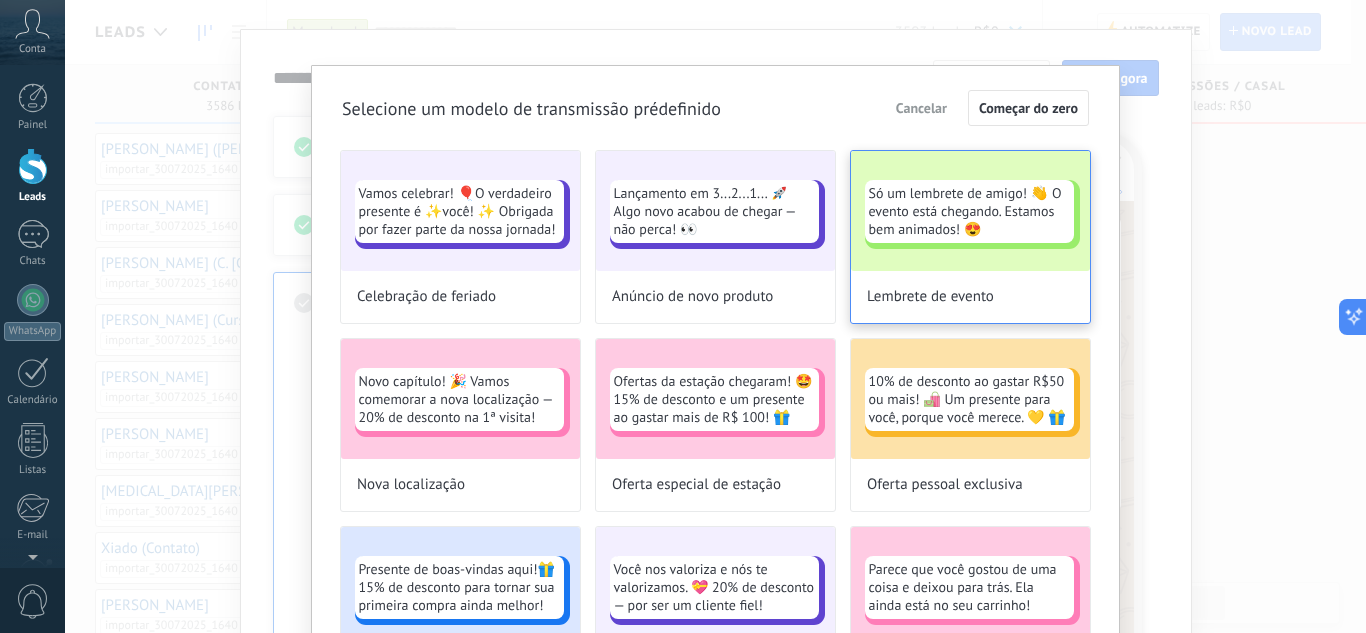 click on "Só um lembrete de amigo! 👋
O evento está chegando. Estamos bem animados! 😍" at bounding box center [969, 211] 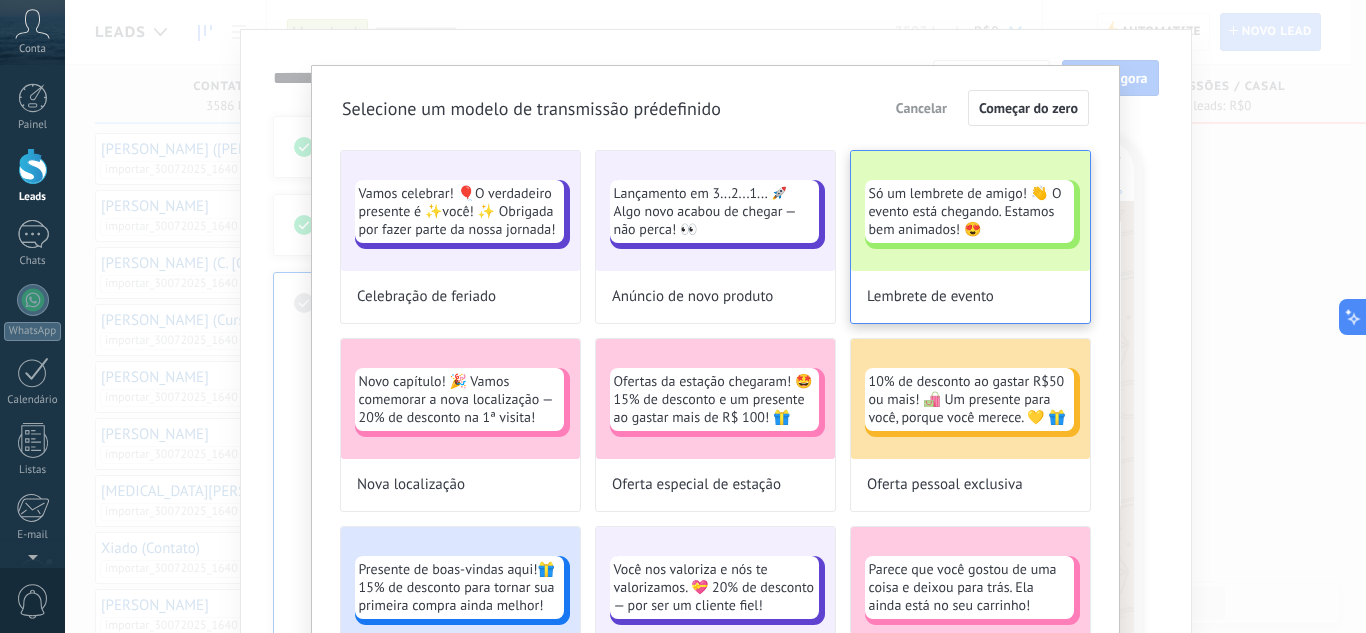 type on "**********" 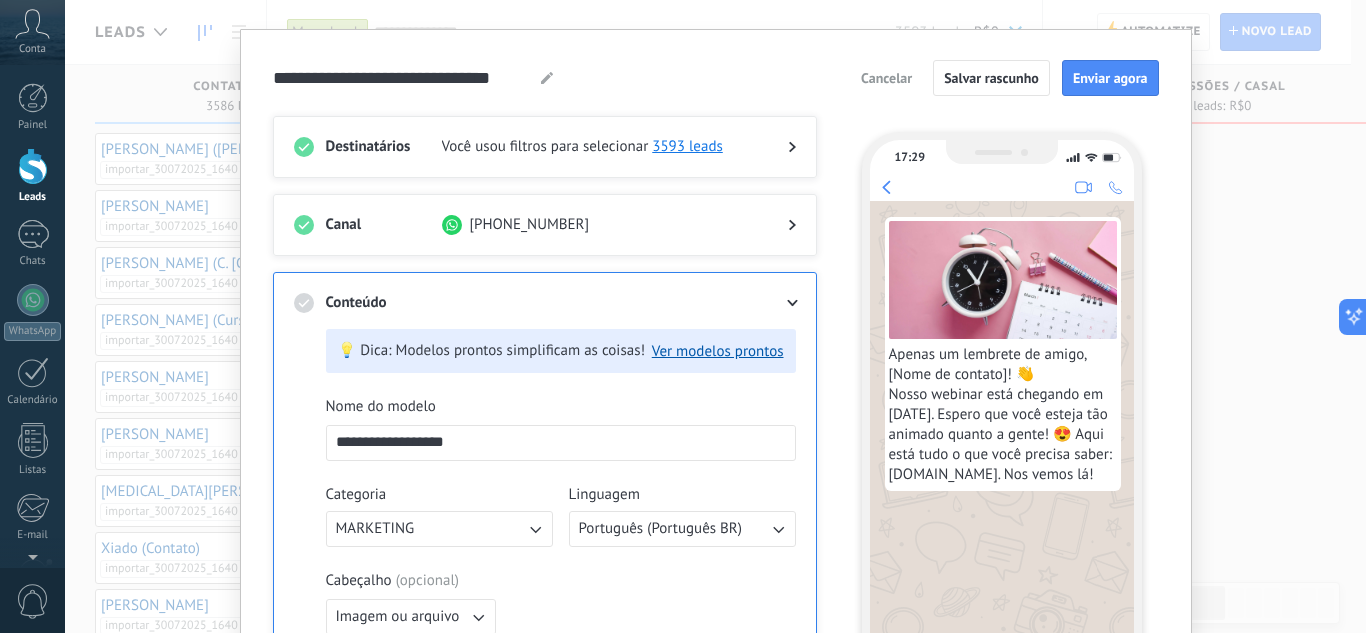 click 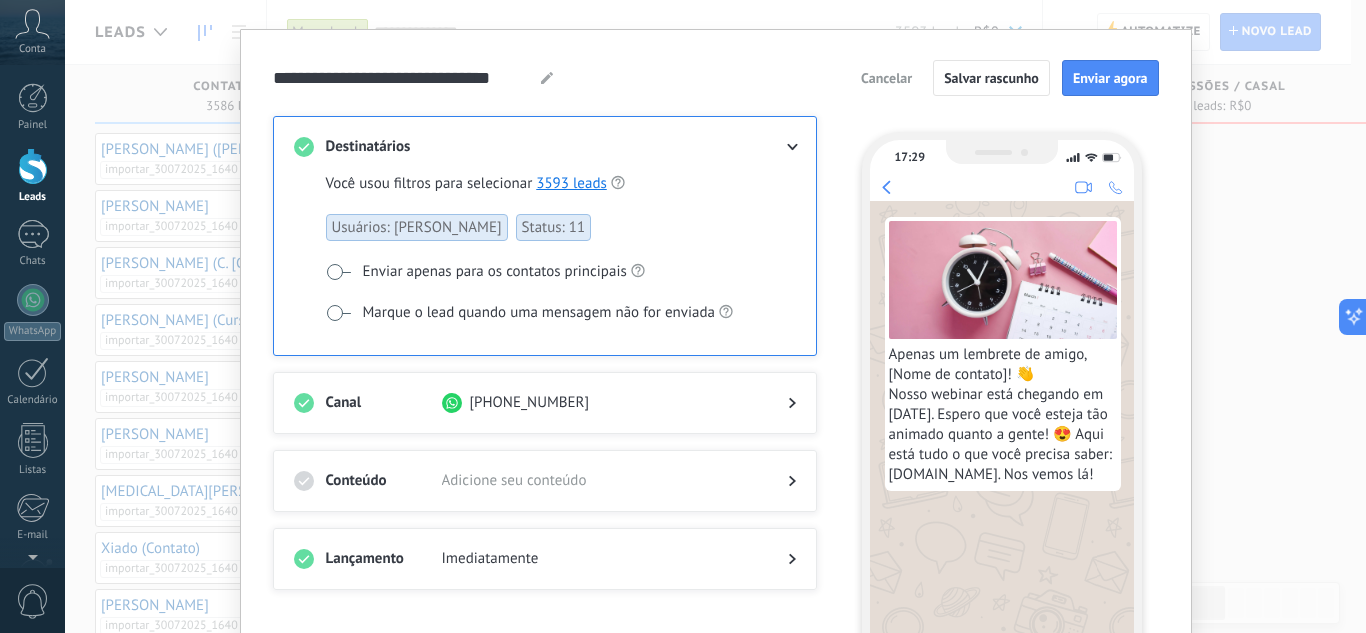 click at bounding box center [338, 272] 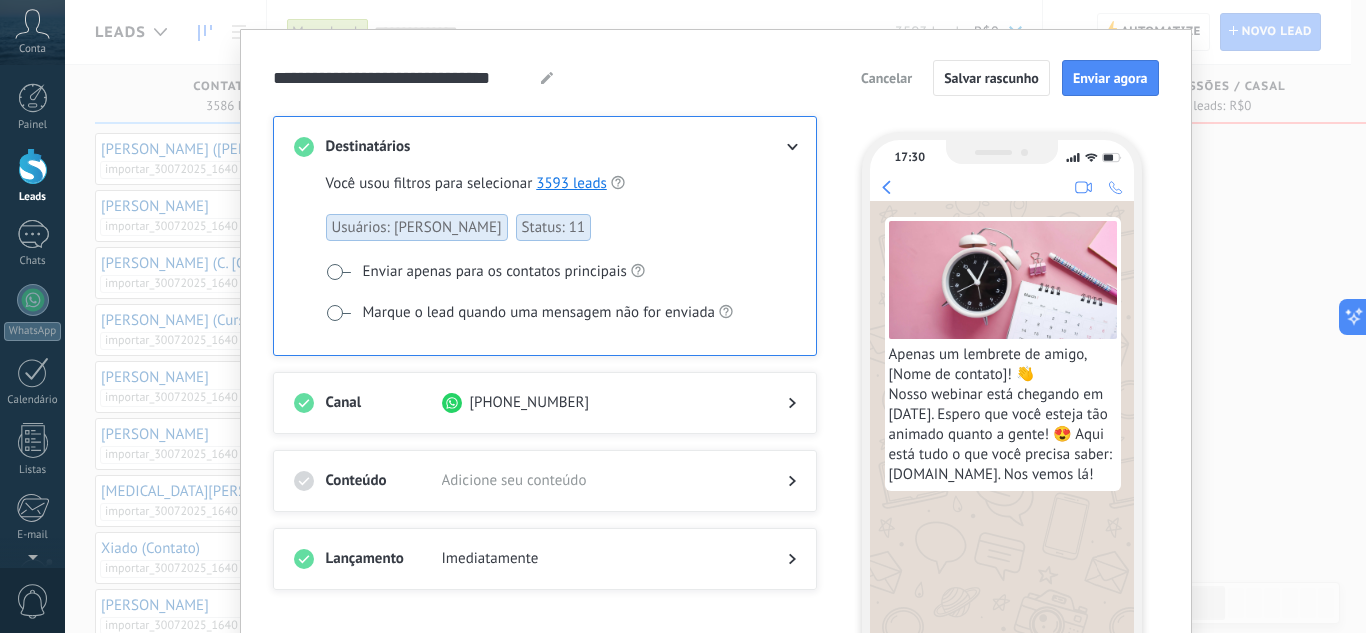 click at bounding box center (338, 272) 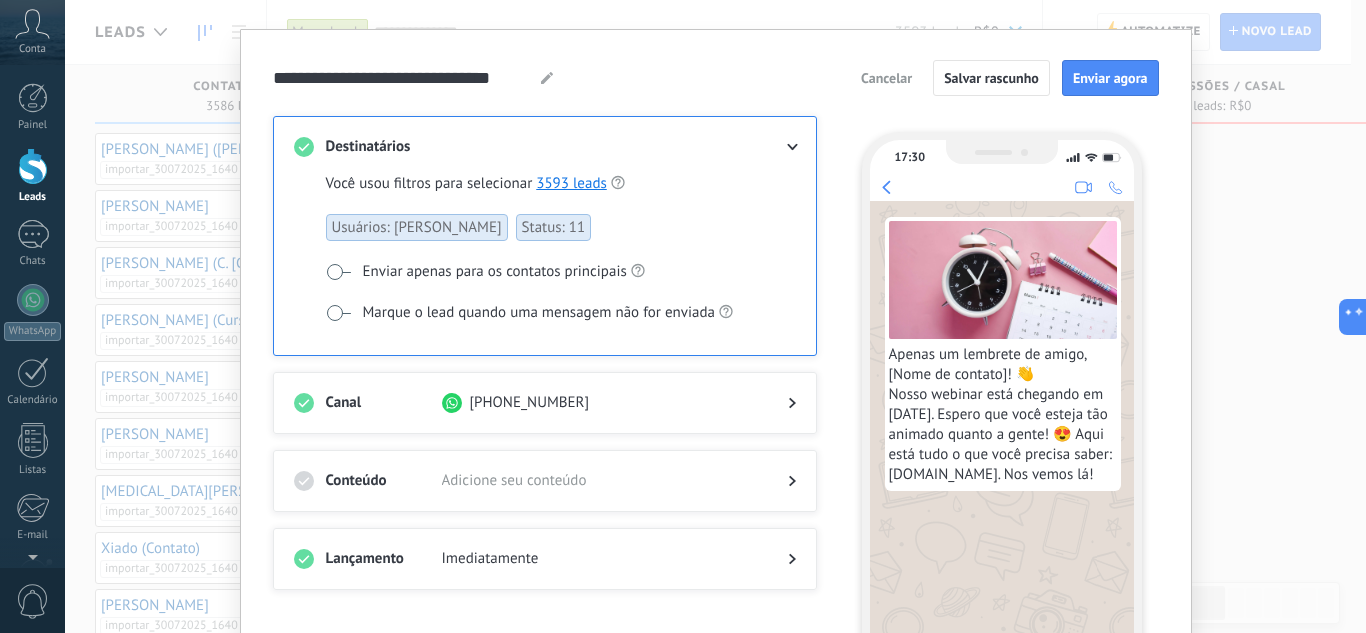 click on "Você usou filtros para selecionar   3593 leads Usuários: Patrícia Agra Status: 11 Enviar apenas para os contatos principais Marque o lead quando uma mensagem não for enviada" at bounding box center (545, 256) 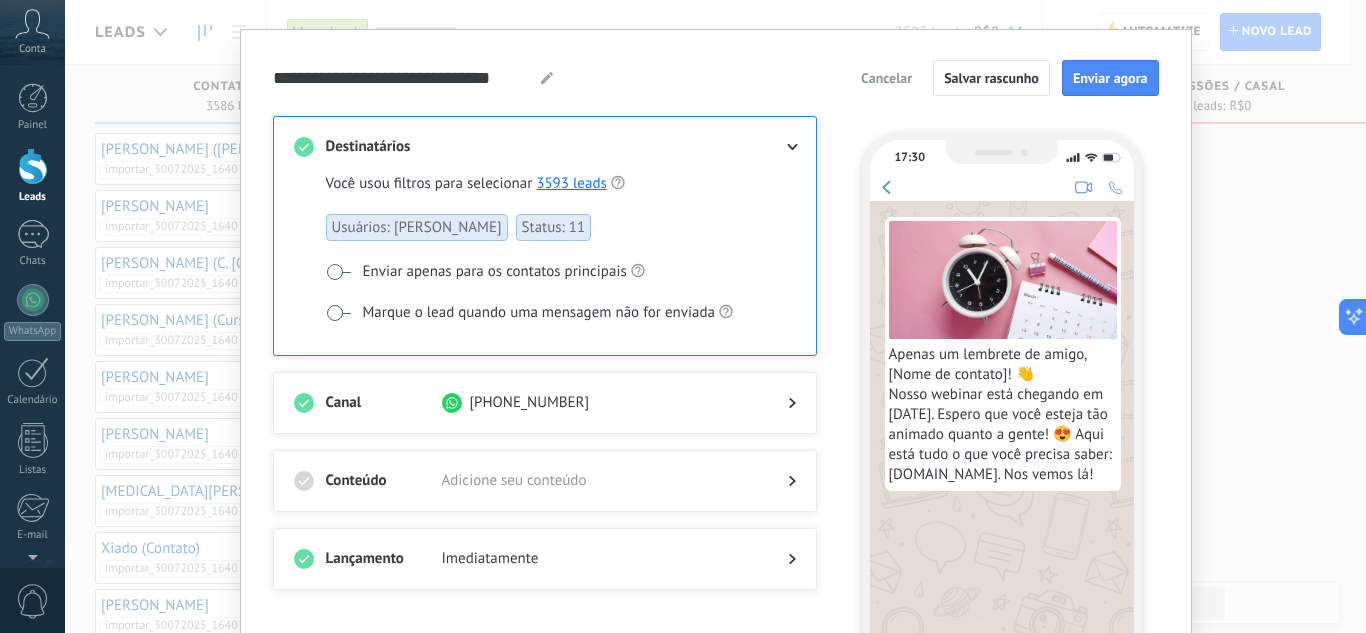 click on "Você usou filtros para selecionar   3593 leads Usuários: Patrícia Agra Status: 11 Enviar apenas para os contatos principais Marque o lead quando uma mensagem não for enviada" at bounding box center [545, 256] 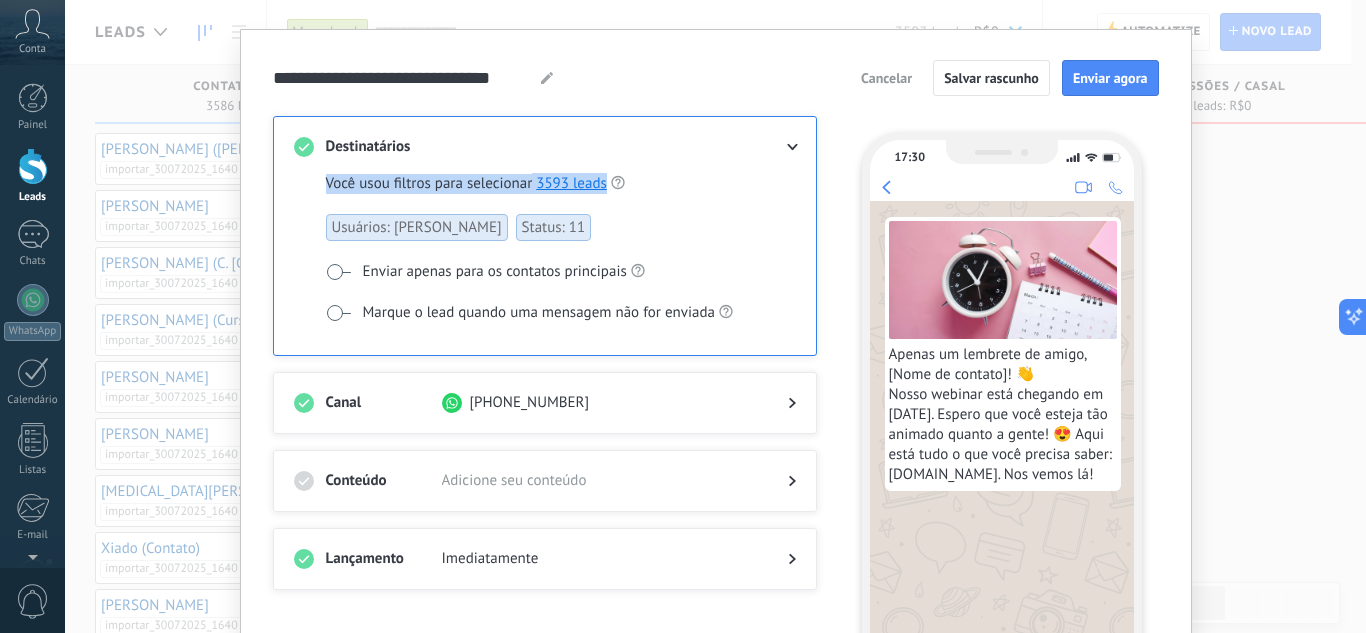 click on "Você usou filtros para selecionar   3593 leads Usuários: Patrícia Agra Status: 11 Enviar apenas para os contatos principais Marque o lead quando uma mensagem não for enviada" at bounding box center [545, 256] 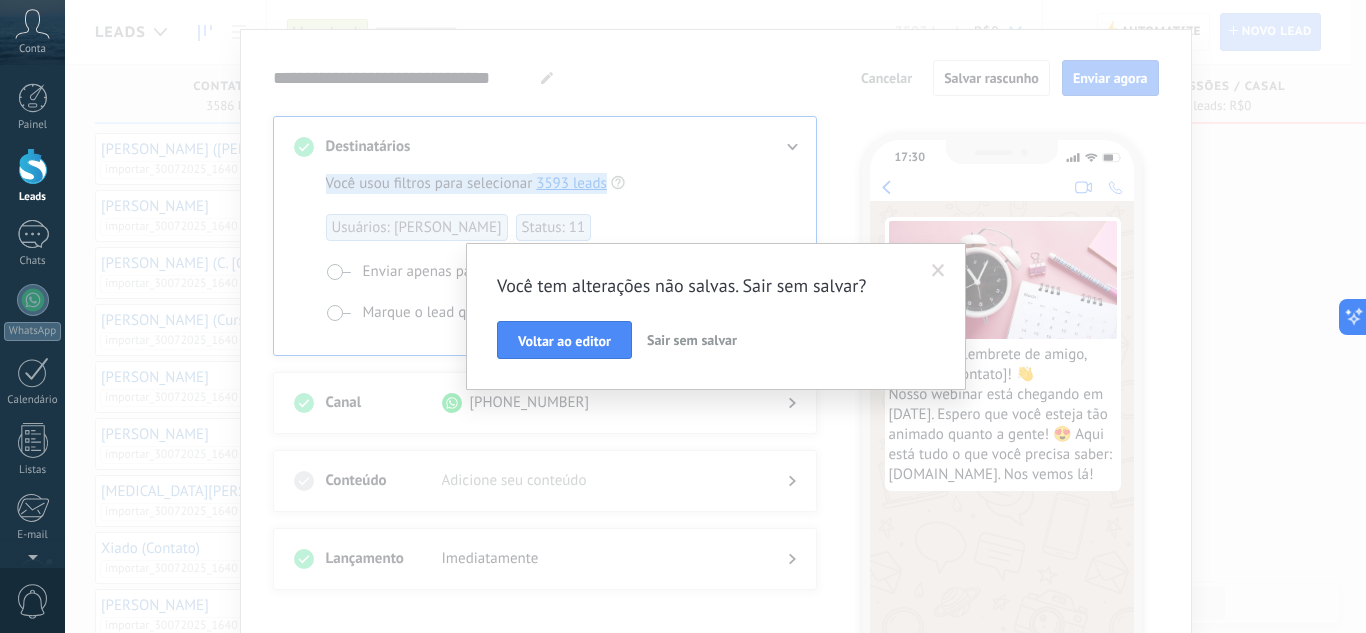 click on "Sair sem salvar" at bounding box center (692, 340) 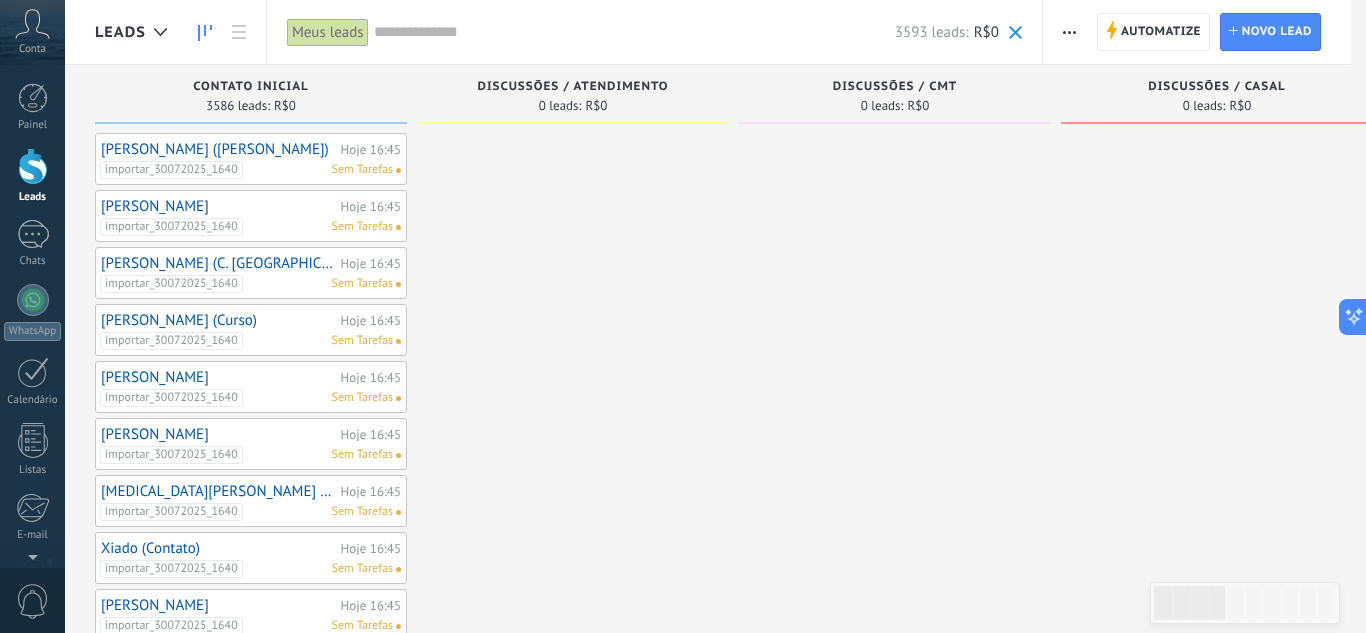 scroll, scrollTop: 0, scrollLeft: 0, axis: both 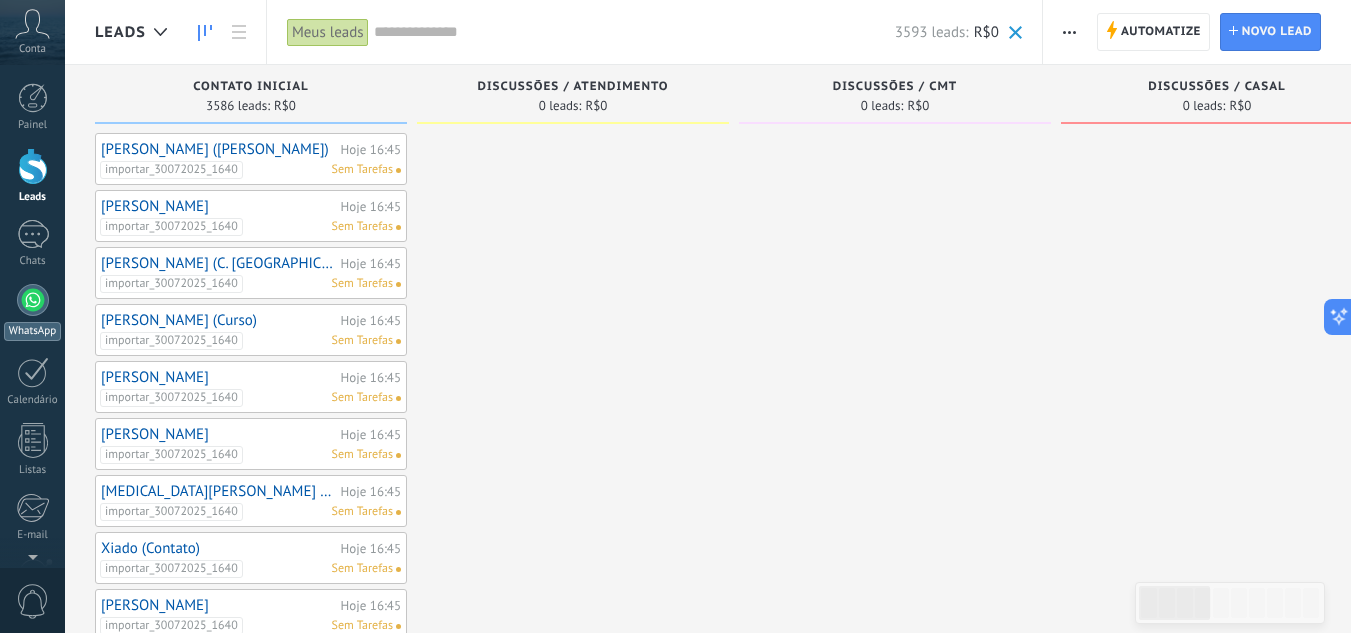 click at bounding box center [33, 300] 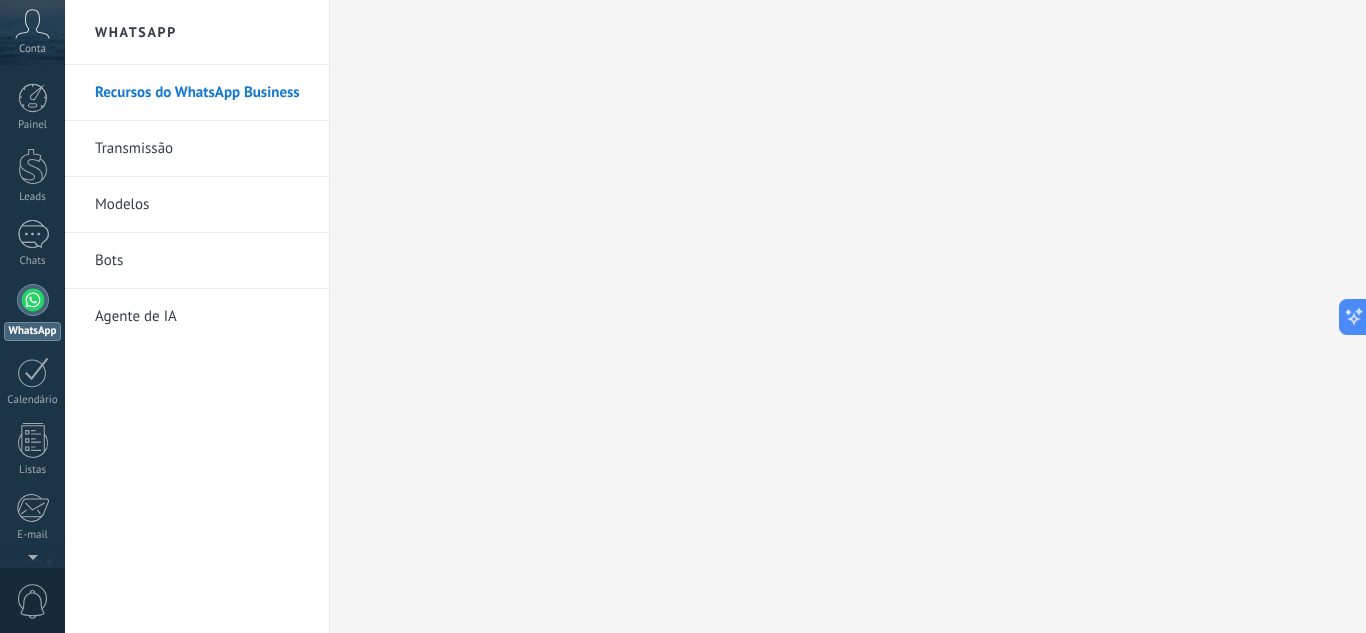 click on "Transmissão" at bounding box center [202, 149] 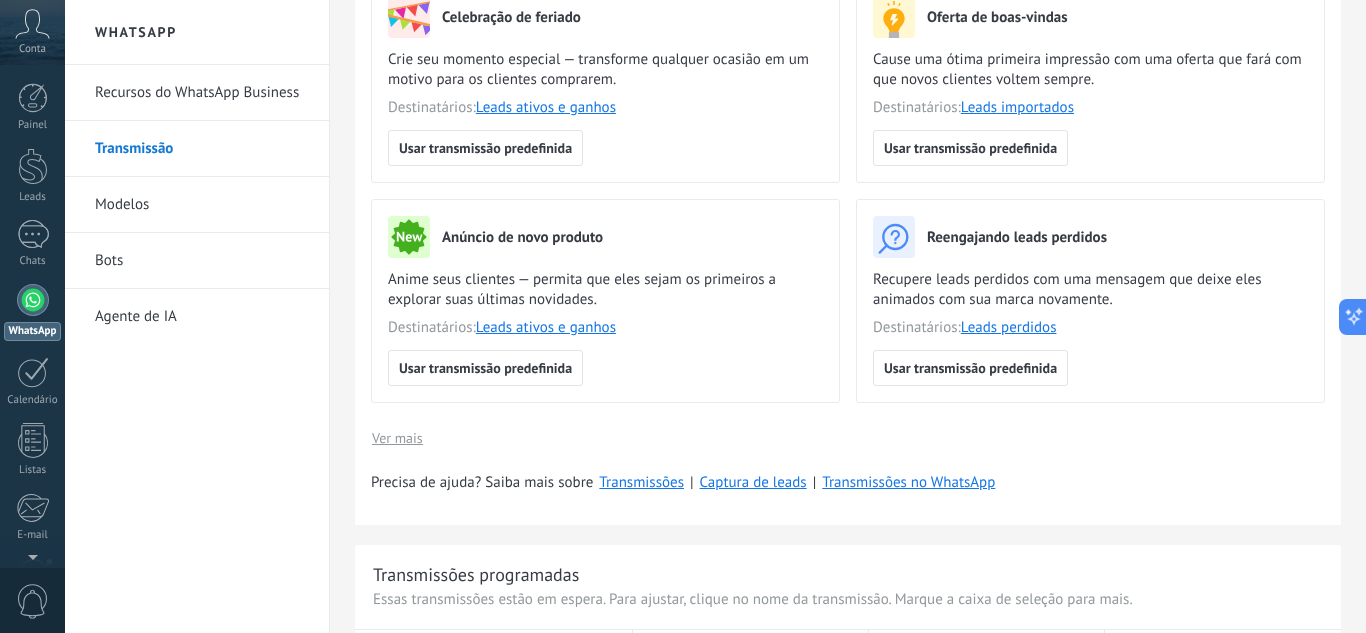 scroll, scrollTop: 0, scrollLeft: 0, axis: both 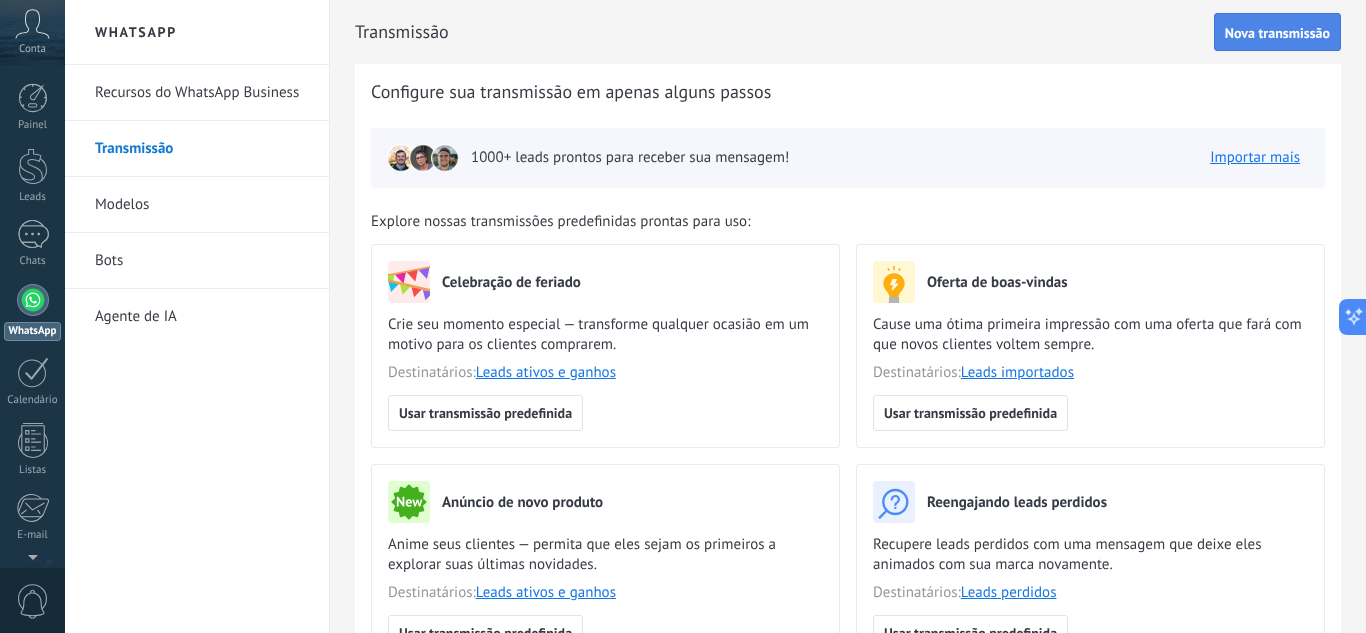 click on "Nova transmissão" at bounding box center (1277, 33) 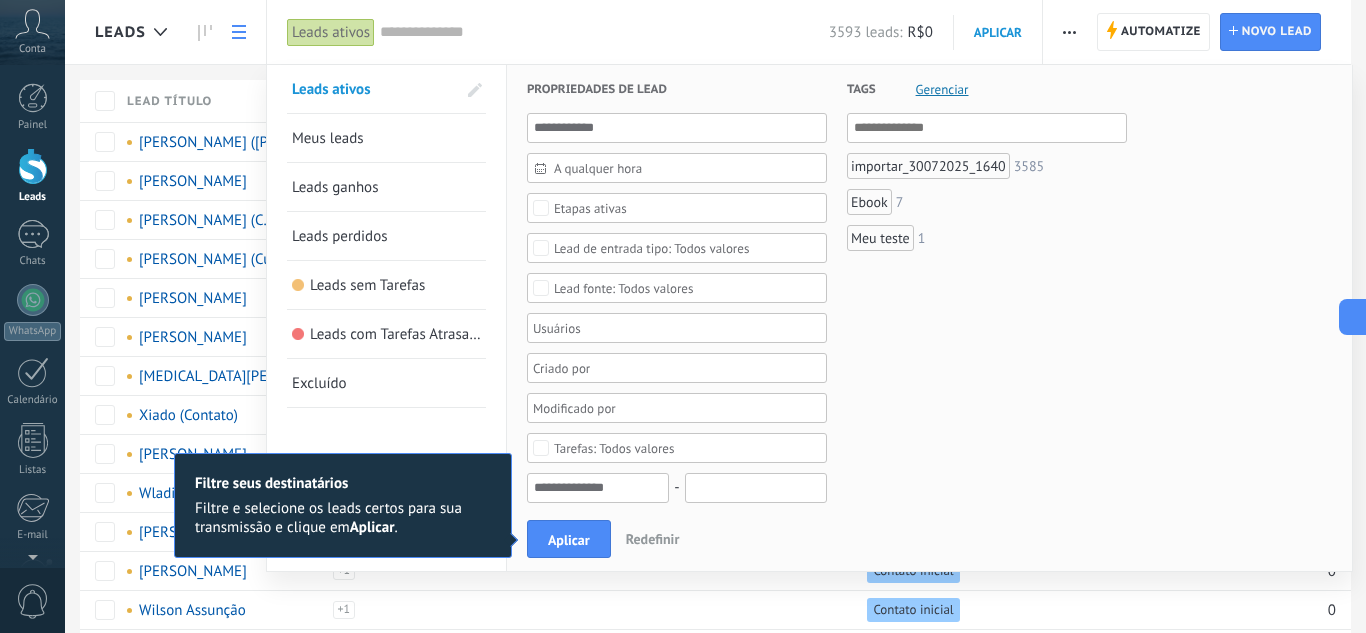 click on "Gerenciar" at bounding box center [942, 89] 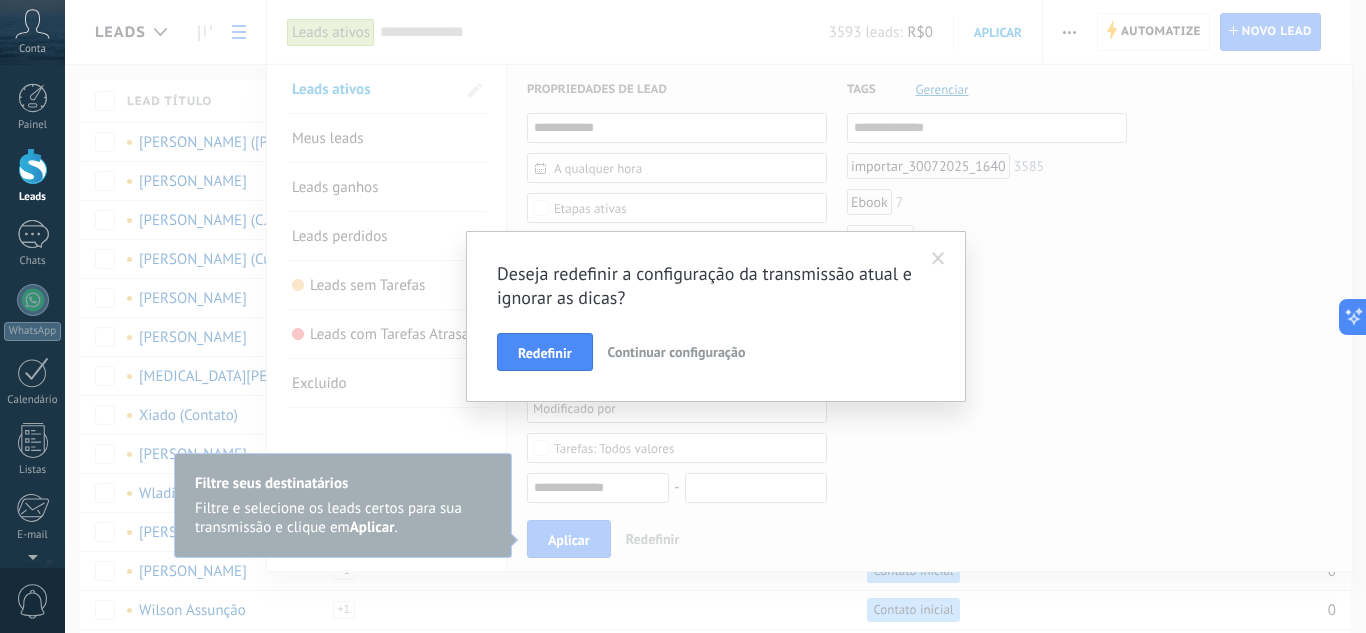 click at bounding box center (938, 259) 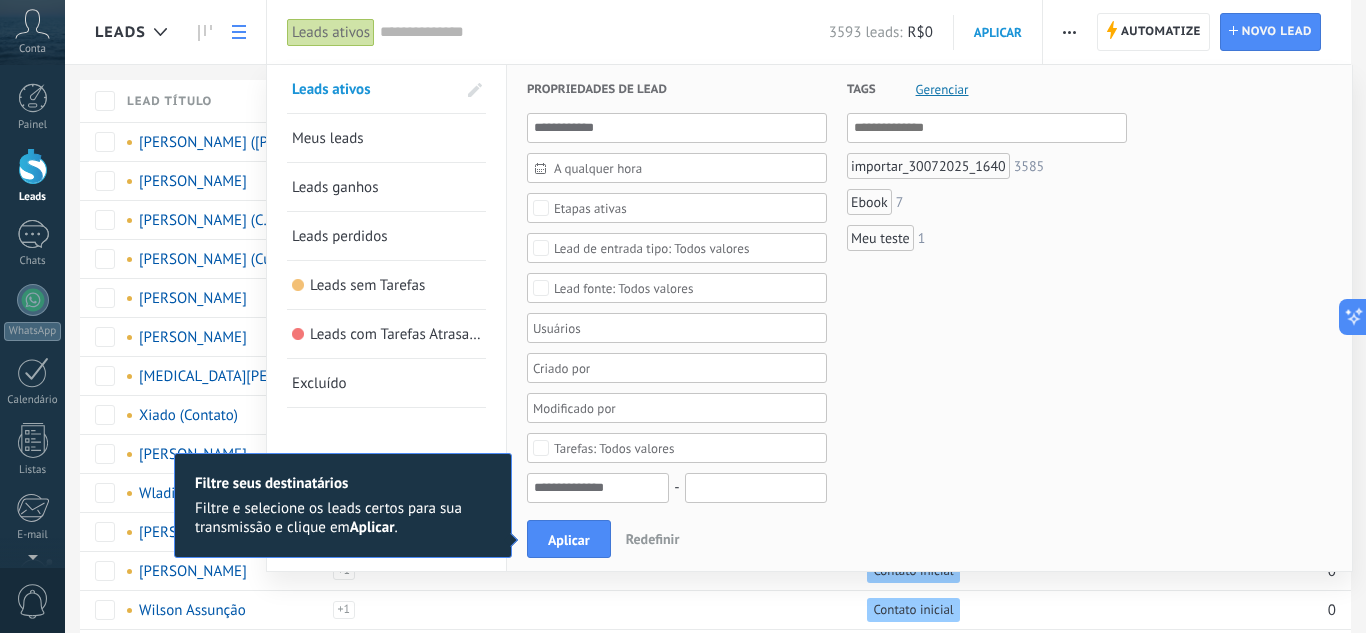 click on "Tags Gerenciar E Ou importar_30072025_1640 3585 Ebook 7 Meu teste 1" at bounding box center [977, 630] 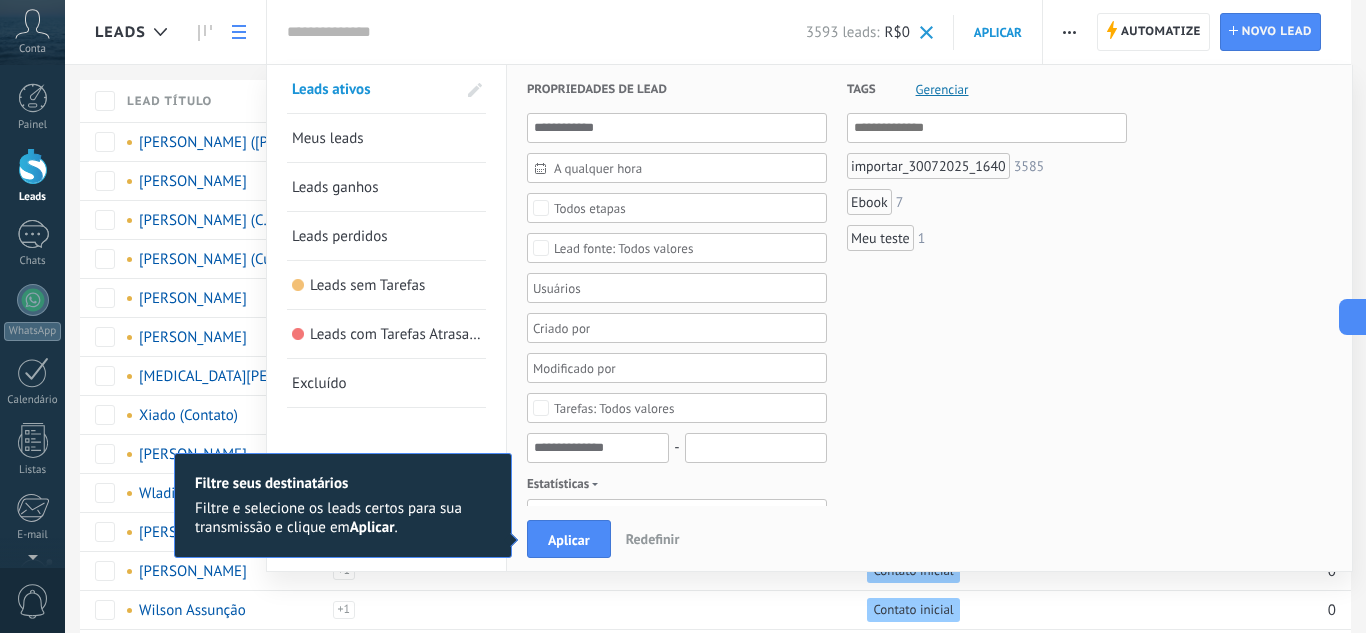 click on "Meu teste" at bounding box center [880, 238] 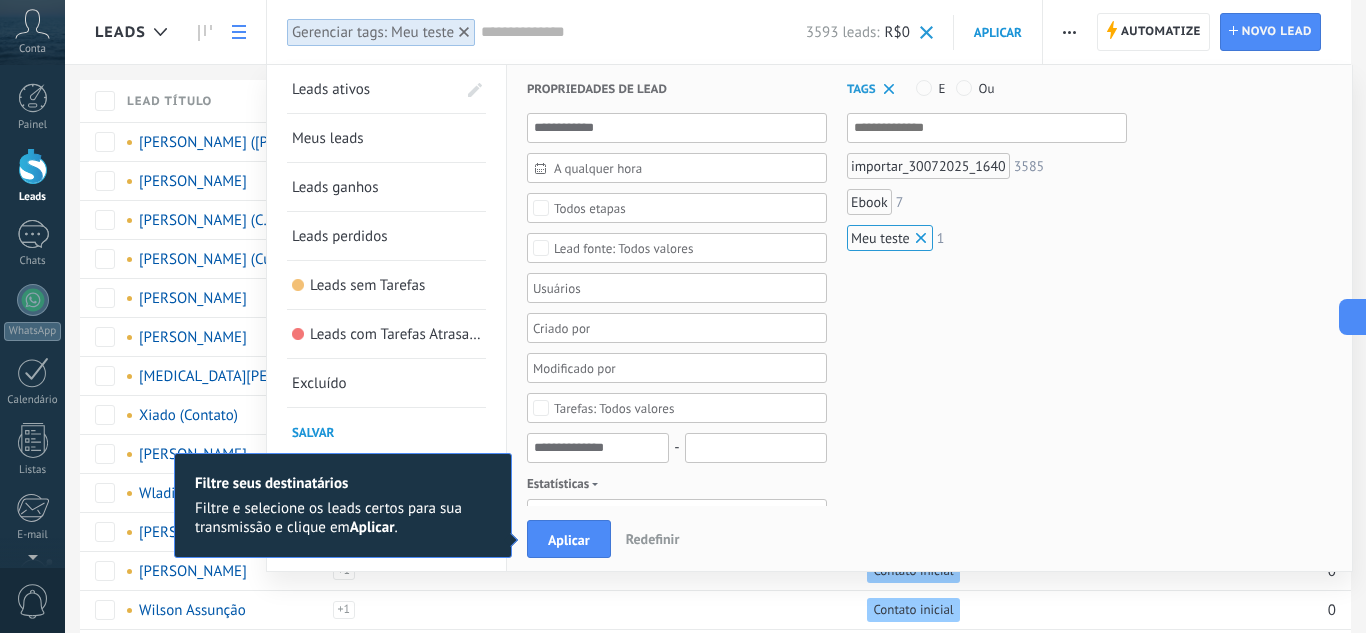 click at bounding box center (475, 90) 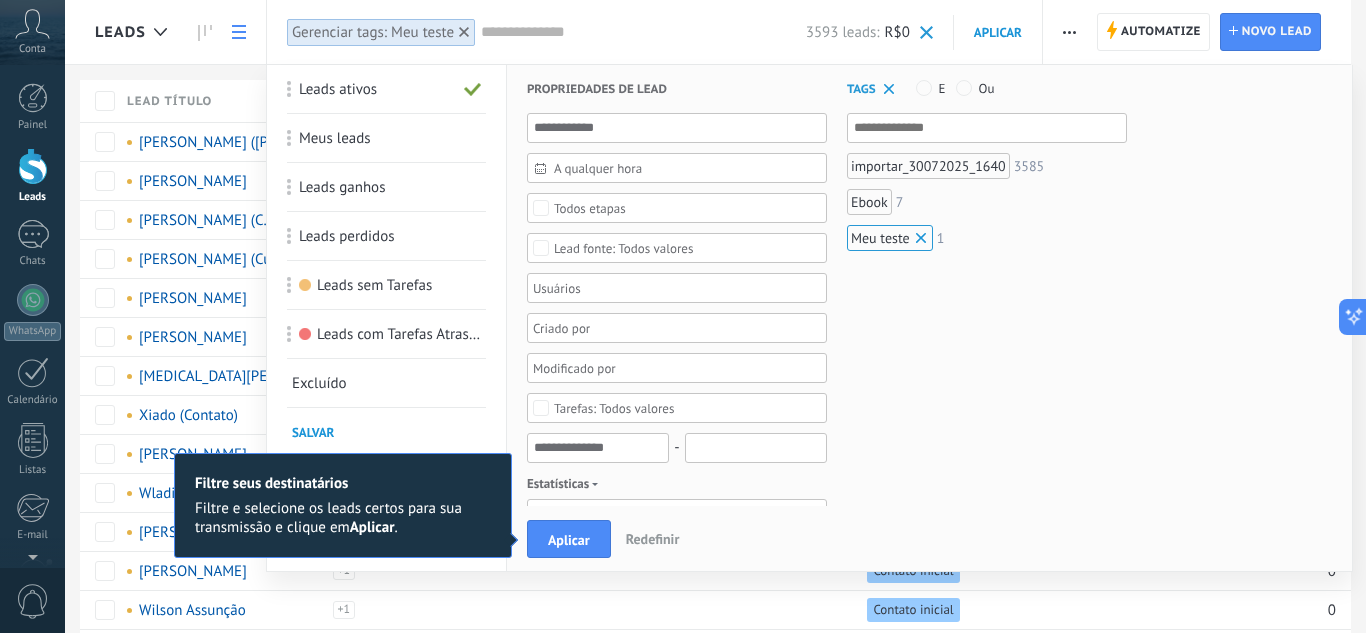 click at bounding box center [473, 90] 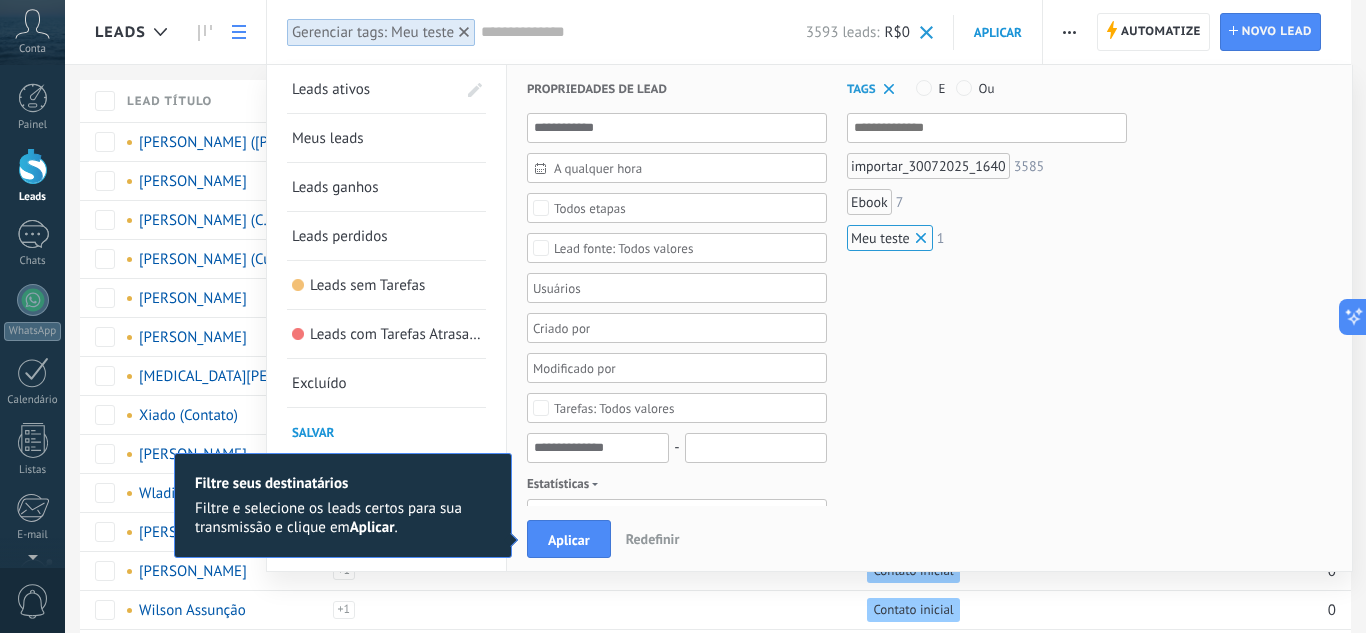 click at bounding box center (475, 90) 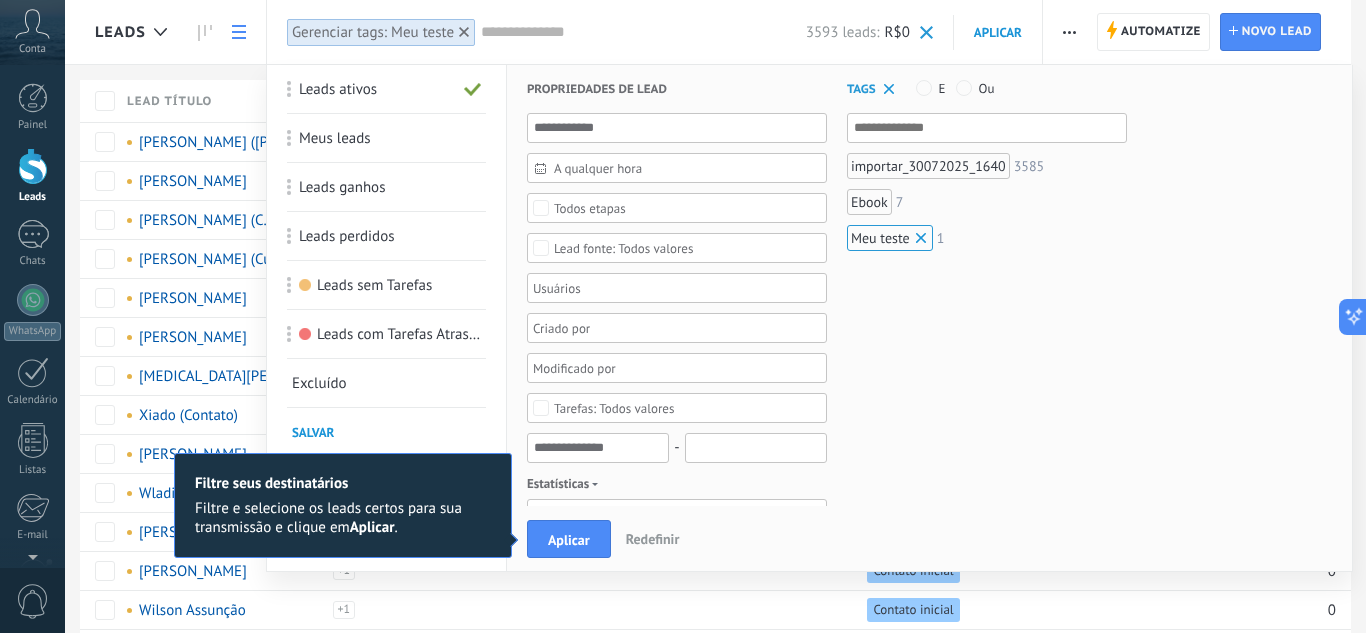 click on "Tags Gerenciar E Ou importar_30072025_1640 3585 Ebook 7 Meu teste 1" at bounding box center (977, 612) 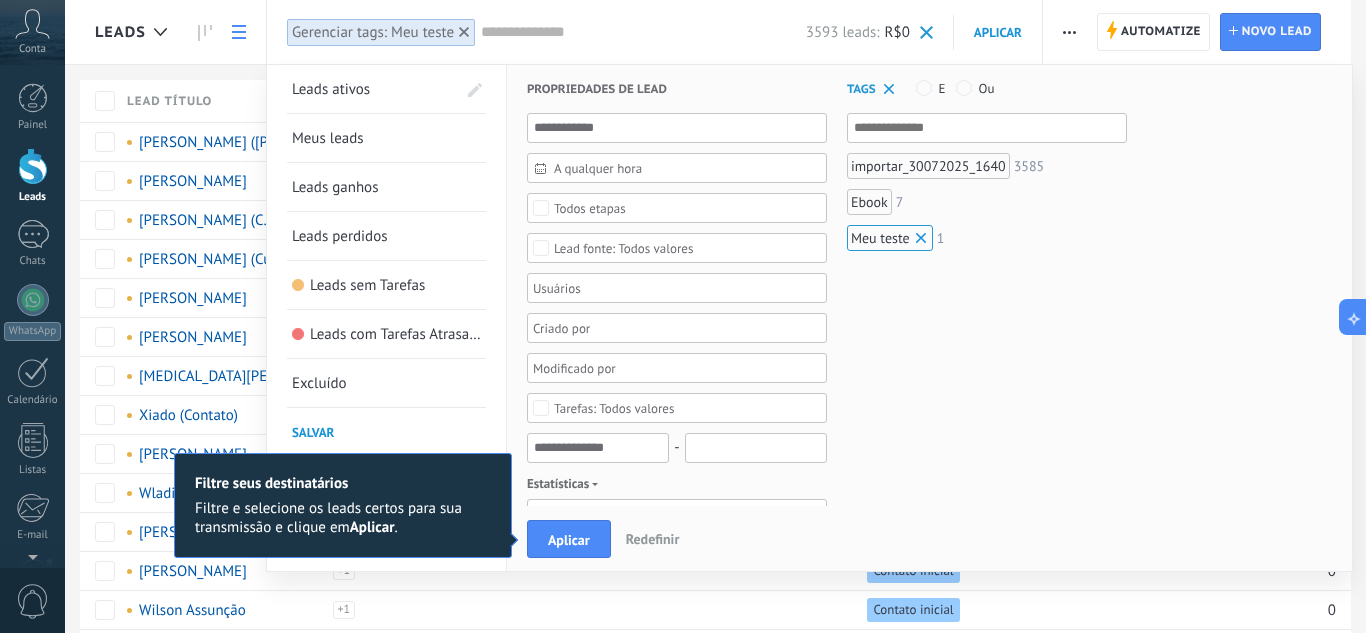 click on "Tags Gerenciar E Ou importar_30072025_1640 3585 Ebook 7 Meu teste 1" at bounding box center [977, 612] 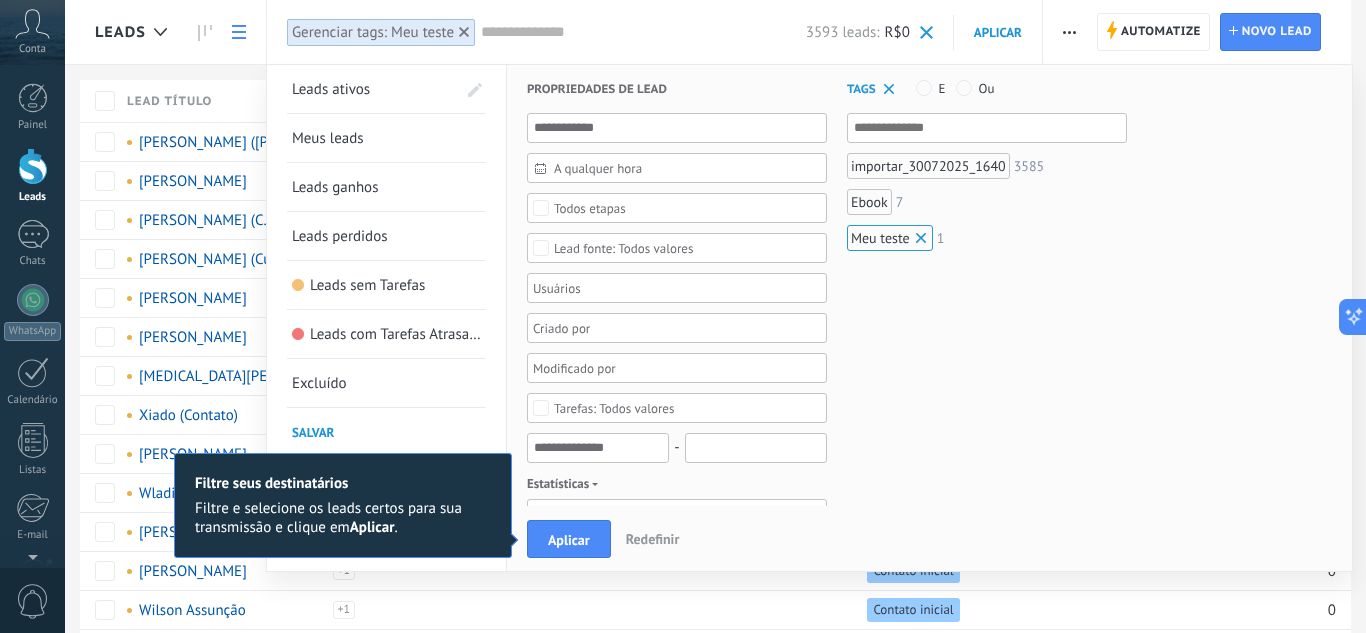 click on "Meu teste" at bounding box center [890, 238] 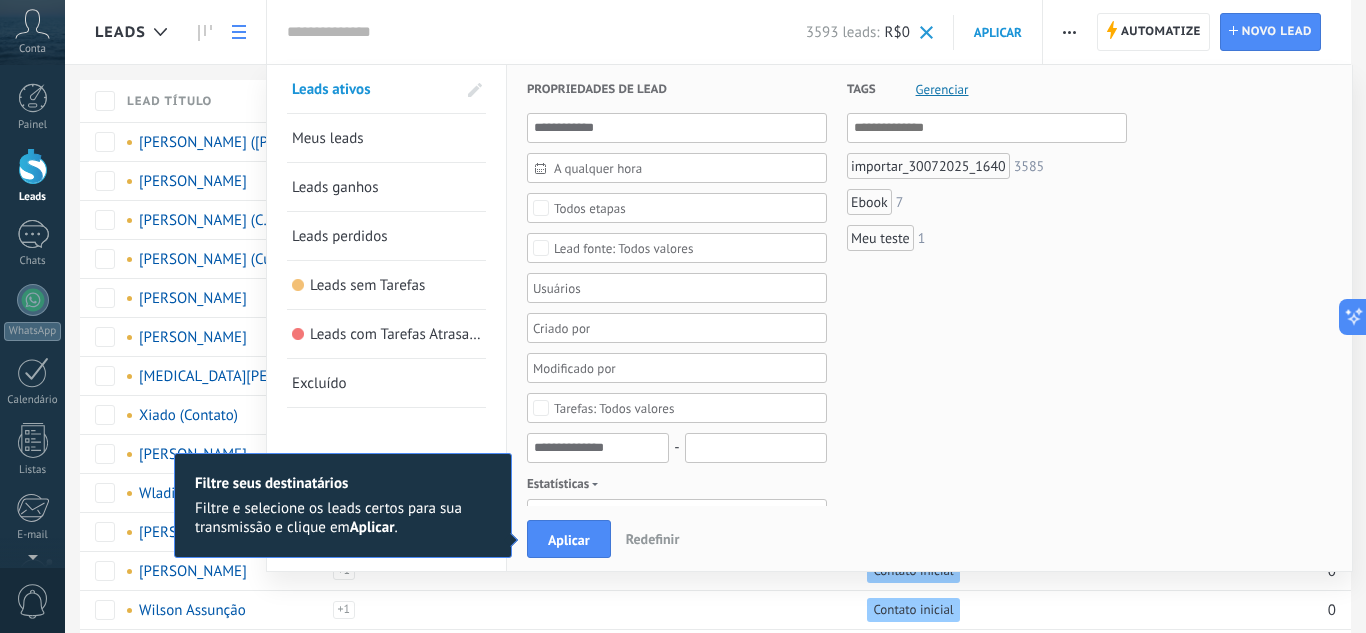 click on "Meu teste" at bounding box center [880, 238] 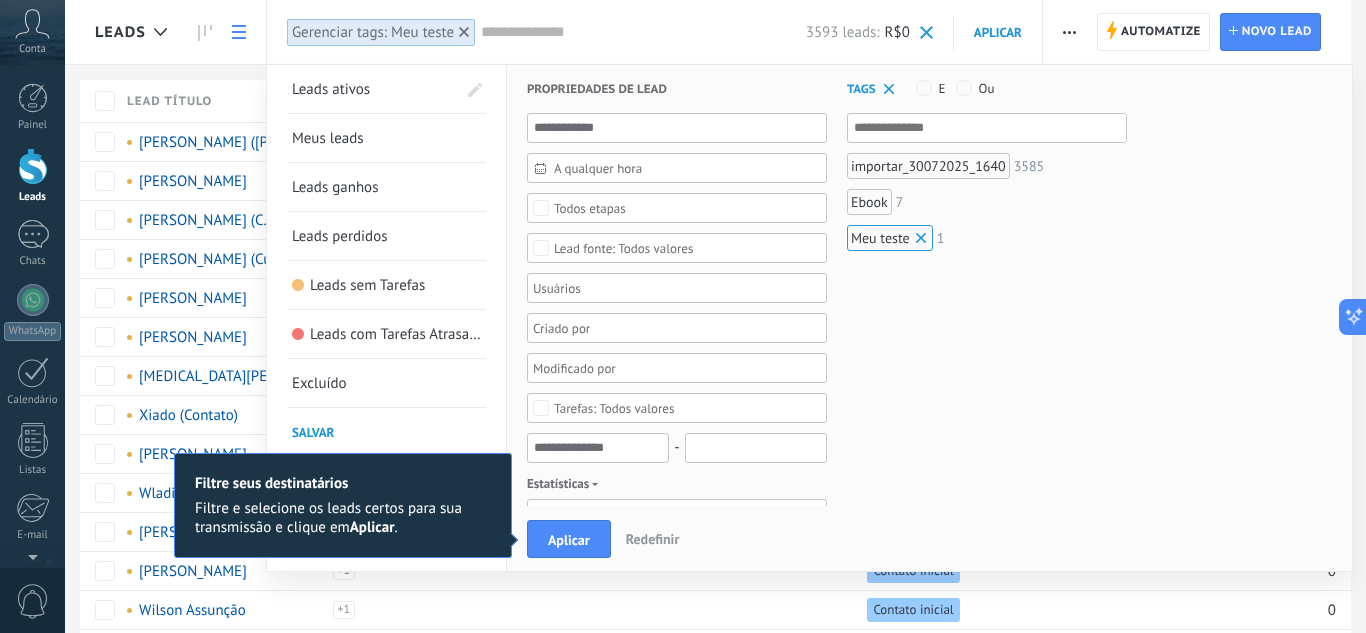 click on "Tags Gerenciar E Ou importar_30072025_1640 3585 Ebook 7 Meu teste 1" at bounding box center (977, 612) 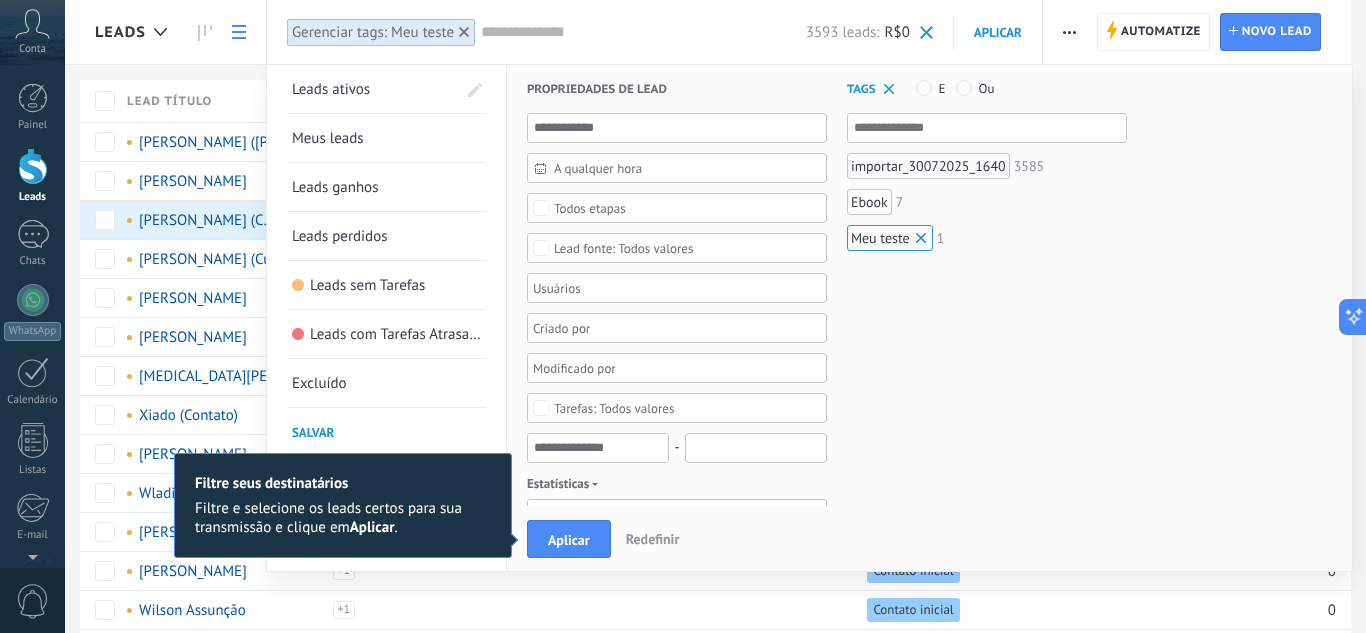 click on "Tags Gerenciar E Ou importar_30072025_1640 3585 Ebook 7 Meu teste 1" at bounding box center [977, 612] 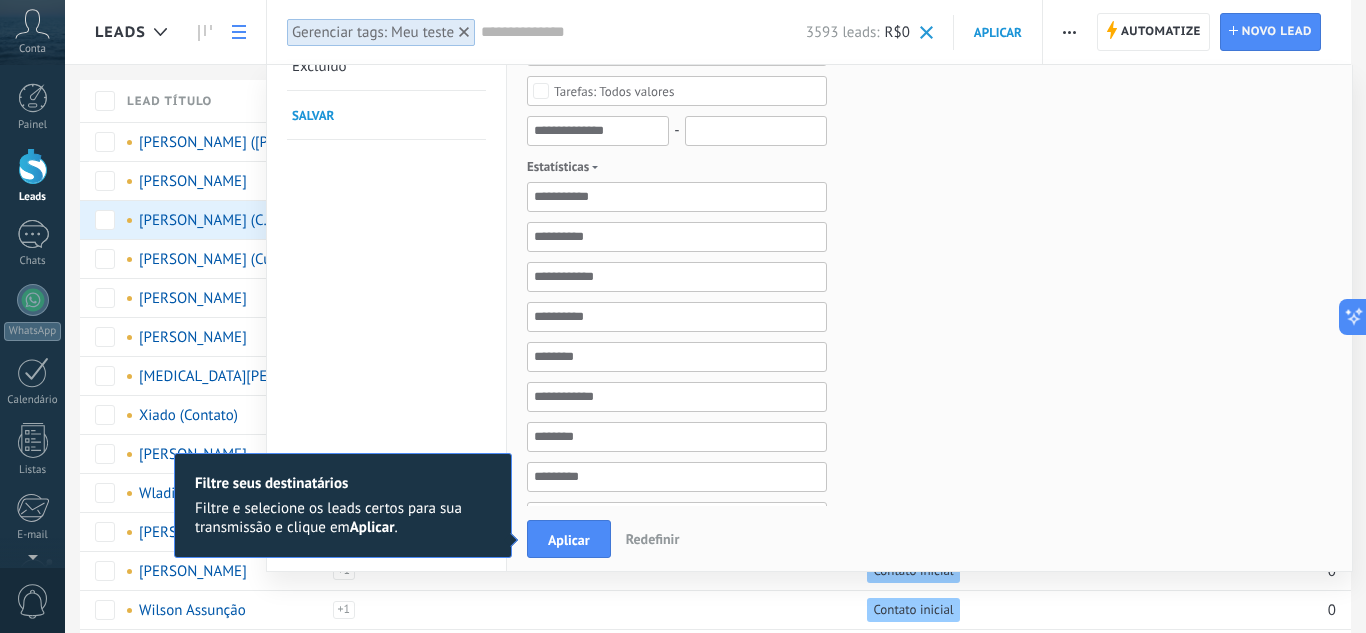 scroll, scrollTop: 0, scrollLeft: 0, axis: both 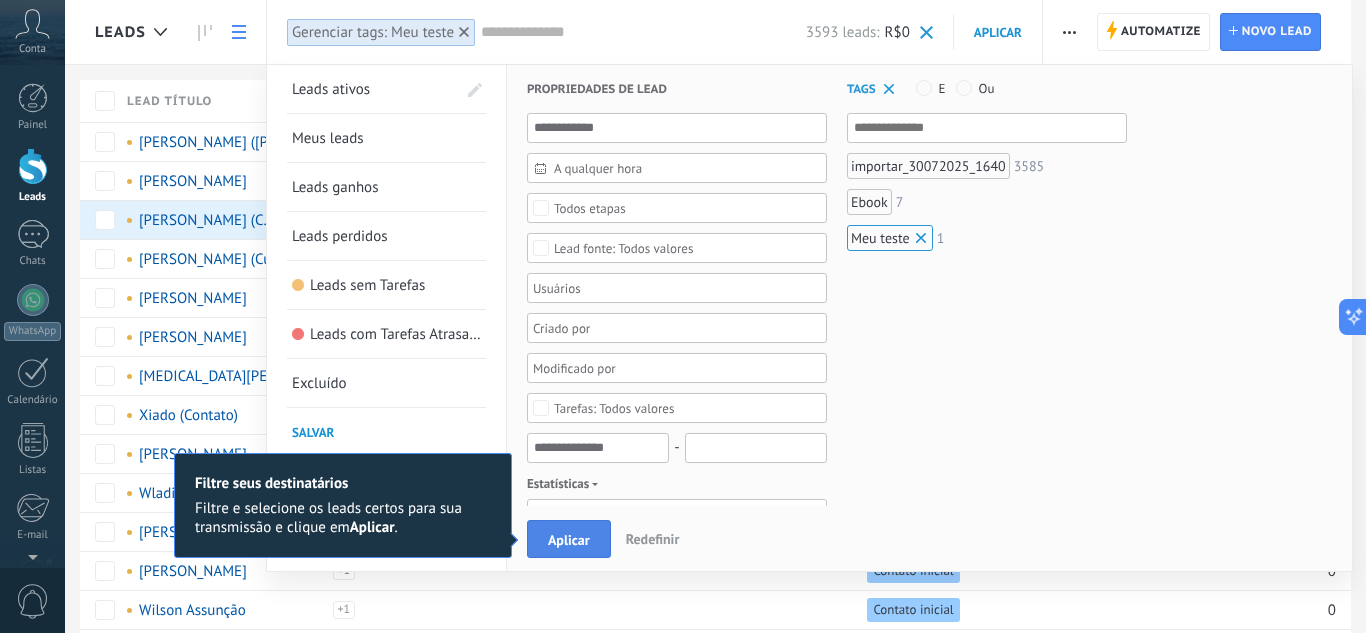 click on "Aplicar" at bounding box center [569, 540] 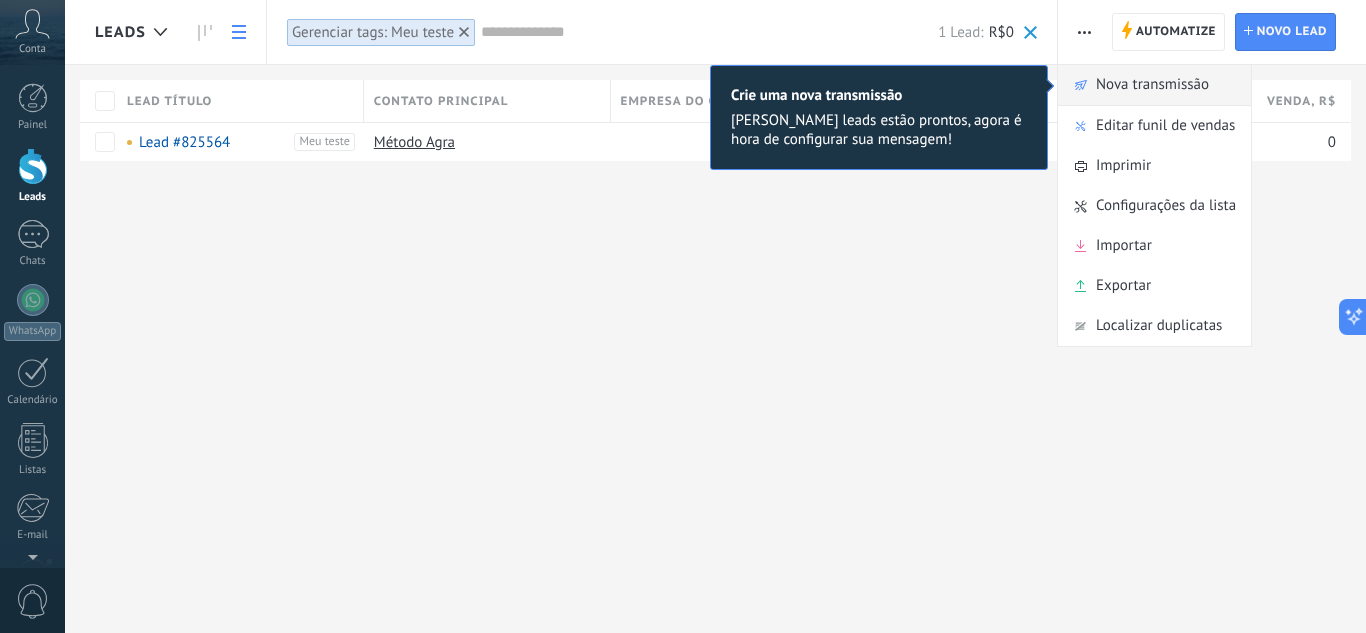click on "Nova transmissão" at bounding box center [1152, 85] 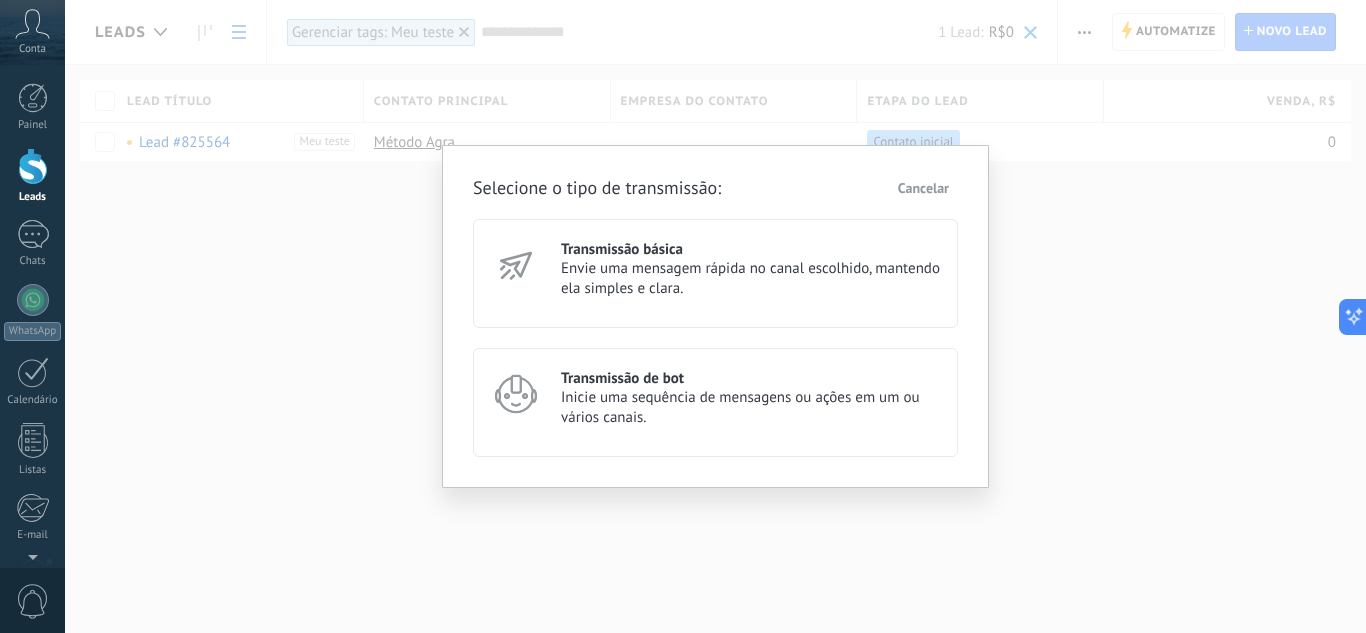 click on "Envie uma mensagem rápida no canal escolhido, mantendo ela simples e clara." at bounding box center [750, 279] 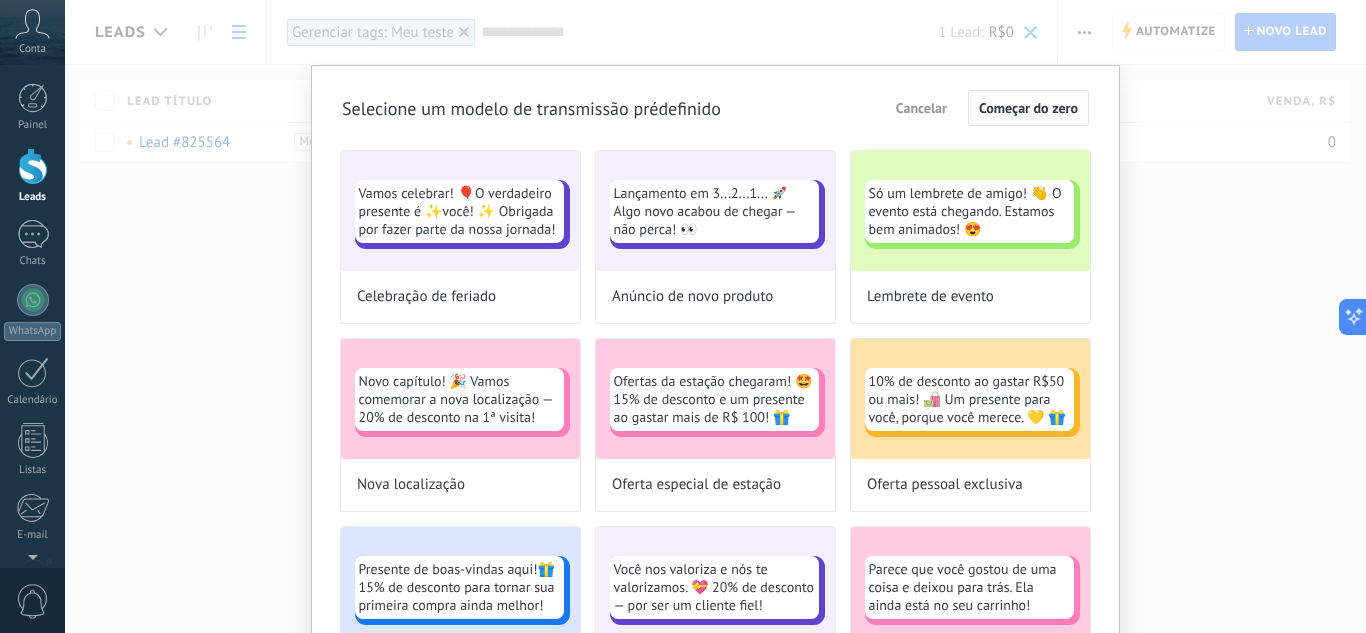 click on "Começar do zero" at bounding box center (1028, 108) 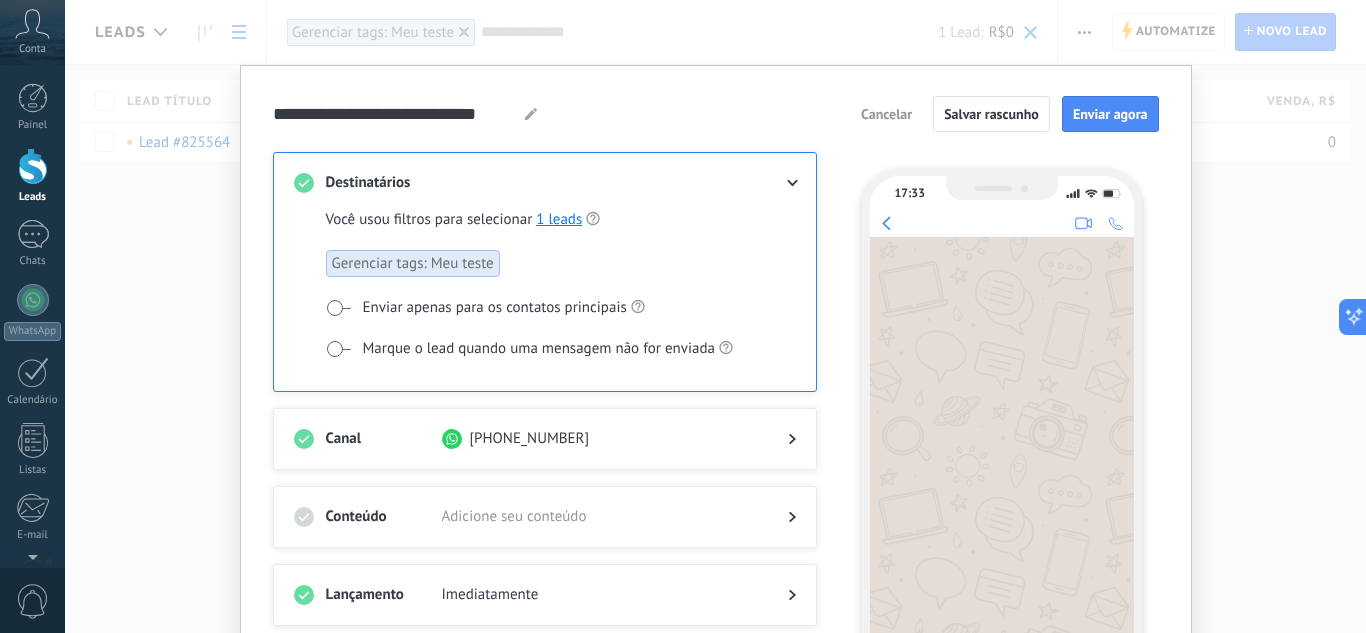 click on "17:33" at bounding box center [1002, 454] 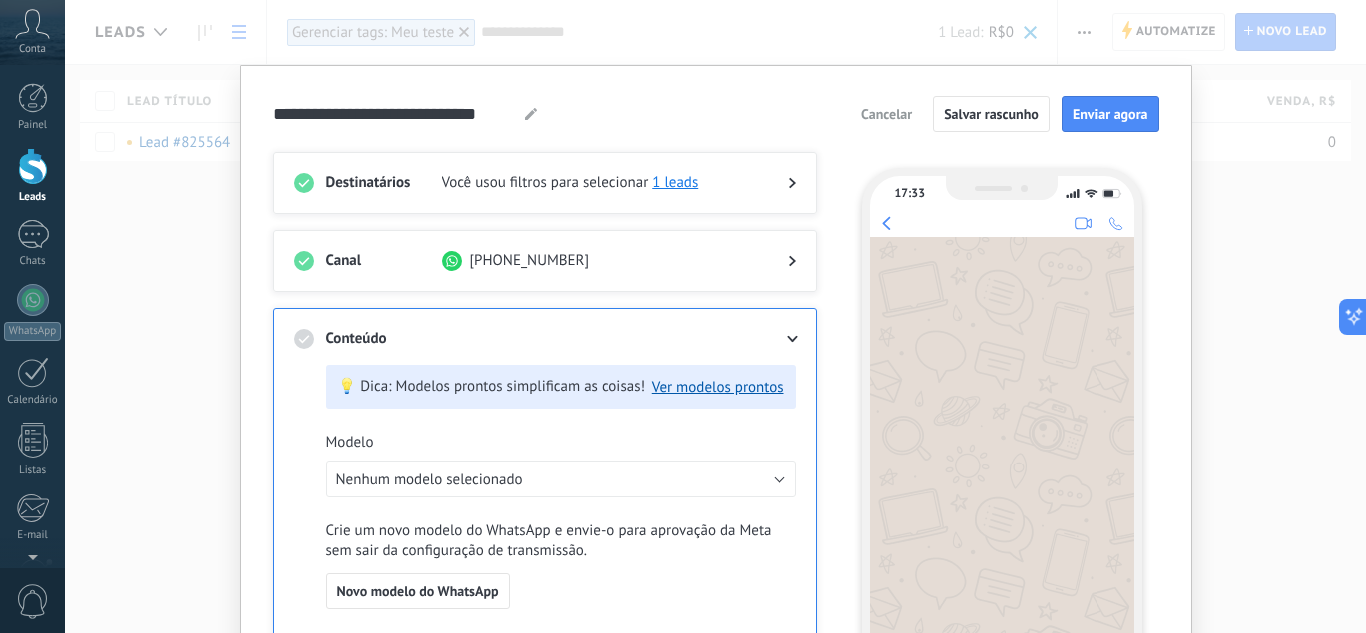 click on "Crie um novo modelo do WhatsApp e envie-o para aprovação da Meta sem sair da configuração de transmissão. Novo modelo do WhatsApp" at bounding box center (561, 565) 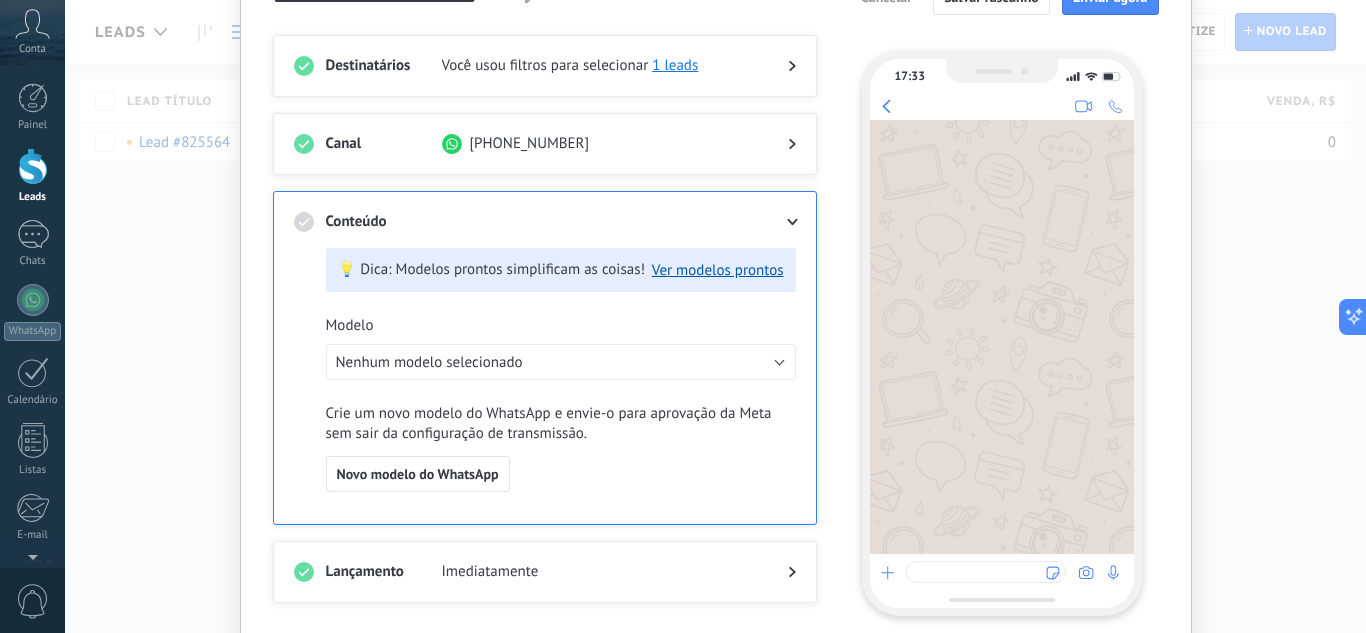 scroll, scrollTop: 120, scrollLeft: 0, axis: vertical 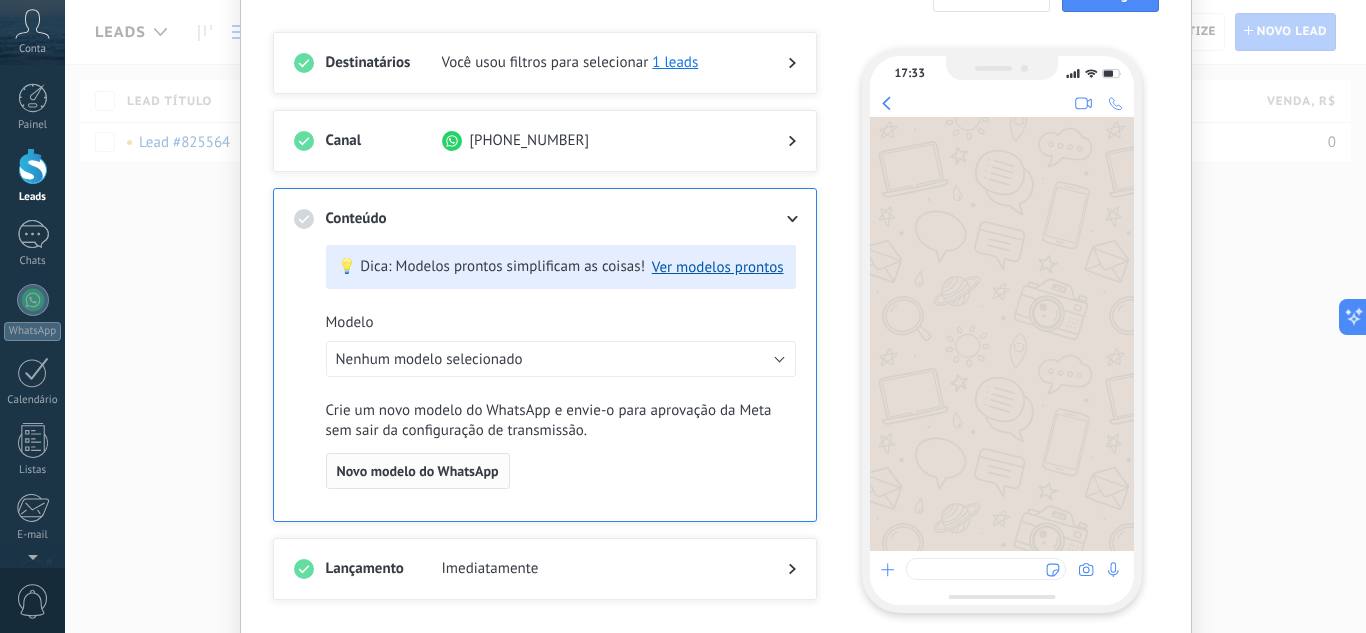 click on "Novo modelo do WhatsApp" at bounding box center (418, 471) 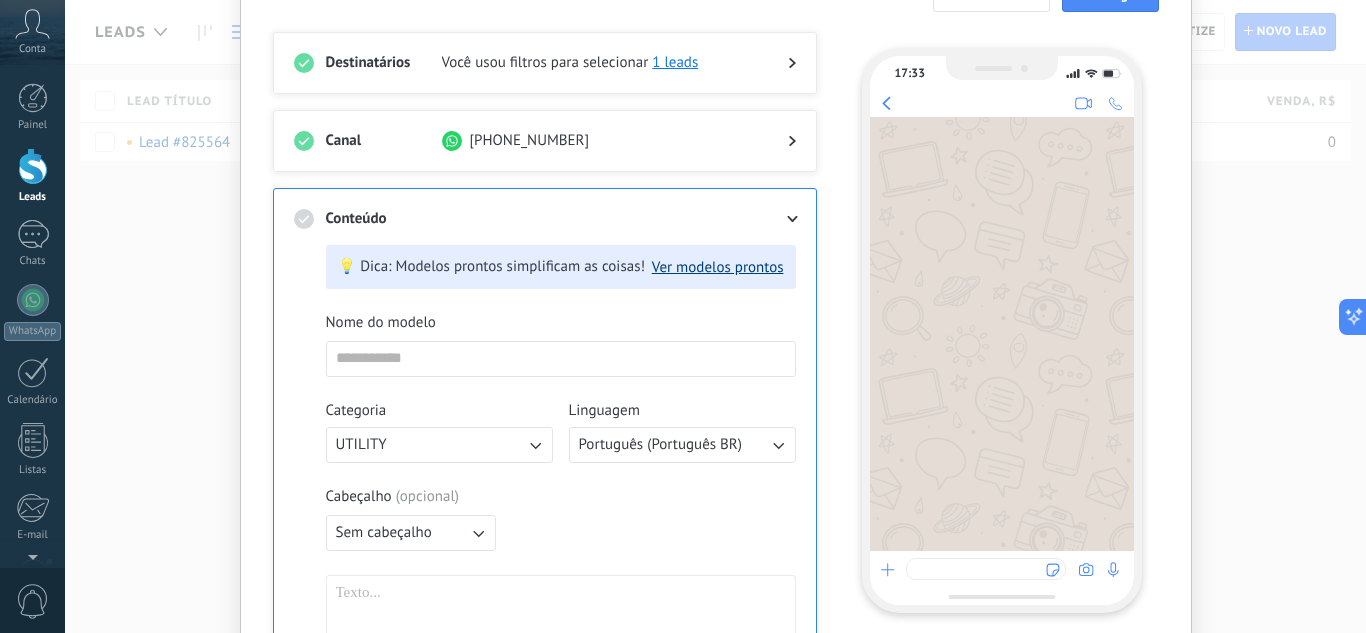 click on "Ver modelos prontos" at bounding box center [718, 267] 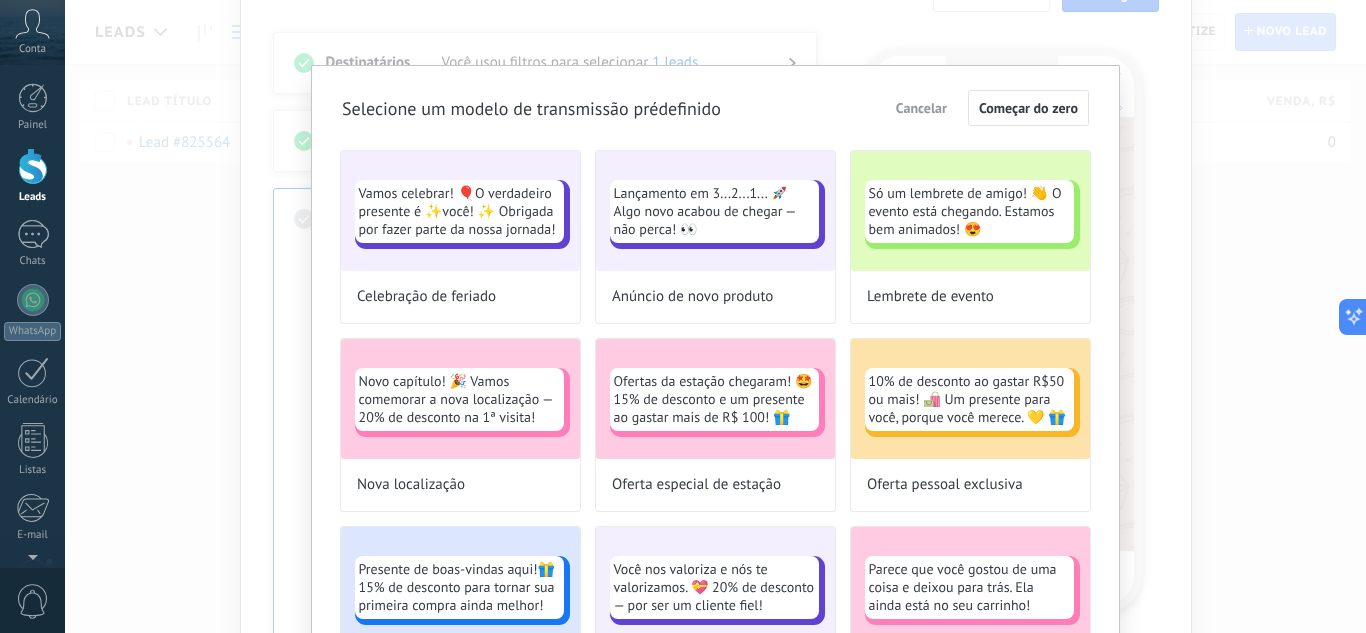 click on "Selecione um modelo de transmissão prédefinido Cancelar Começar do zero Vamos celebrar! 🎈O verdadeiro presente é ✨você! ✨ Obrigada por fazer parte da nossa jornada! Celebração de feriado Lançamento em 3...2...1... 🚀
Algo novo acabou de chegar — não perca! 👀 Anúncio de novo produto Só um lembrete de amigo! 👋
O evento está chegando. Estamos bem animados! 😍 Lembrete de evento Novo capítulo! 🎉 Vamos comemorar a nova localização —  20% de desconto na 1ª visita! Nova localização Ofertas da estação chegaram! 🤩
15% de desconto e um presente ao gastar mais de R$ 100! 🎁 Oferta especial de estação 10% de desconto ao gastar R$50 ou mais! 🛍️ Um presente para você, porque você merece. 💛 🎁 Oferta pessoal exclusiva Presente de boas-vindas aqui!🎁
15% de desconto para tornar sua primeira compra ainda melhor! Oferta de boas-vindas Você nos valoriza e nós te valorizamos. 💝 20% de desconto — por ser um cliente fiel! Desconto para clientes fiéis" at bounding box center (715, 774) 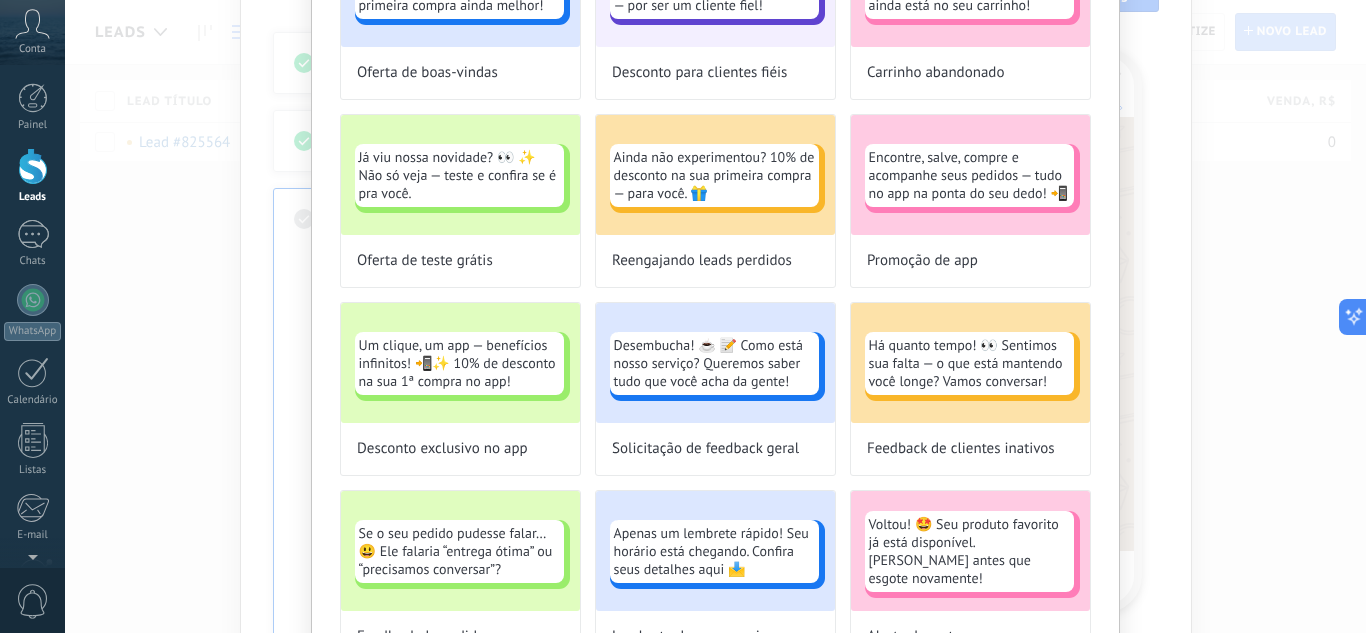 scroll, scrollTop: 640, scrollLeft: 0, axis: vertical 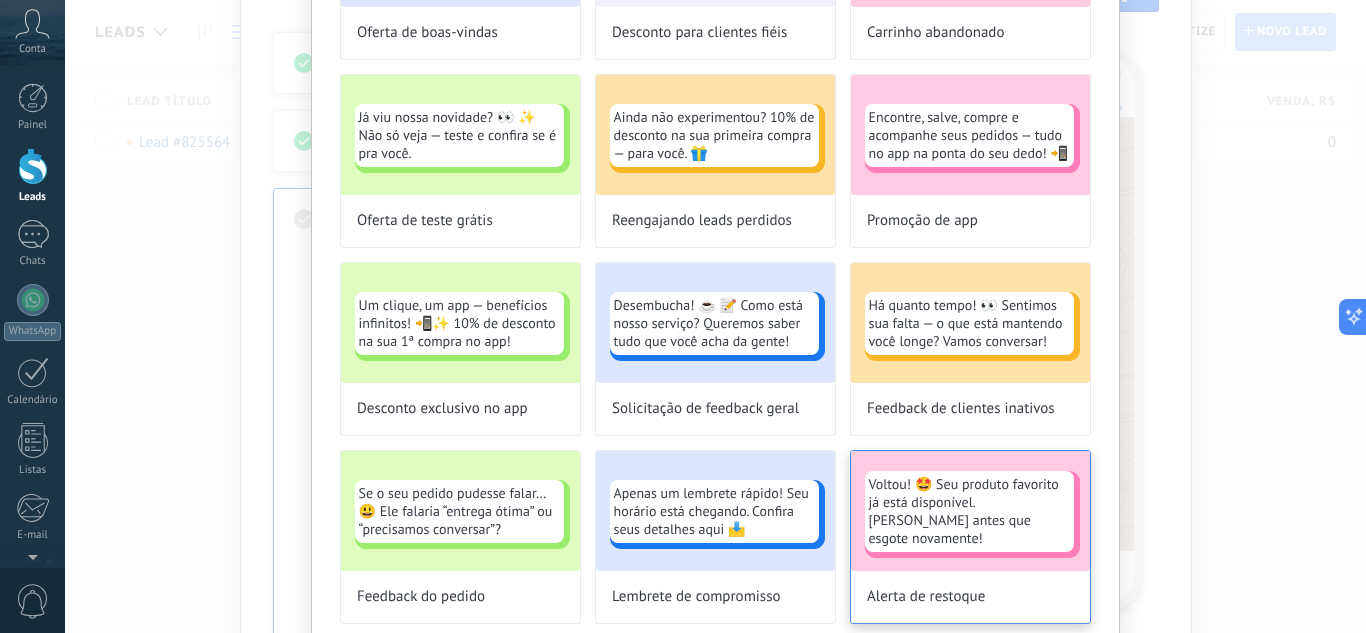 click on "Voltou! 🤩 Seu produto favorito já está disponível. Corra antes que esgote novamente!" at bounding box center [969, 511] 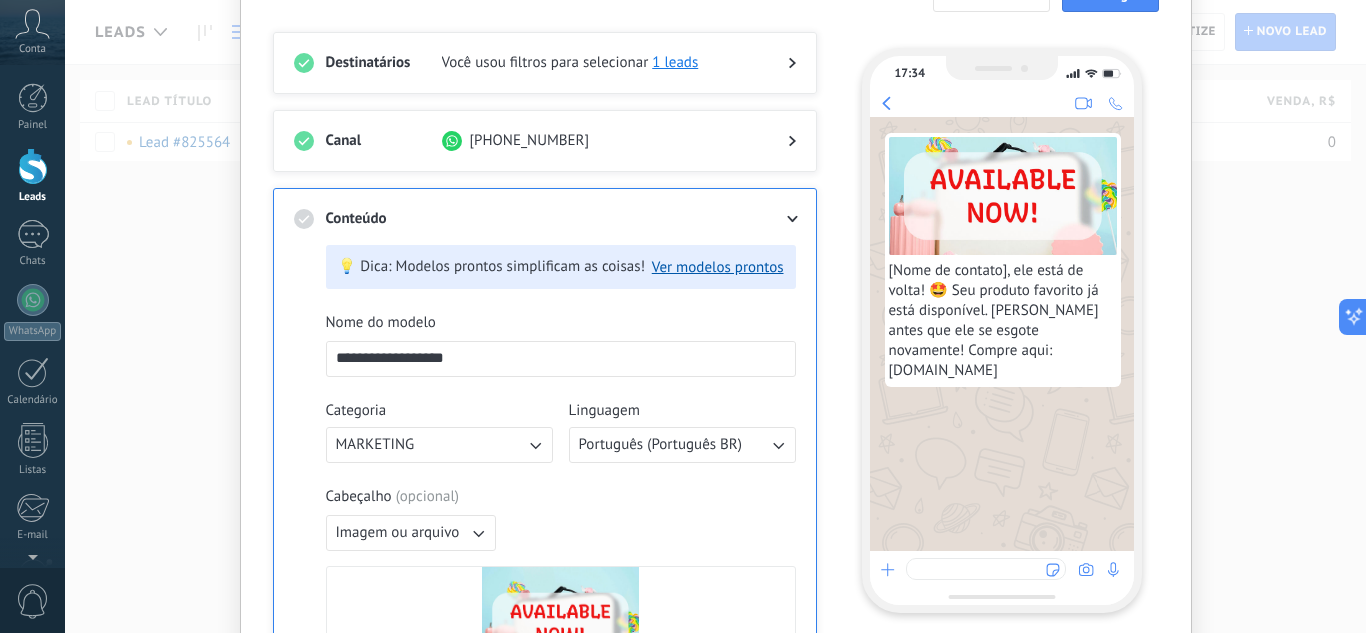 click on "Cabeçalho   ( opcional ) Imagem ou arquivo Substituir Excluir" at bounding box center (561, 583) 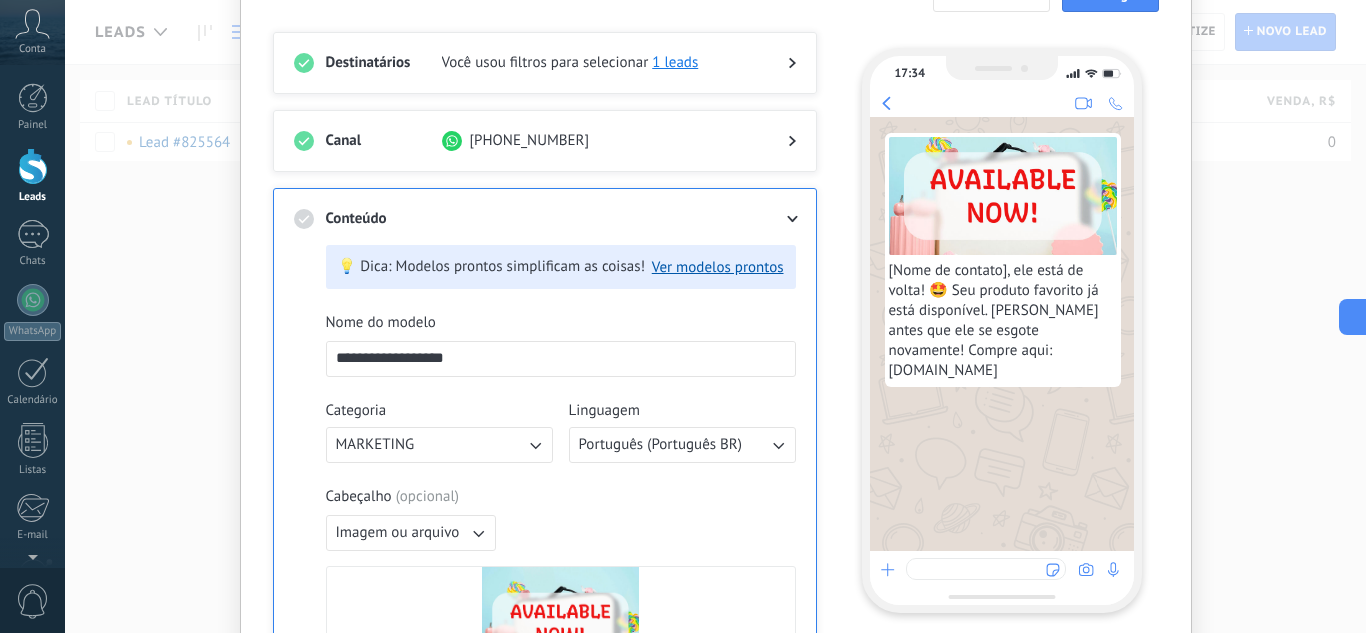 click on "MARKETING" at bounding box center (439, 445) 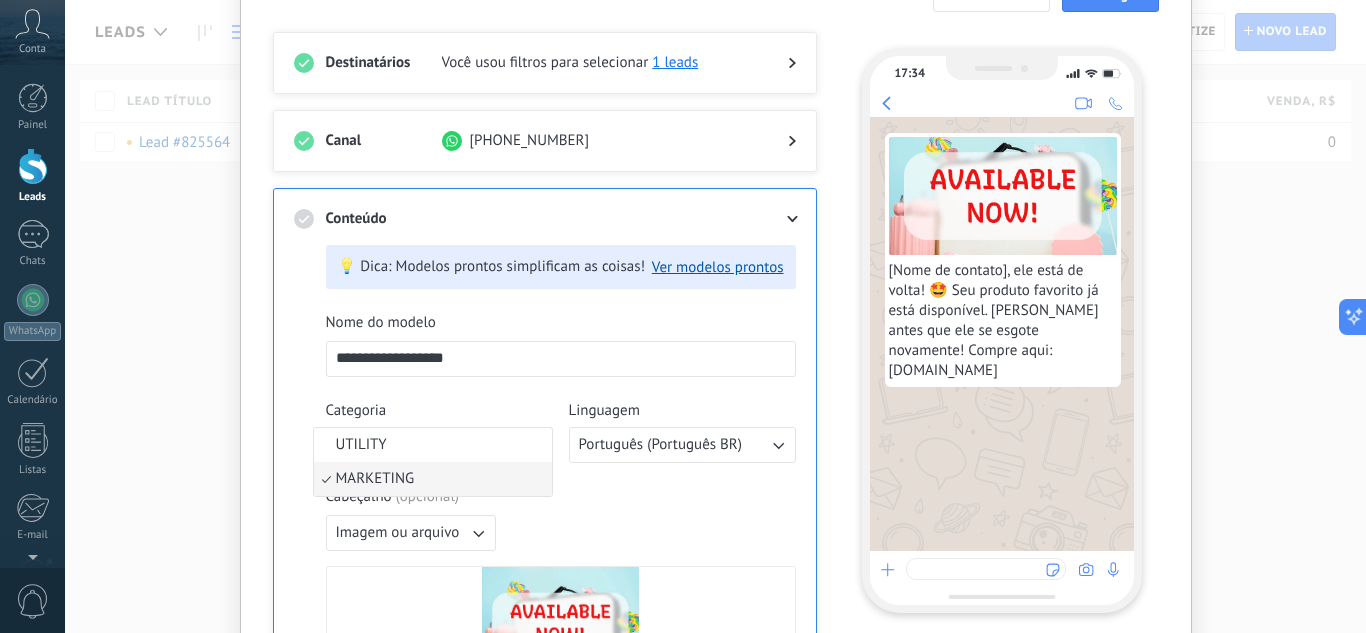 click on "Cabeçalho   ( opcional )" at bounding box center [561, 497] 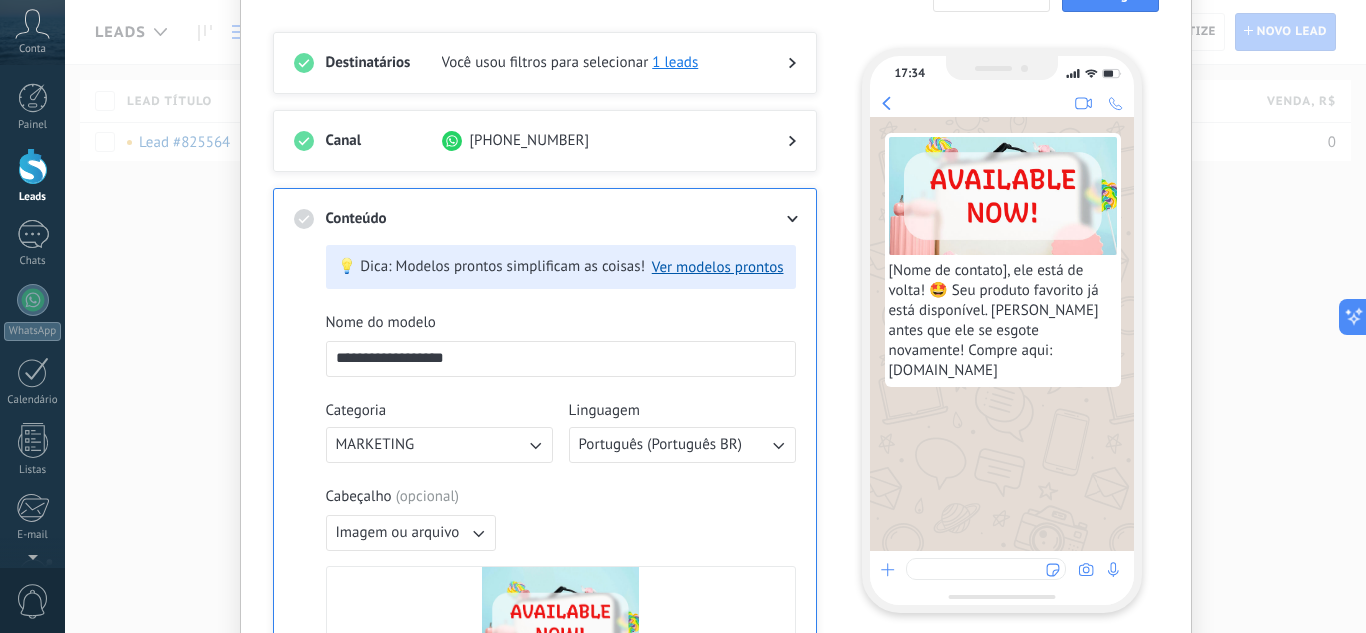 type 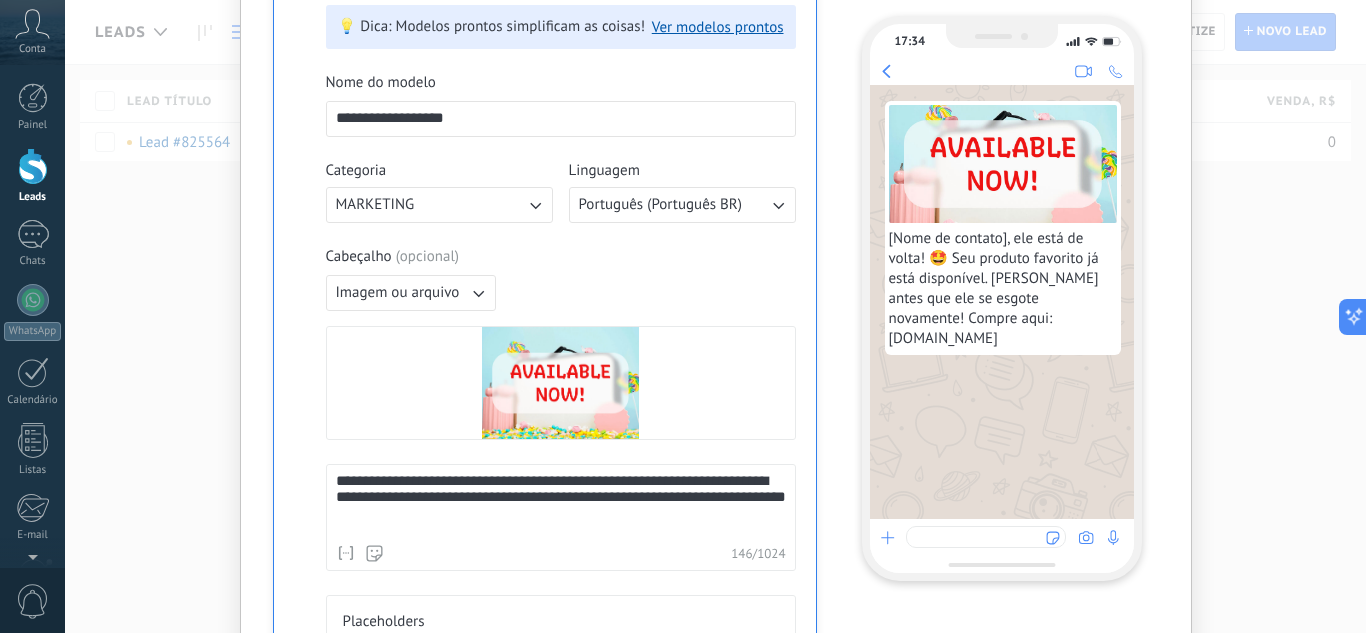 scroll, scrollTop: 400, scrollLeft: 0, axis: vertical 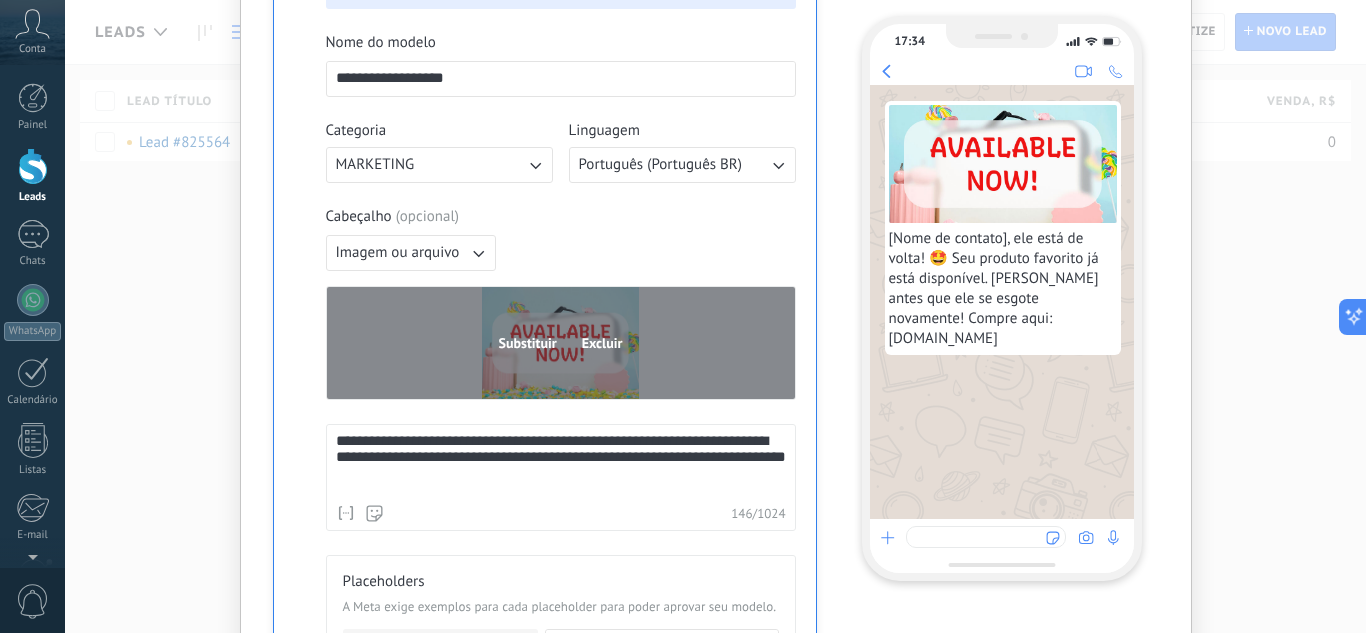 click on "Substituir" at bounding box center (528, 343) 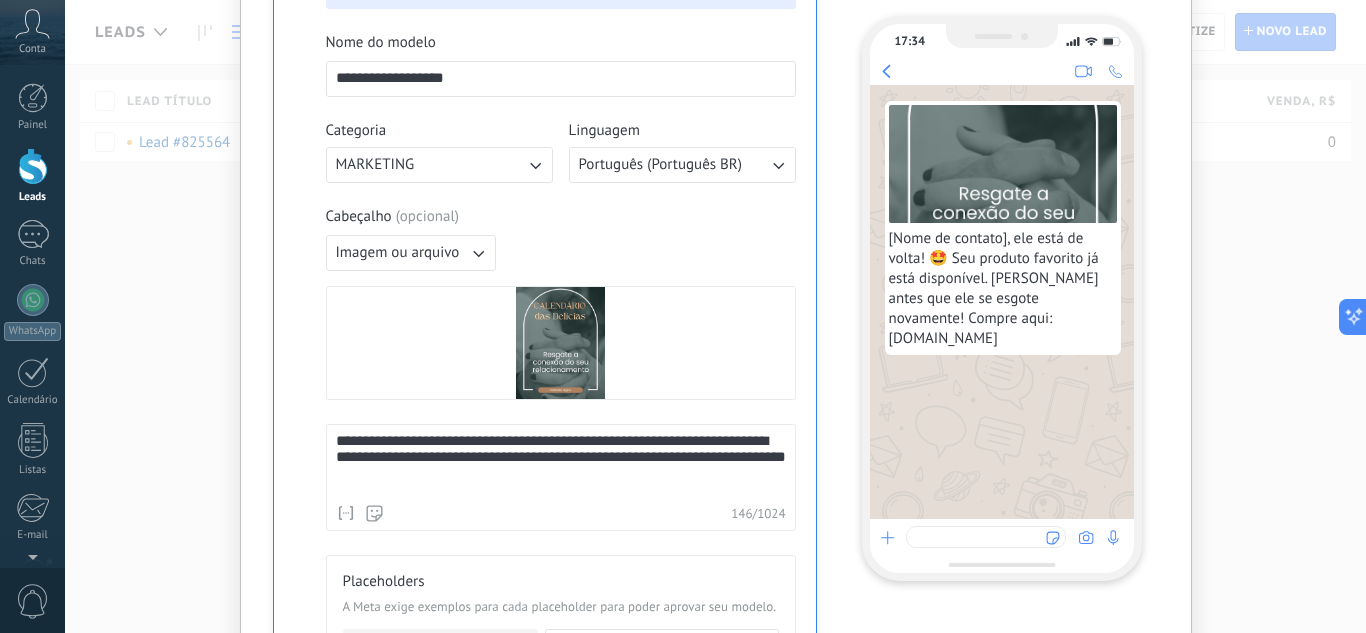 click at bounding box center [1003, 164] 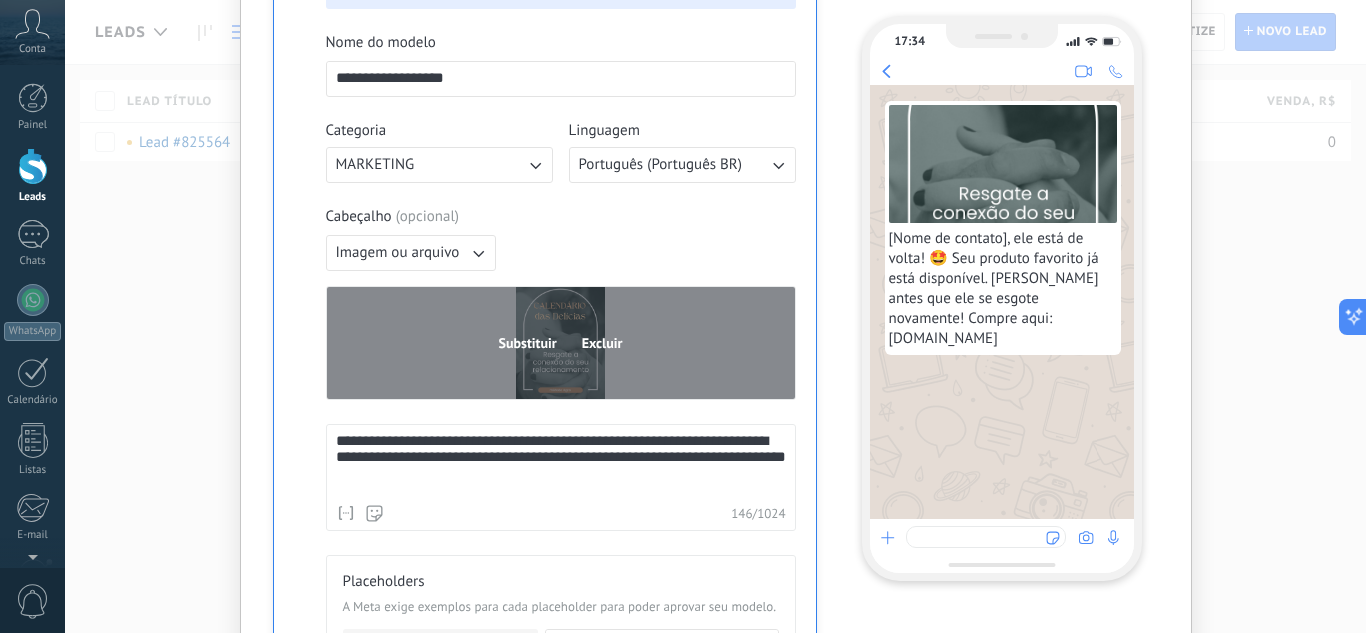 click on "Substituir" at bounding box center (528, 343) 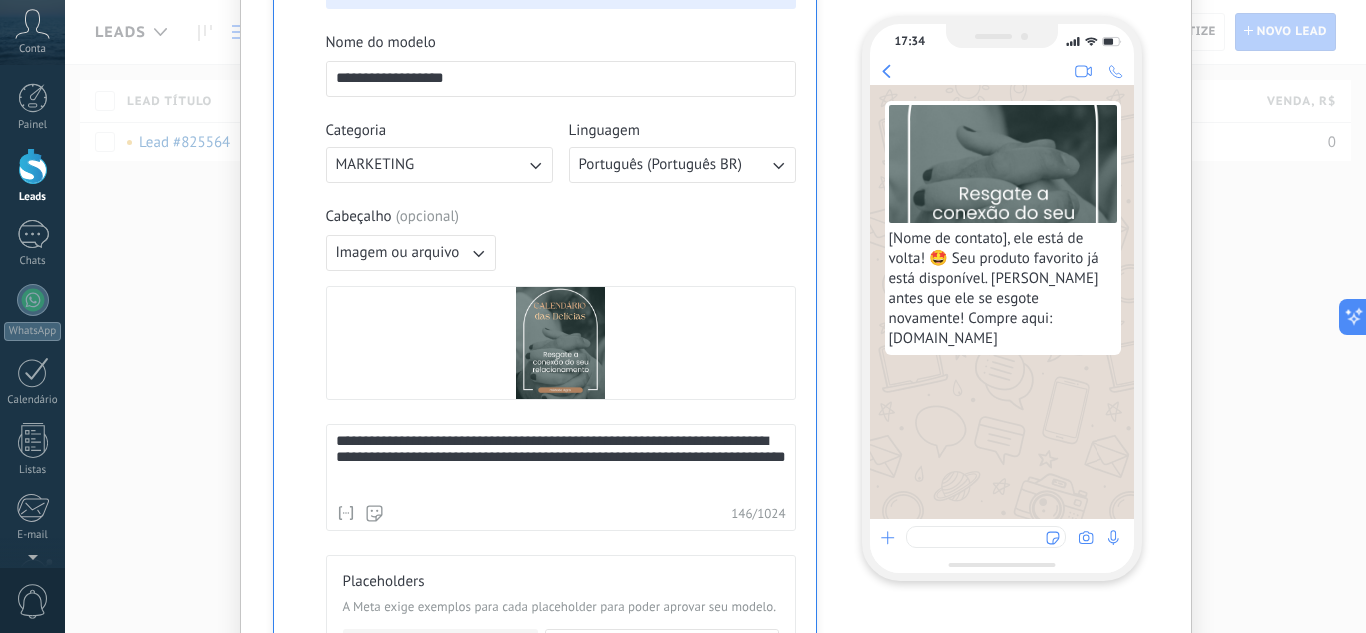 type 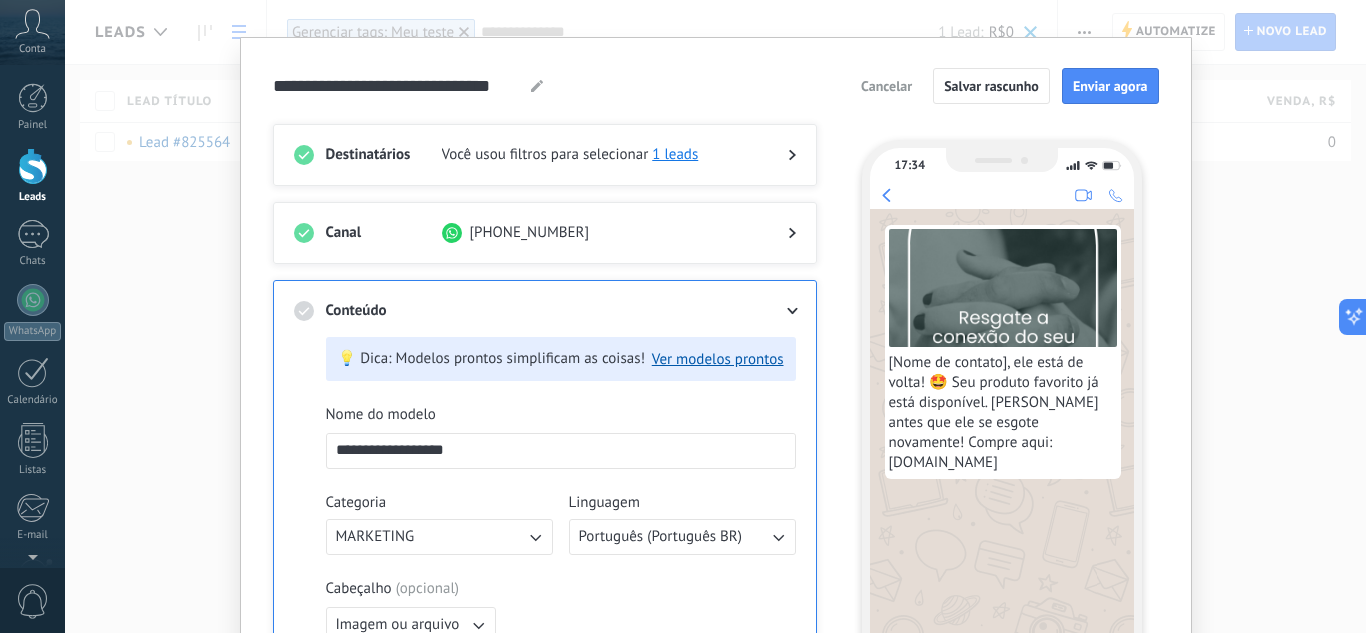 scroll, scrollTop: 0, scrollLeft: 0, axis: both 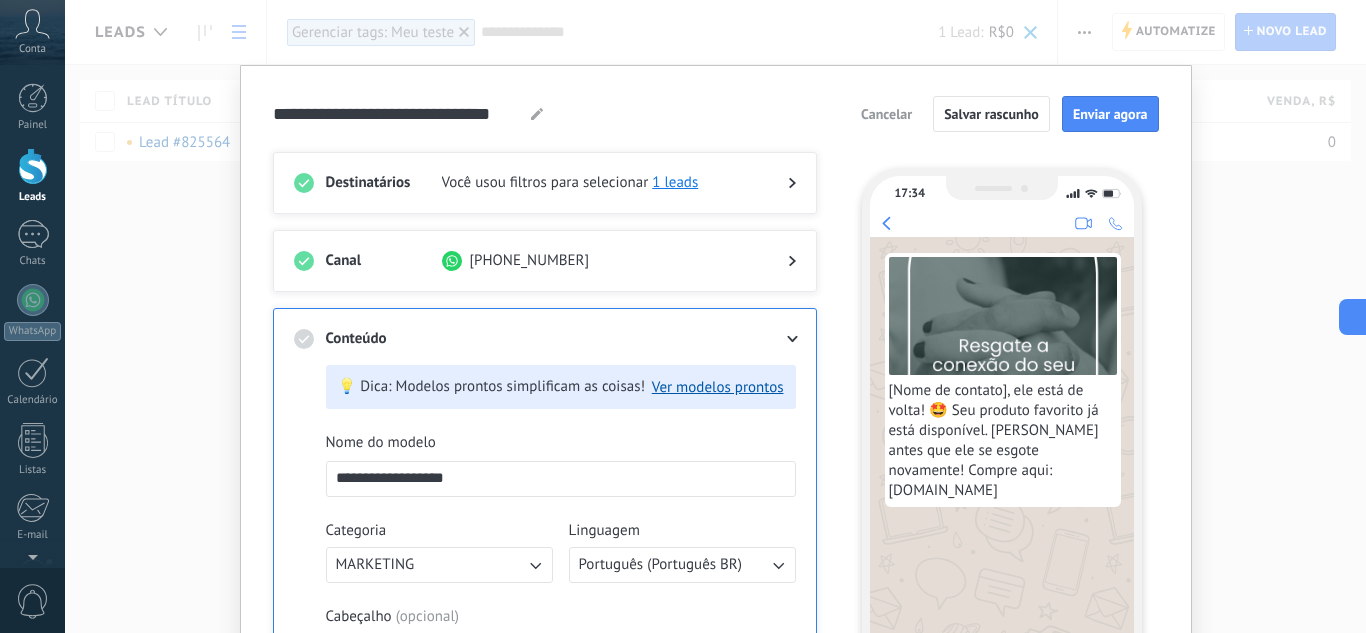 click at bounding box center (1003, 316) 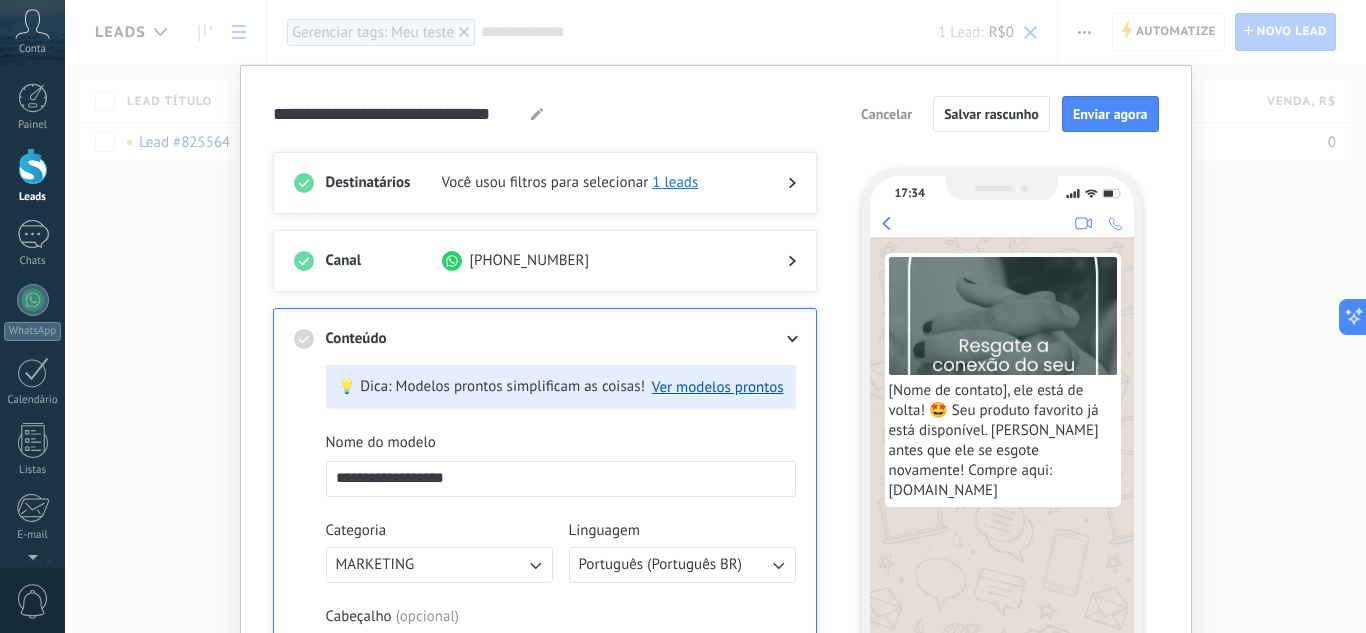 click at bounding box center (1003, 316) 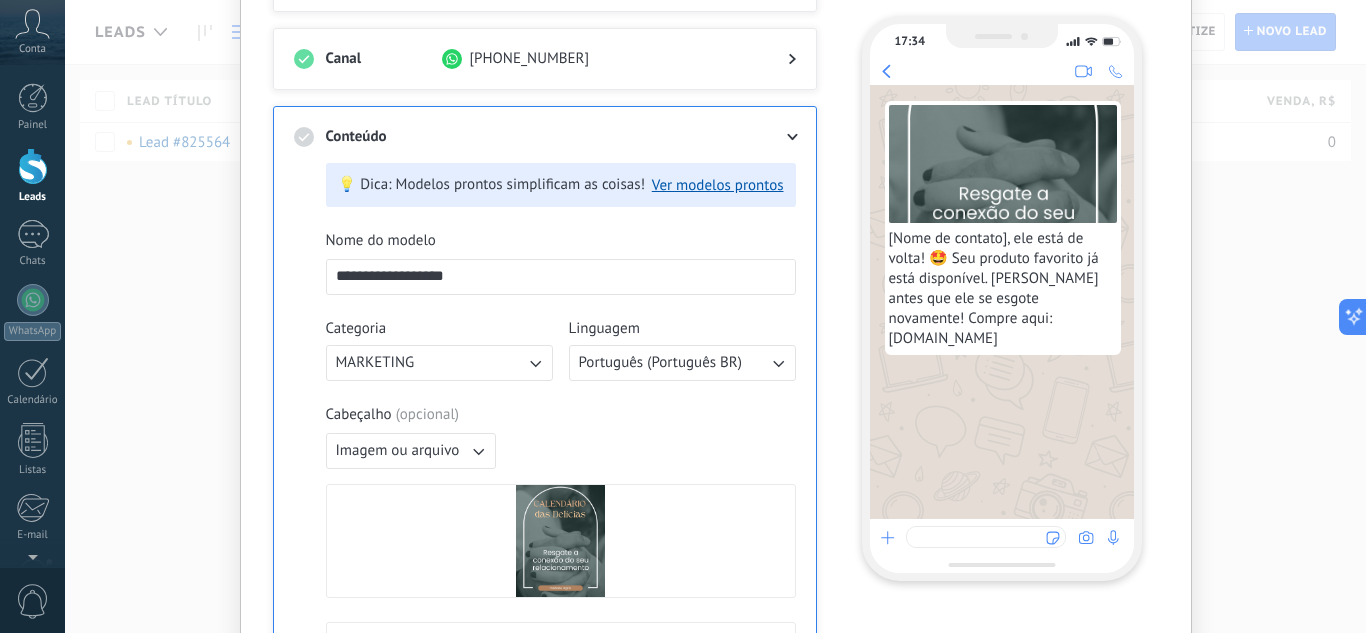 scroll, scrollTop: 280, scrollLeft: 0, axis: vertical 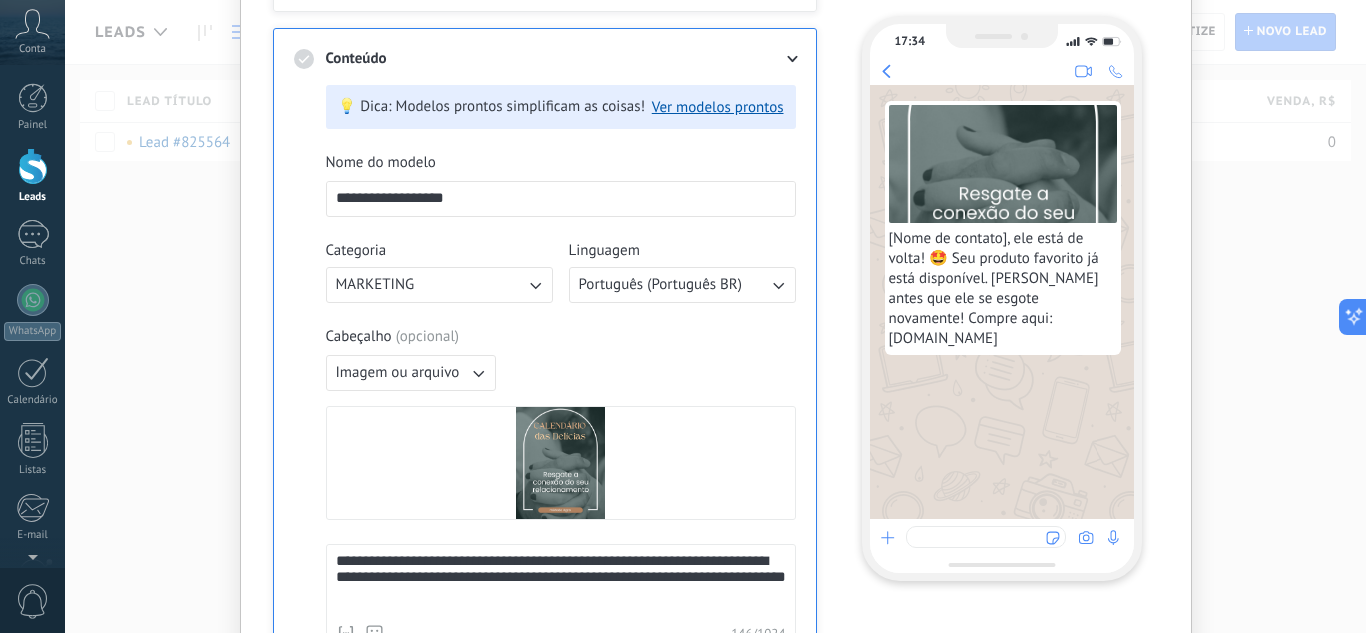 drag, startPoint x: 512, startPoint y: 191, endPoint x: 239, endPoint y: 217, distance: 274.2353 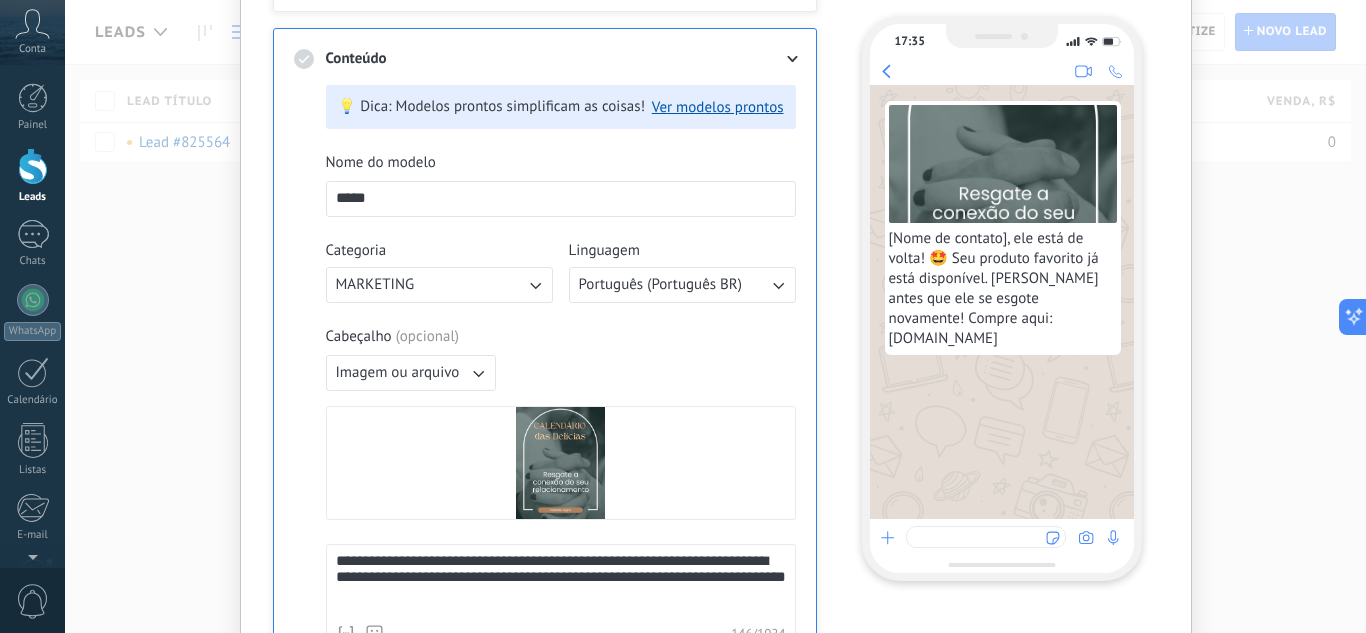 type on "*****" 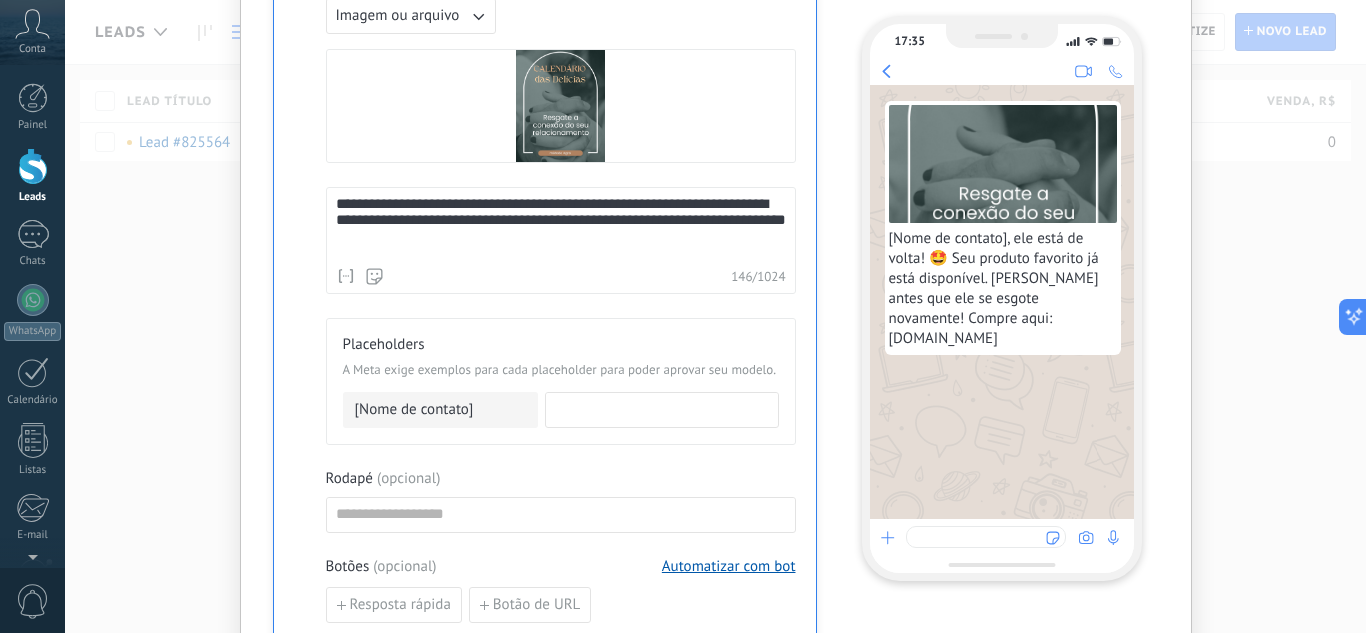 scroll, scrollTop: 640, scrollLeft: 0, axis: vertical 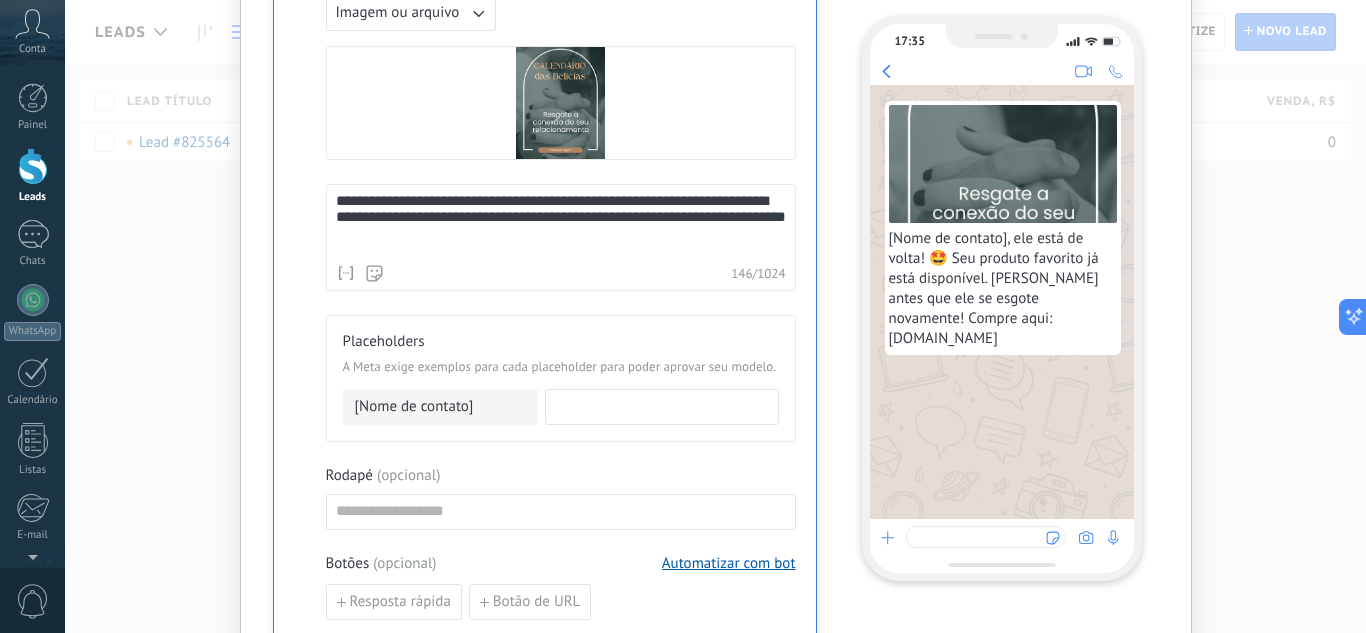 click on "Resposta rápida Botão de URL" at bounding box center (561, 602) 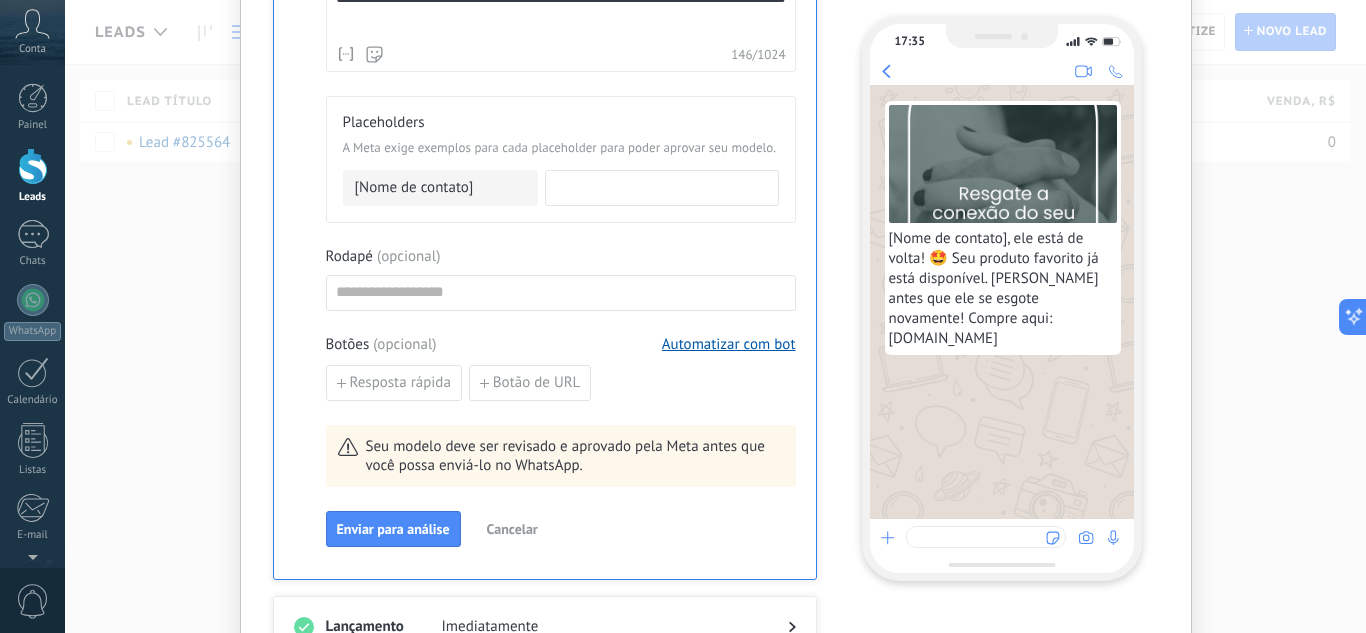 scroll, scrollTop: 996, scrollLeft: 0, axis: vertical 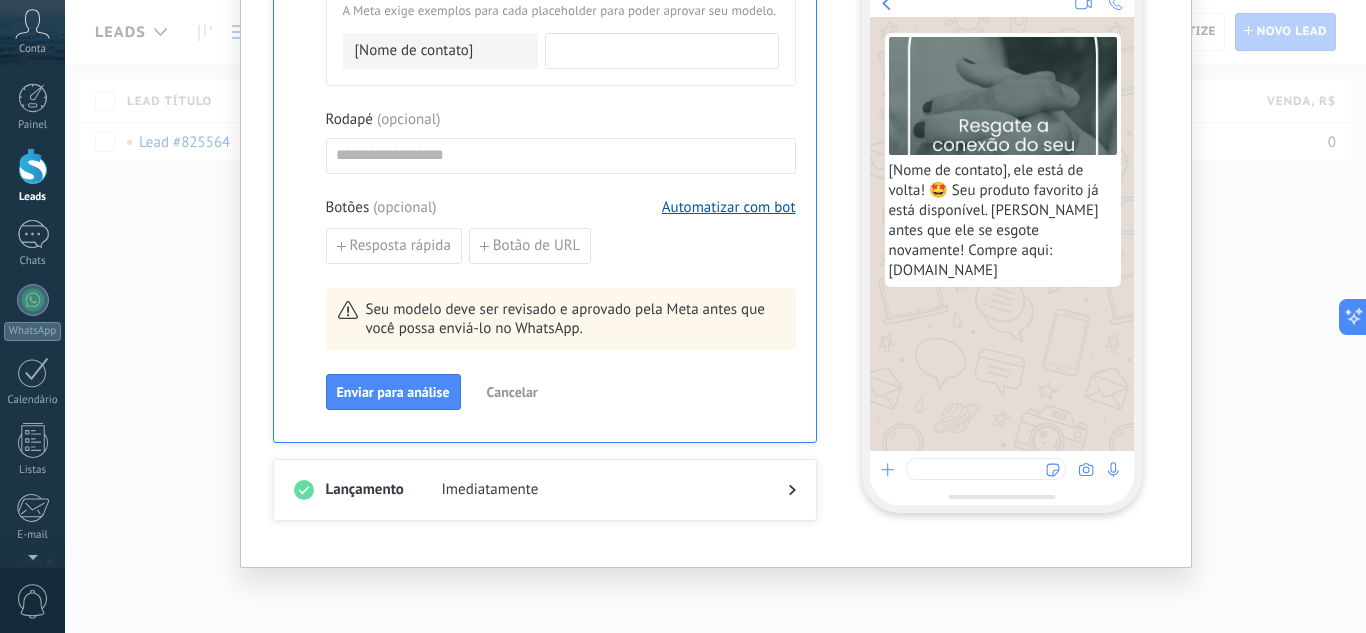click on "Cancelar" at bounding box center (512, 392) 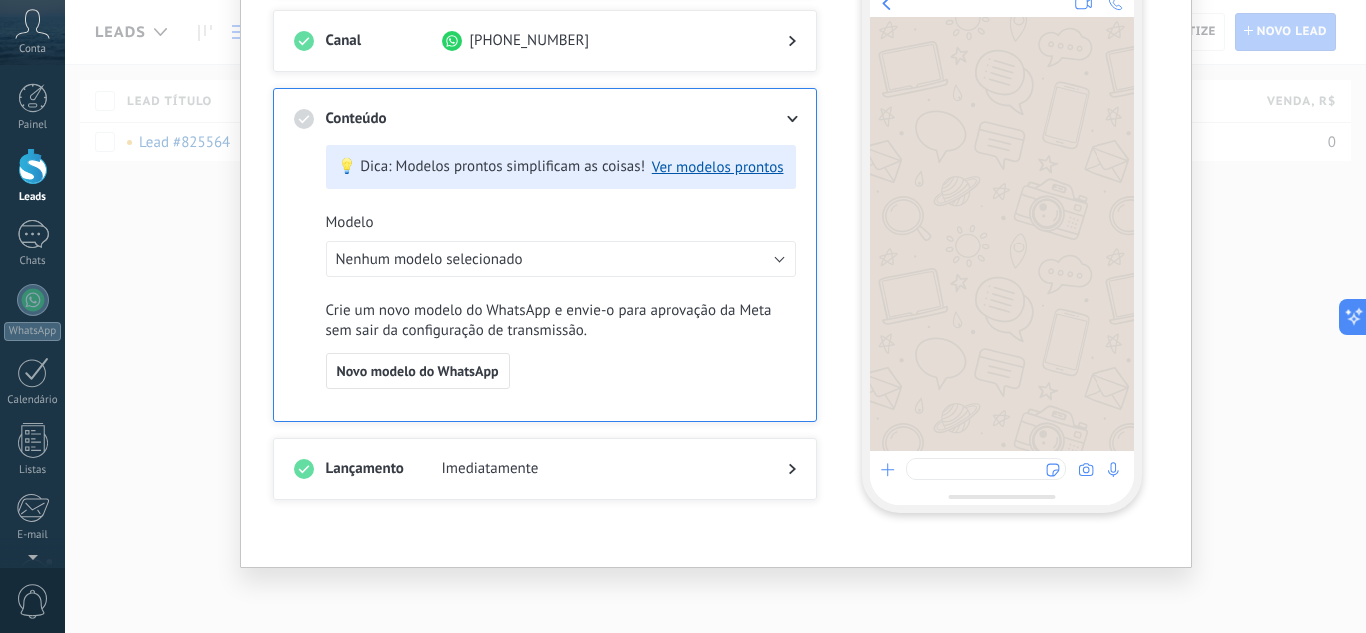 scroll, scrollTop: 220, scrollLeft: 0, axis: vertical 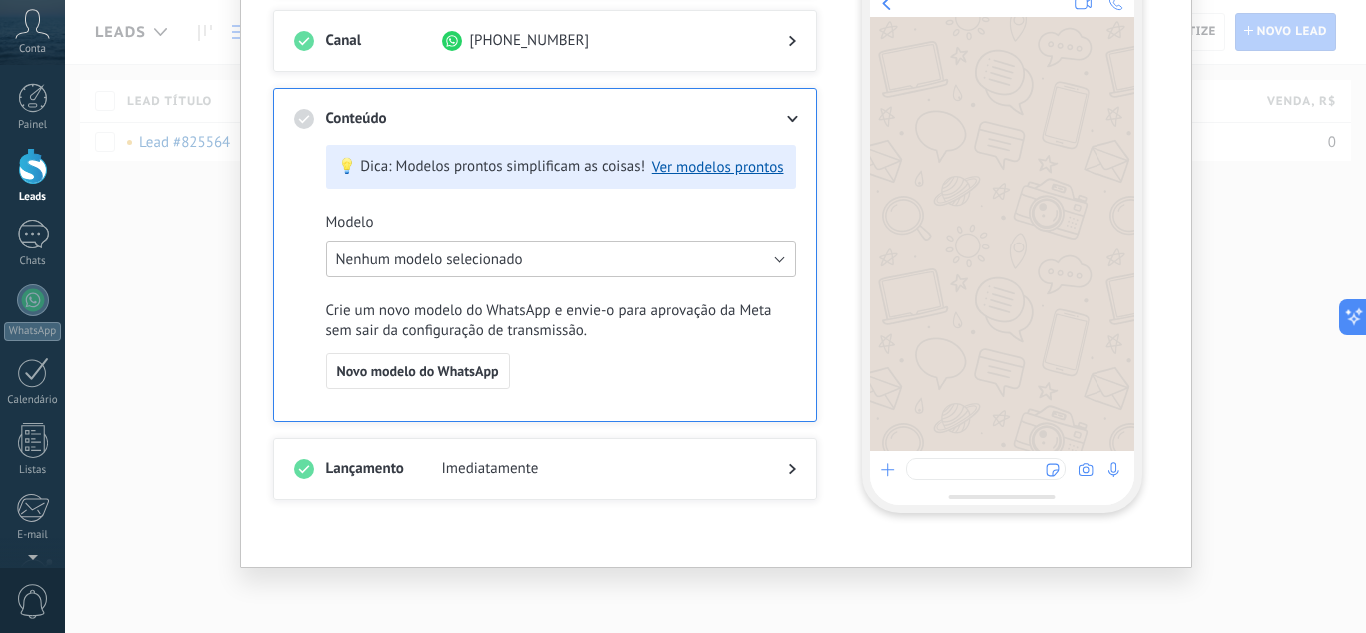 click on "Nenhum modelo selecionado" at bounding box center (561, 259) 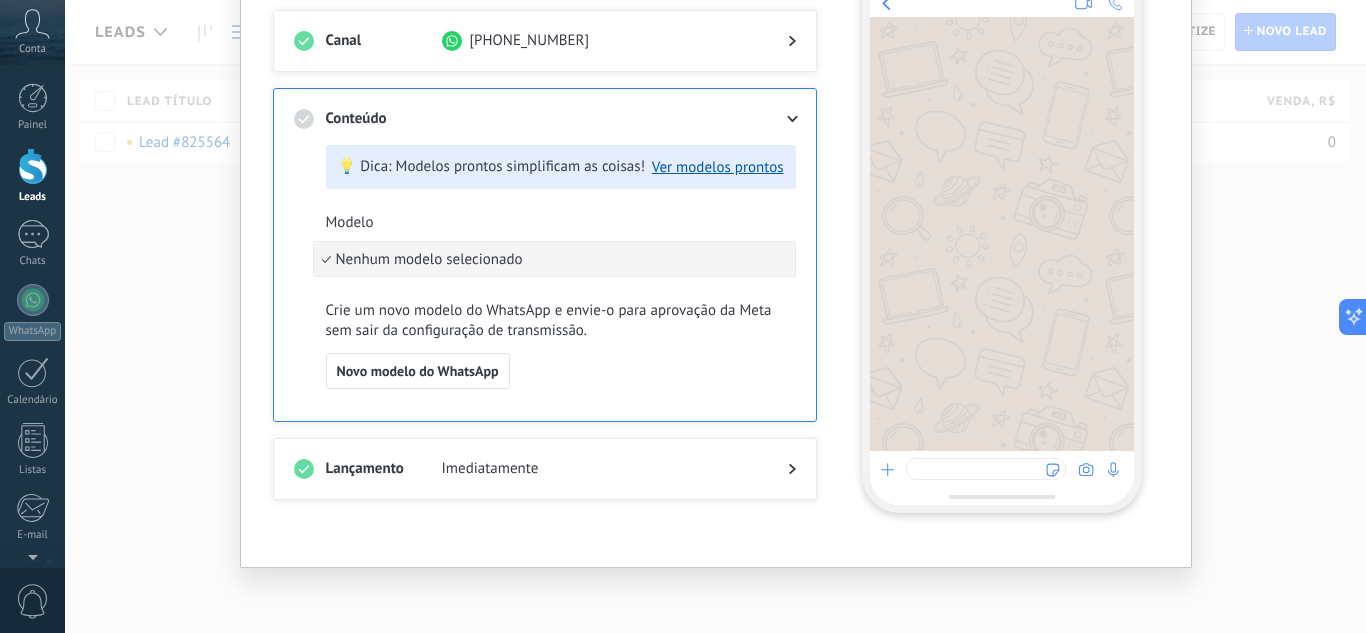 click on "Nenhum modelo selecionado" at bounding box center (551, 259) 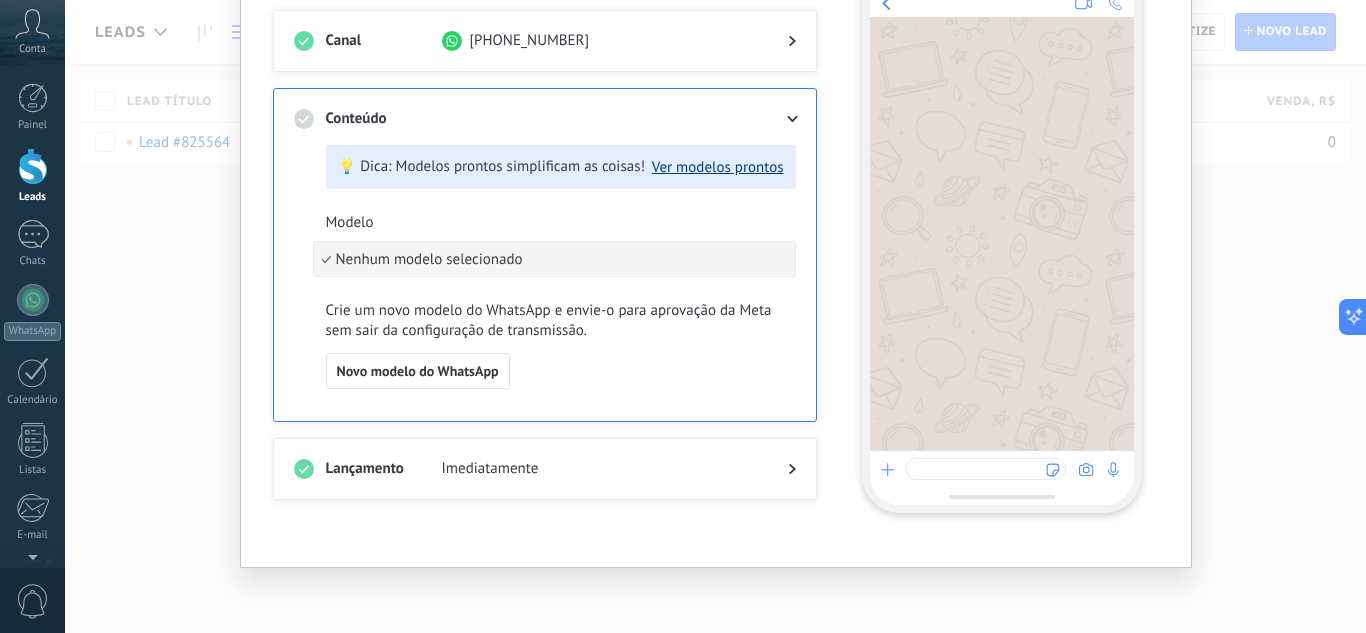 click on "Ver modelos prontos" at bounding box center [718, 167] 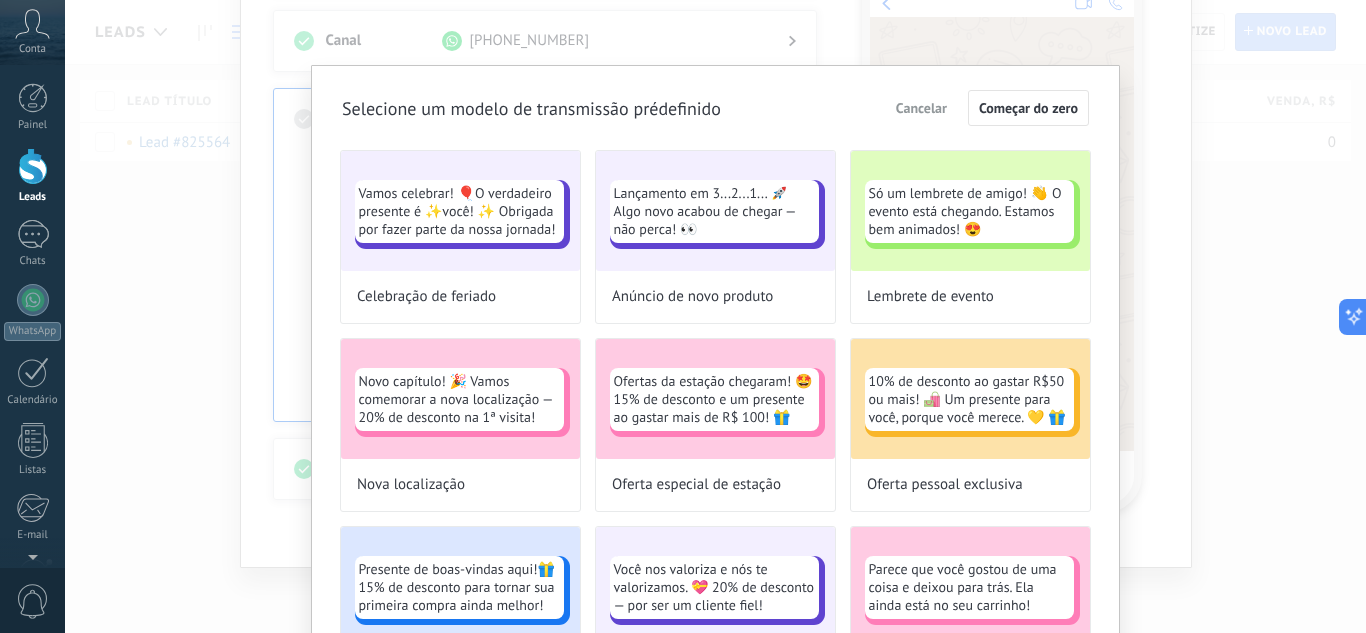 click on "Selecione um modelo de transmissão prédefinido Cancelar Começar do zero Vamos celebrar! 🎈O verdadeiro presente é ✨você! ✨ Obrigada por fazer parte da nossa jornada! Celebração de feriado Lançamento em 3...2...1... 🚀
Algo novo acabou de chegar — não perca! 👀 Anúncio de novo produto Só um lembrete de amigo! 👋
O evento está chegando. Estamos bem animados! 😍 Lembrete de evento Novo capítulo! 🎉 Vamos comemorar a nova localização —  20% de desconto na 1ª visita! Nova localização Ofertas da estação chegaram! 🤩
15% de desconto e um presente ao gastar mais de R$ 100! 🎁 Oferta especial de estação 10% de desconto ao gastar R$50 ou mais! 🛍️ Um presente para você, porque você merece. 💛 🎁 Oferta pessoal exclusiva Presente de boas-vindas aqui!🎁
15% de desconto para tornar sua primeira compra ainda melhor! Oferta de boas-vindas Você nos valoriza e nós te valorizamos. 💝 20% de desconto — por ser um cliente fiel! Desconto para clientes fiéis" at bounding box center [715, 774] 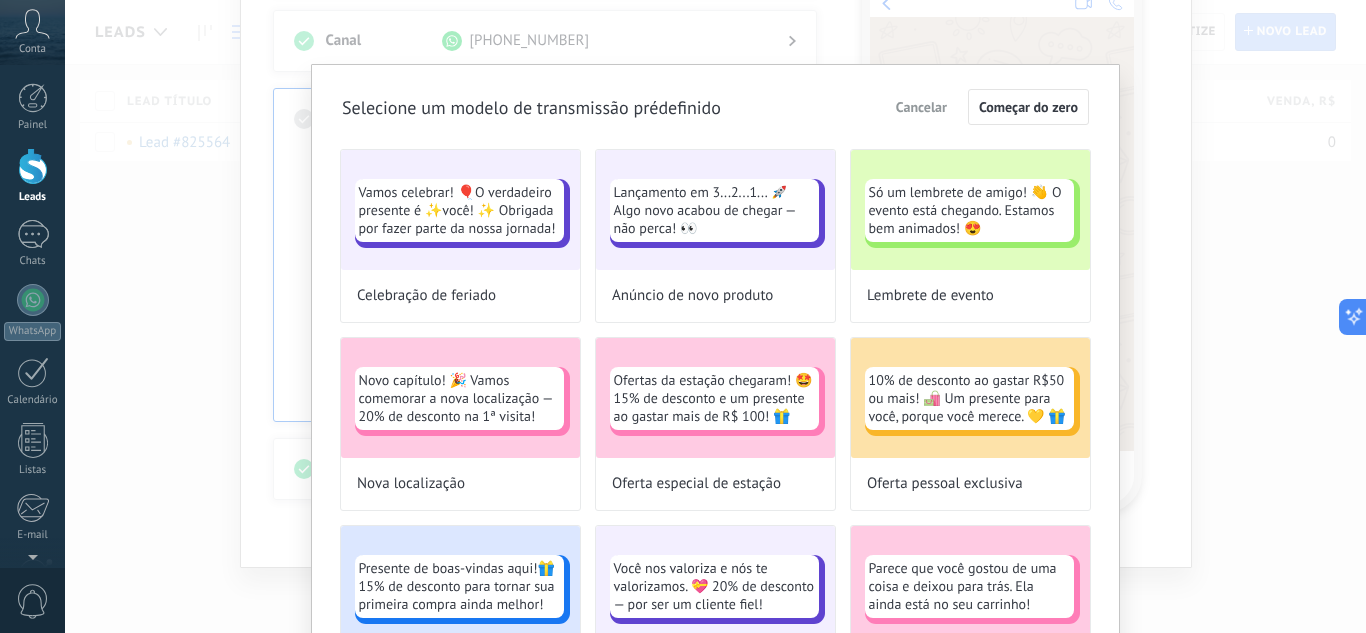 scroll, scrollTop: 0, scrollLeft: 0, axis: both 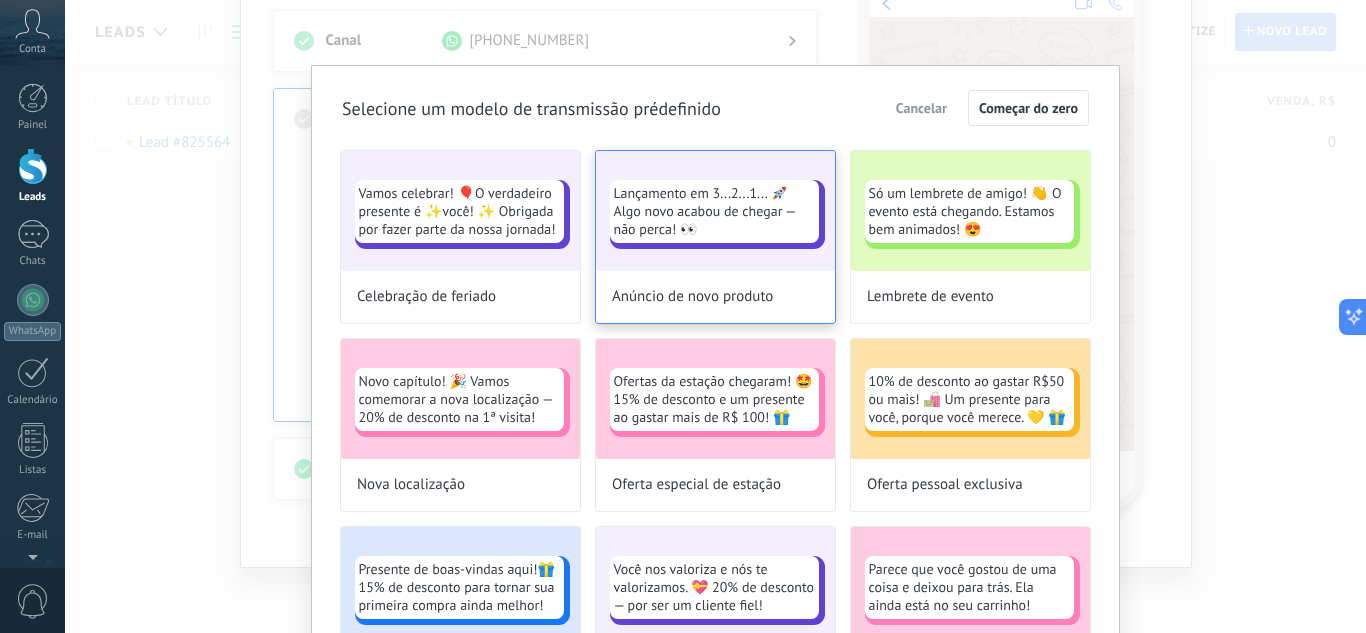click on "Lançamento em 3...2...1... 🚀
Algo novo acabou de chegar — não perca! 👀" at bounding box center [715, 211] 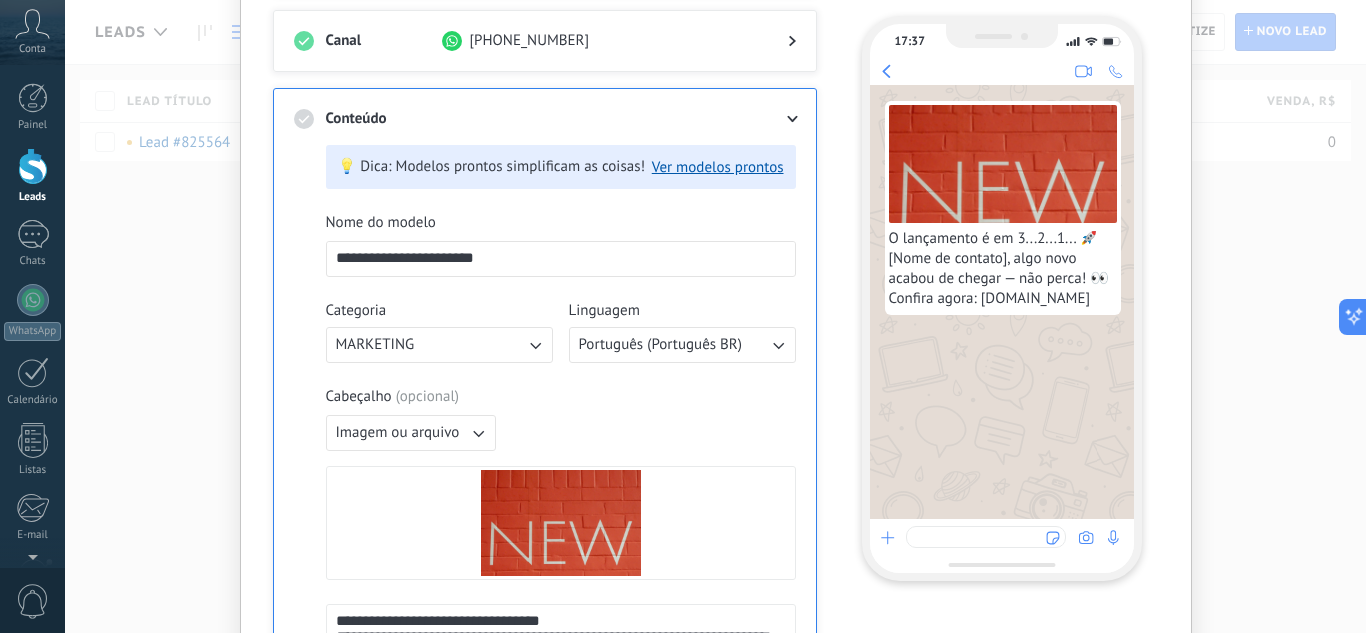 click on "Cabeçalho   ( opcional )" at bounding box center [561, 397] 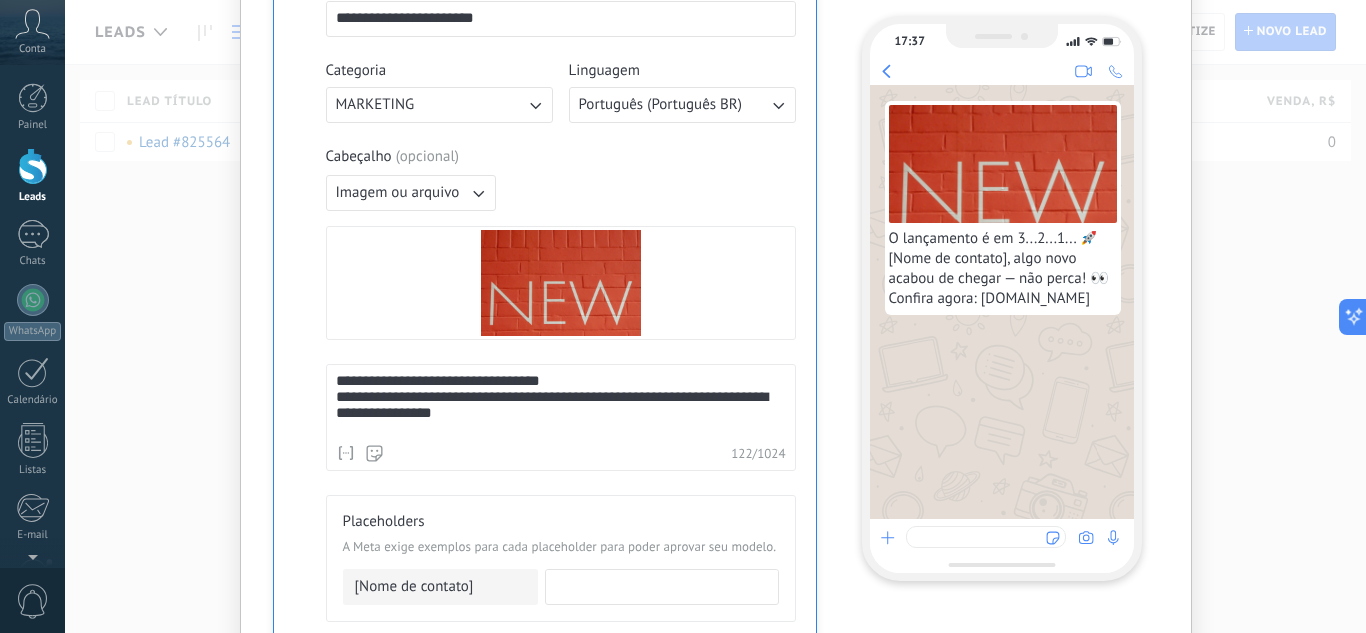 scroll, scrollTop: 420, scrollLeft: 0, axis: vertical 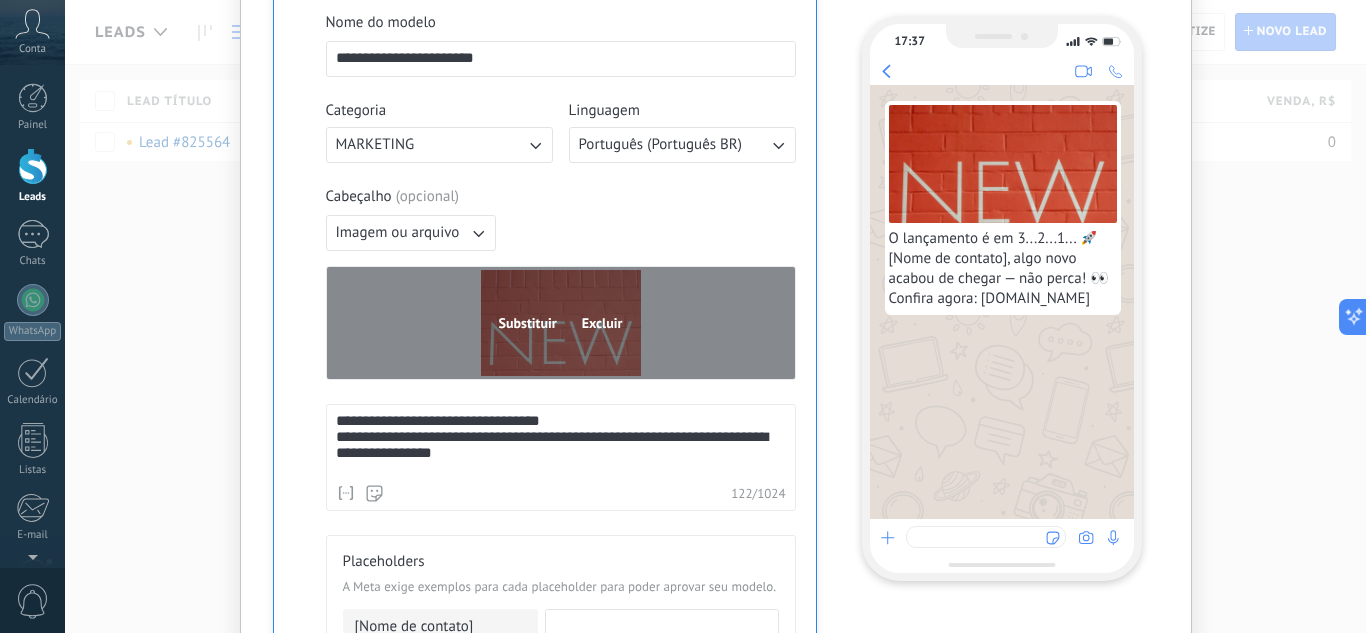click on "Substituir" at bounding box center [528, 323] 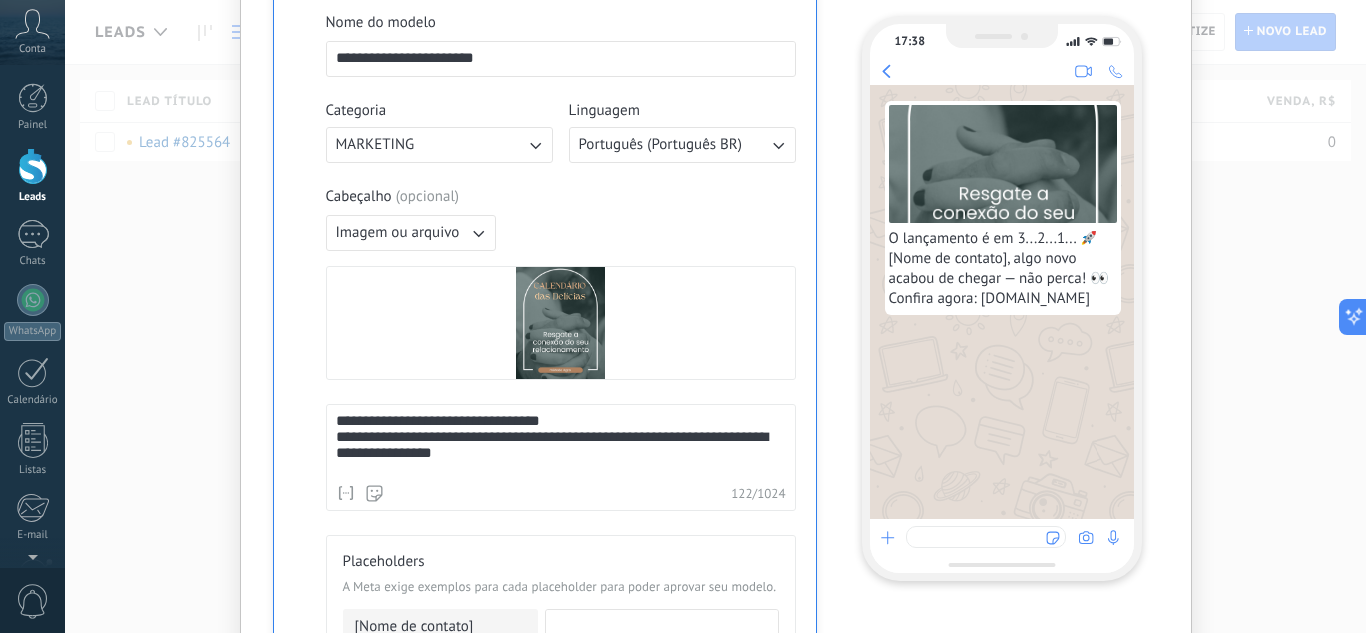 click on "**********" at bounding box center [545, 453] 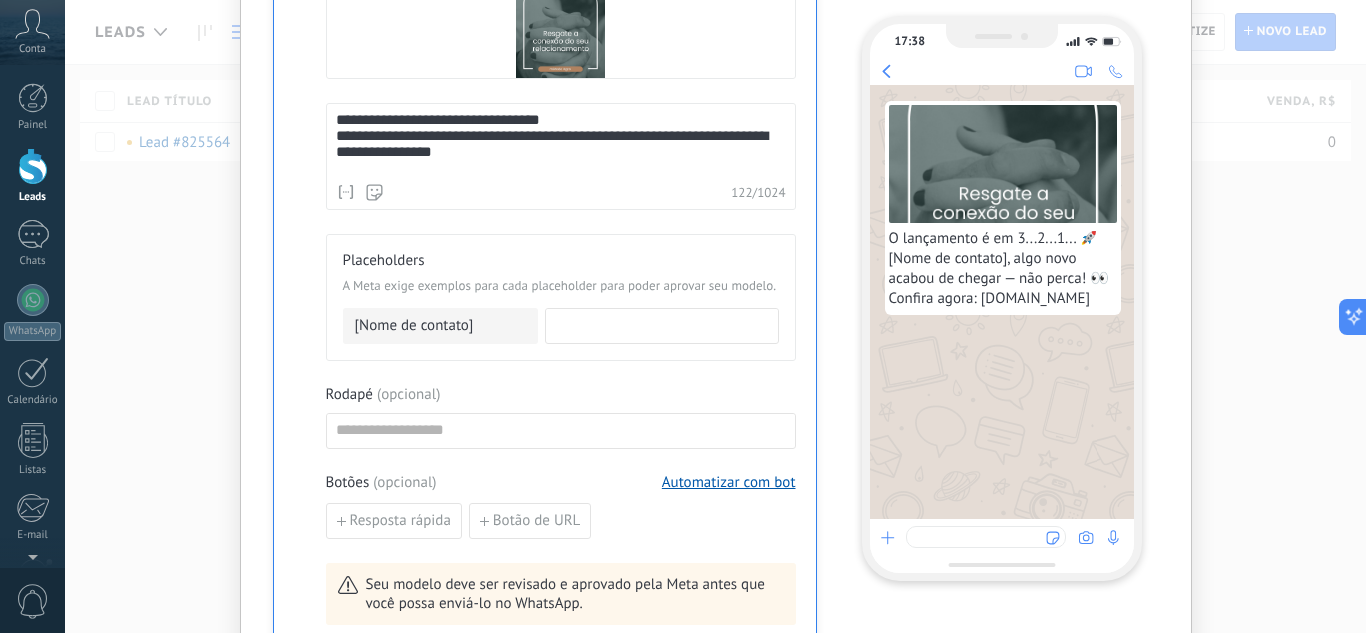 scroll, scrollTop: 860, scrollLeft: 0, axis: vertical 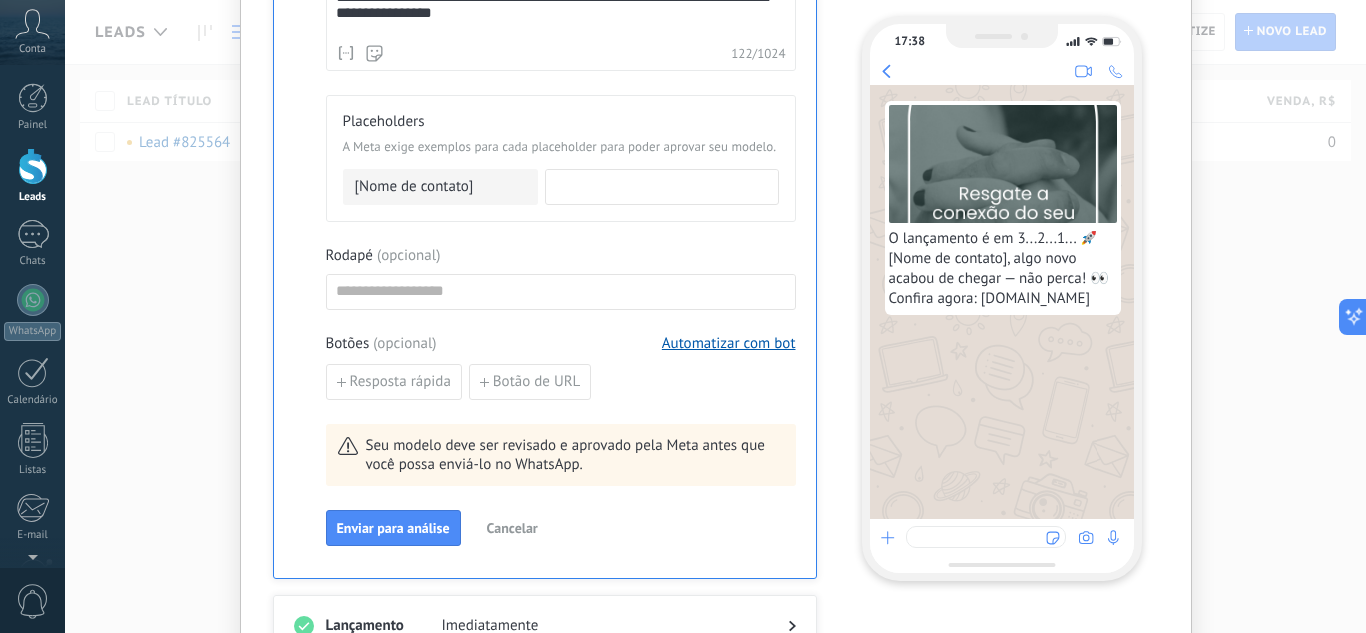 click on "[Nome de contato]" at bounding box center (414, 187) 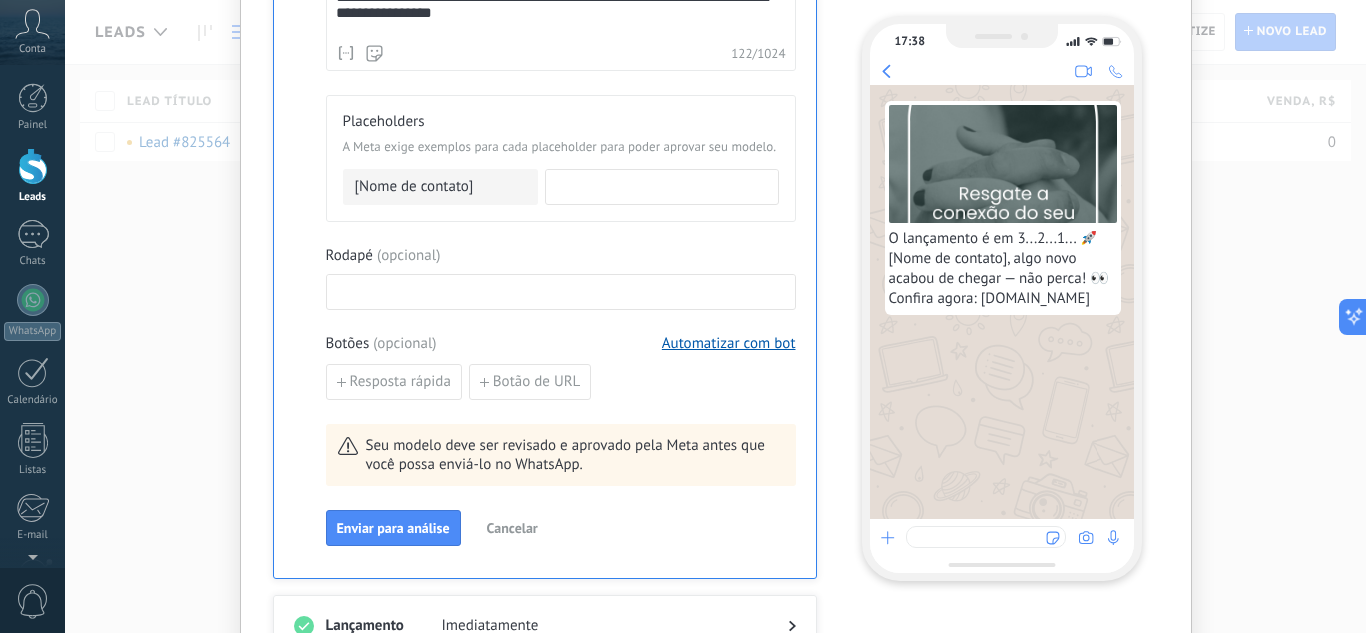 click at bounding box center [561, 291] 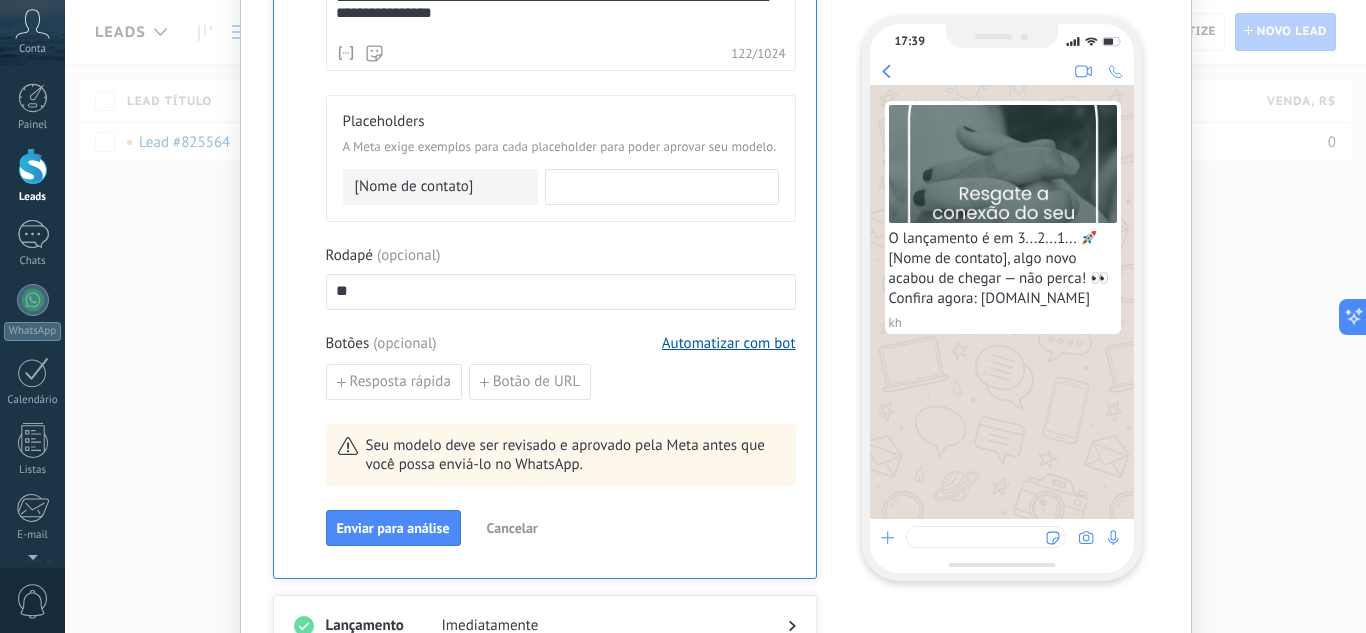 type on "*" 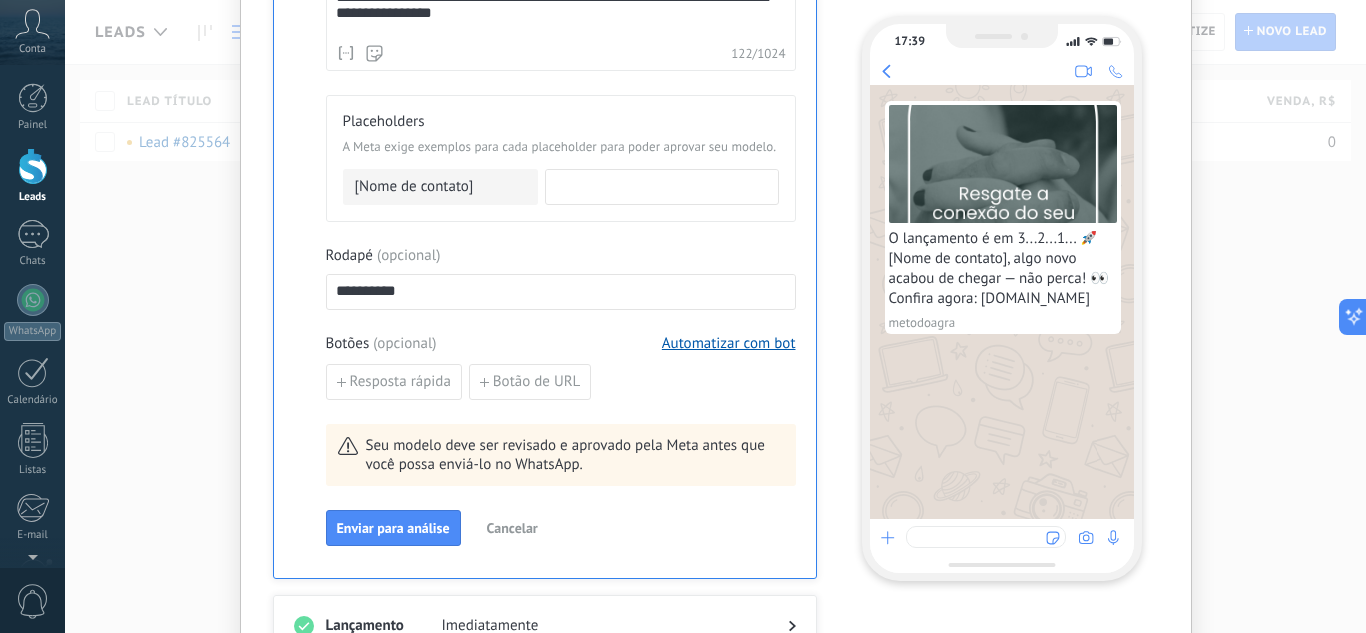 type on "**********" 